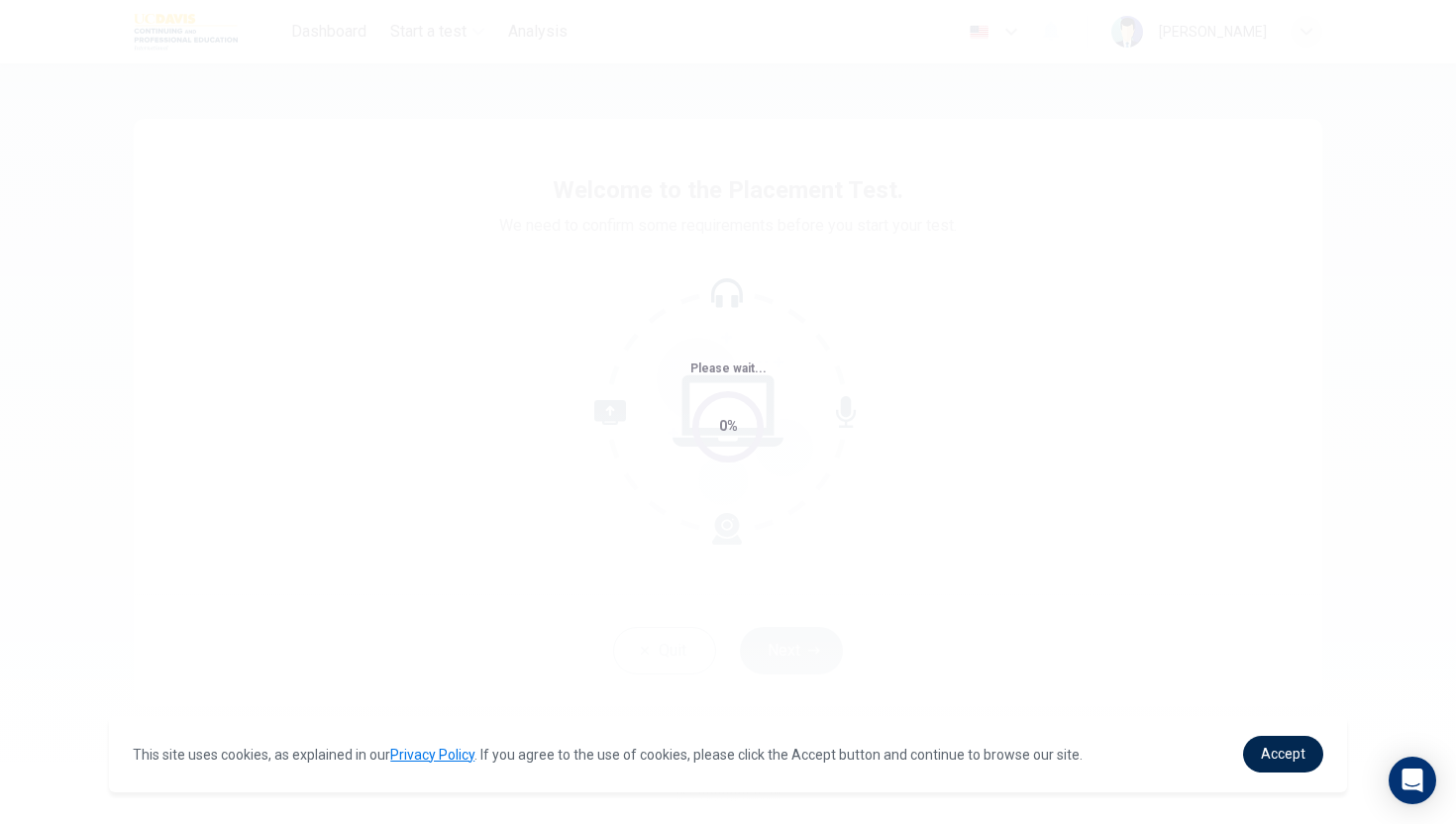 scroll, scrollTop: 0, scrollLeft: 0, axis: both 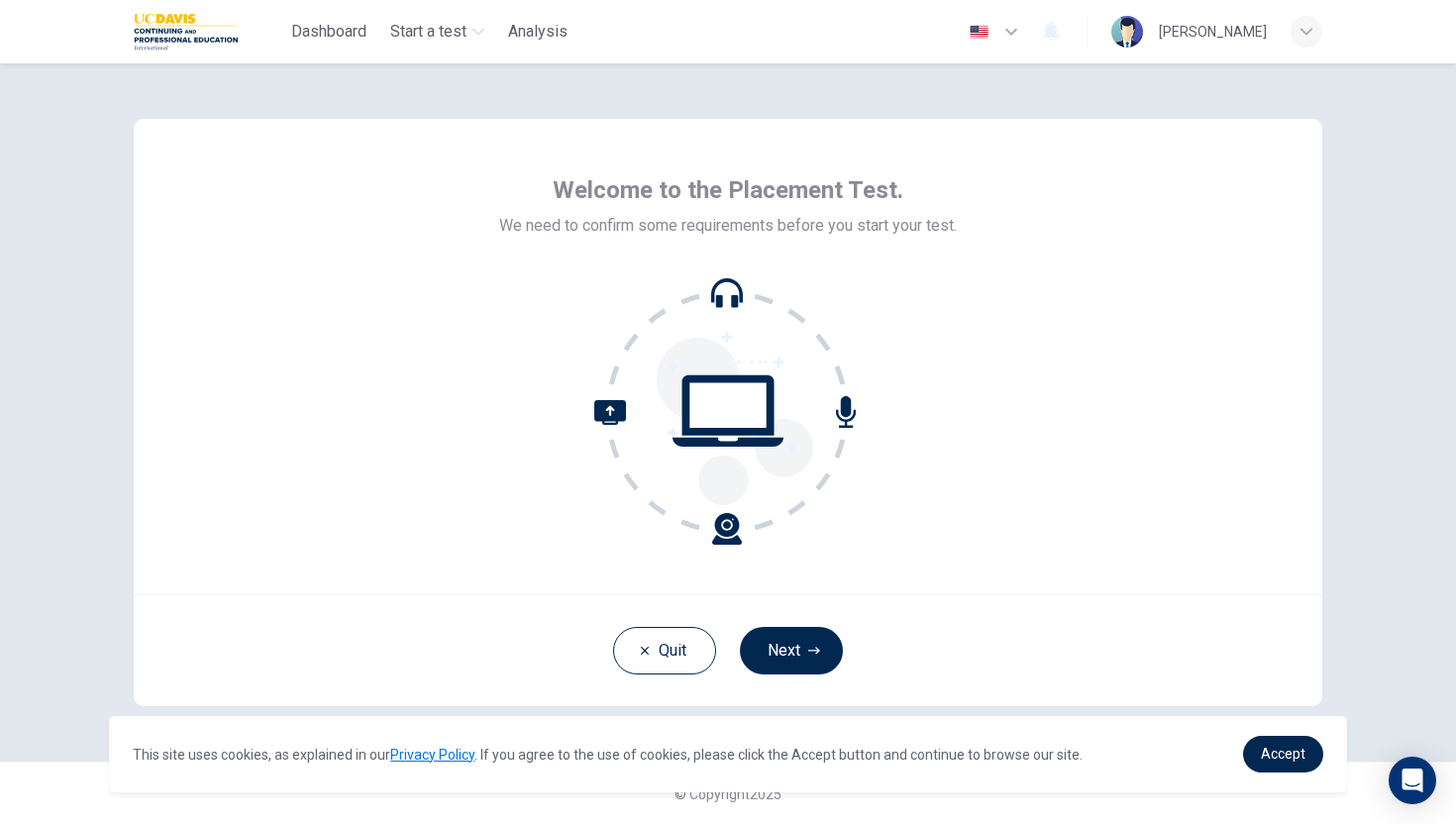 click on "Welcome to the Placement Test. We need to confirm some requirements before you start your test." at bounding box center [728, 360] 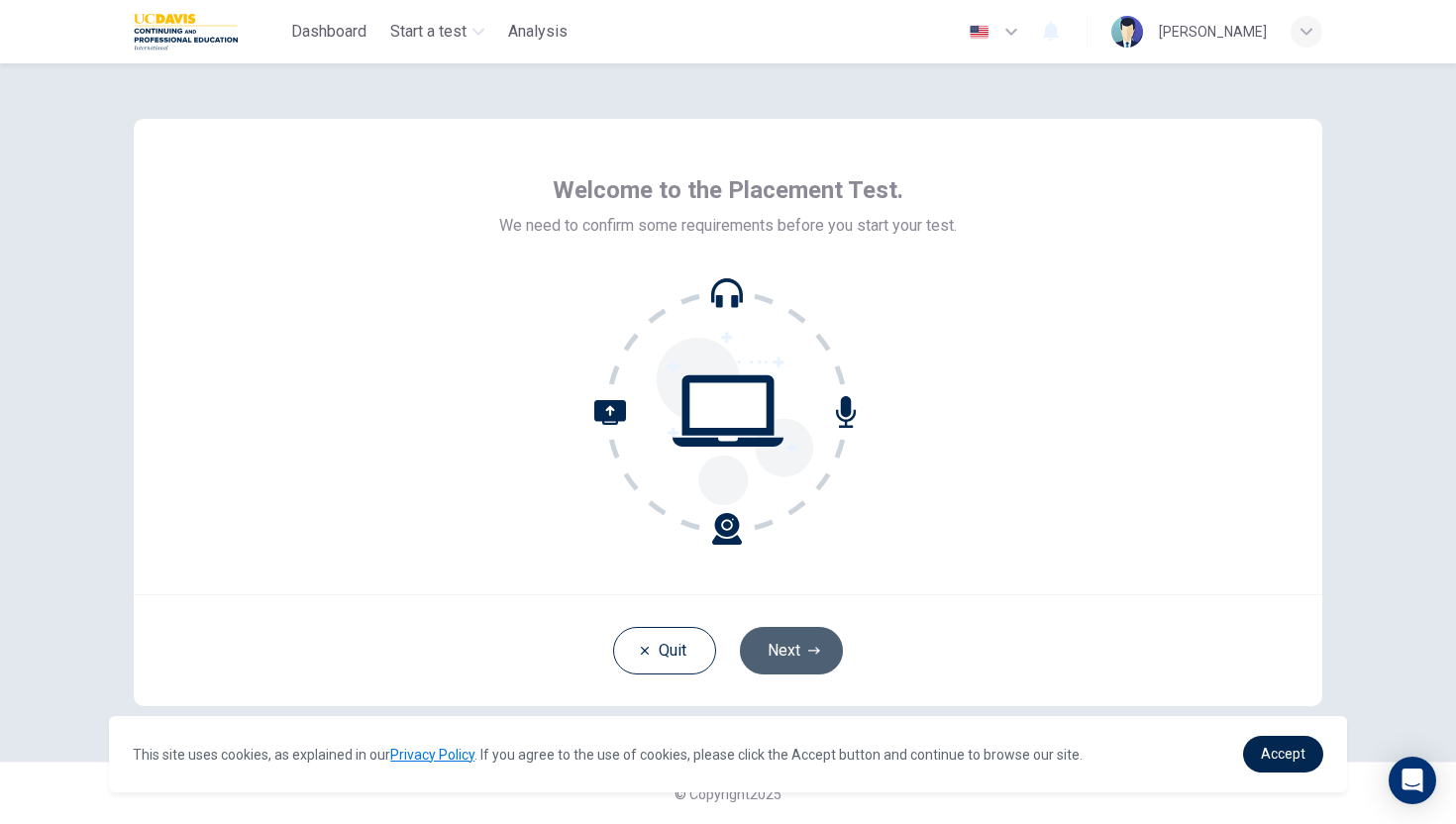 click on "Next" at bounding box center (791, 651) 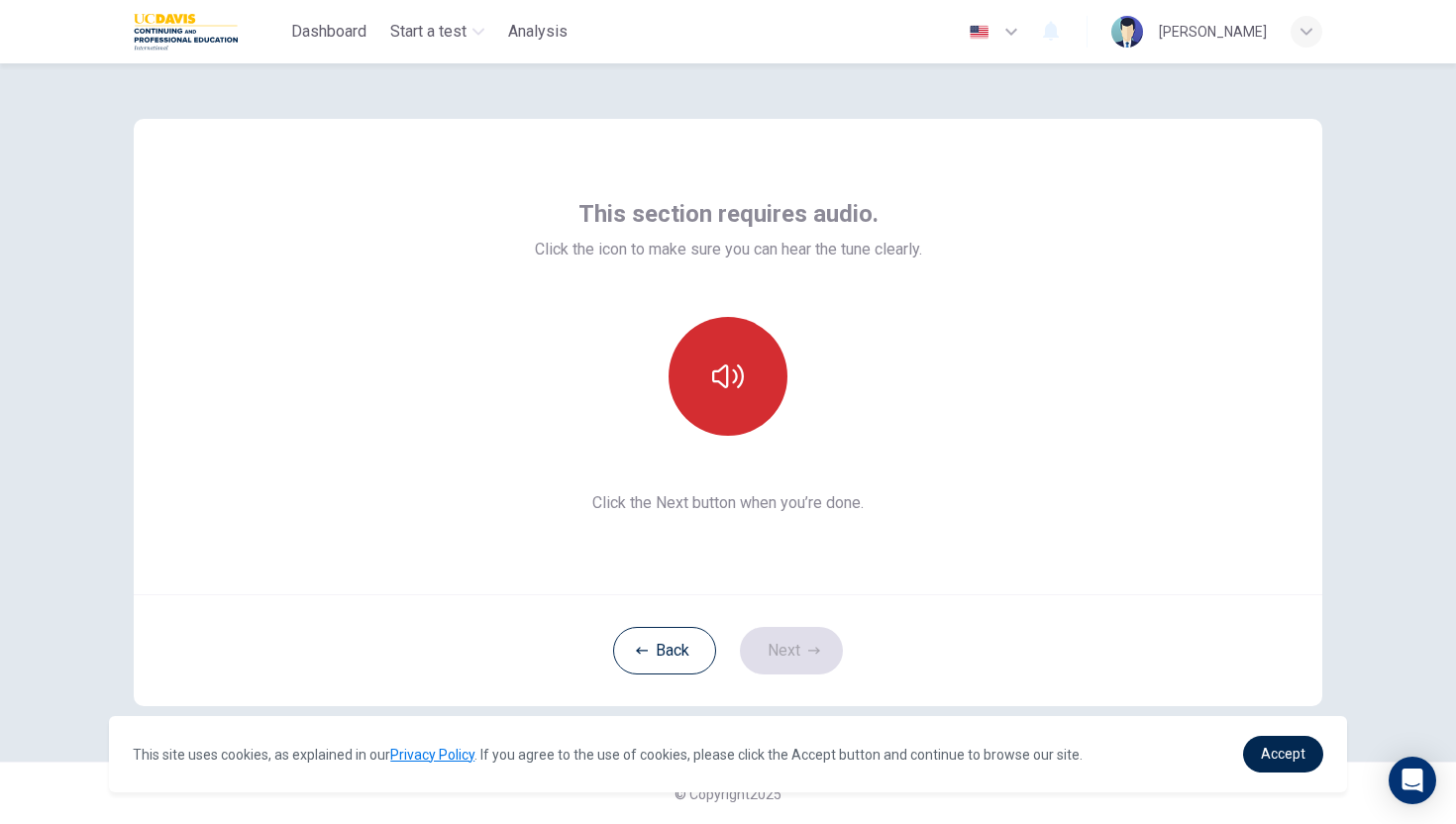 click at bounding box center [728, 376] 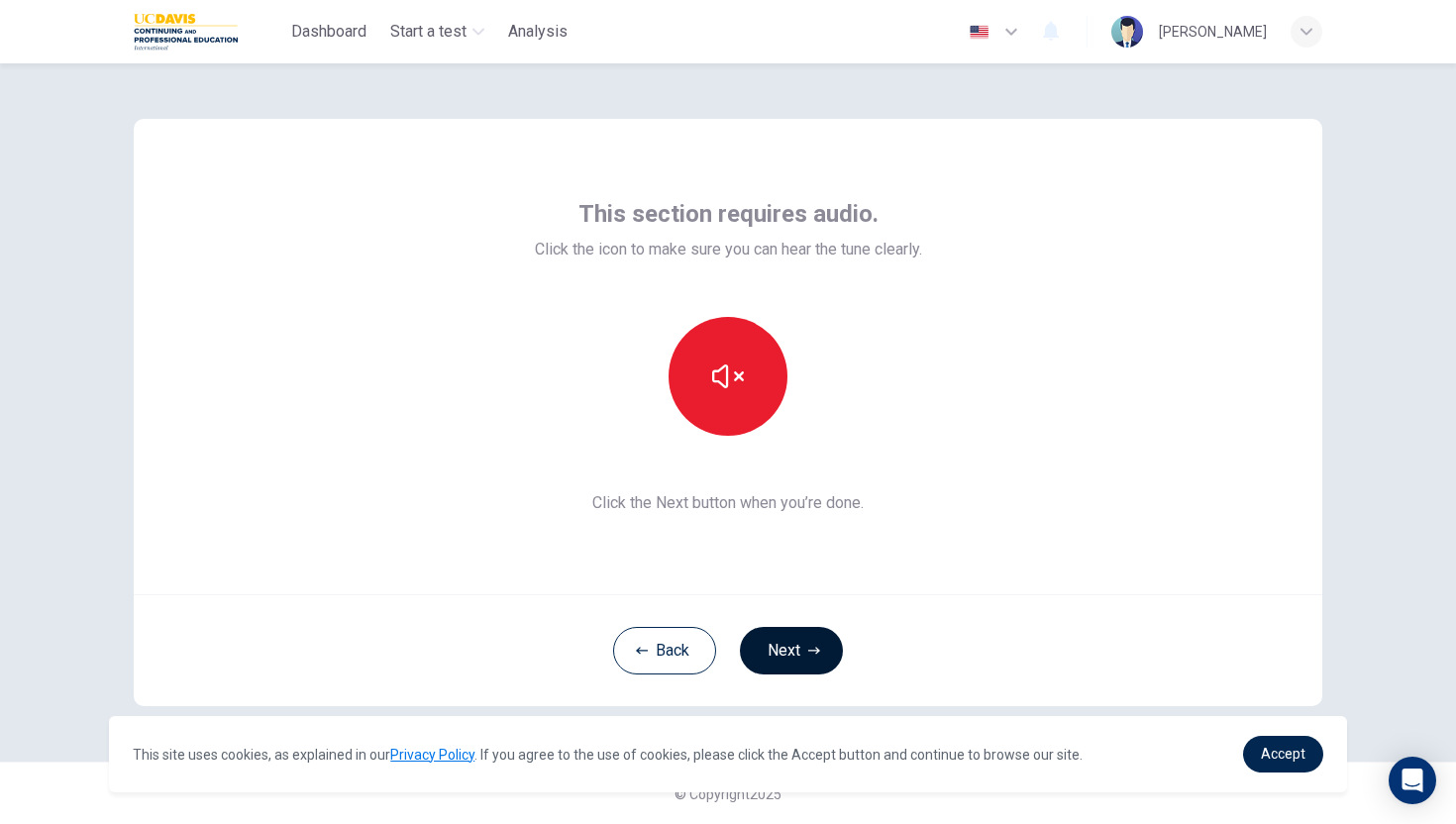 click on "Next" at bounding box center [791, 651] 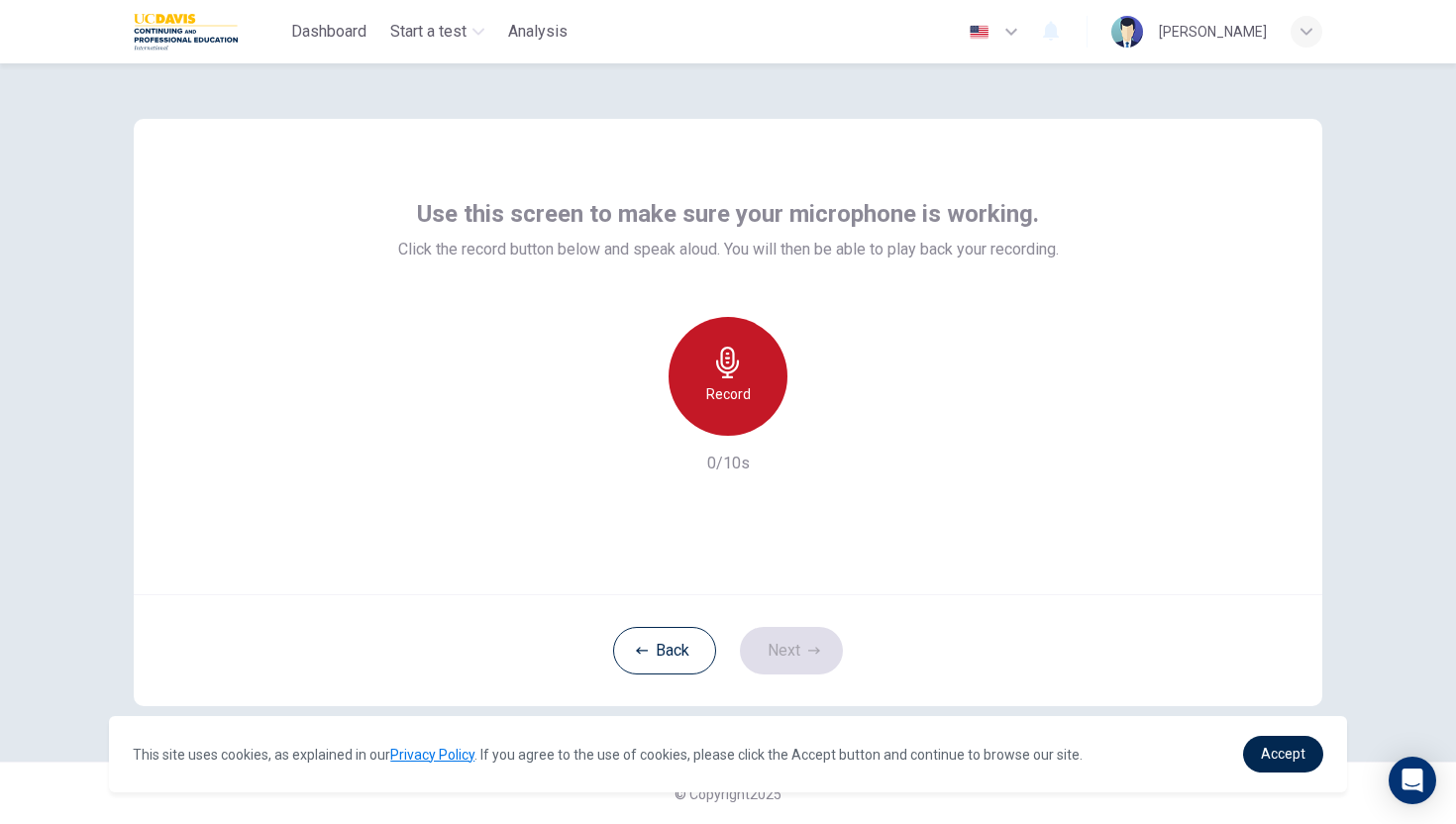 click on "Record" at bounding box center [728, 394] 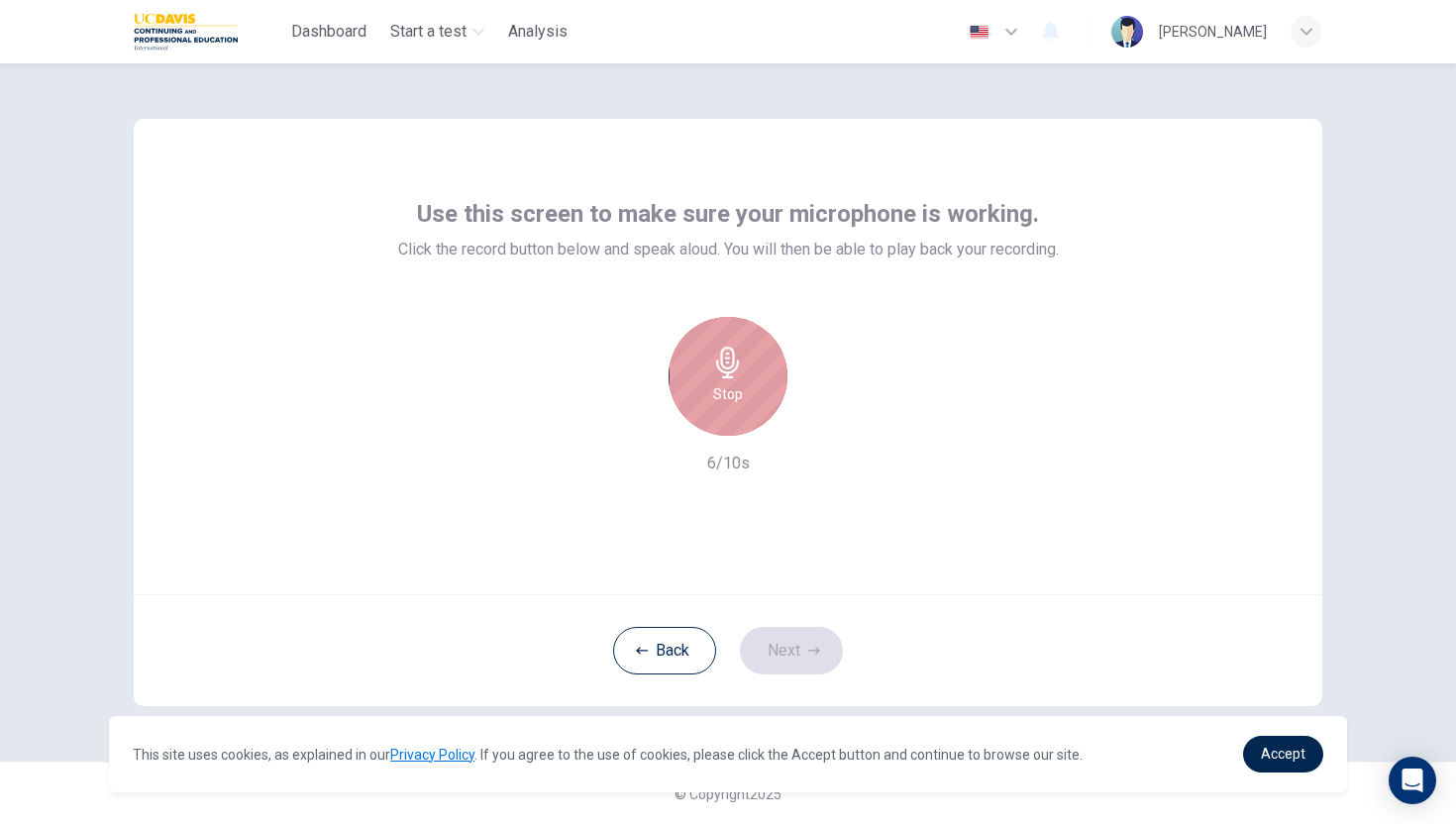 click on "Stop" at bounding box center (728, 394) 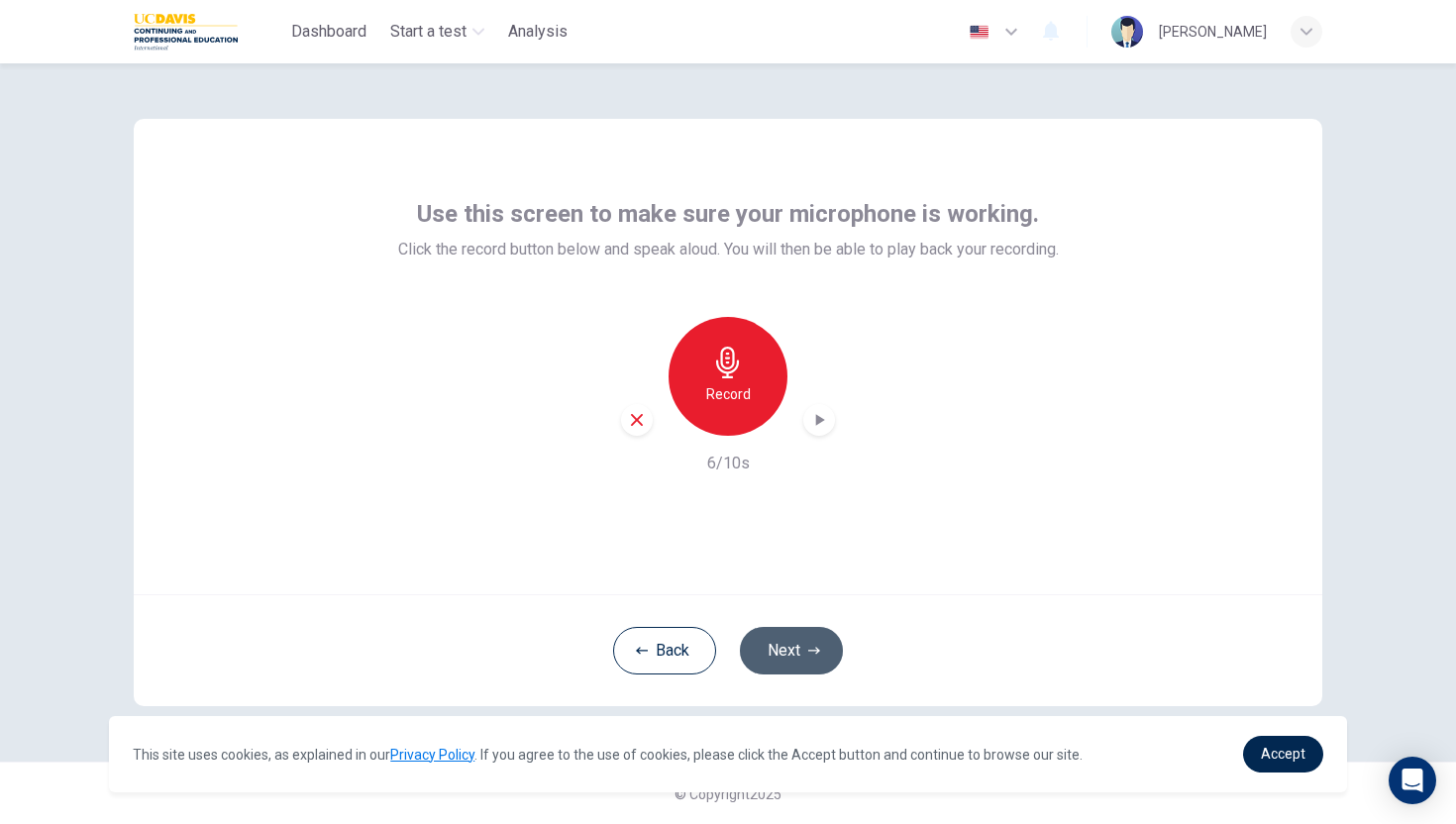 click on "Next" at bounding box center (791, 651) 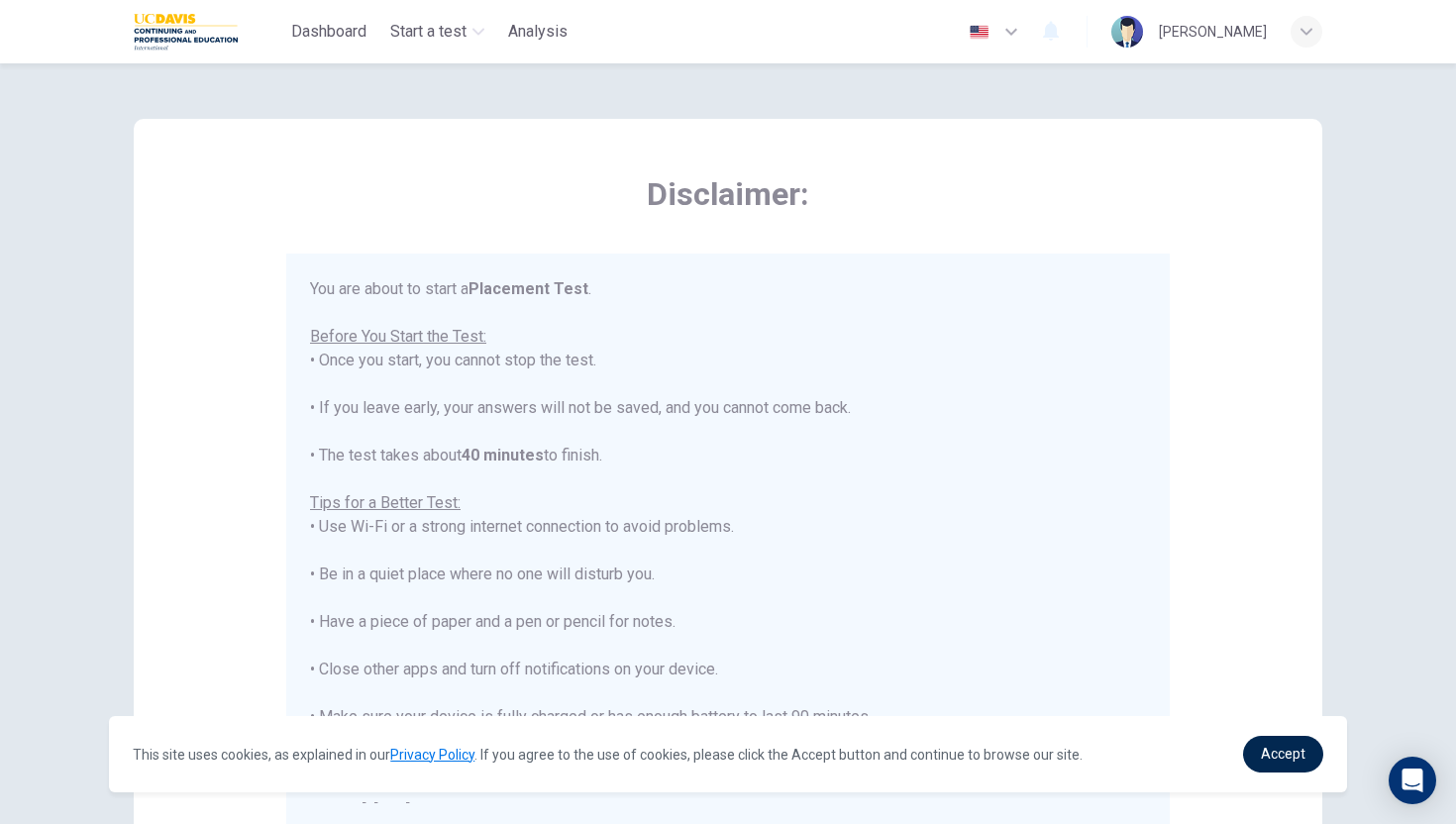 scroll, scrollTop: 23, scrollLeft: 0, axis: vertical 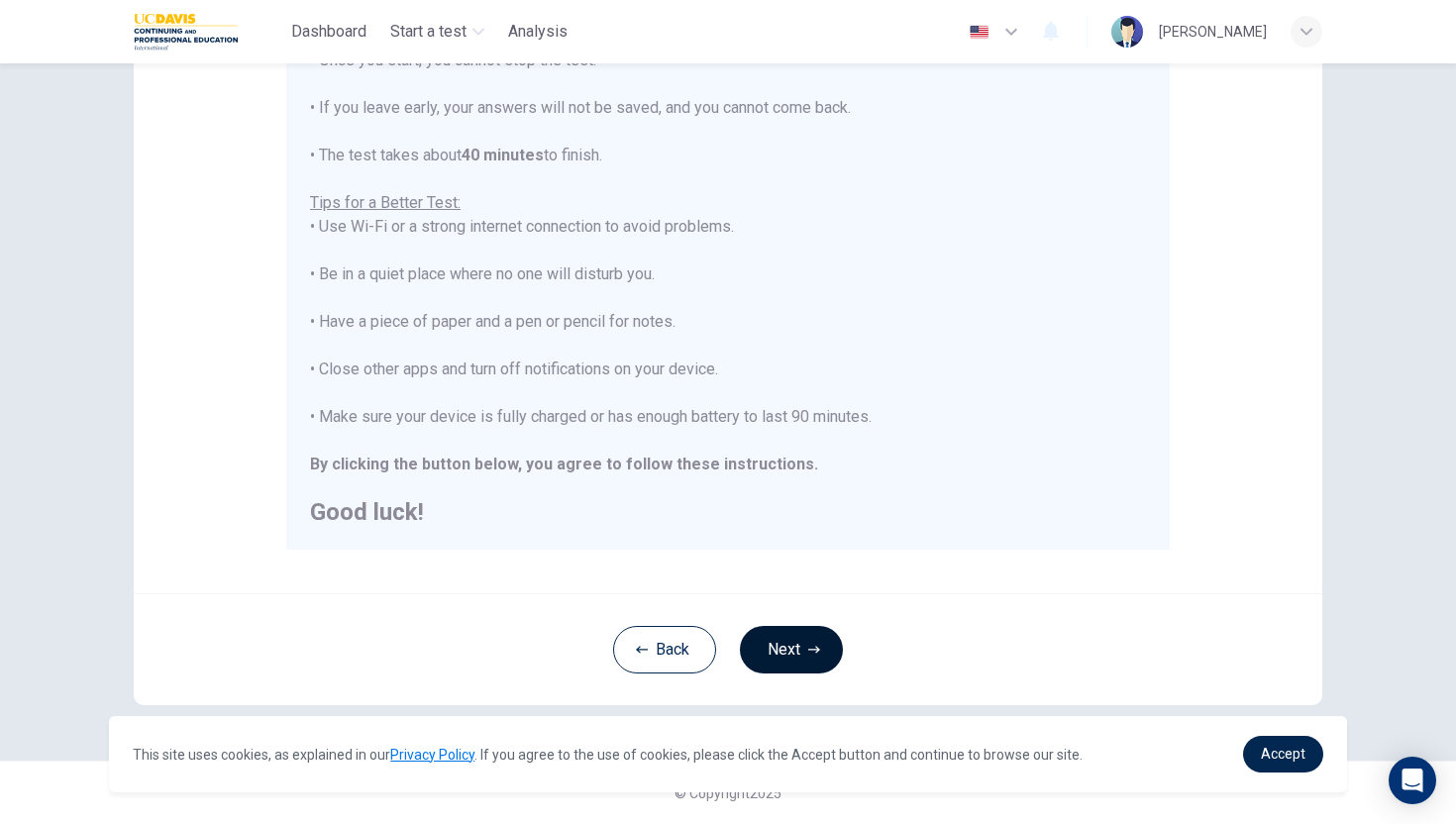 click on "Next" at bounding box center [791, 650] 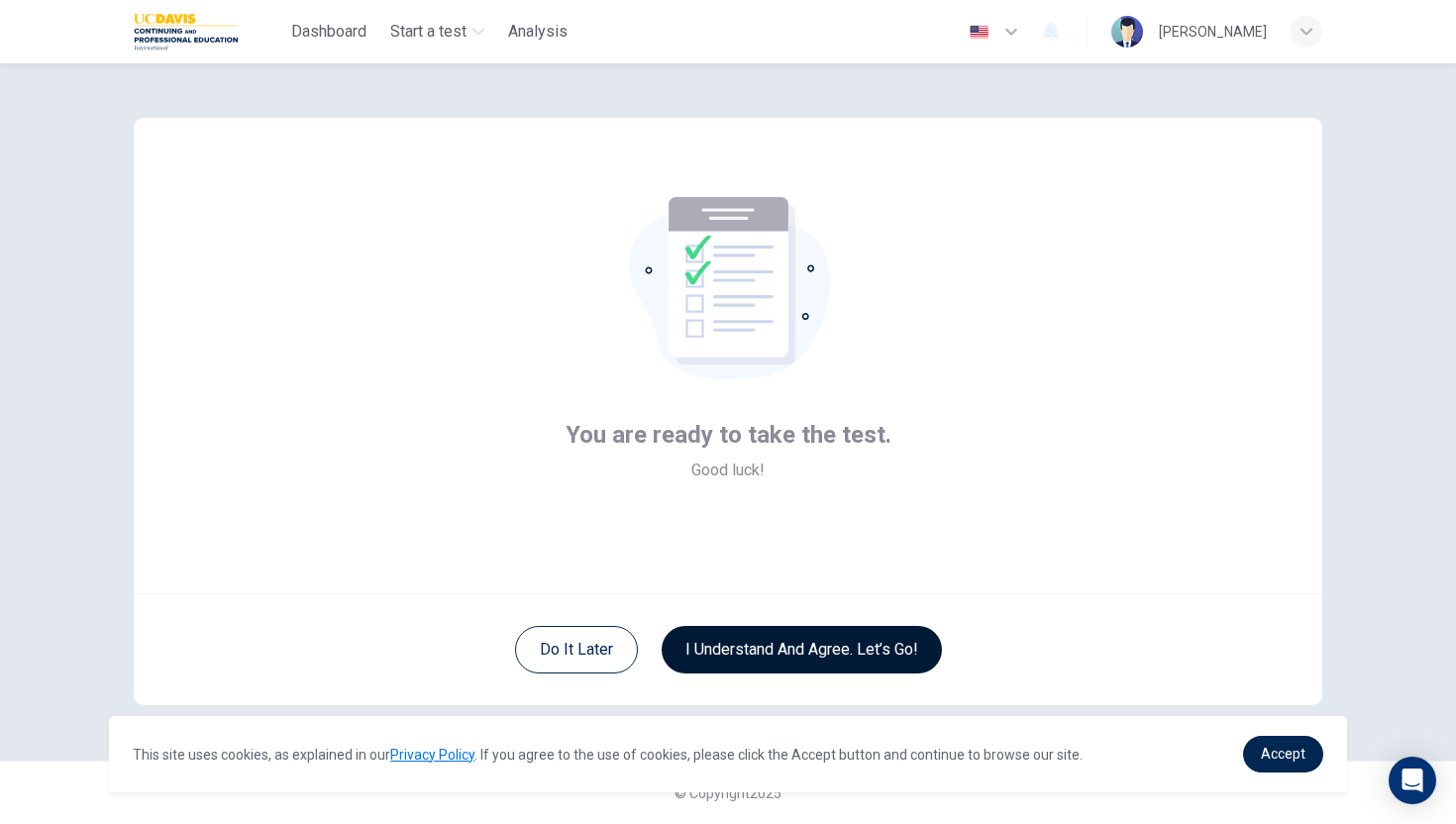 scroll, scrollTop: 1, scrollLeft: 0, axis: vertical 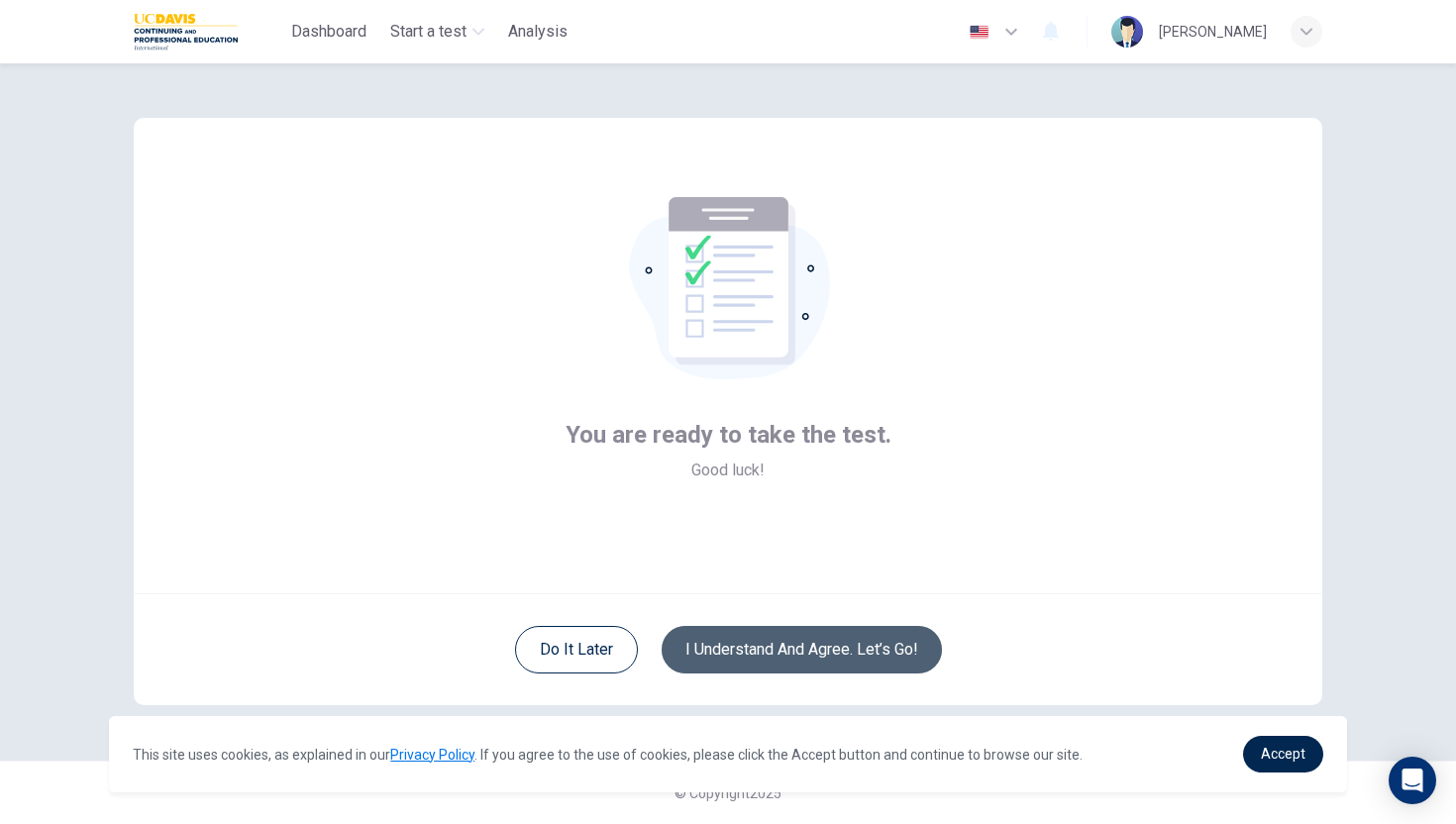 click on "I understand and agree. Let’s go!" at bounding box center [801, 650] 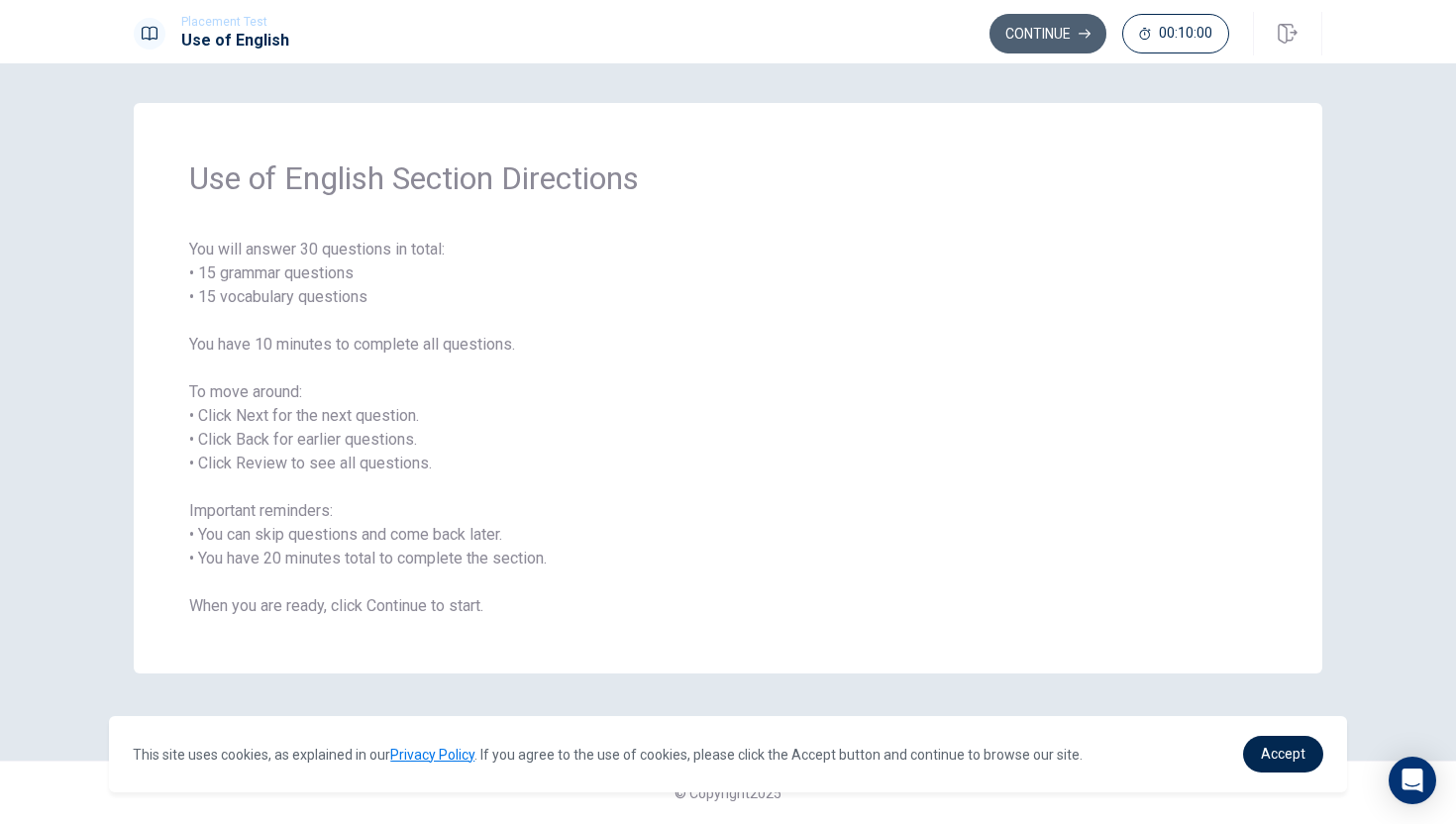 click on "Continue" at bounding box center [1048, 34] 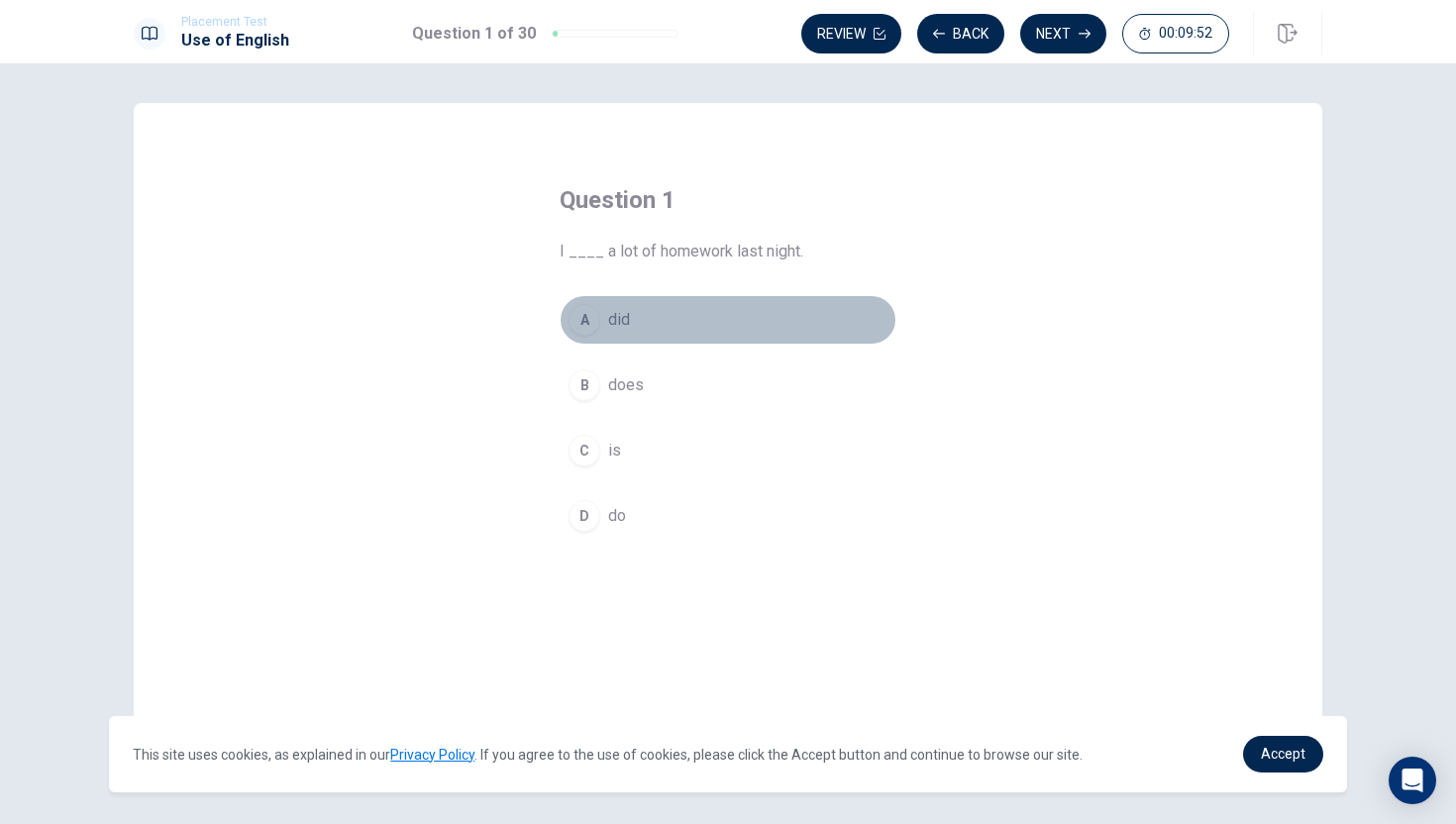 click on "A" at bounding box center (584, 320) 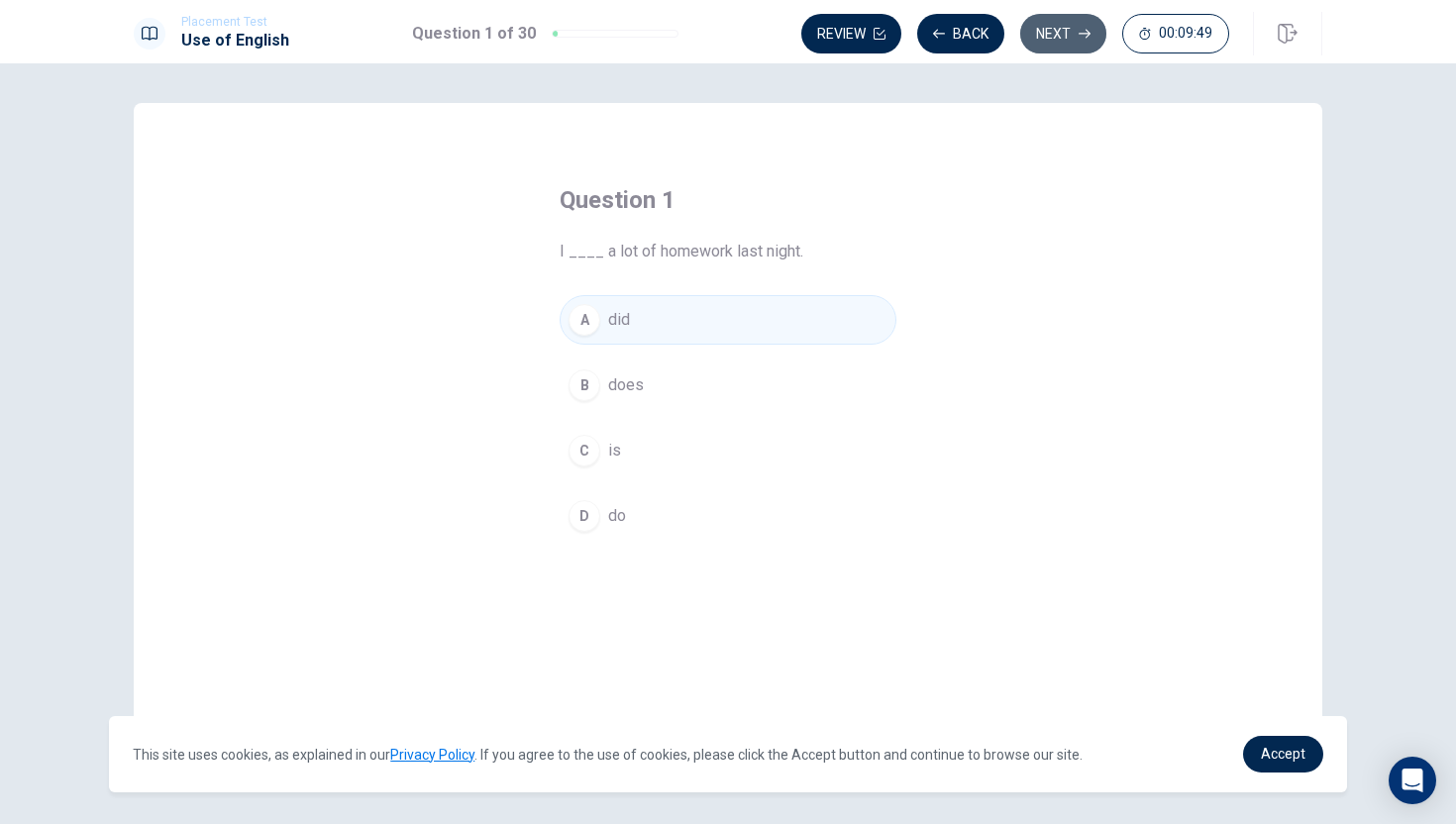 click on "Next" at bounding box center (1063, 34) 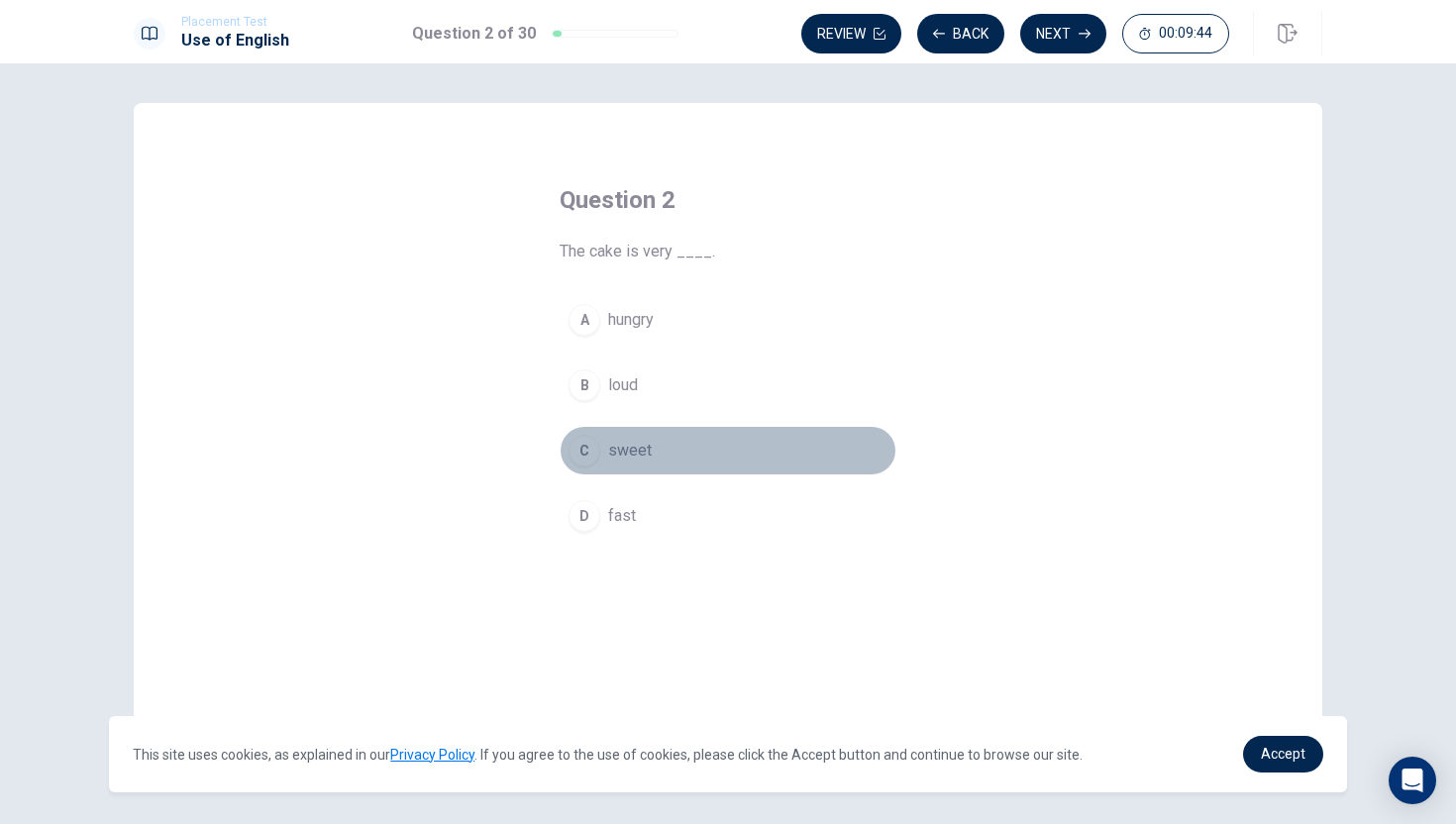 click on "C" at bounding box center [584, 451] 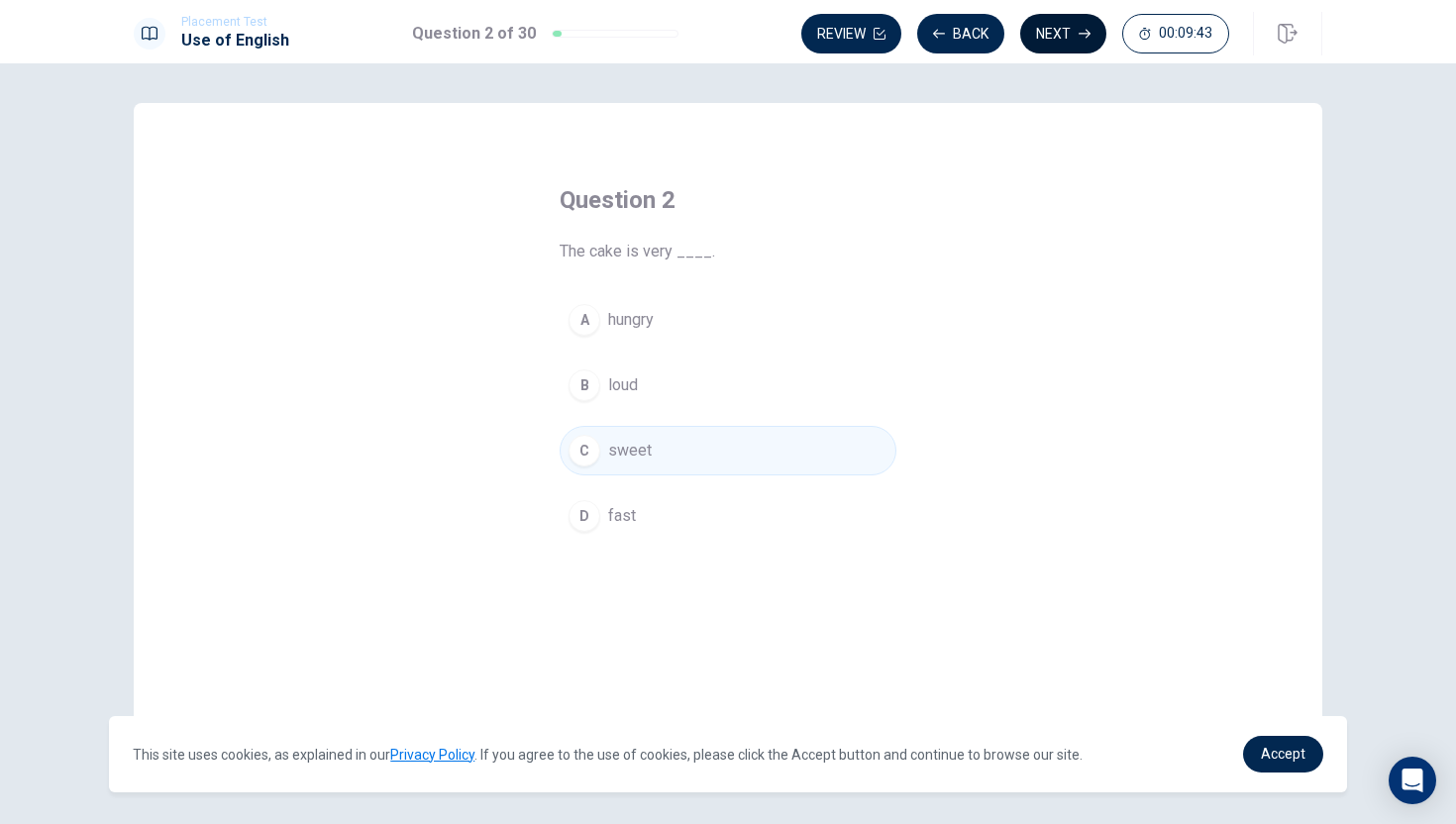 click on "Next" at bounding box center (1063, 34) 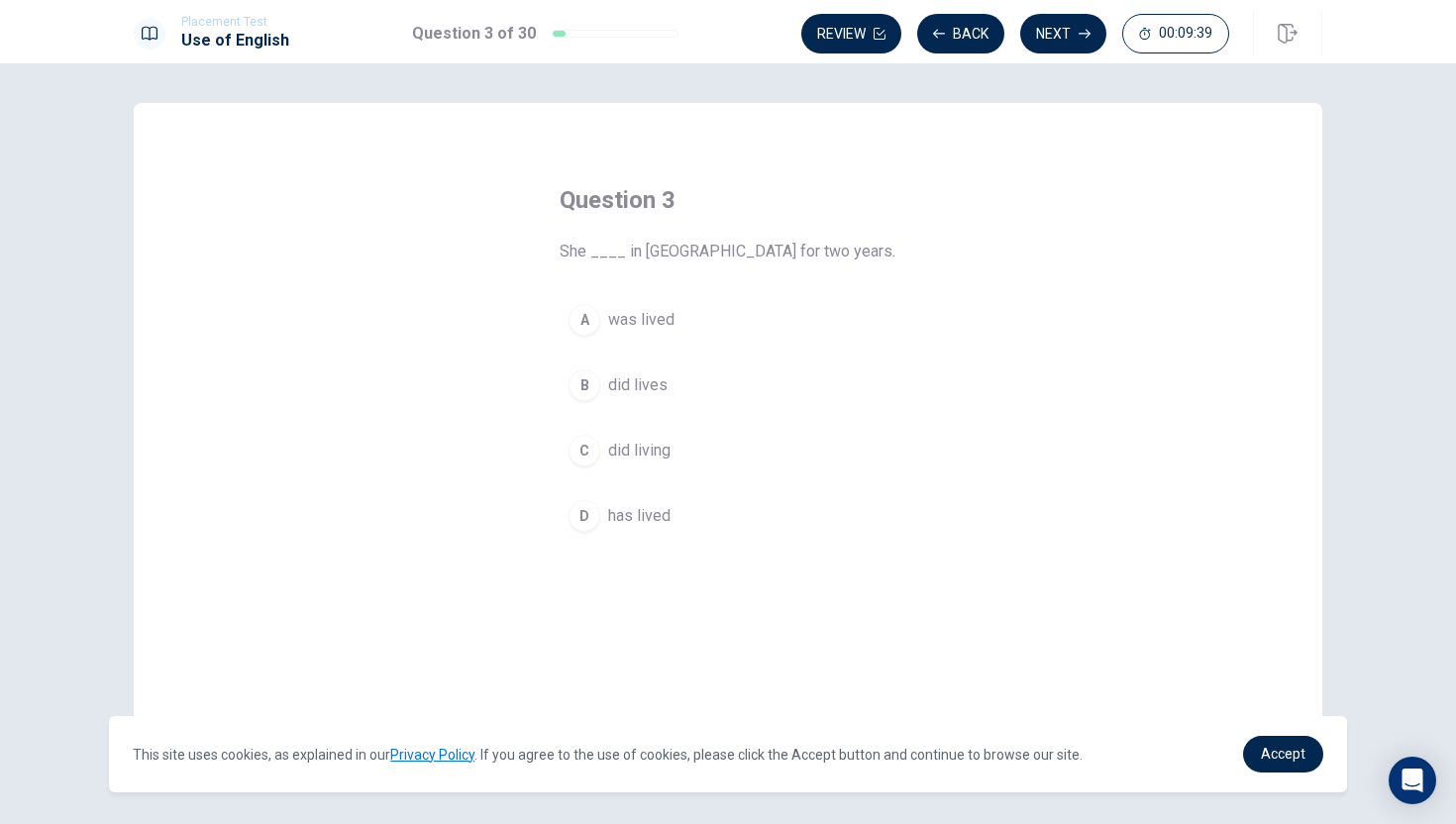 click on "D" at bounding box center [584, 516] 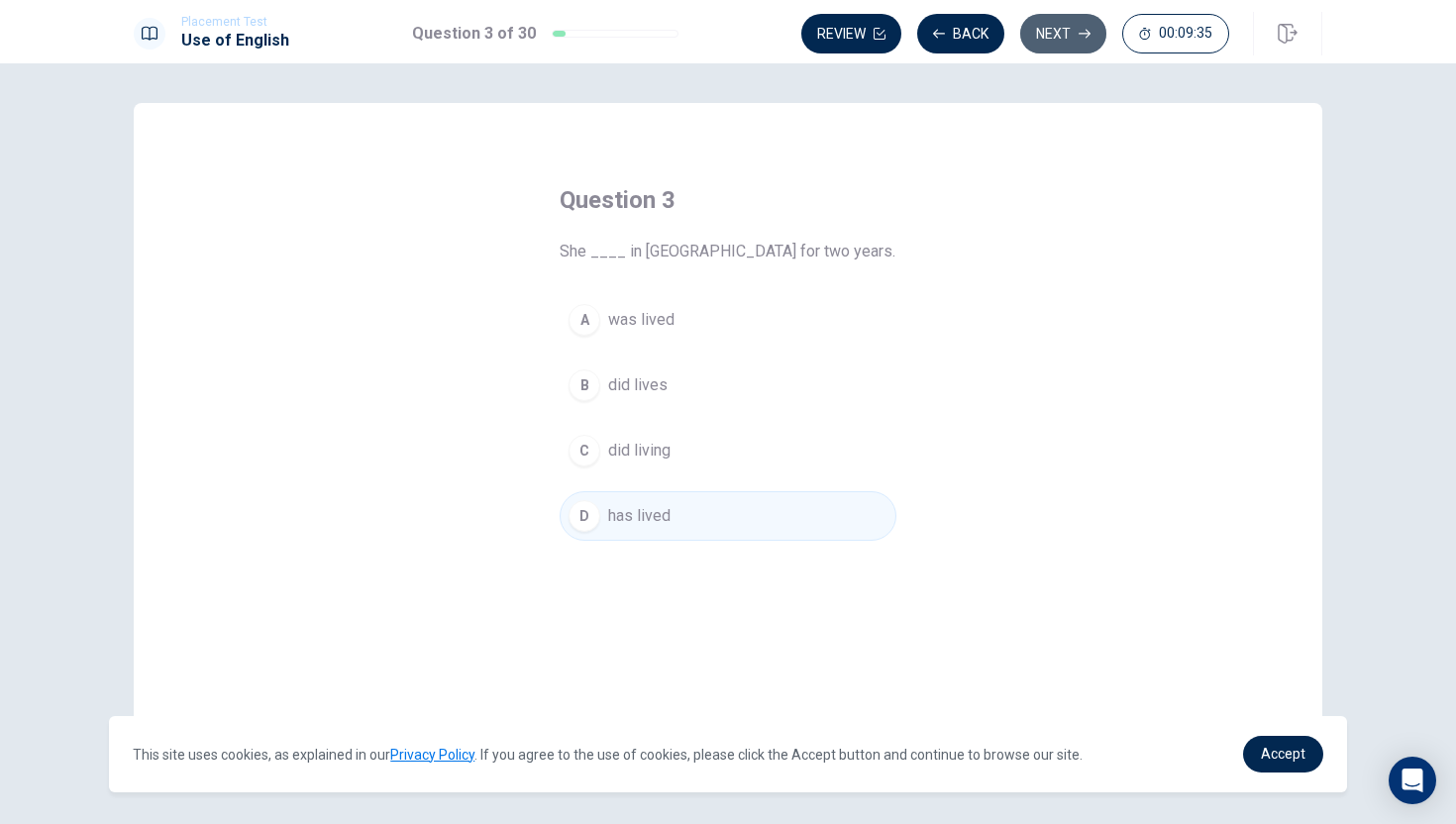 click on "Next" at bounding box center (1063, 34) 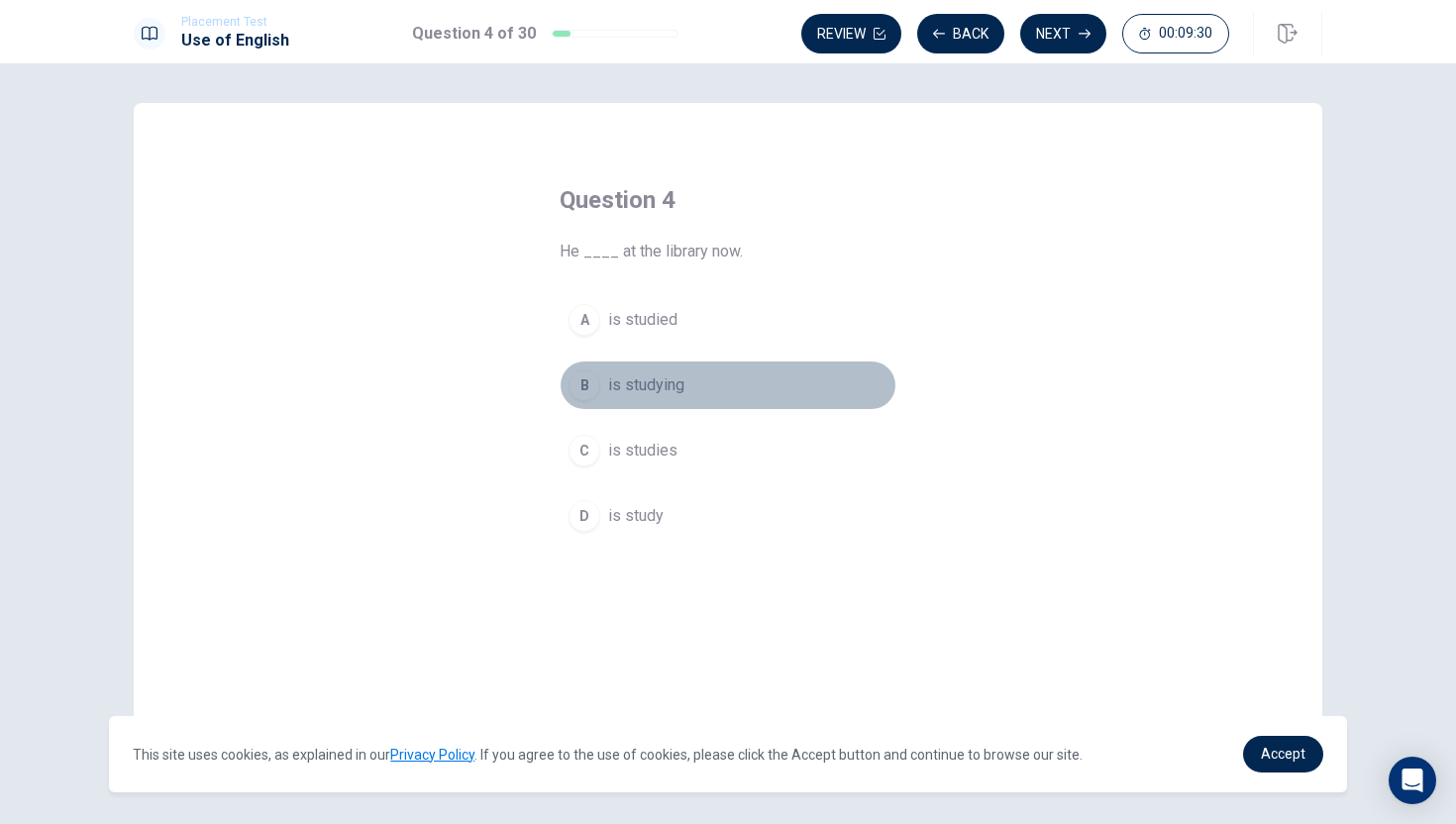 click on "B" at bounding box center [584, 385] 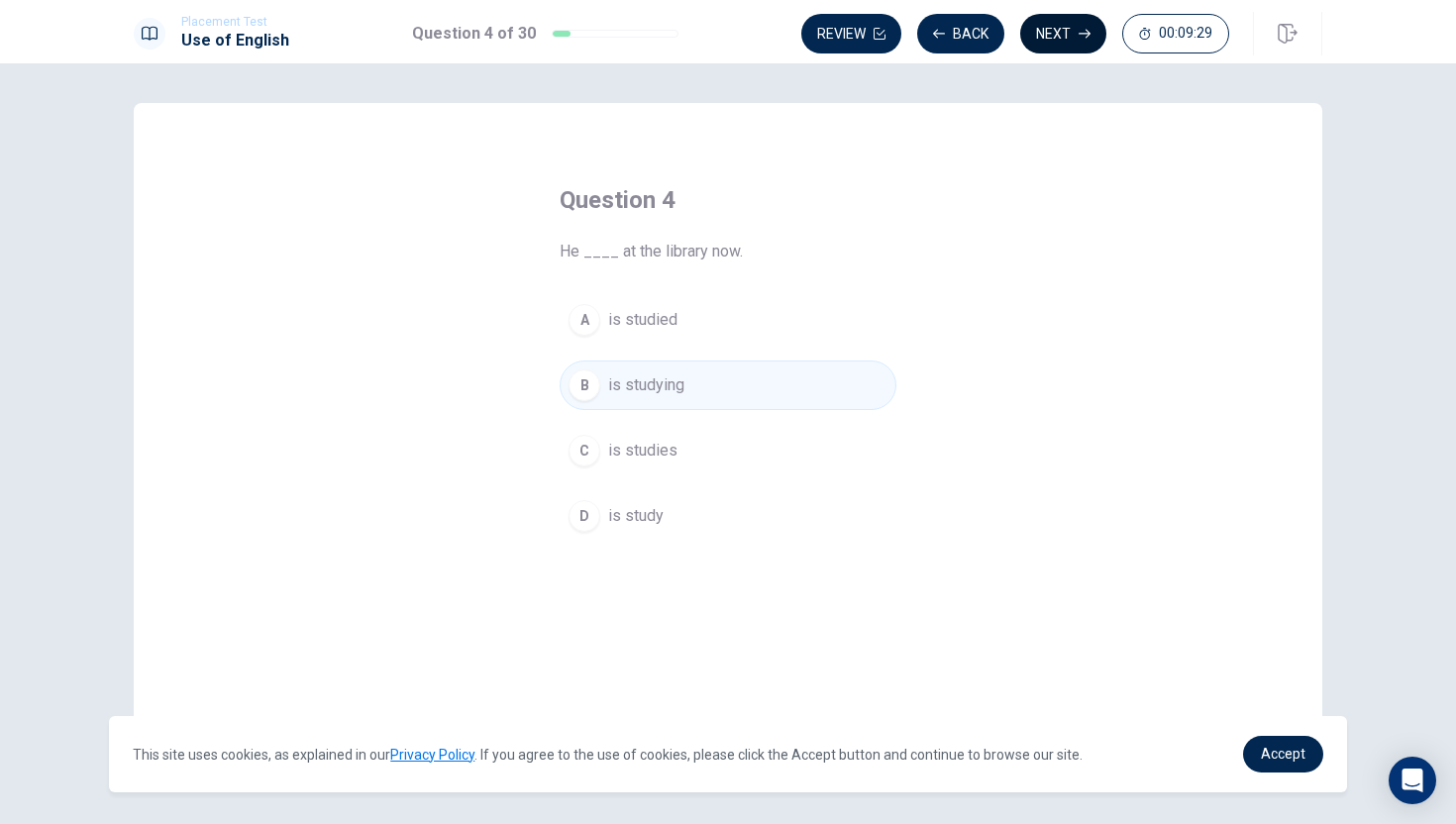 click on "Next" at bounding box center [1063, 34] 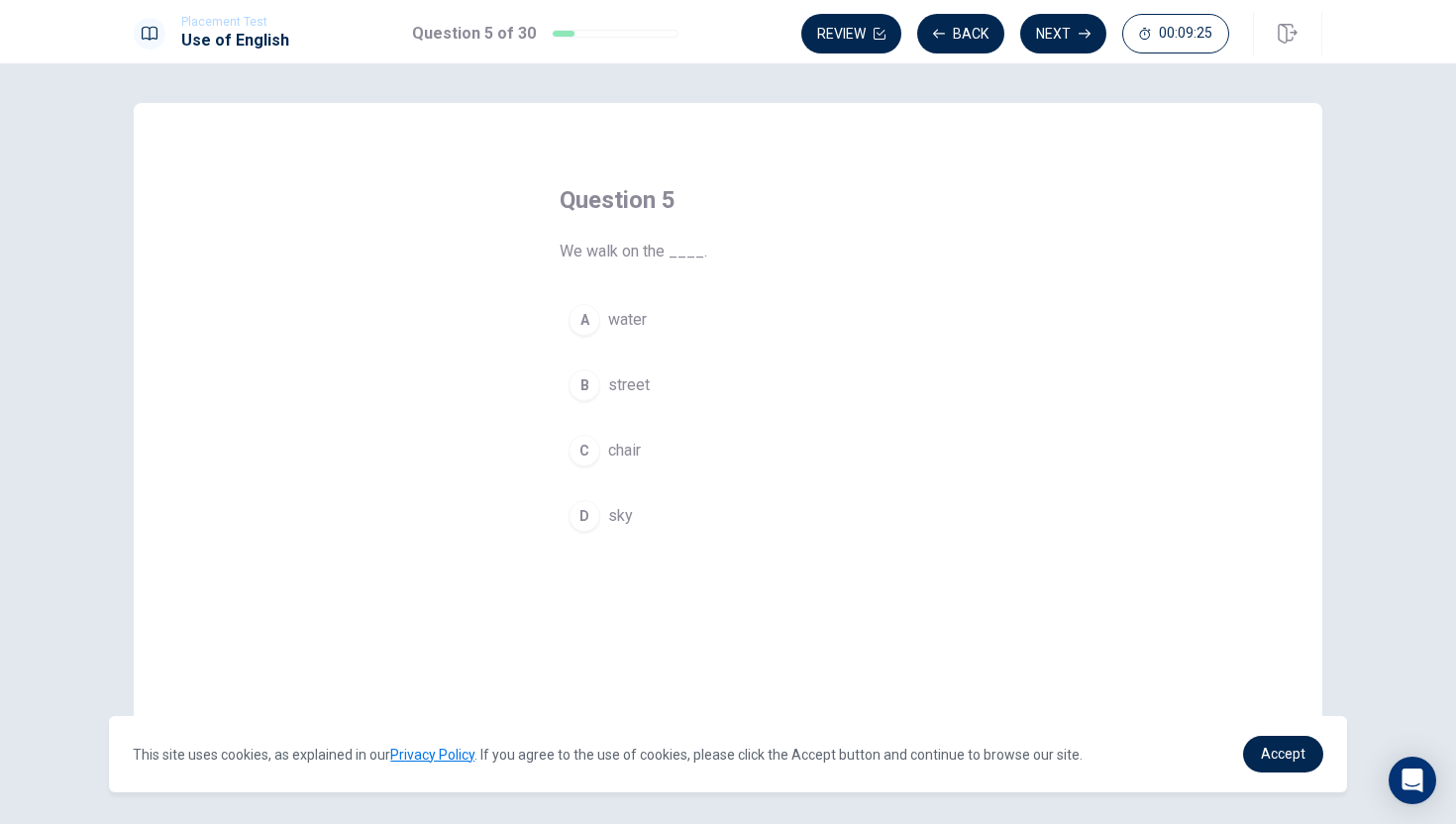 click on "B" at bounding box center [584, 385] 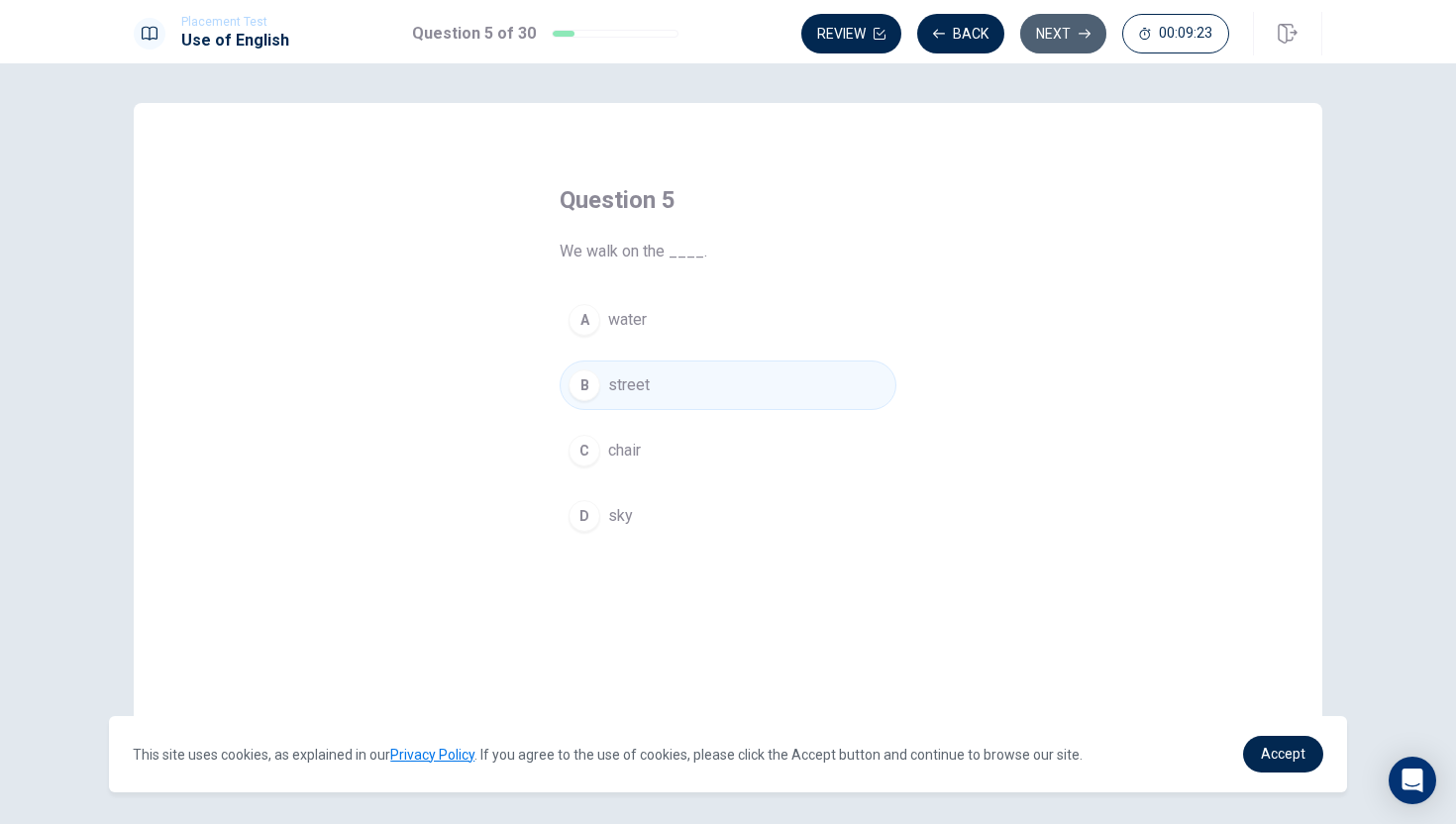 click on "Next" at bounding box center [1063, 34] 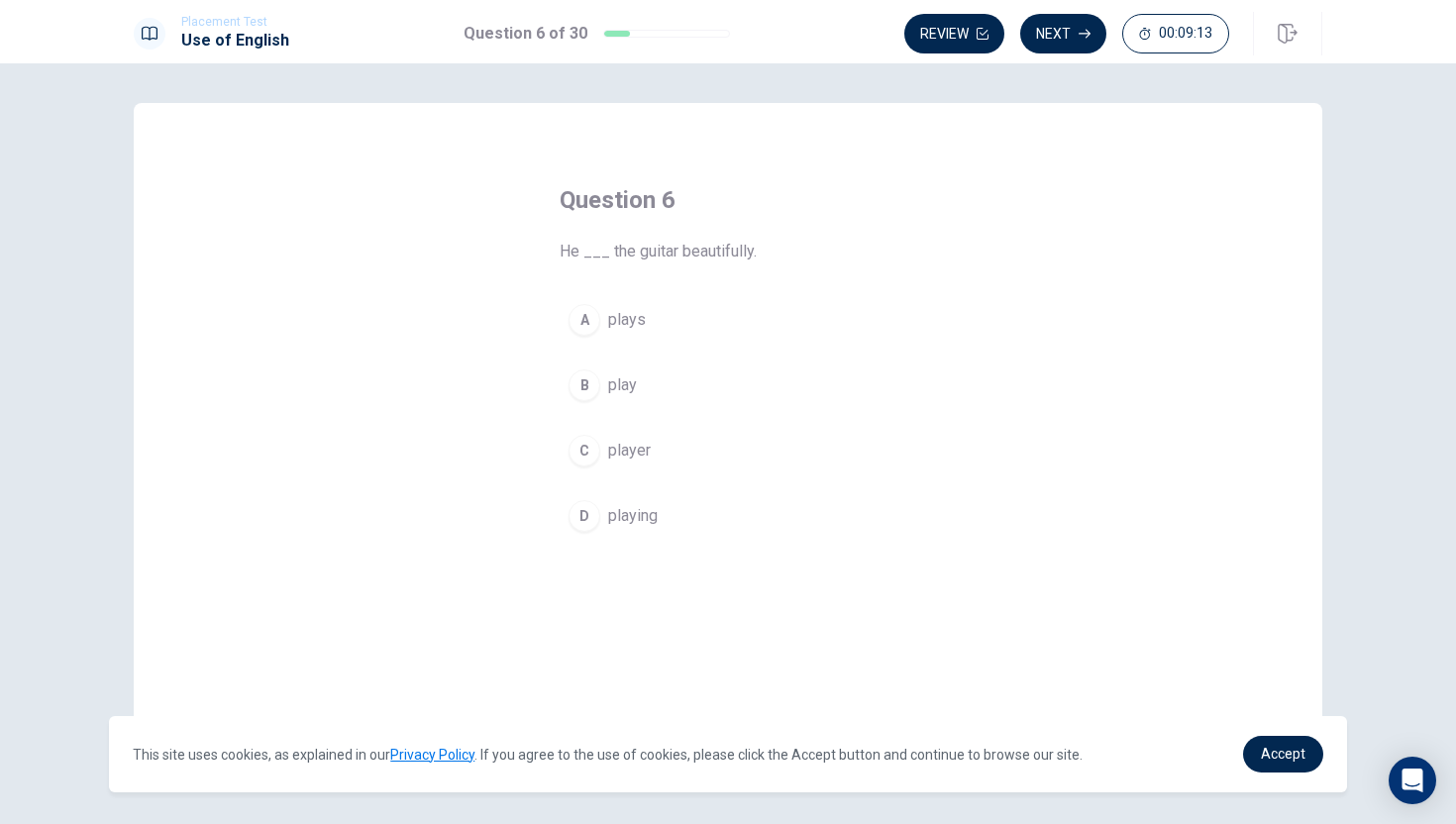 click on "A" at bounding box center [584, 320] 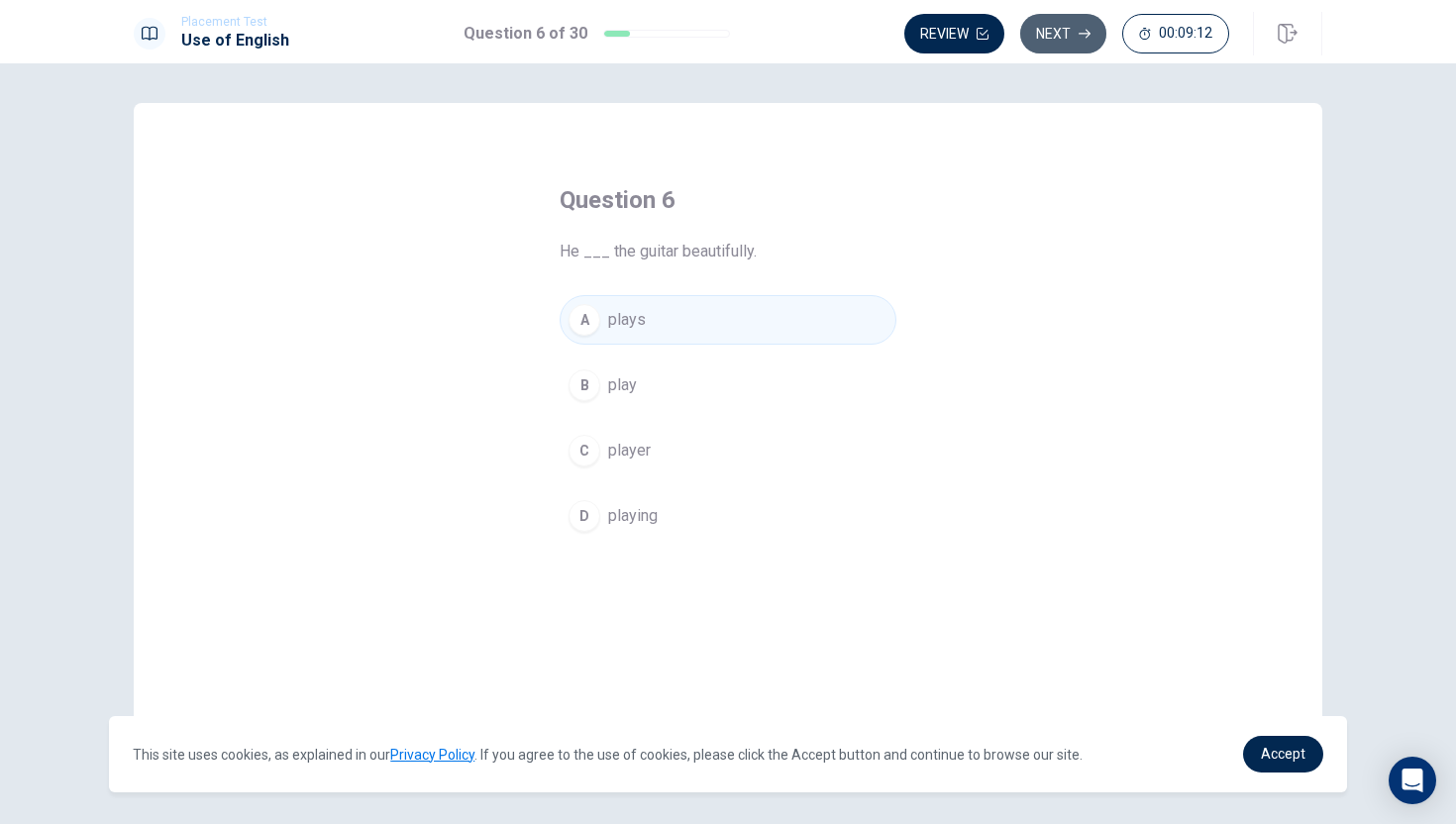 click on "Next" at bounding box center (1063, 34) 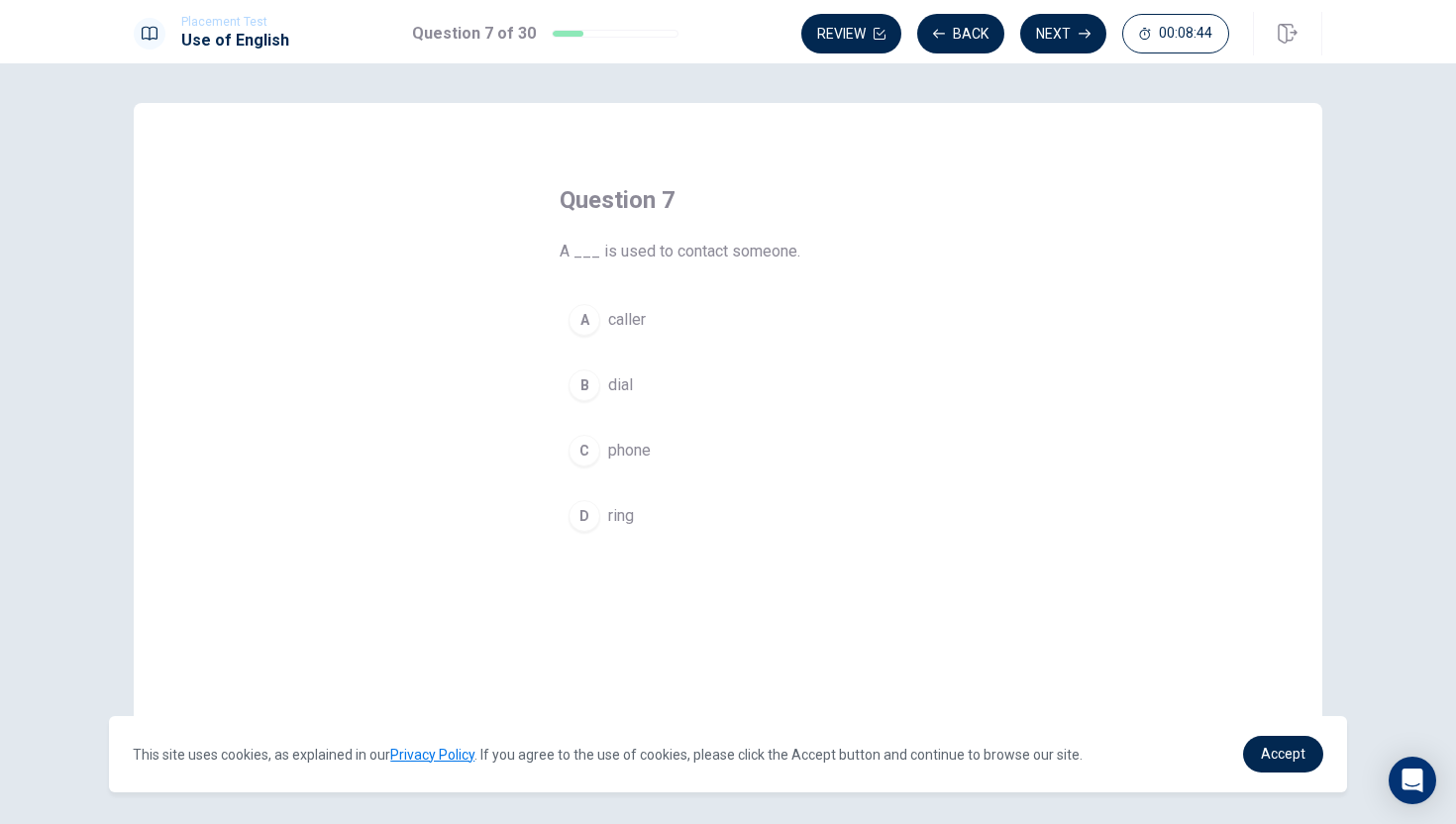 click on "C" at bounding box center (584, 451) 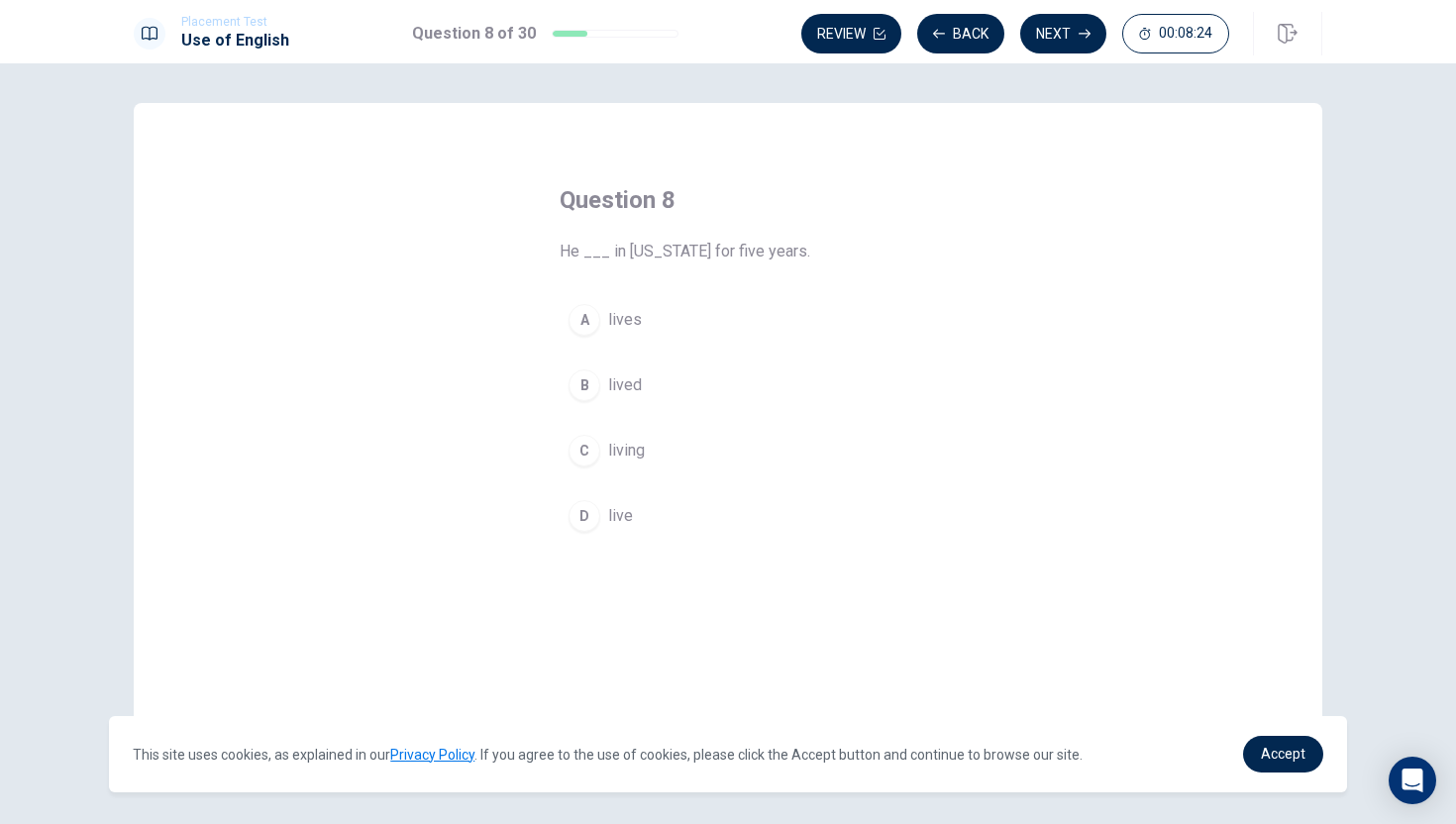 click on "A" at bounding box center (584, 320) 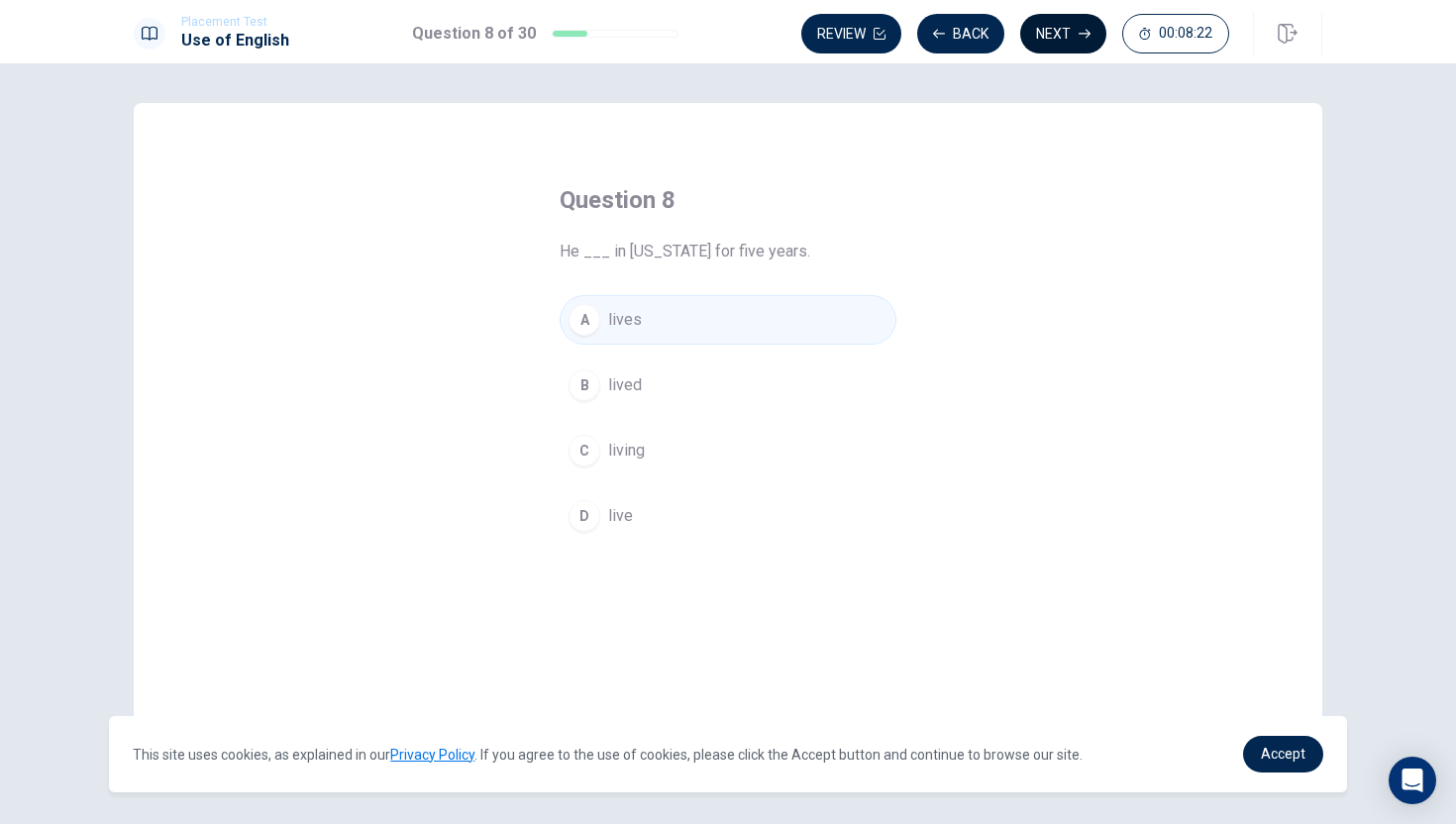 click on "Next" at bounding box center (1063, 34) 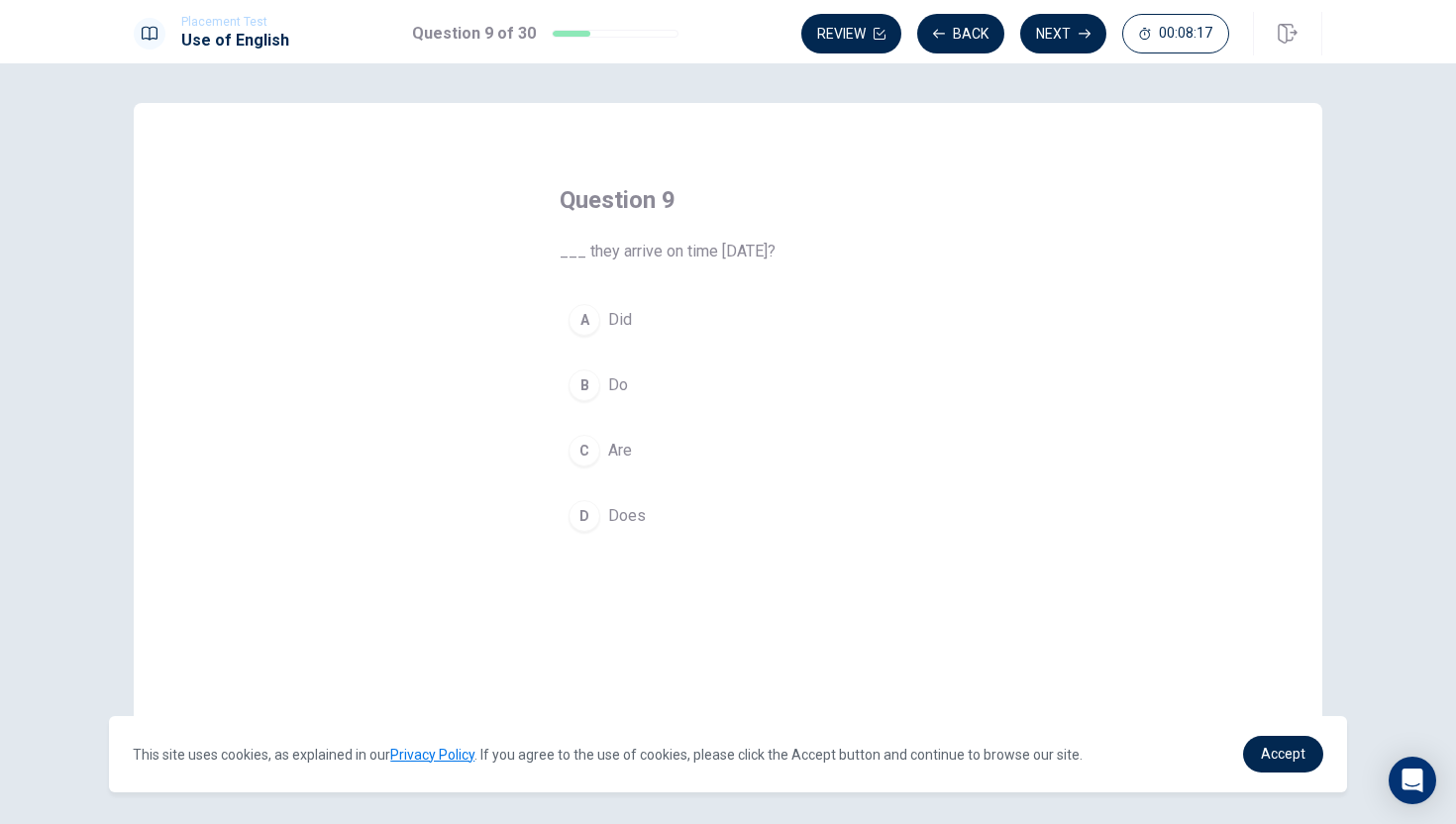 click on "A" at bounding box center (584, 320) 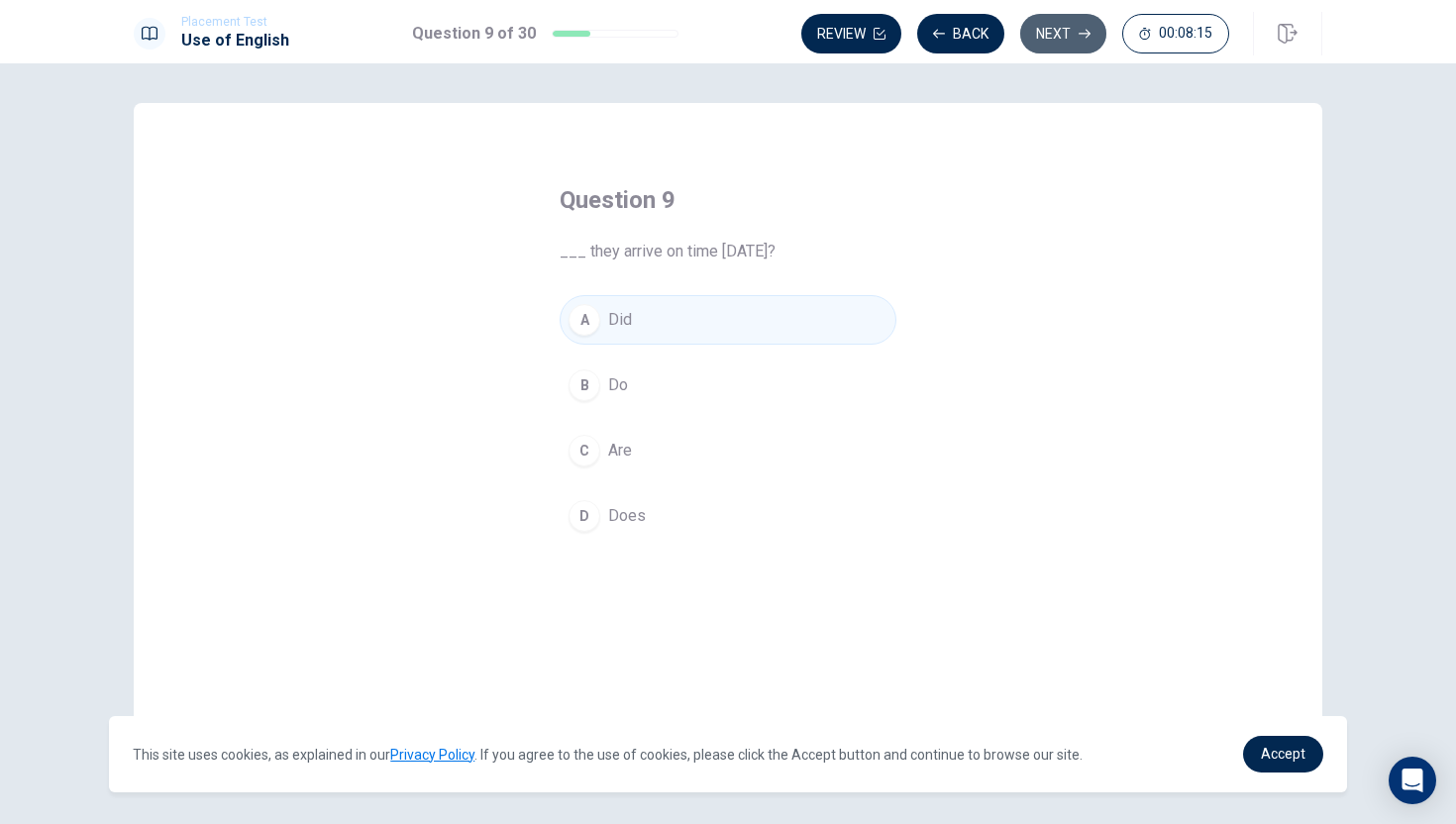 click on "Next" at bounding box center [1063, 34] 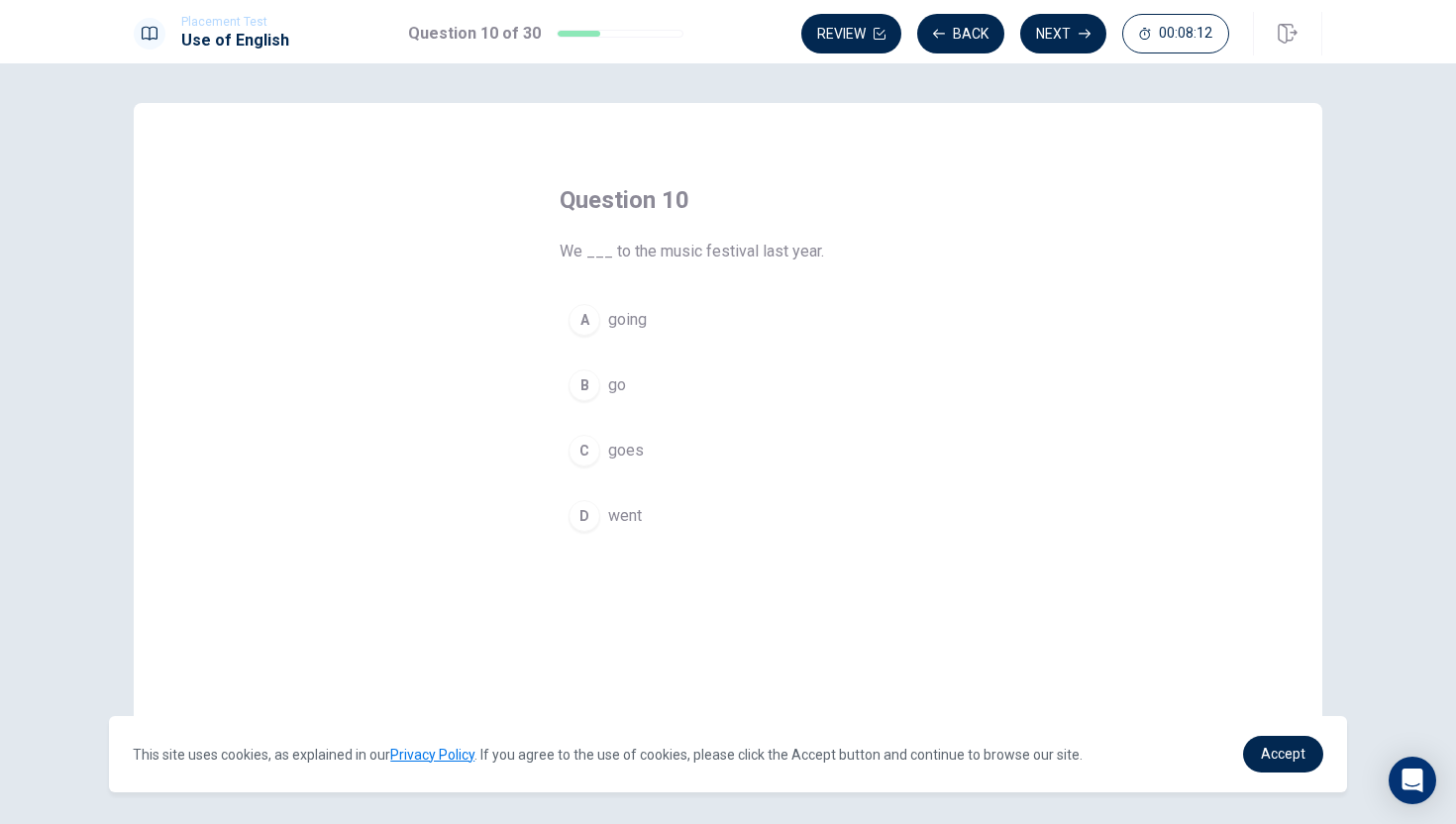 click on "D" at bounding box center (584, 516) 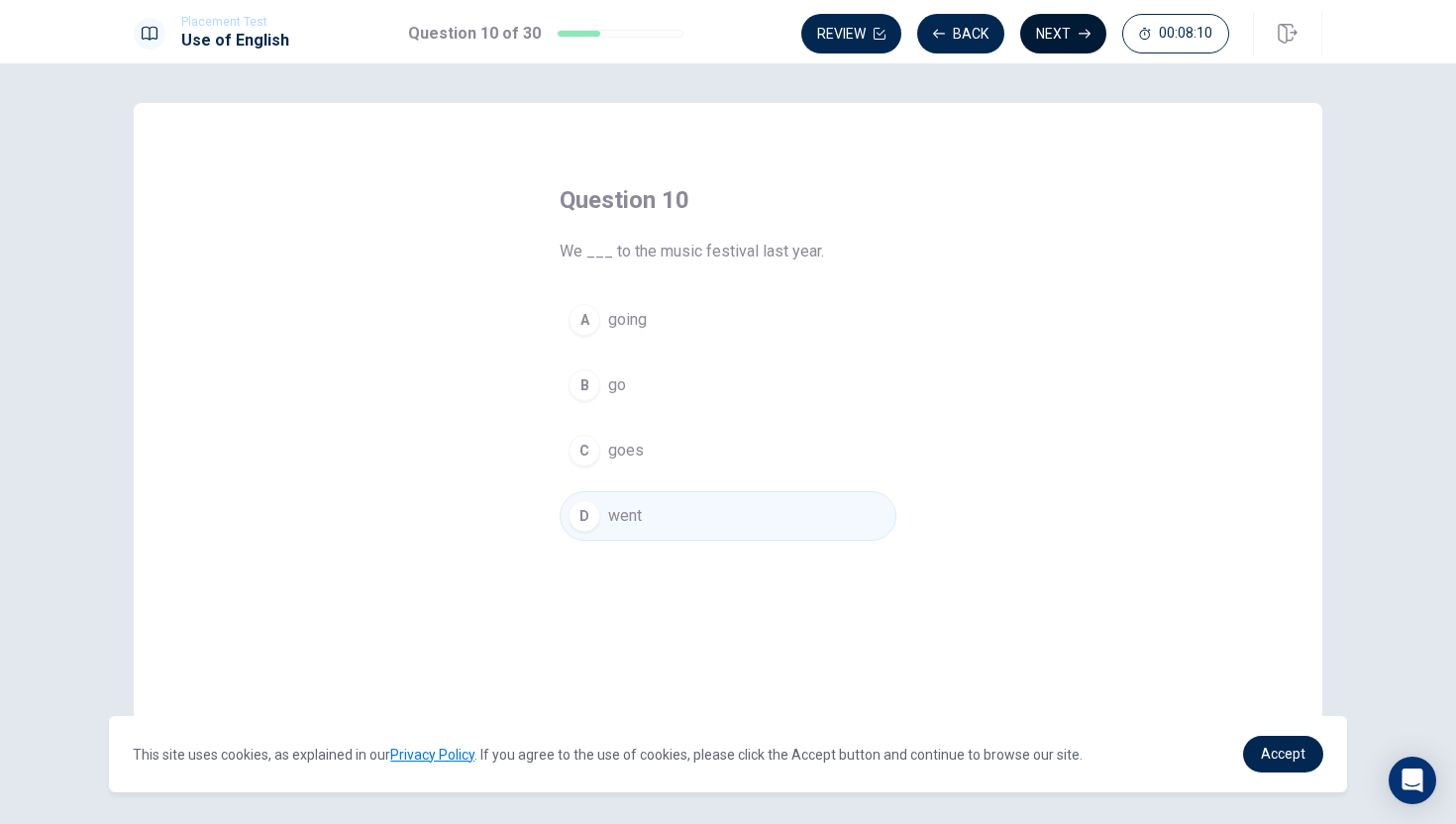 click on "Next" at bounding box center [1063, 34] 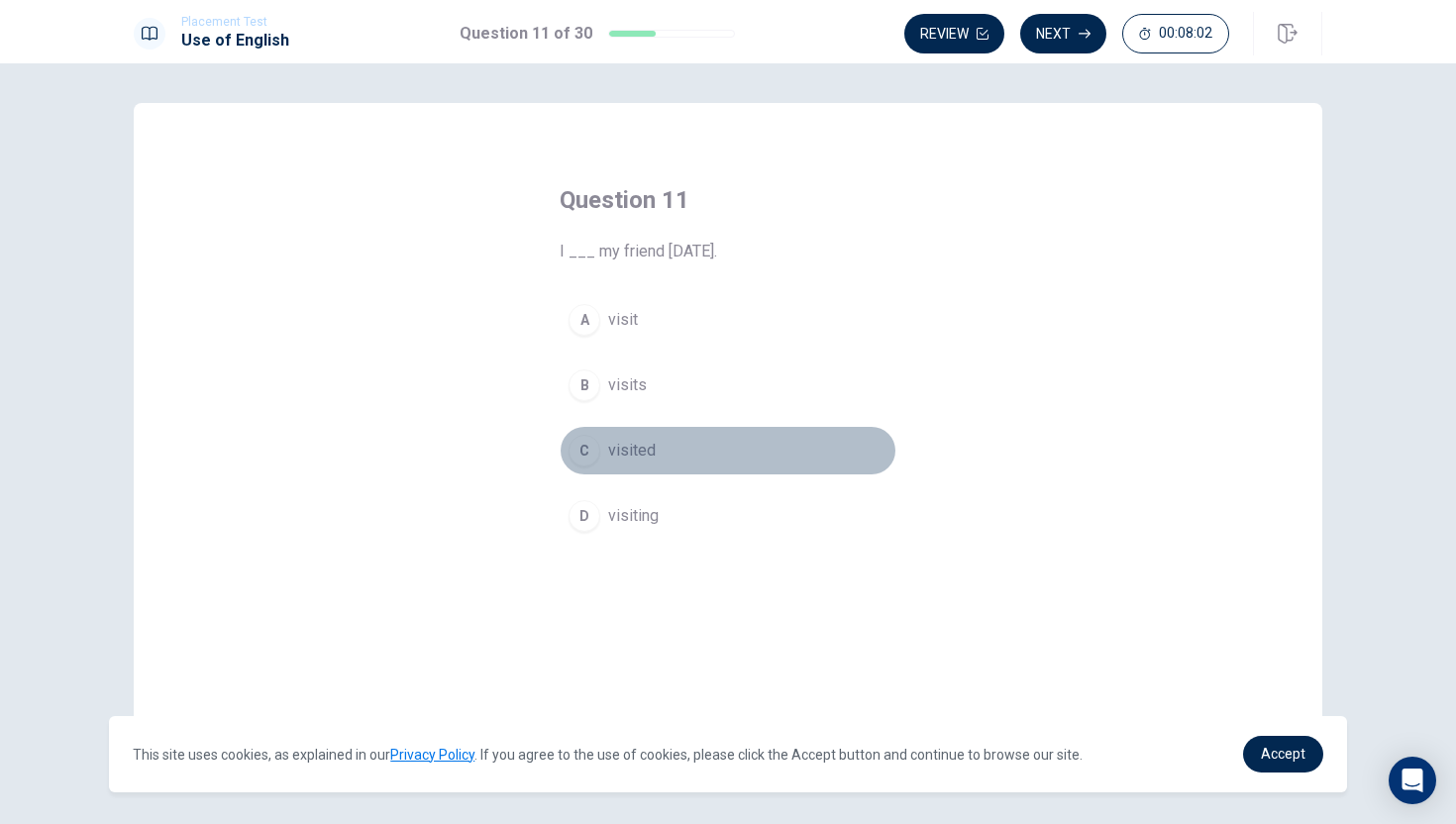 click on "C" at bounding box center (584, 451) 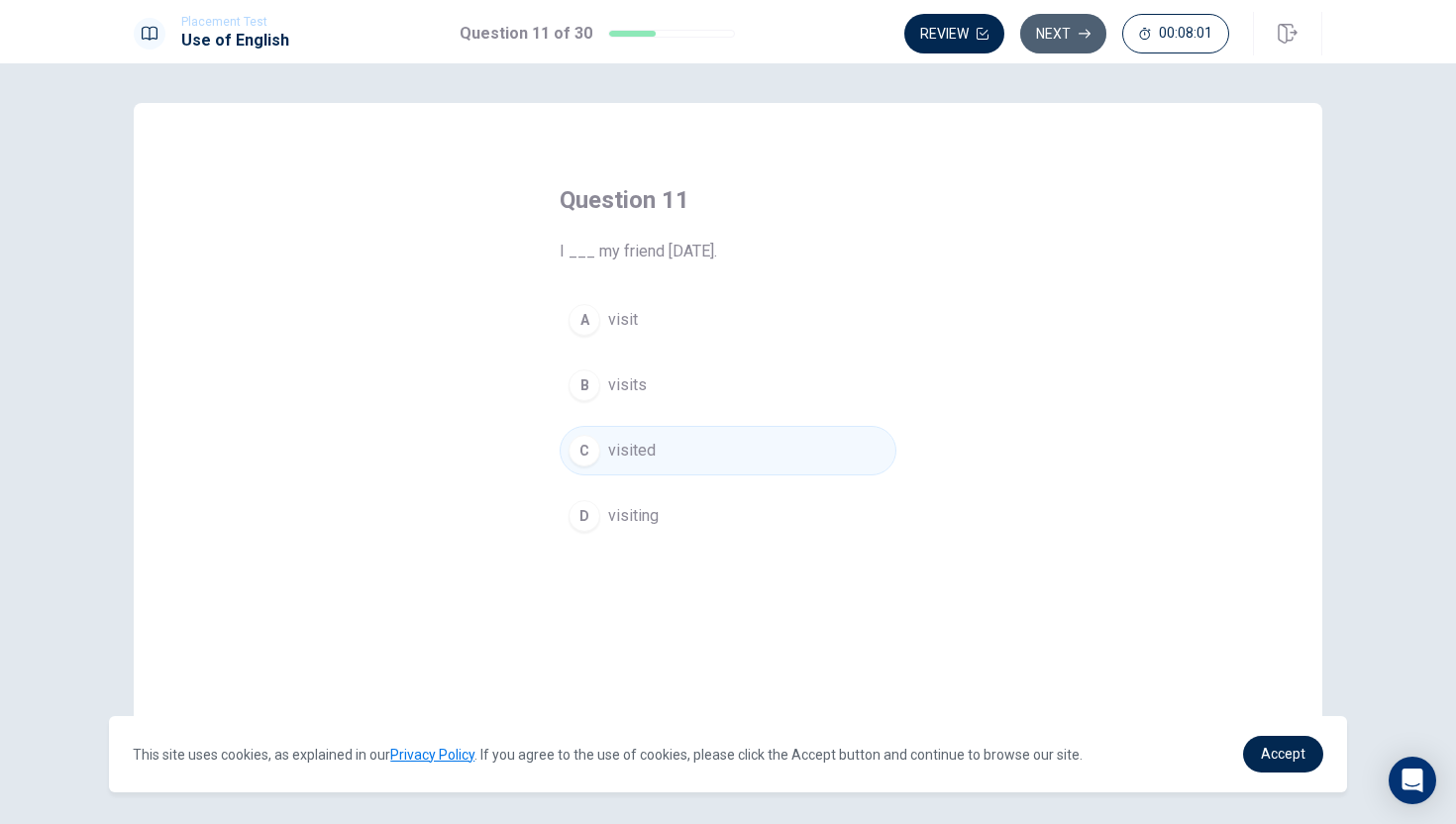 click on "Next" at bounding box center (1063, 34) 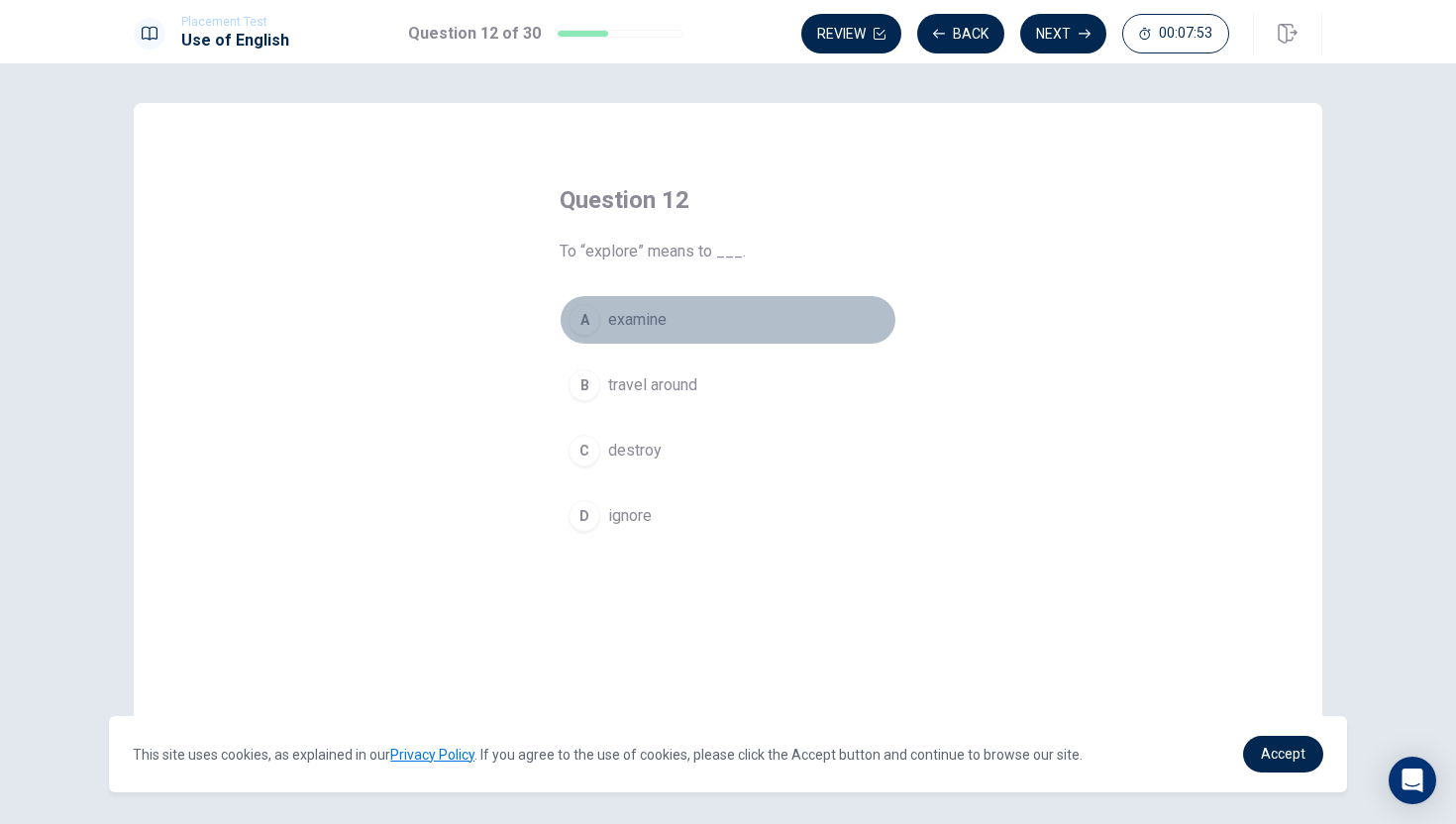 click on "A" at bounding box center (584, 320) 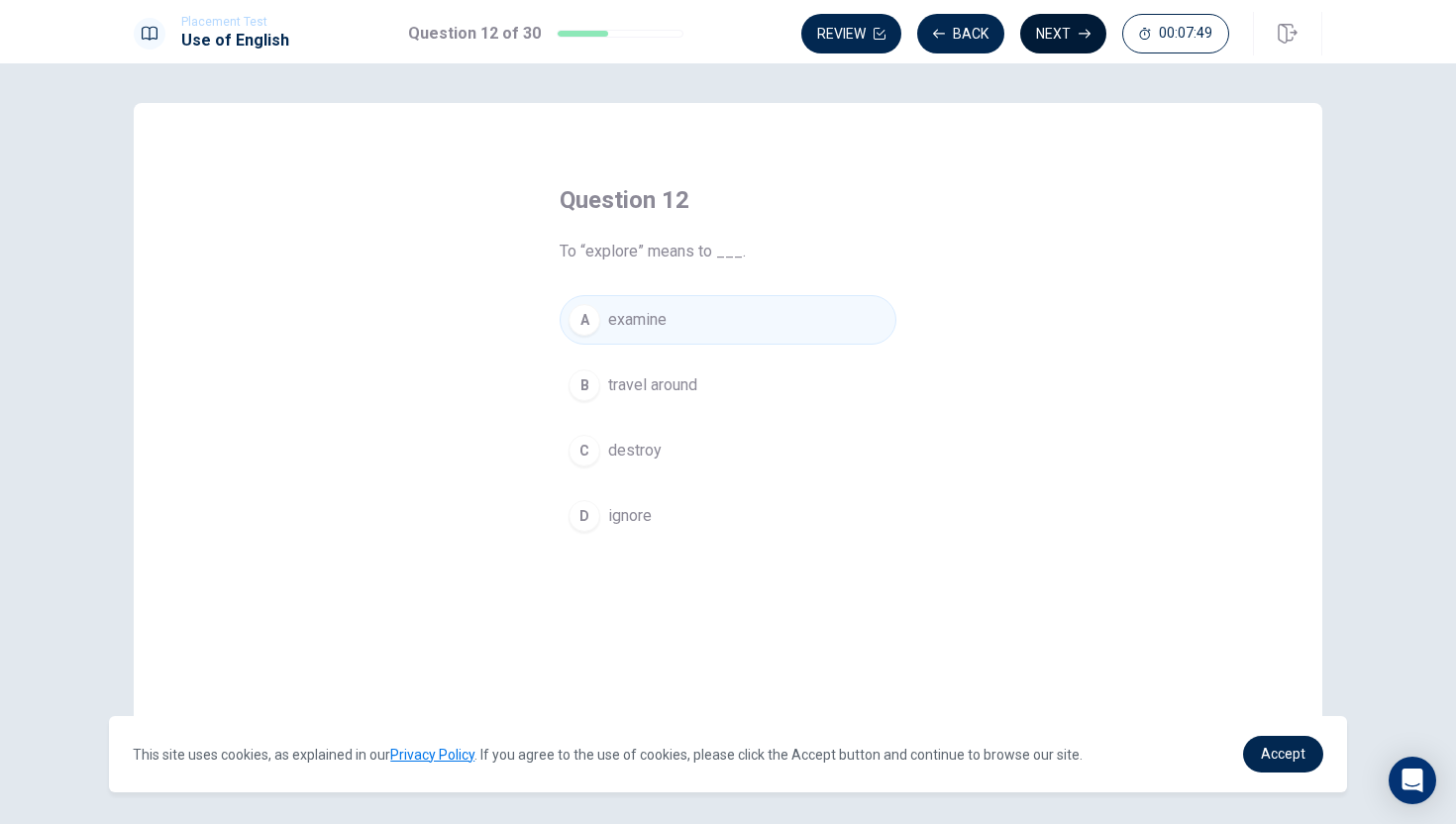 click on "Next" at bounding box center [1063, 34] 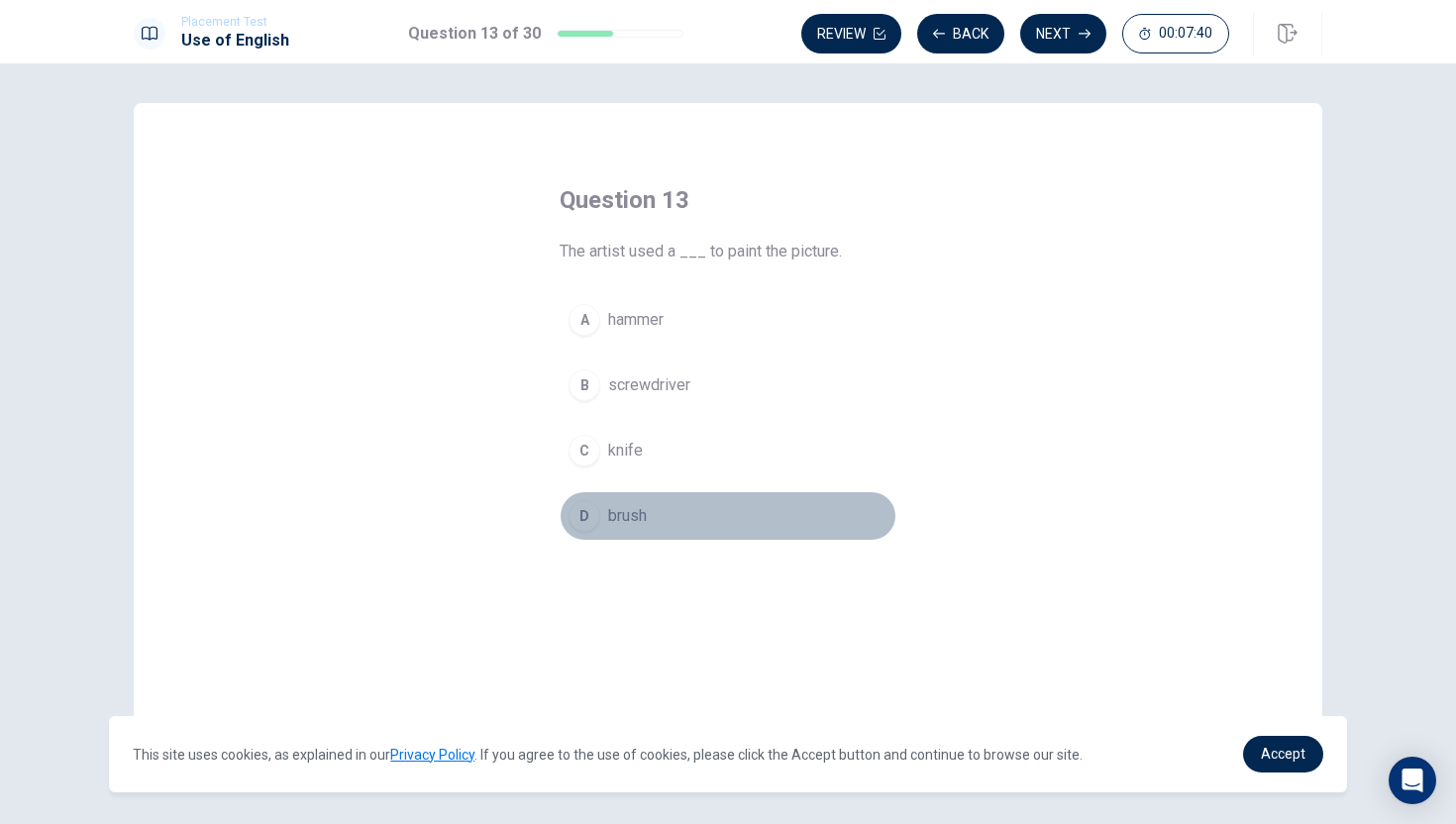 click on "D" at bounding box center [584, 516] 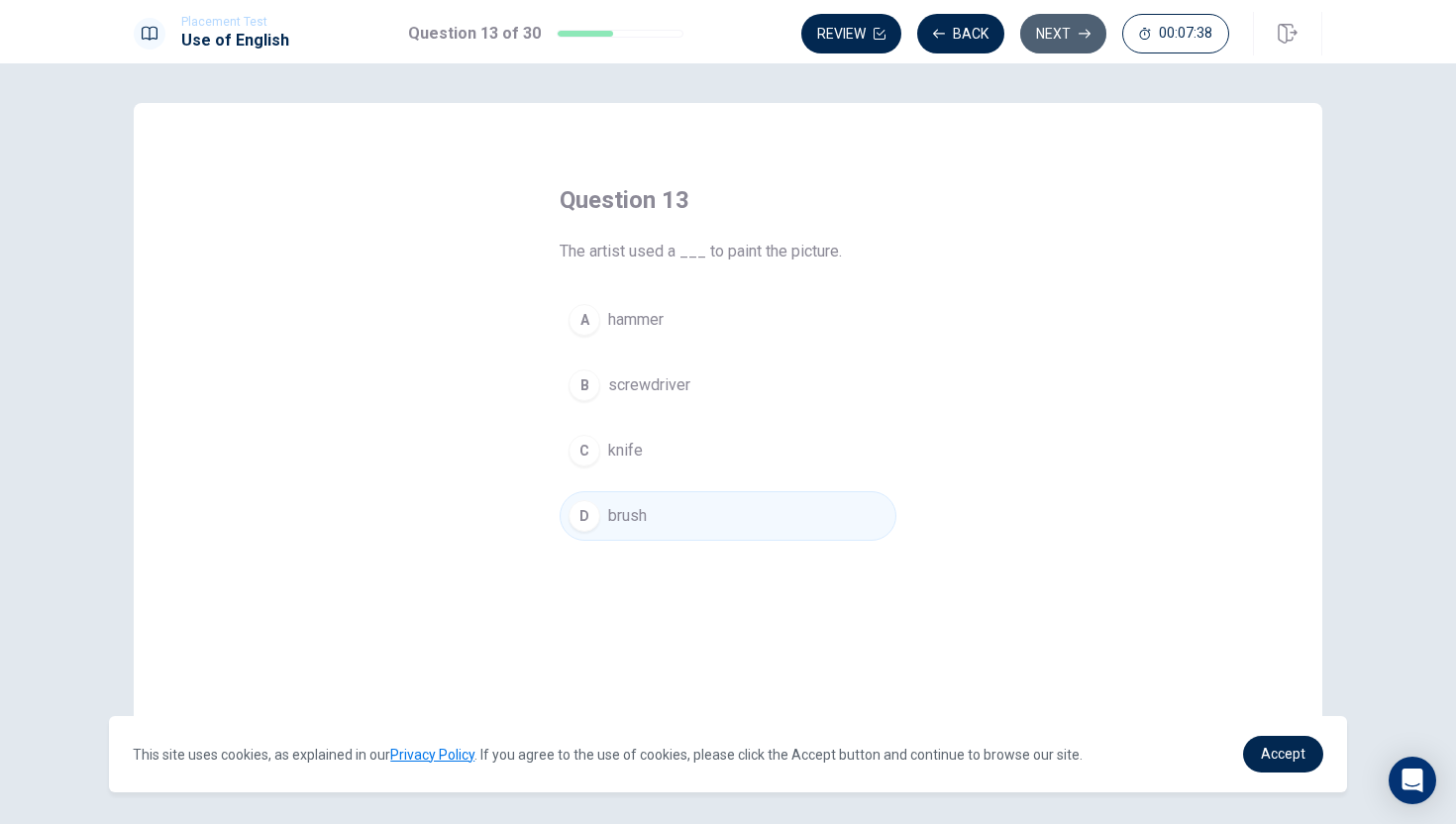 click on "Next" at bounding box center (1063, 34) 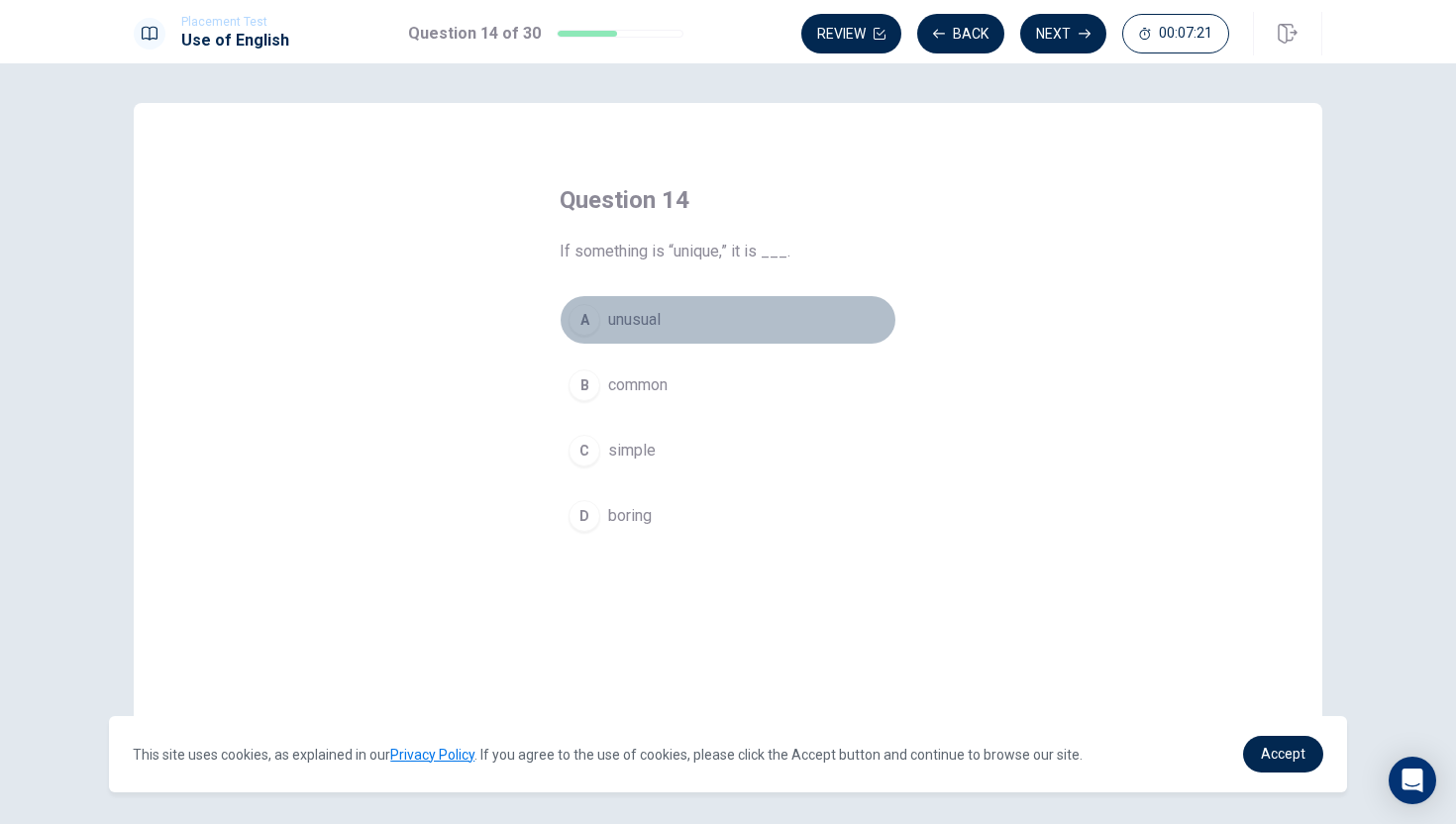 click on "A" at bounding box center (584, 320) 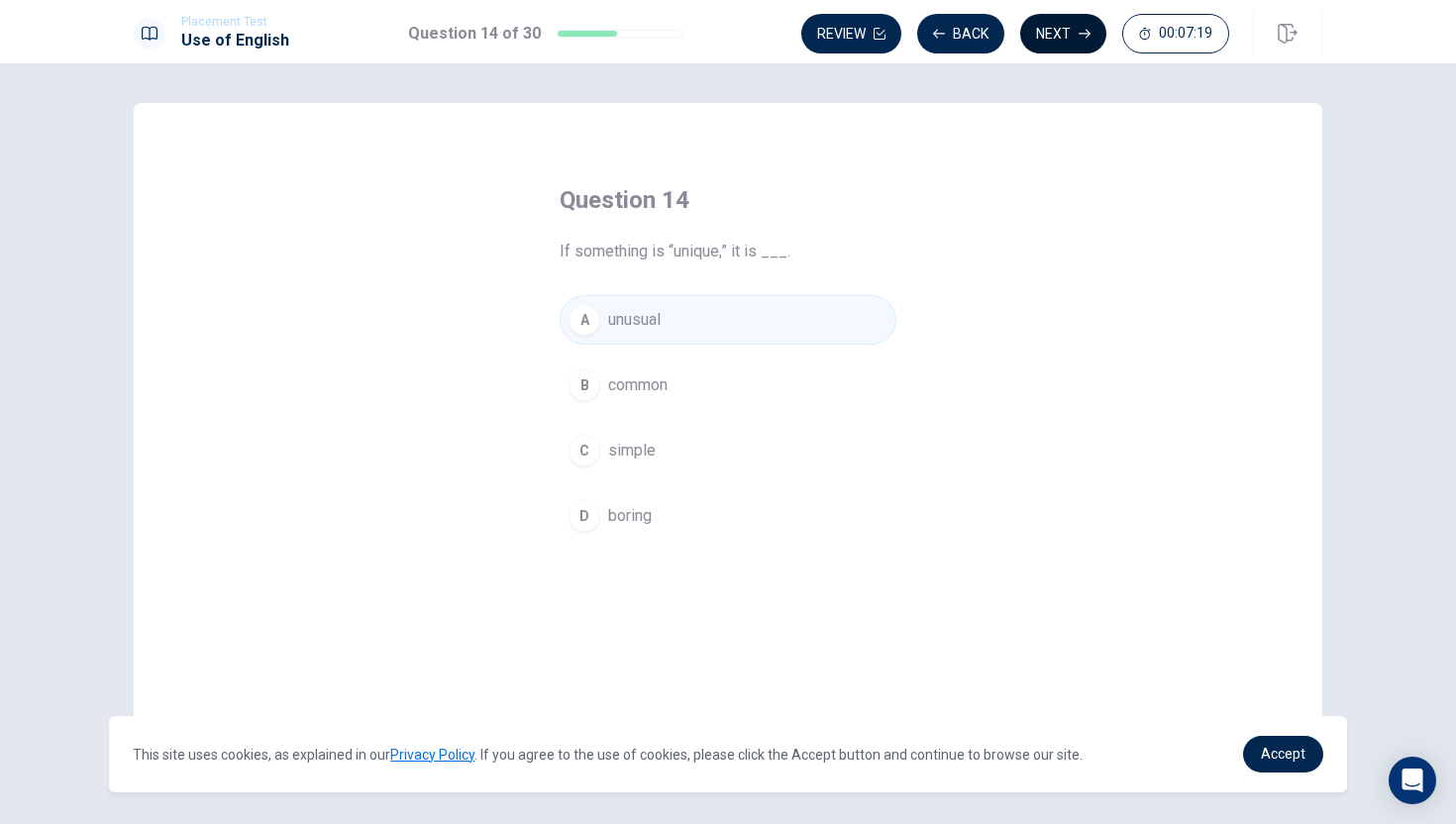 click on "Next" at bounding box center (1063, 34) 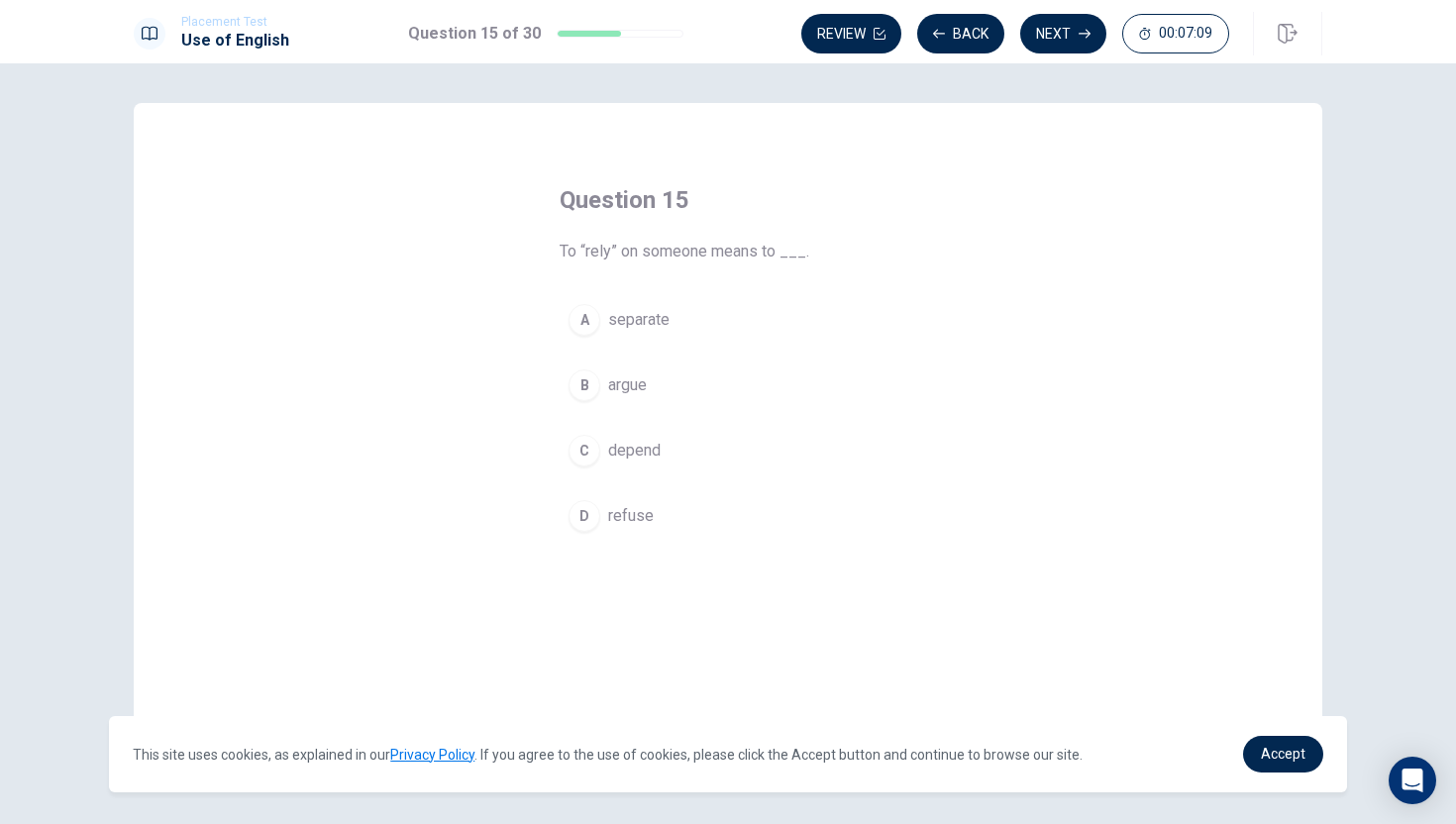 click on "C" at bounding box center (584, 451) 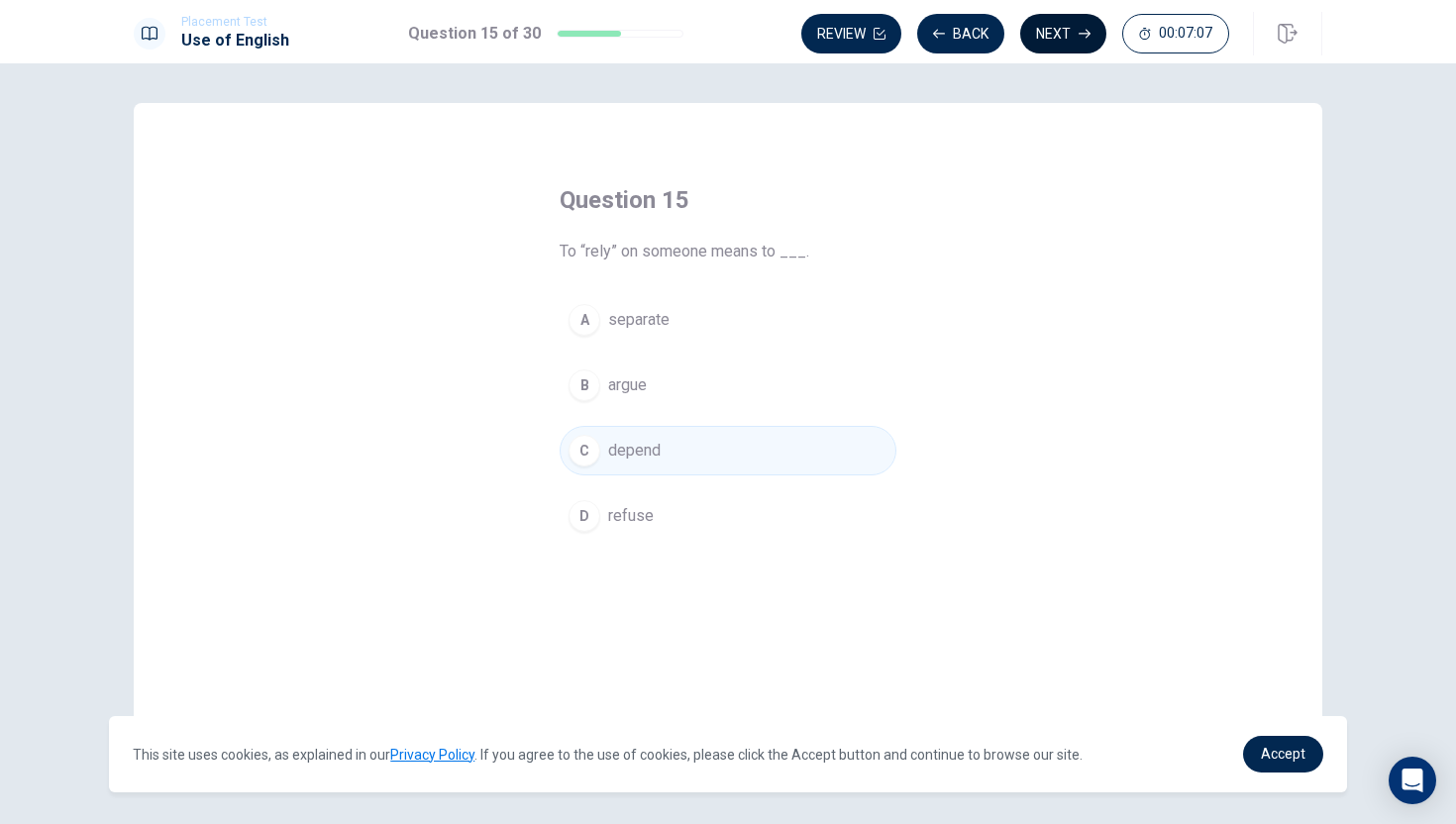 click on "Next" at bounding box center [1063, 34] 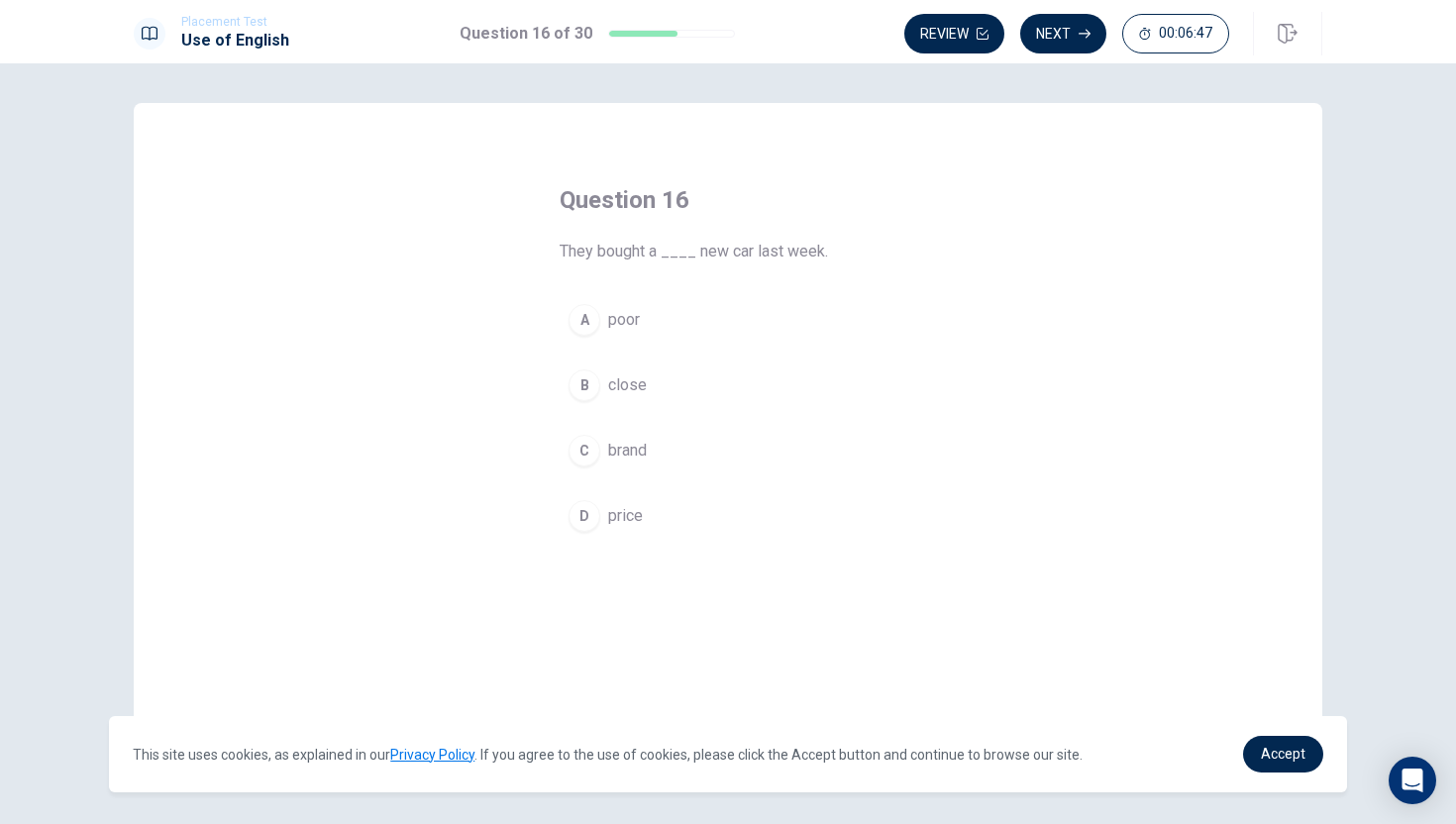 click on "C" at bounding box center [584, 451] 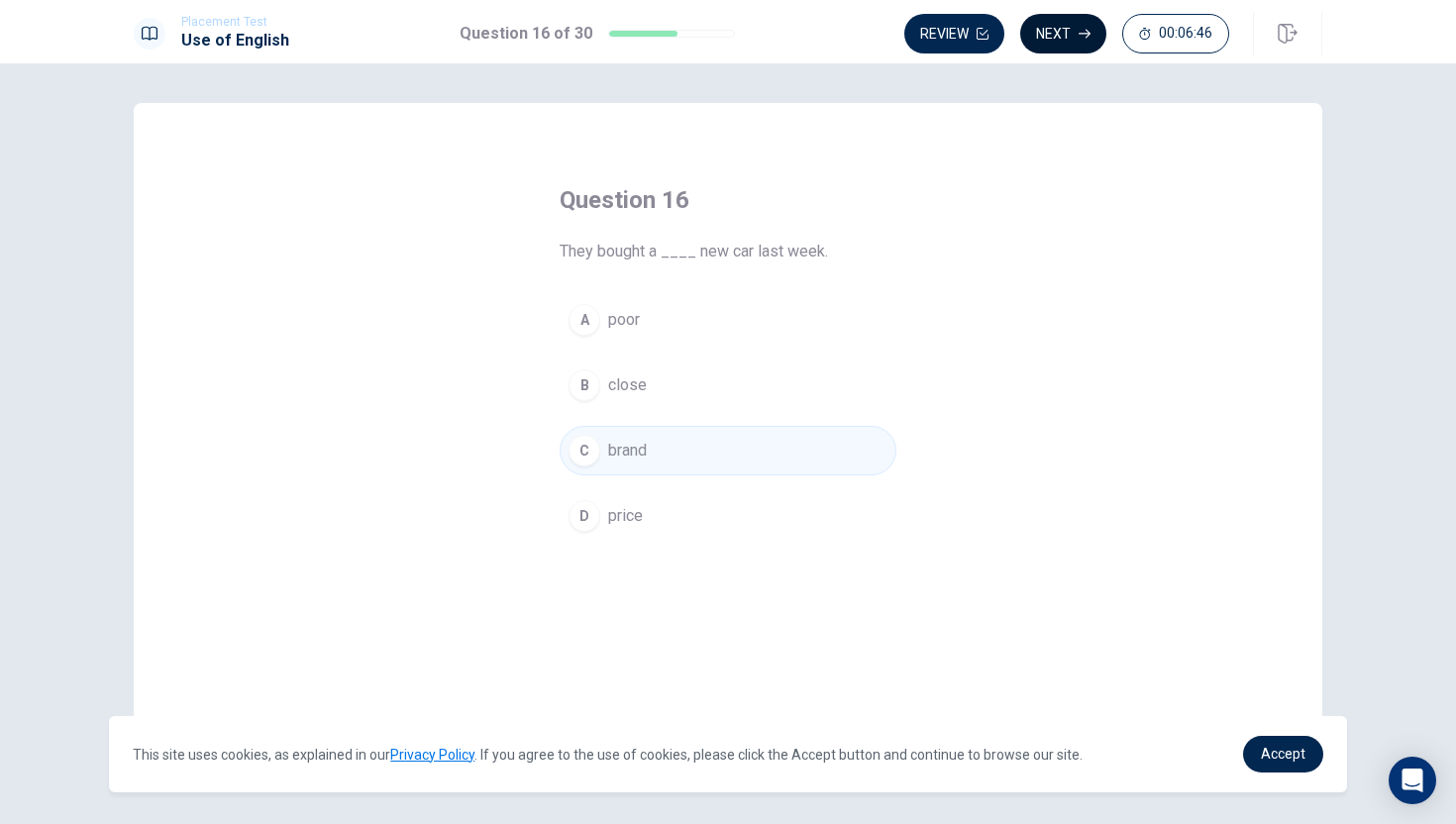 click on "Next" at bounding box center (1063, 34) 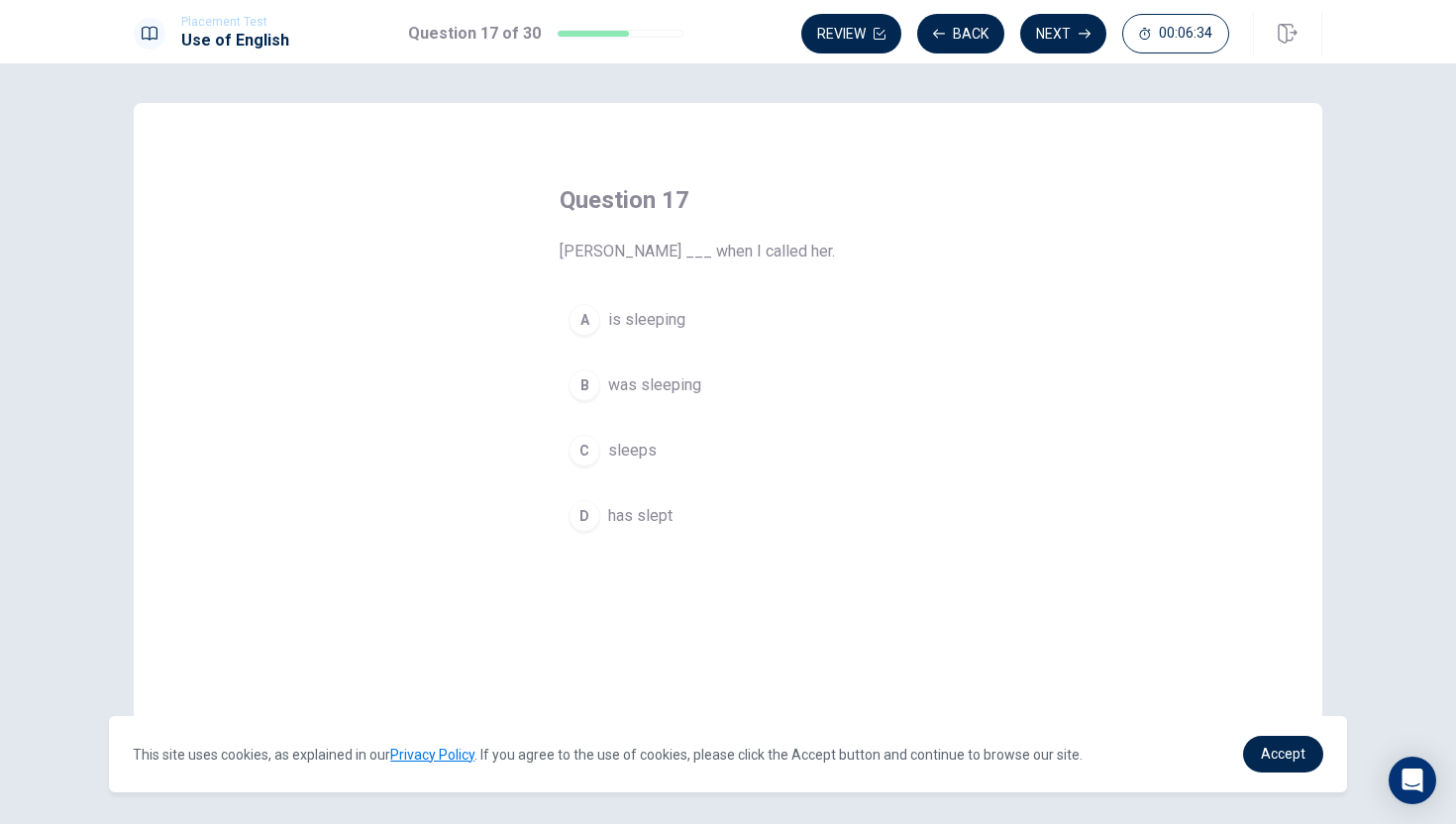 click on "B" at bounding box center (584, 385) 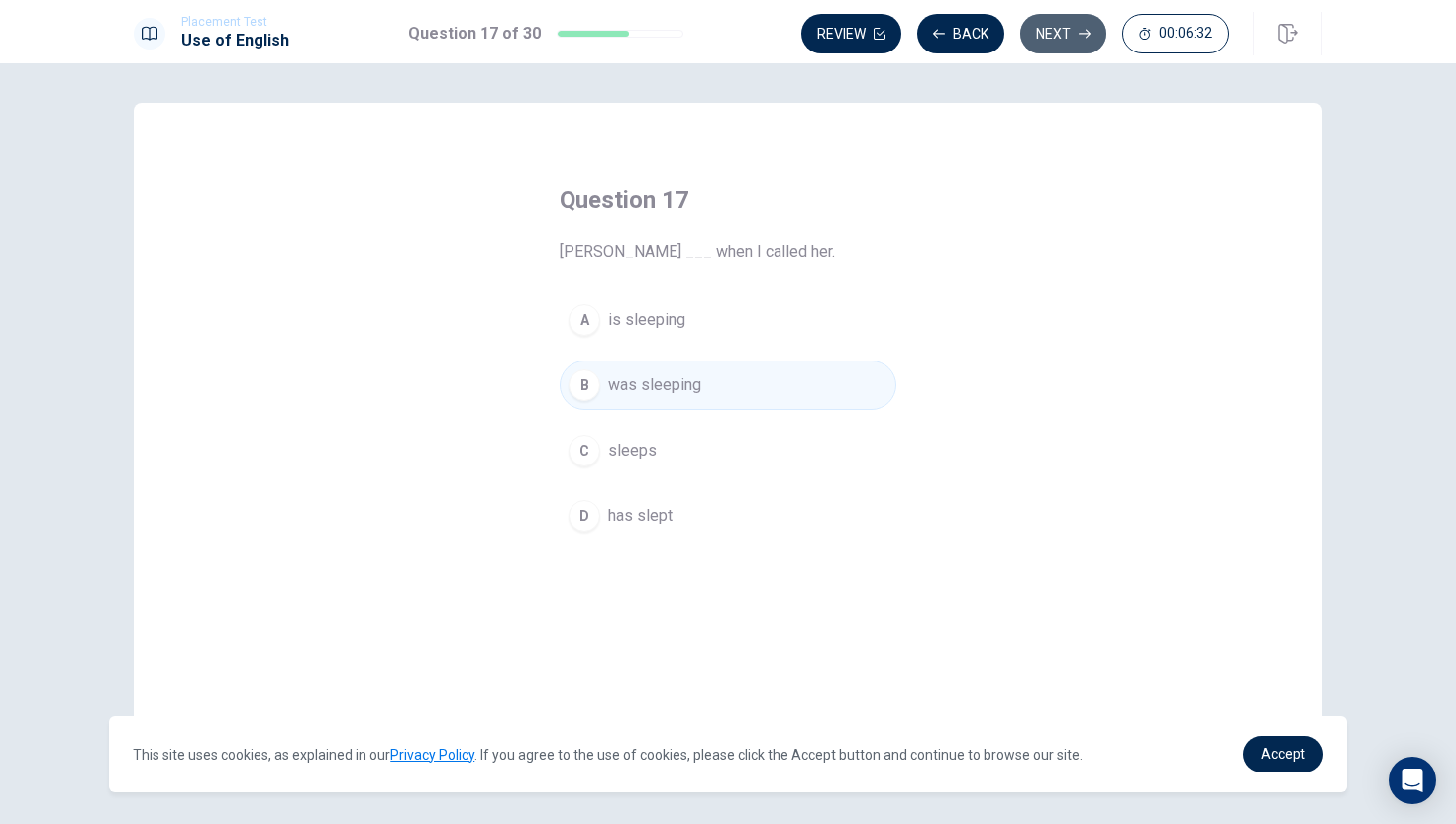 click on "Next" at bounding box center (1063, 34) 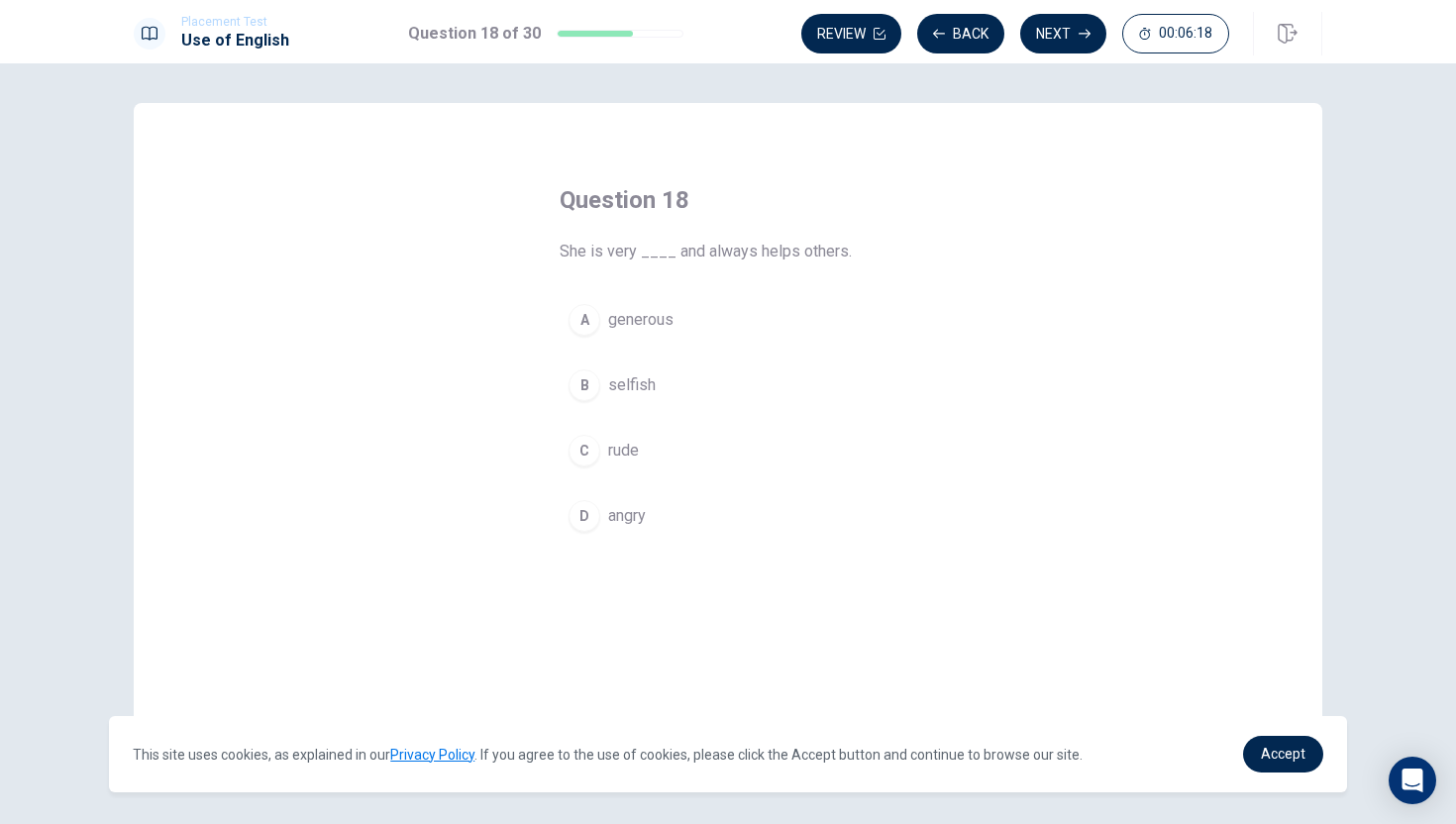 click on "A" at bounding box center (584, 320) 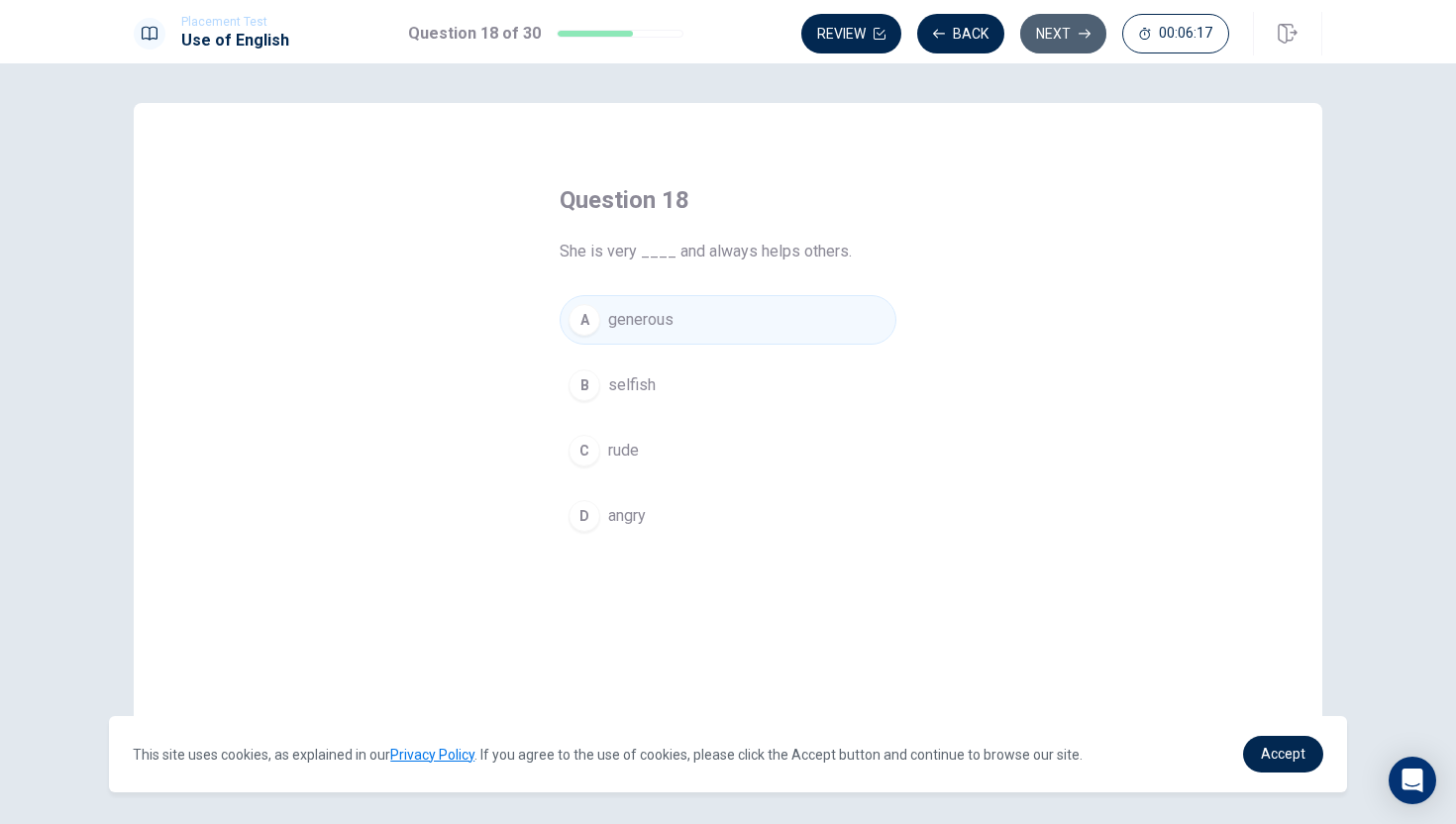 click on "Next" at bounding box center (1063, 34) 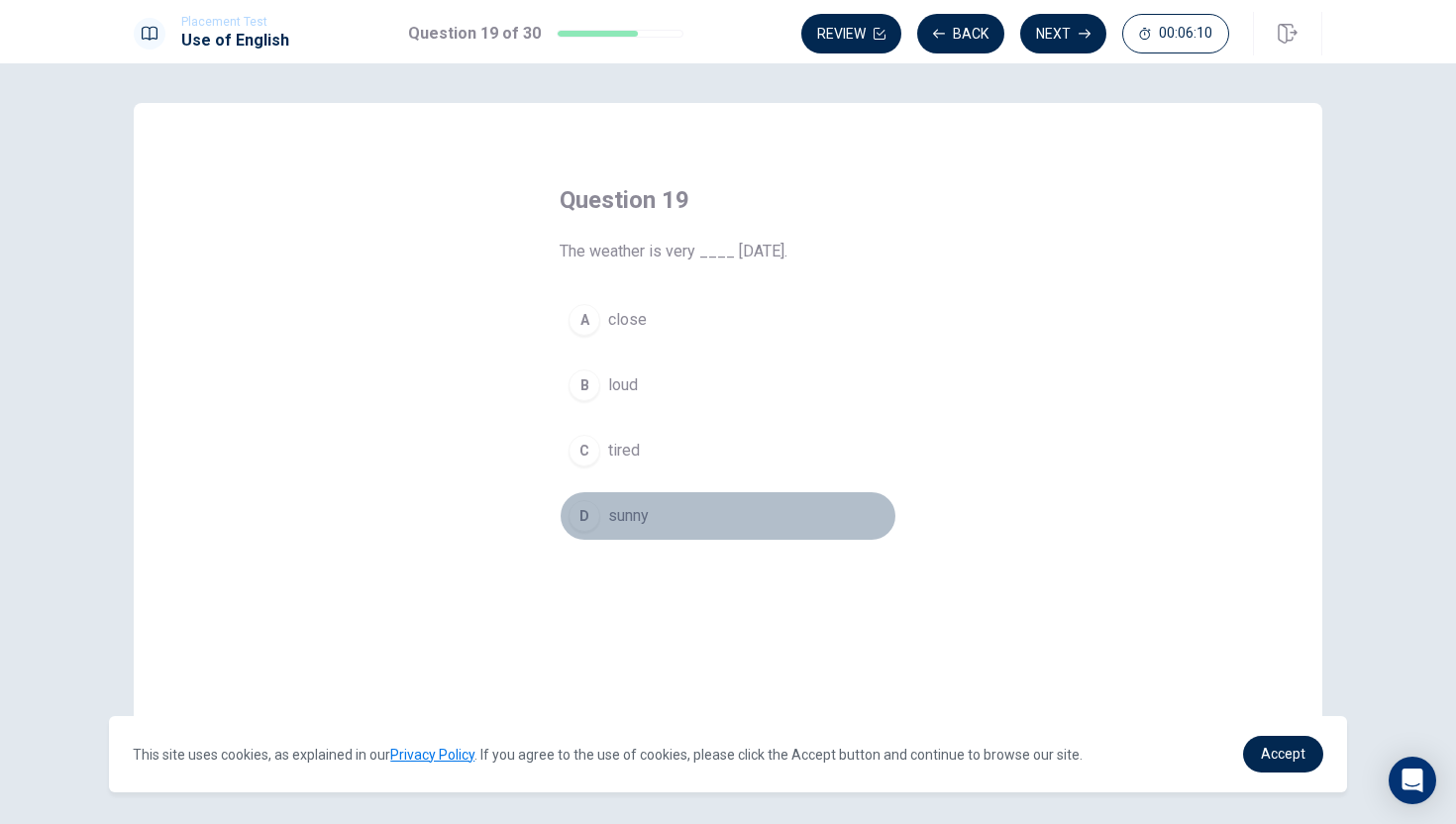 click on "D" at bounding box center [584, 516] 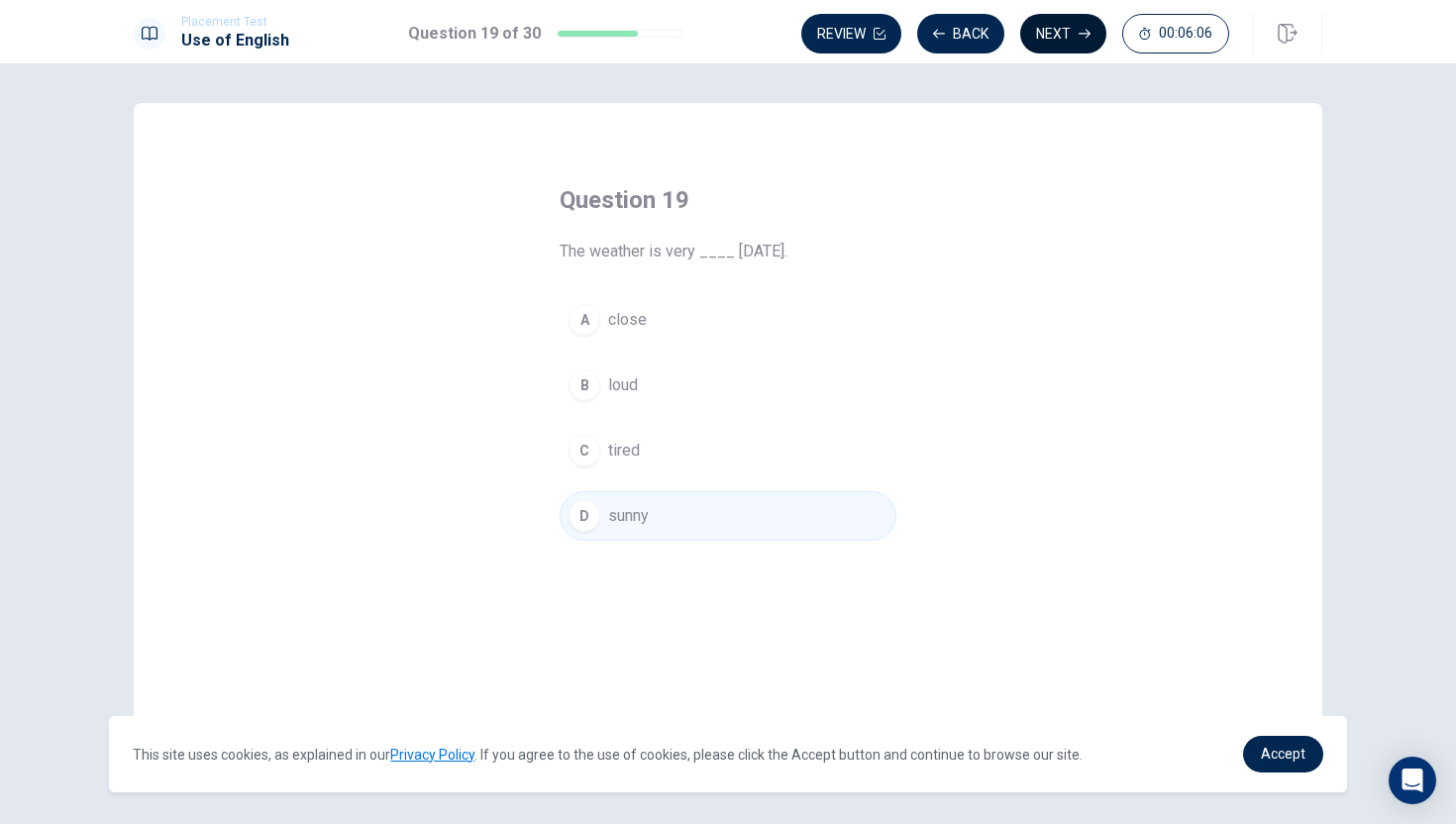 click on "Next" at bounding box center (1063, 34) 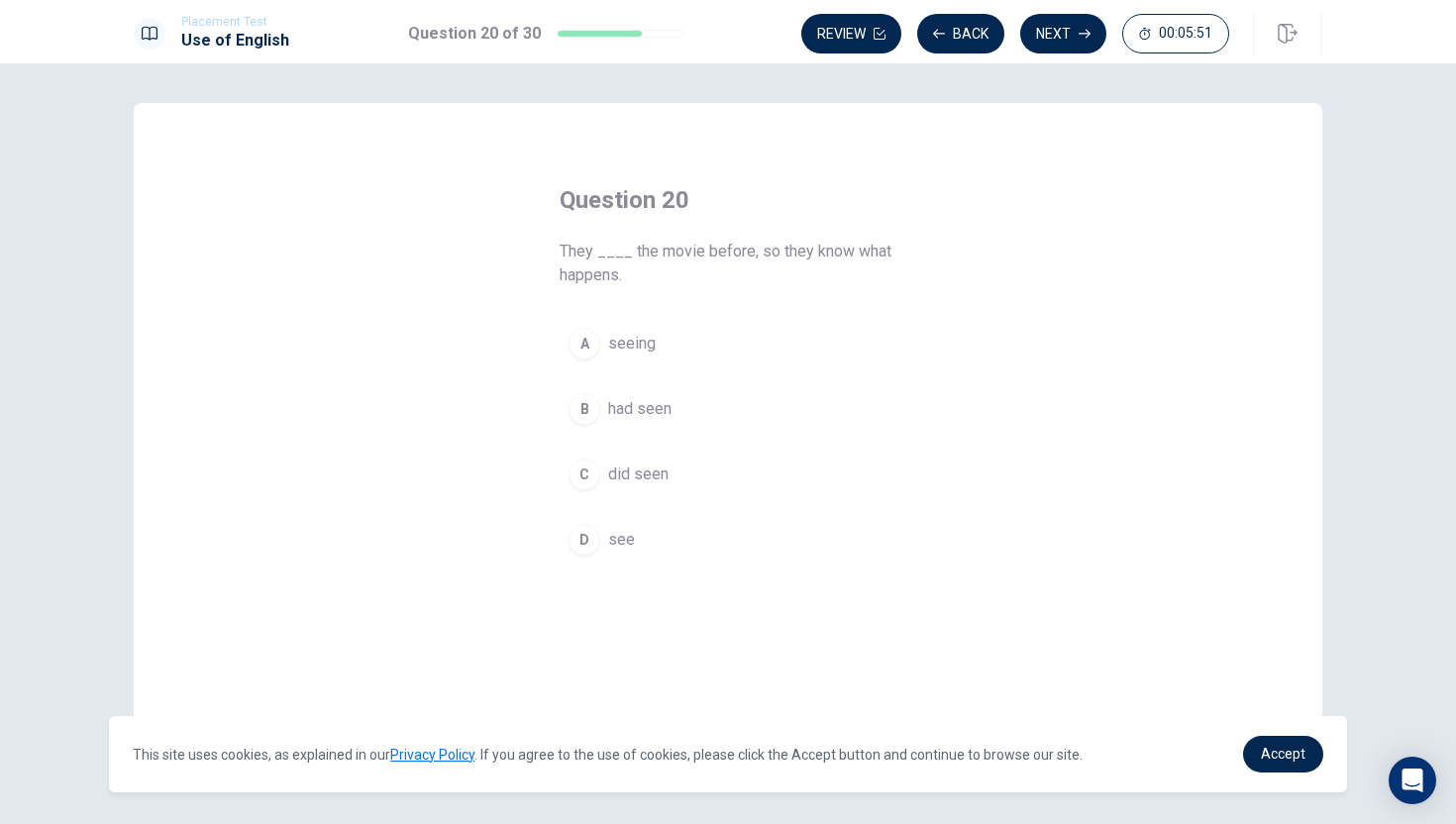 click on "B" at bounding box center [584, 409] 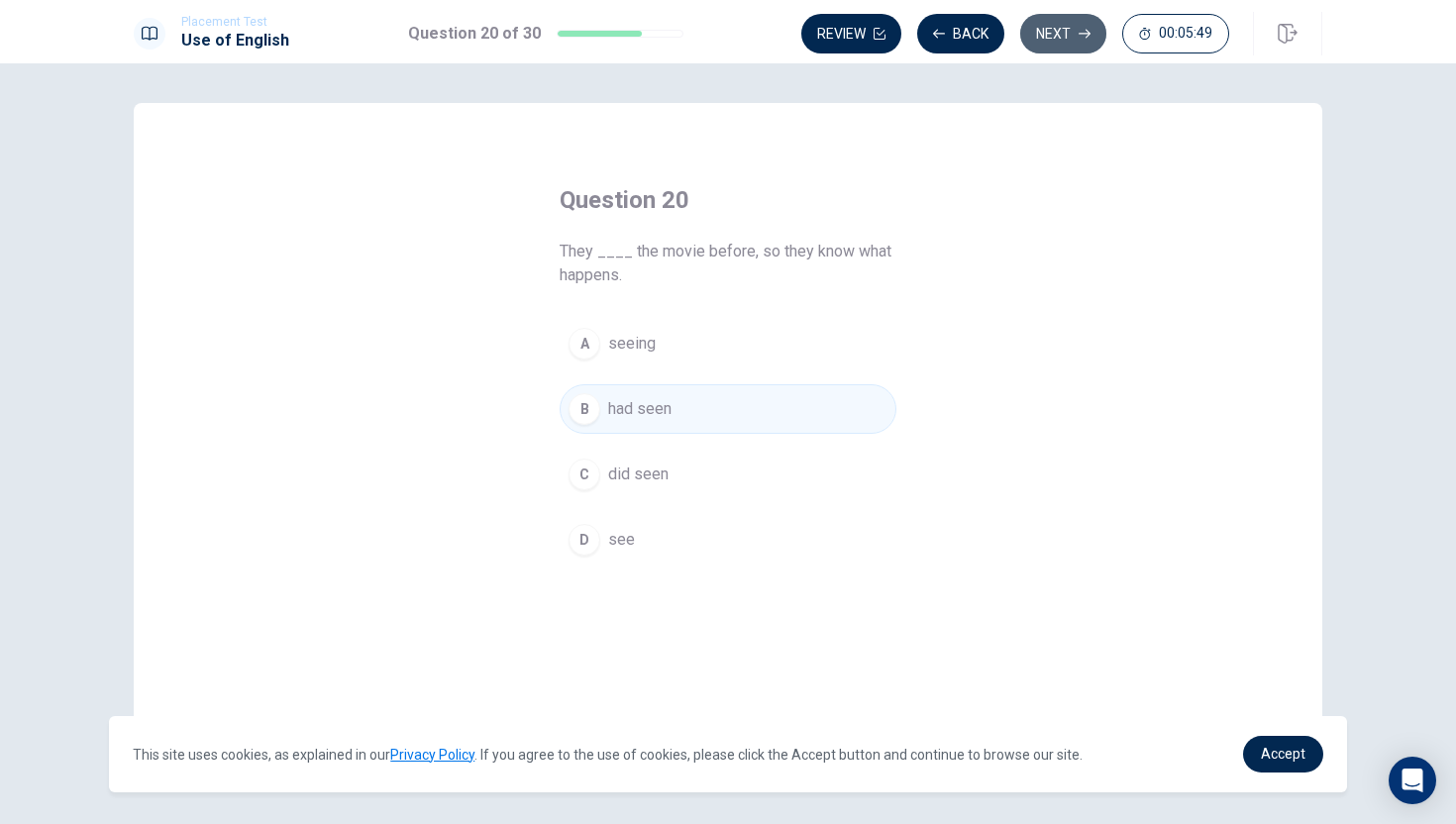 click on "Next" at bounding box center [1063, 34] 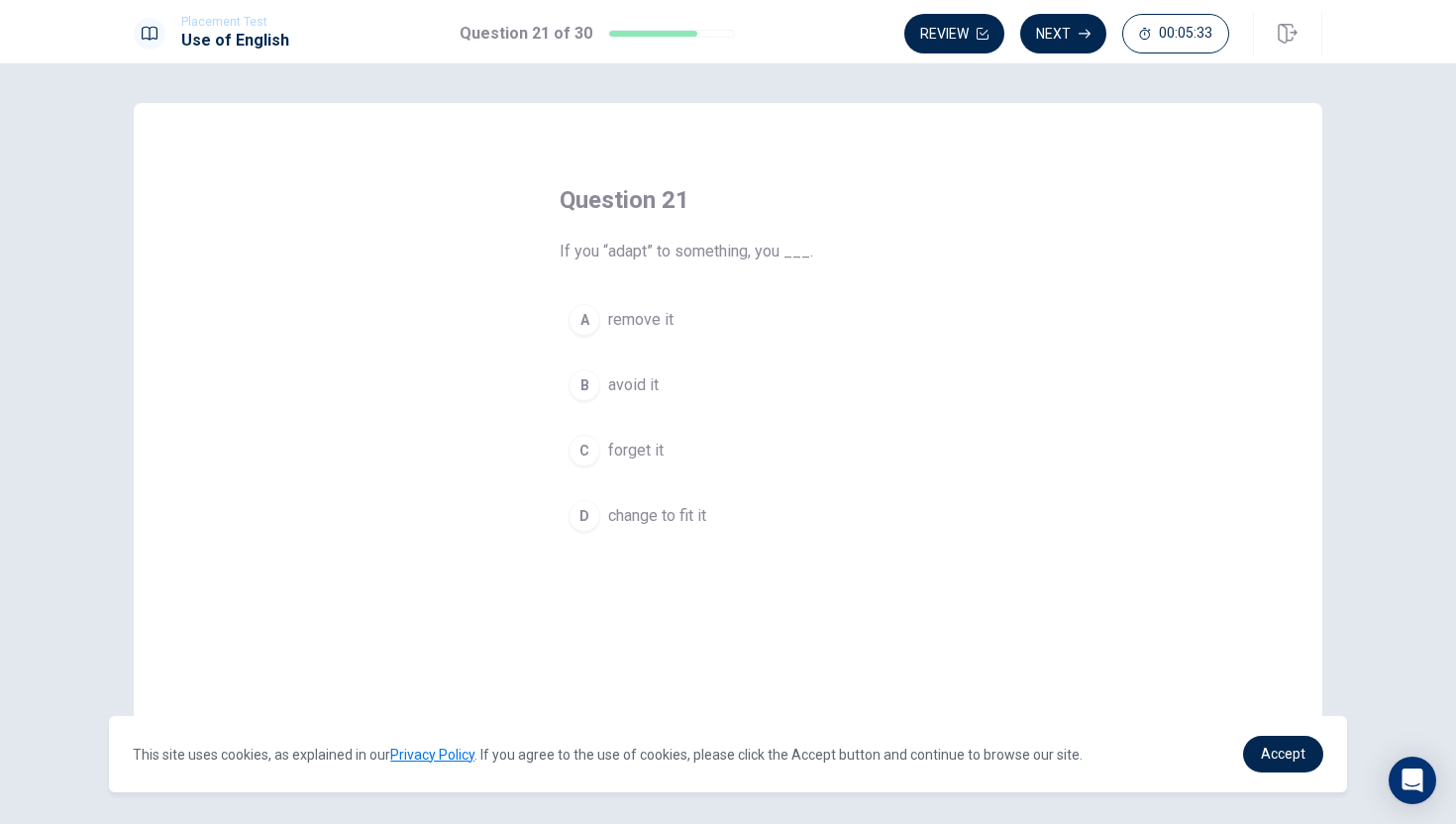 click on "D" at bounding box center (584, 516) 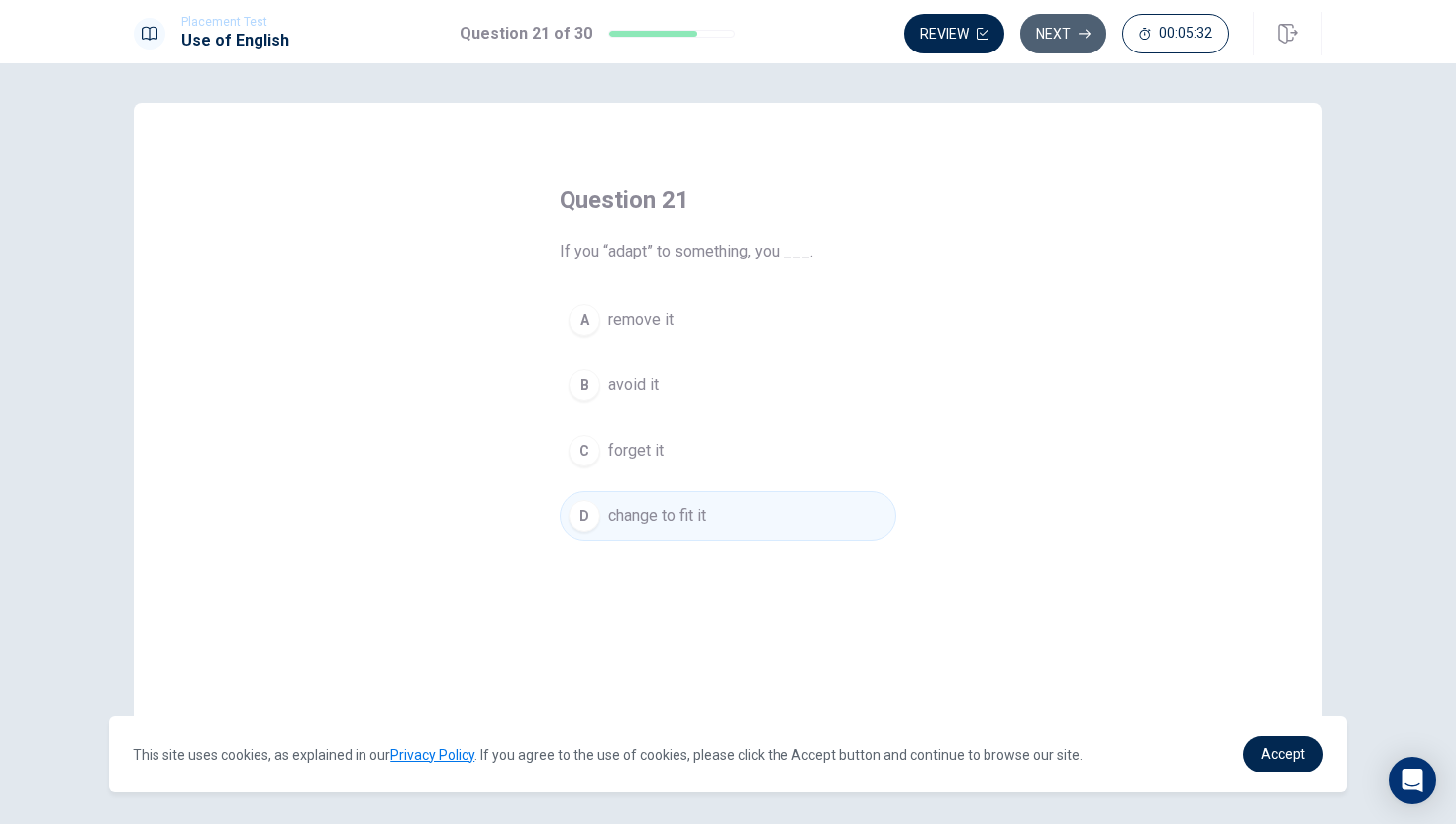 click on "Next" at bounding box center [1063, 34] 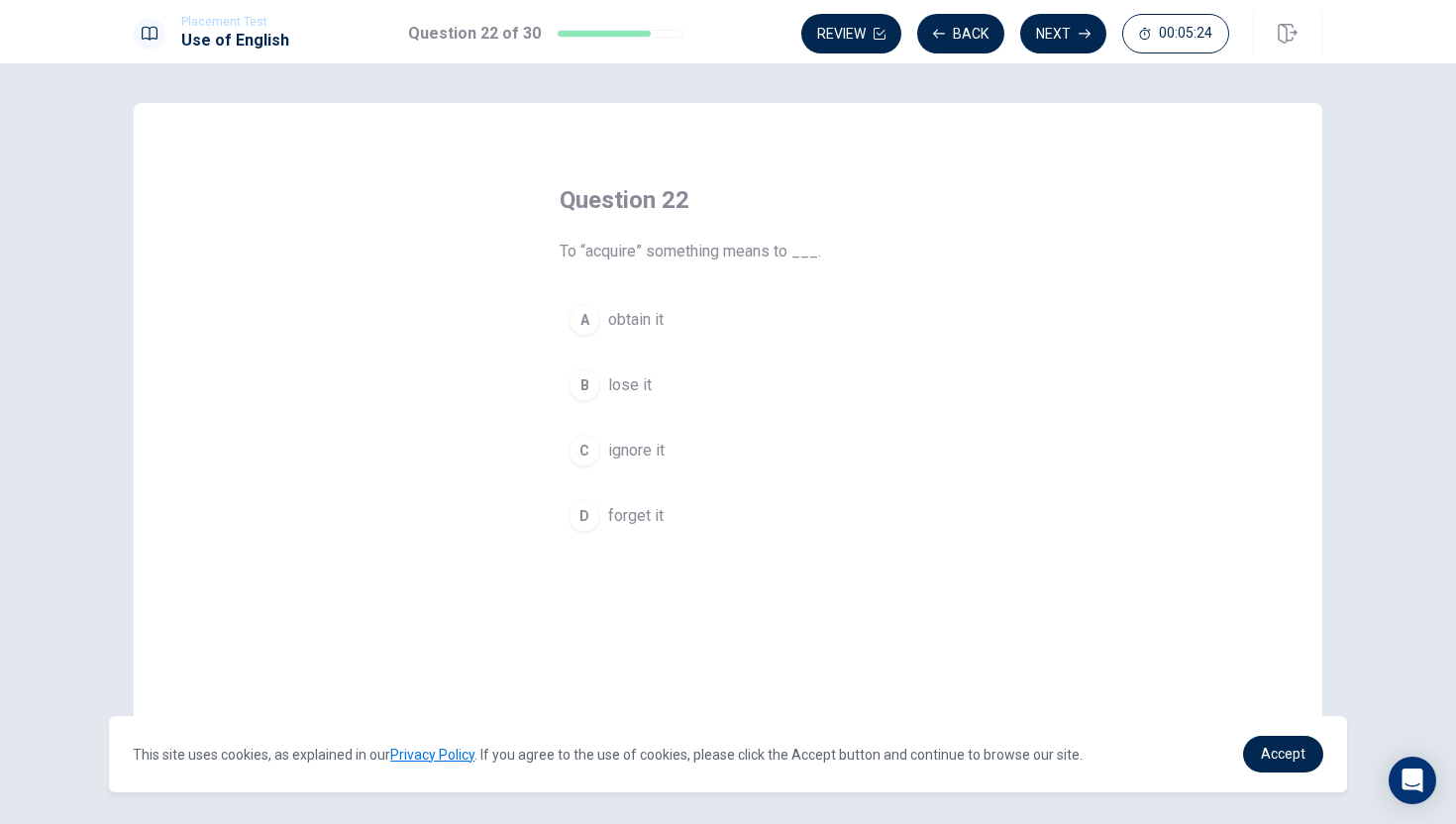 click on "A" at bounding box center [584, 320] 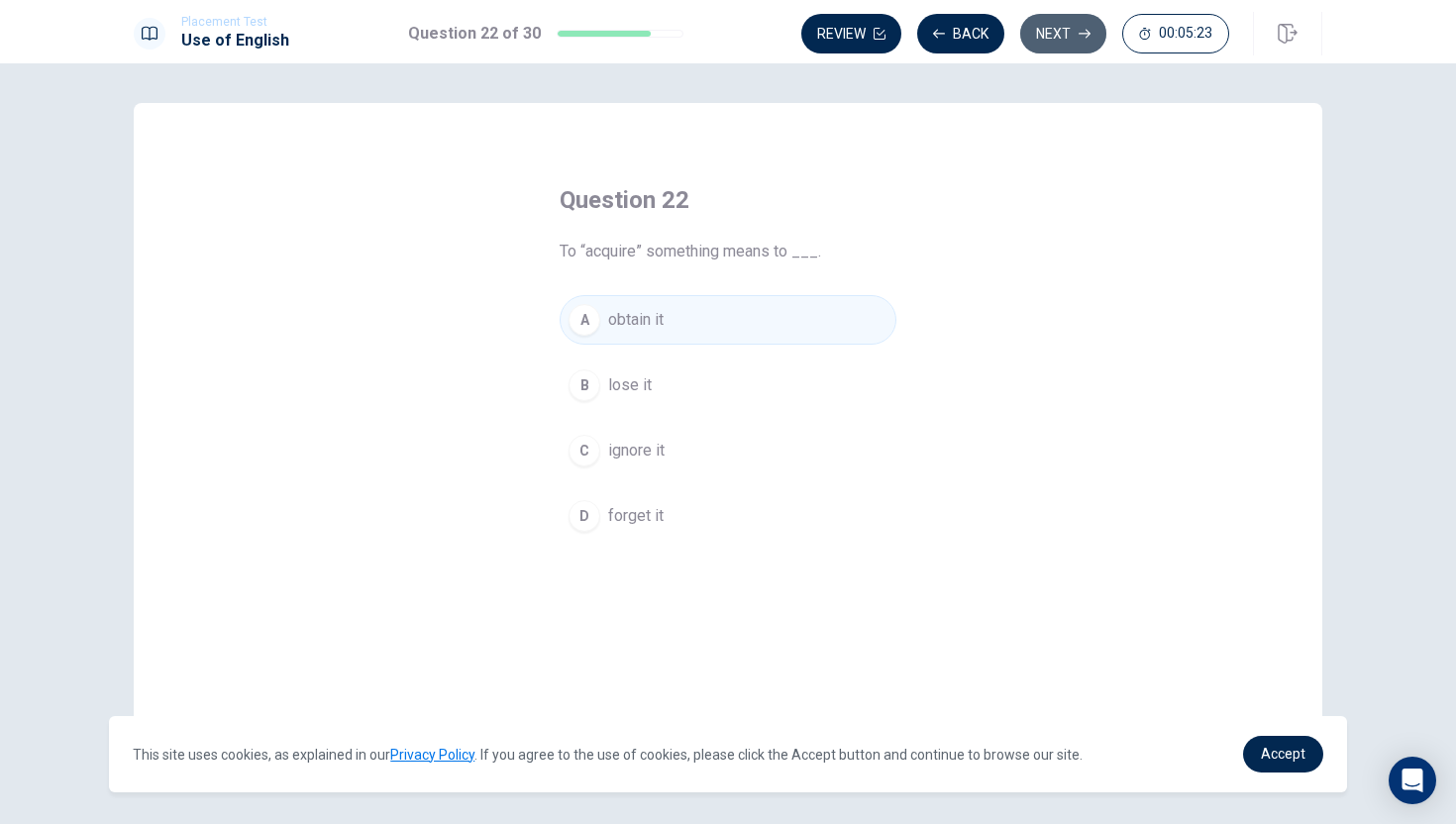 click on "Next" at bounding box center [1063, 34] 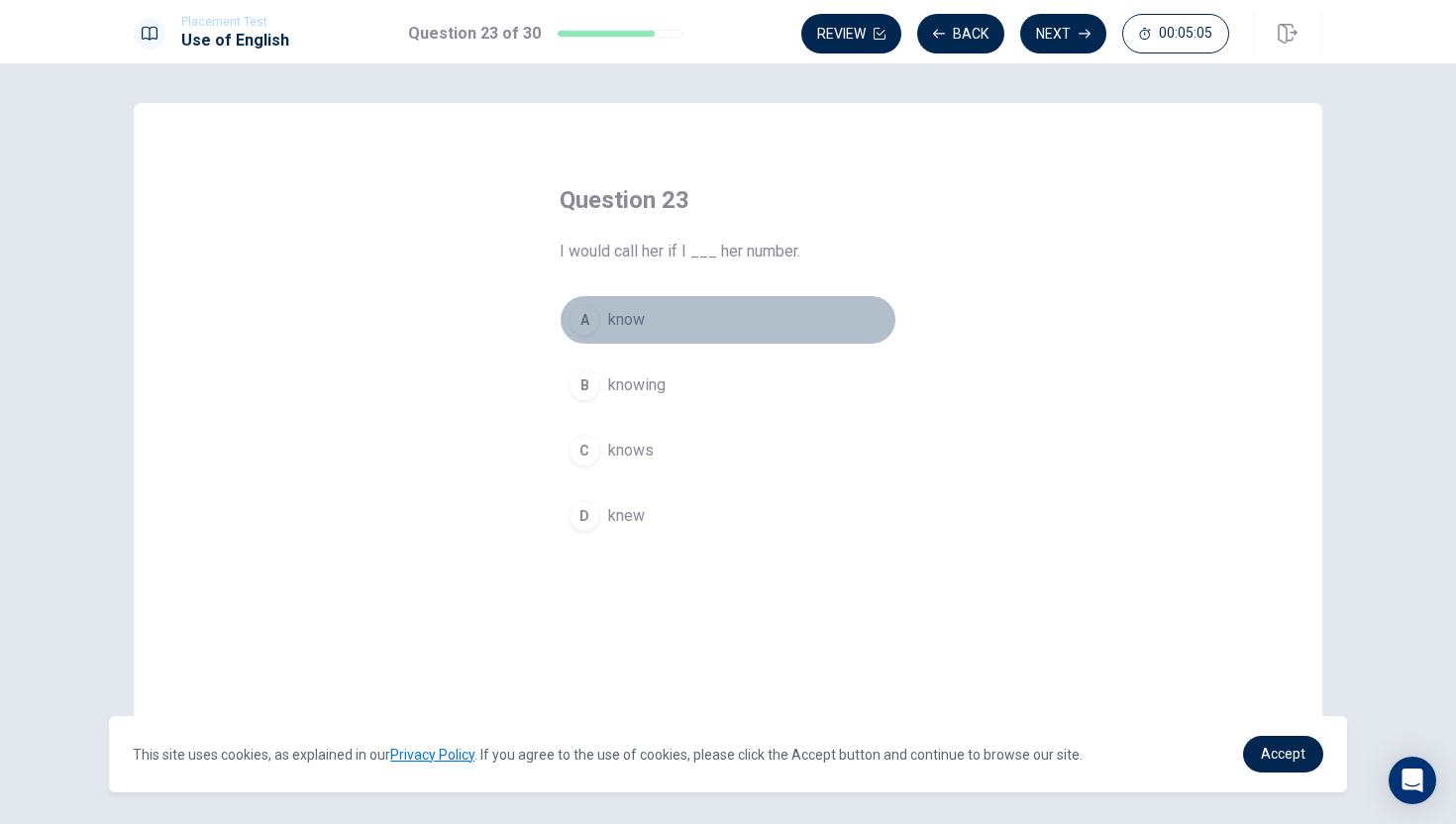 click on "A" at bounding box center [584, 320] 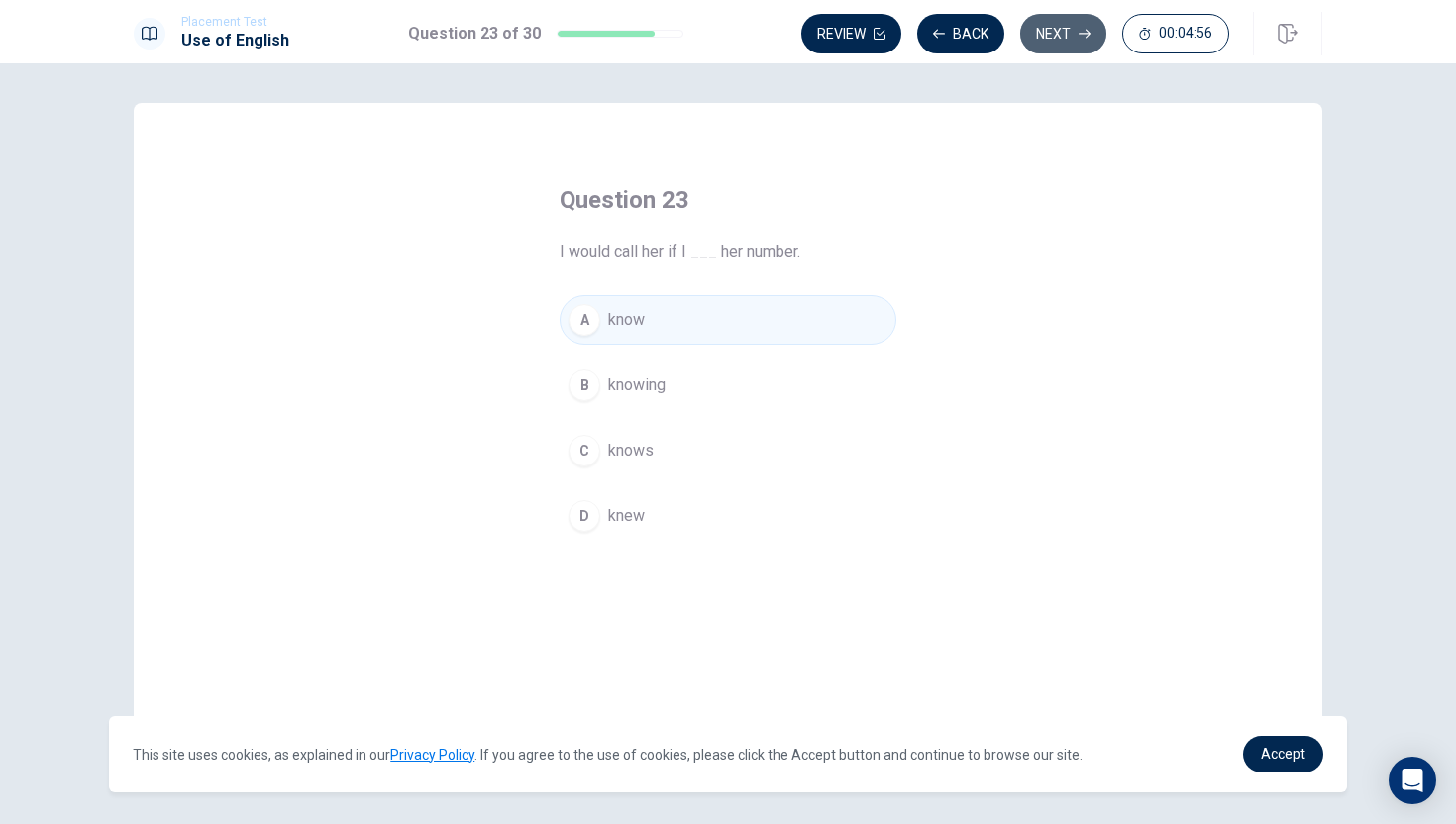 click on "Next" at bounding box center [1063, 34] 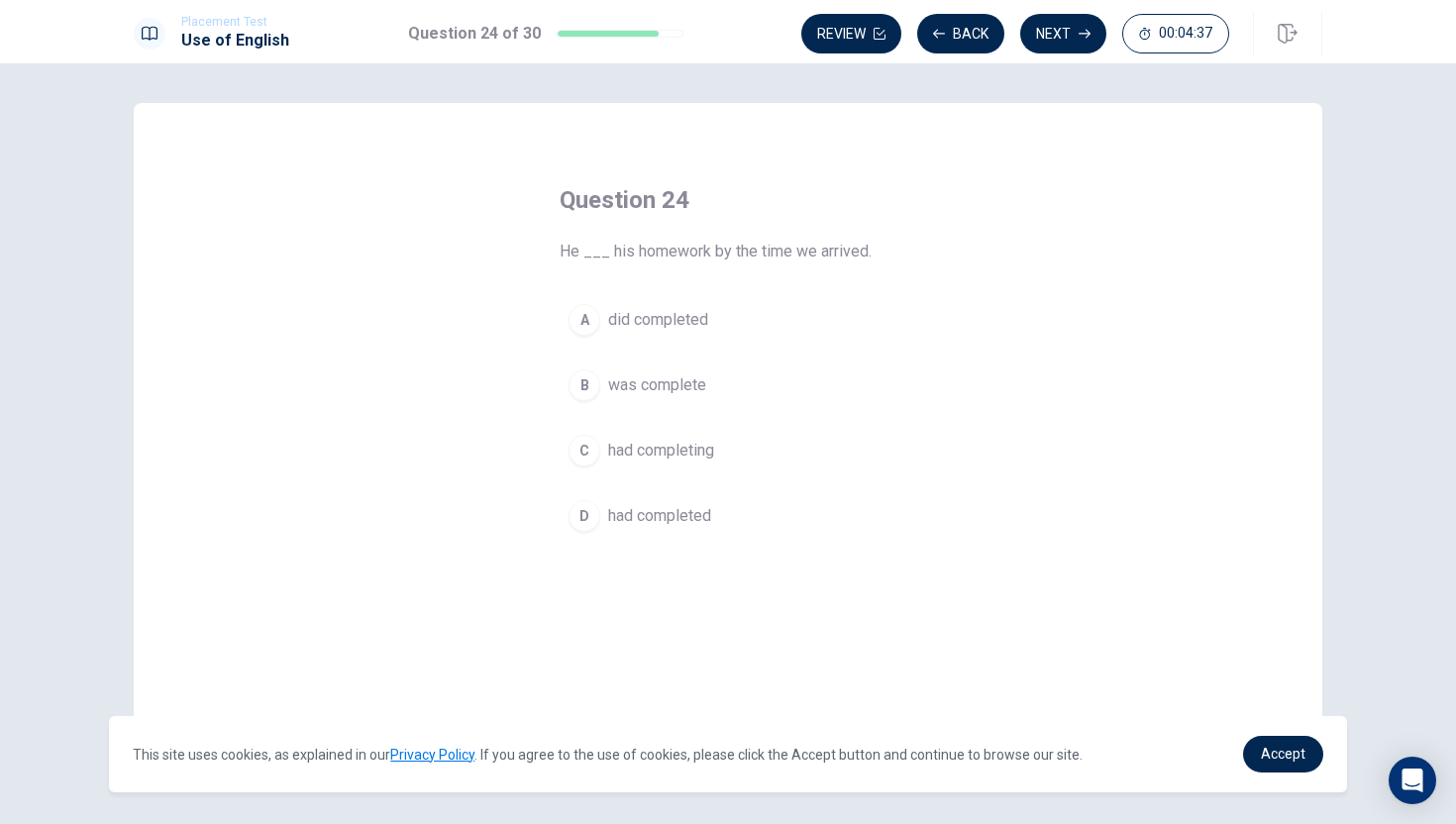 click on "D" at bounding box center (584, 516) 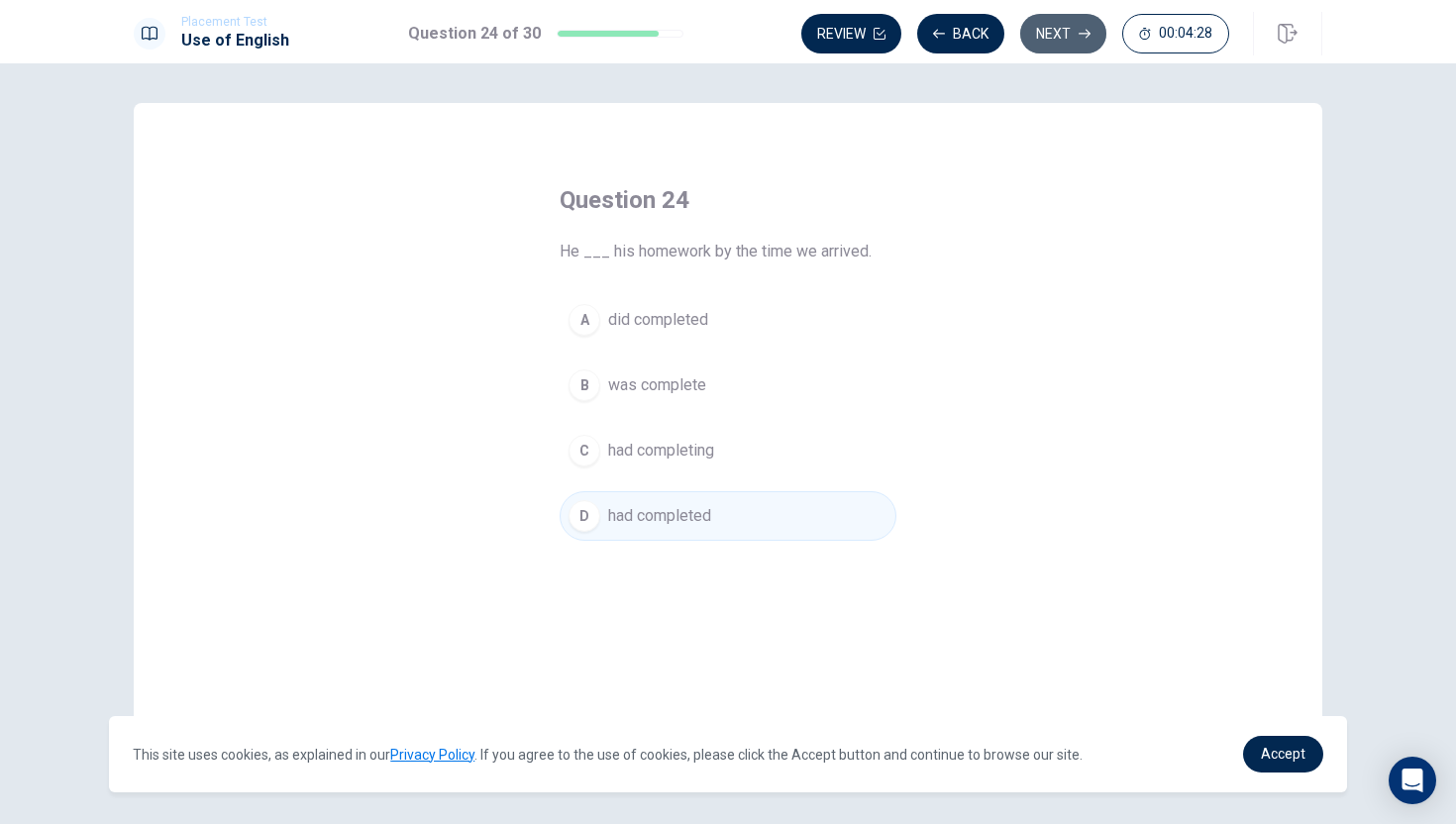 click on "Next" at bounding box center (1063, 34) 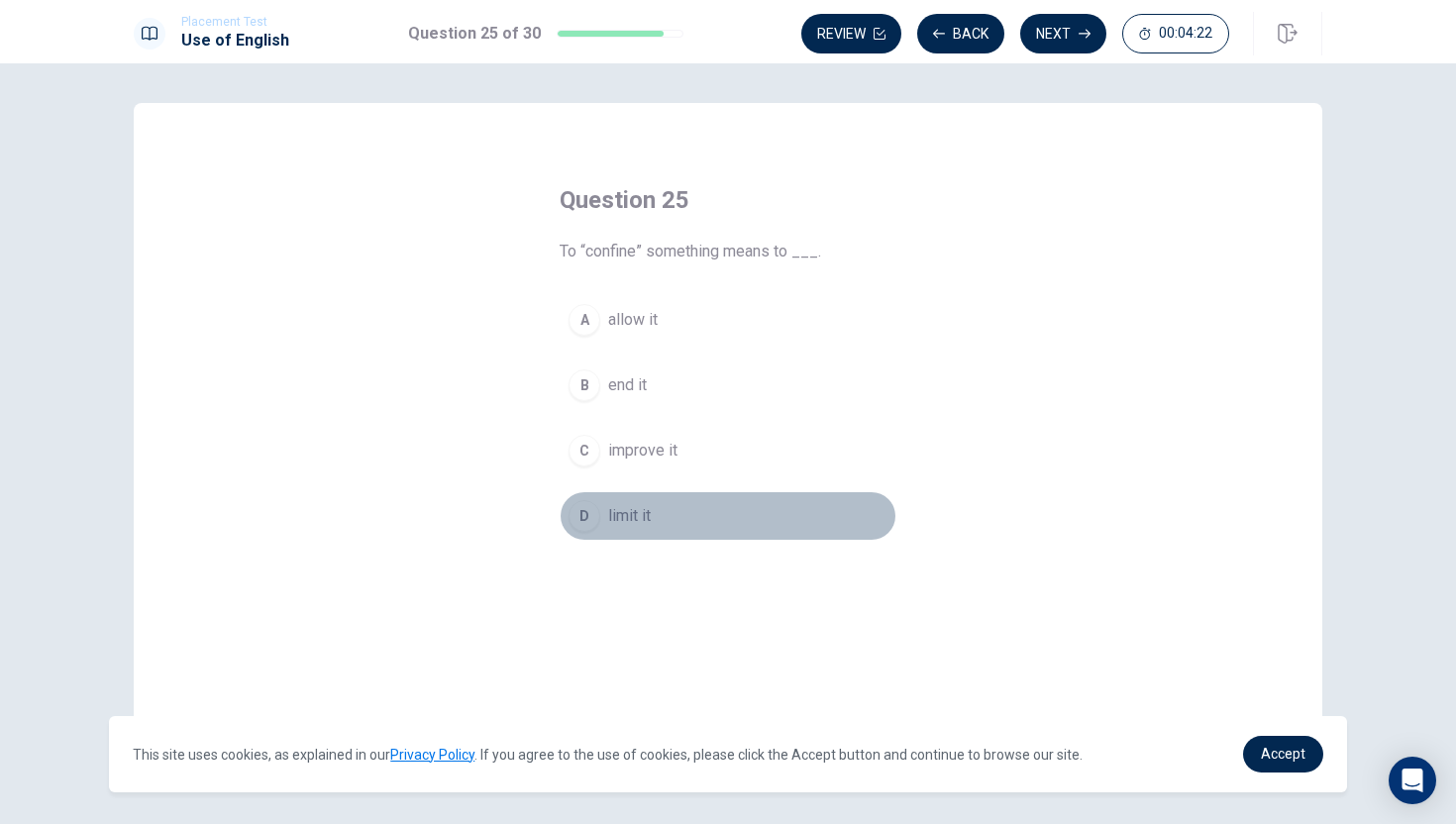 click on "D" at bounding box center [584, 516] 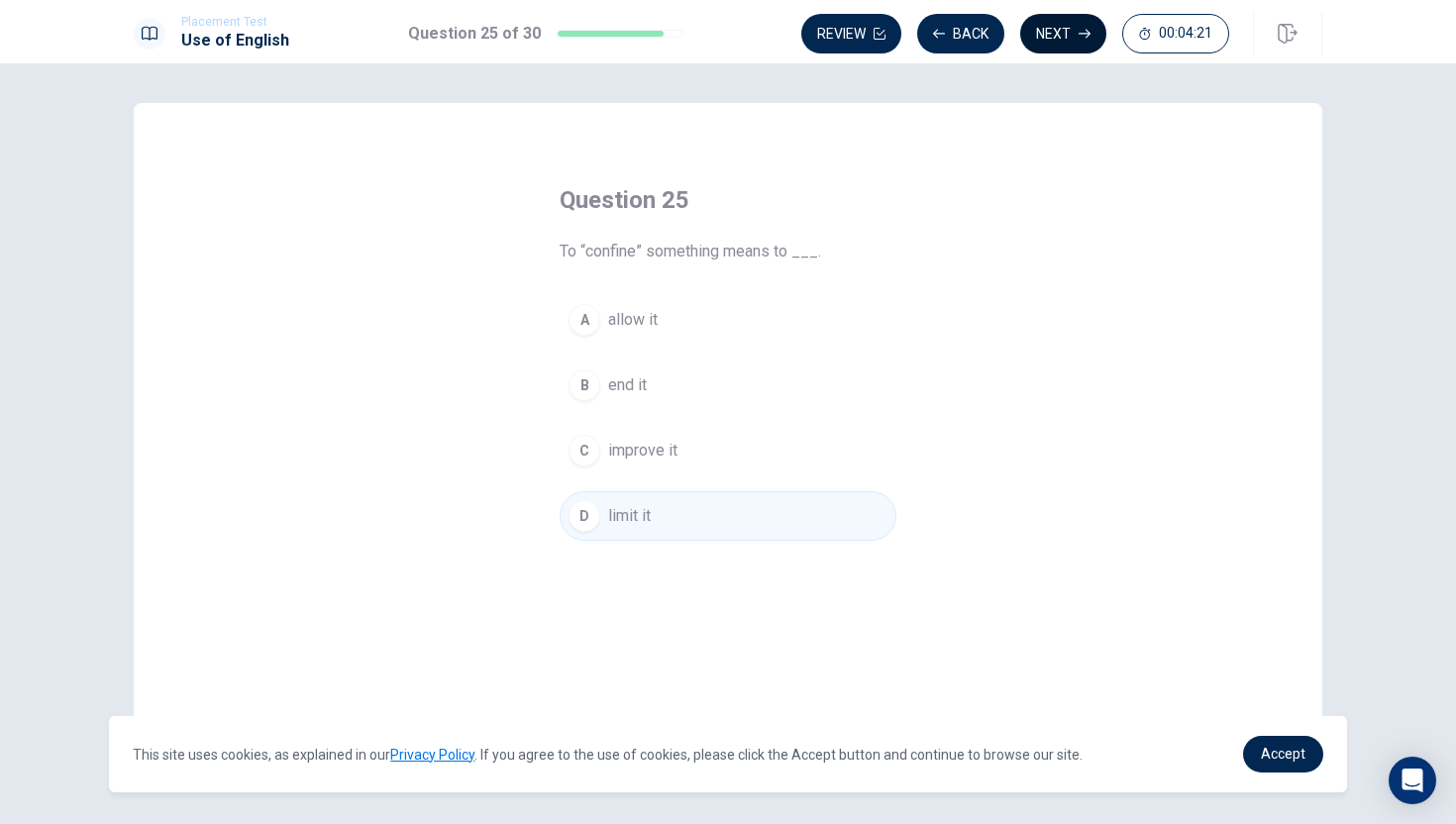 click 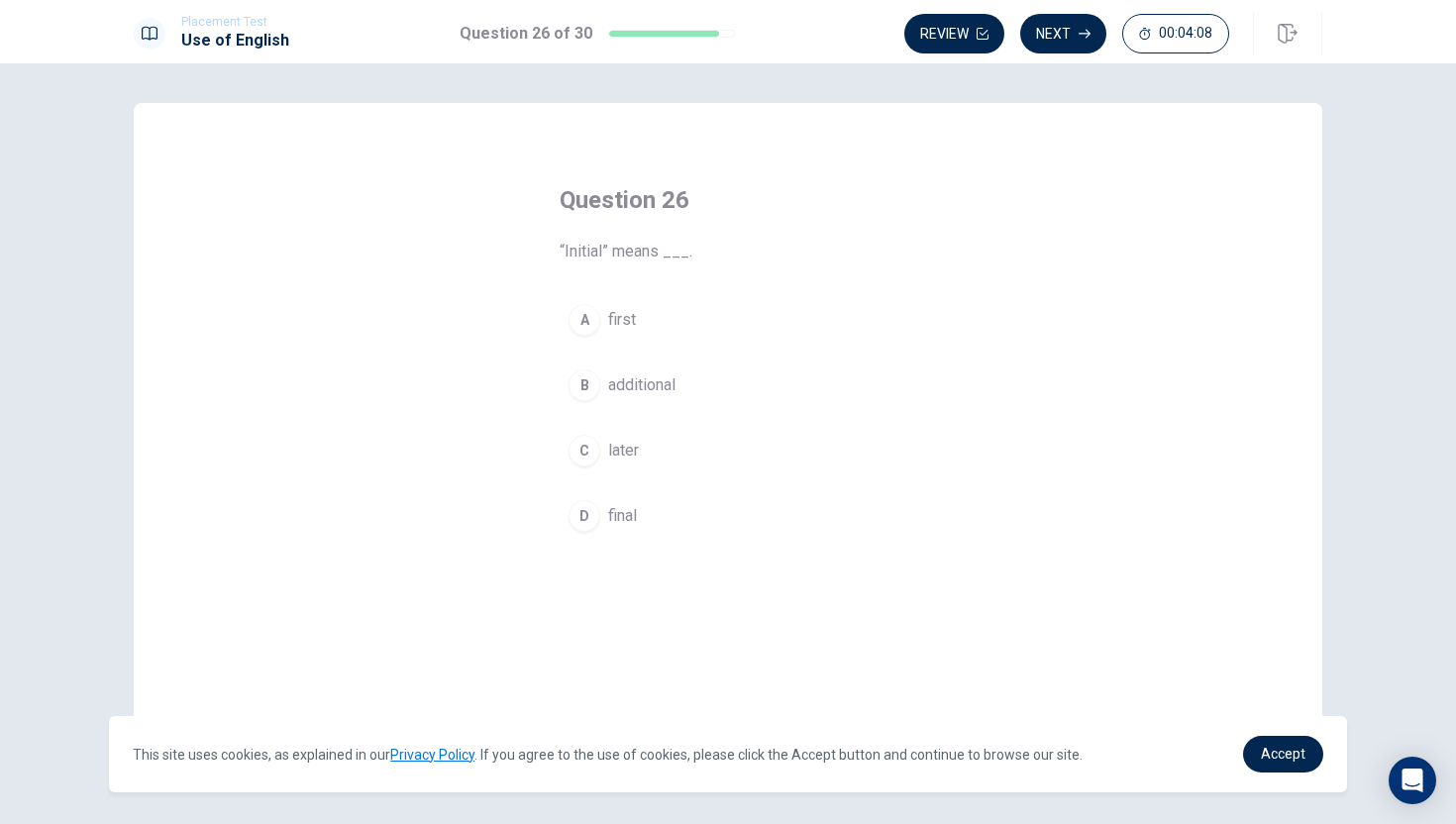 click on "A" at bounding box center (584, 320) 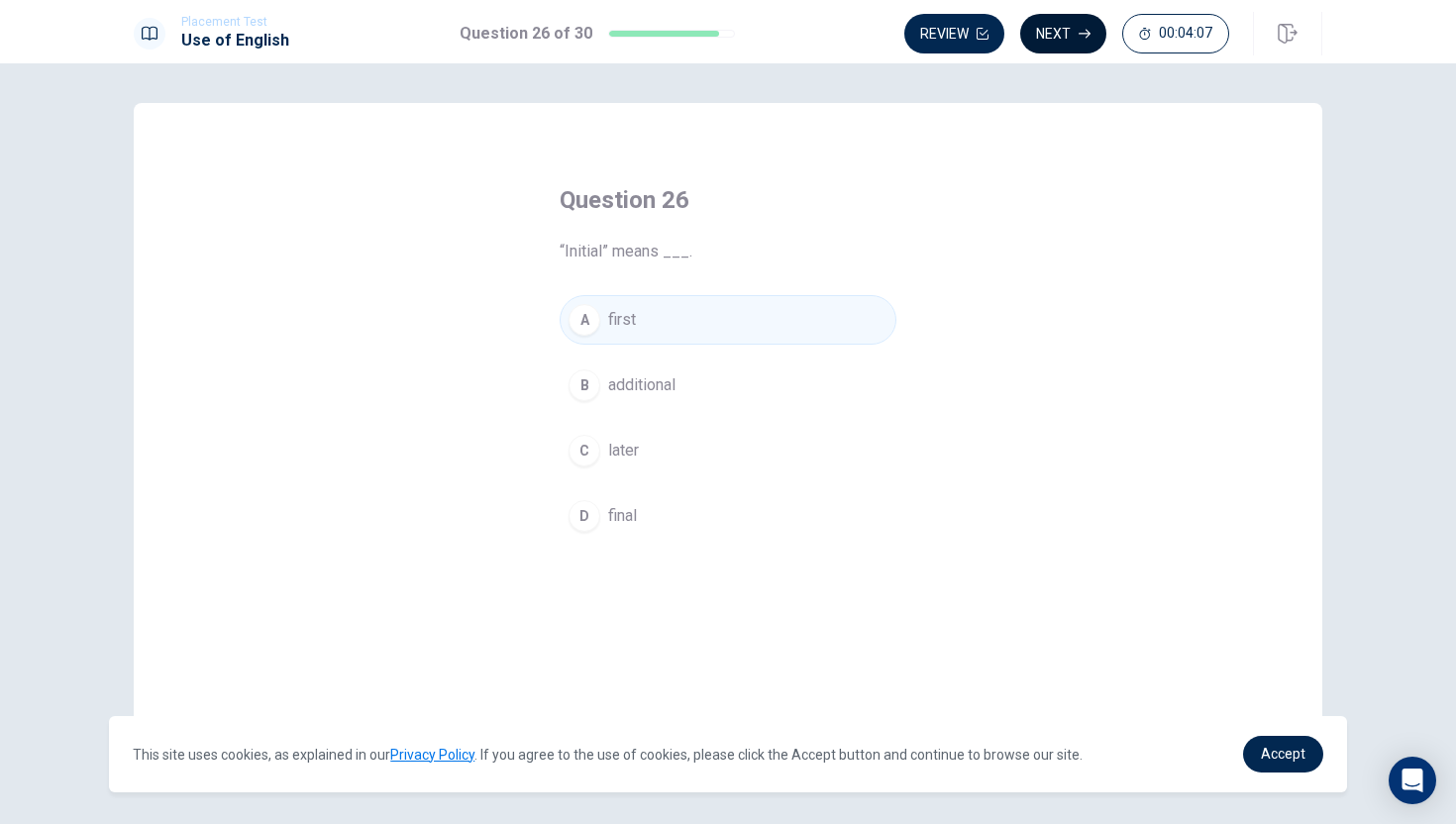 click on "Next" at bounding box center (1063, 34) 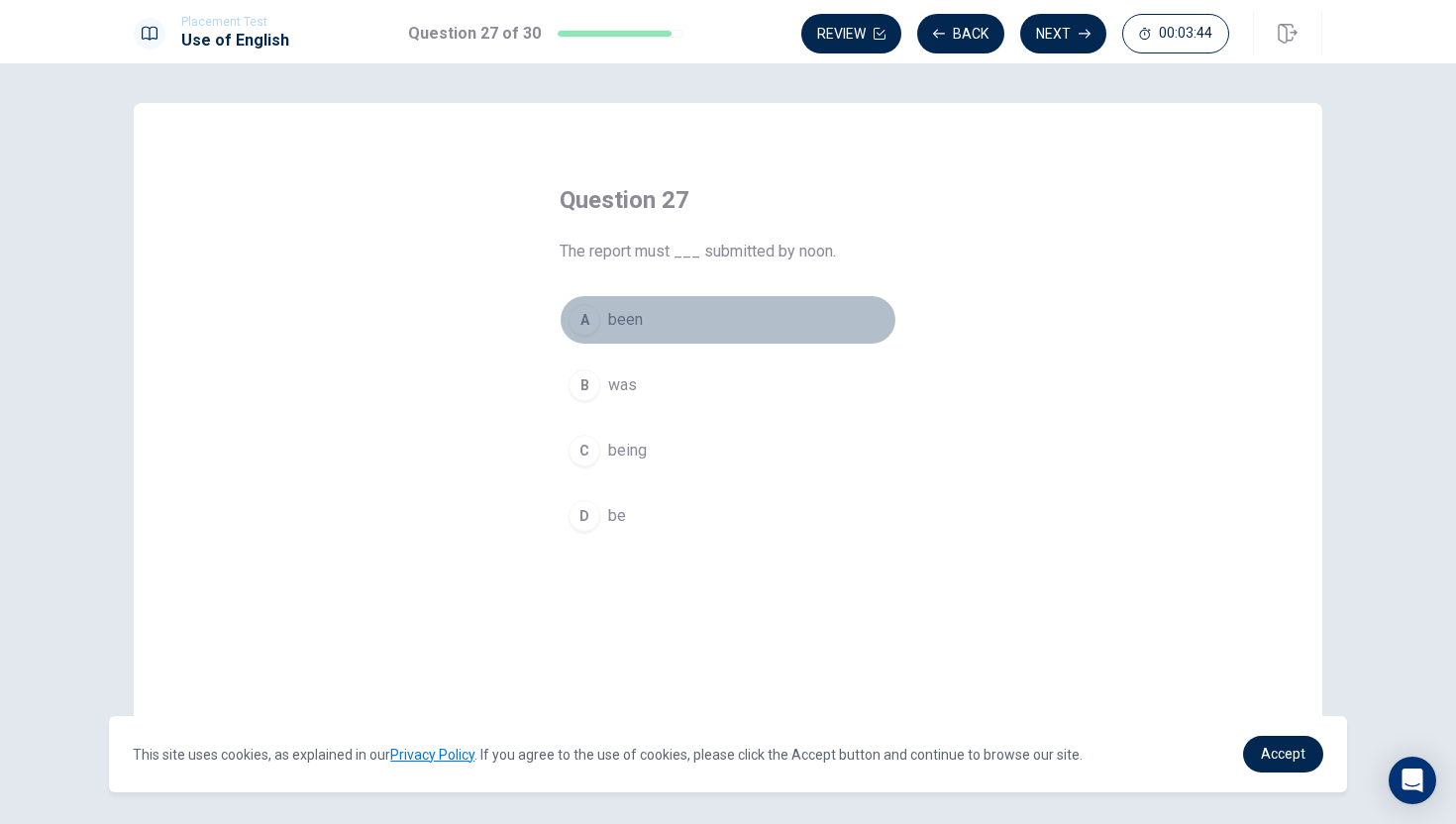 click on "A" at bounding box center [584, 320] 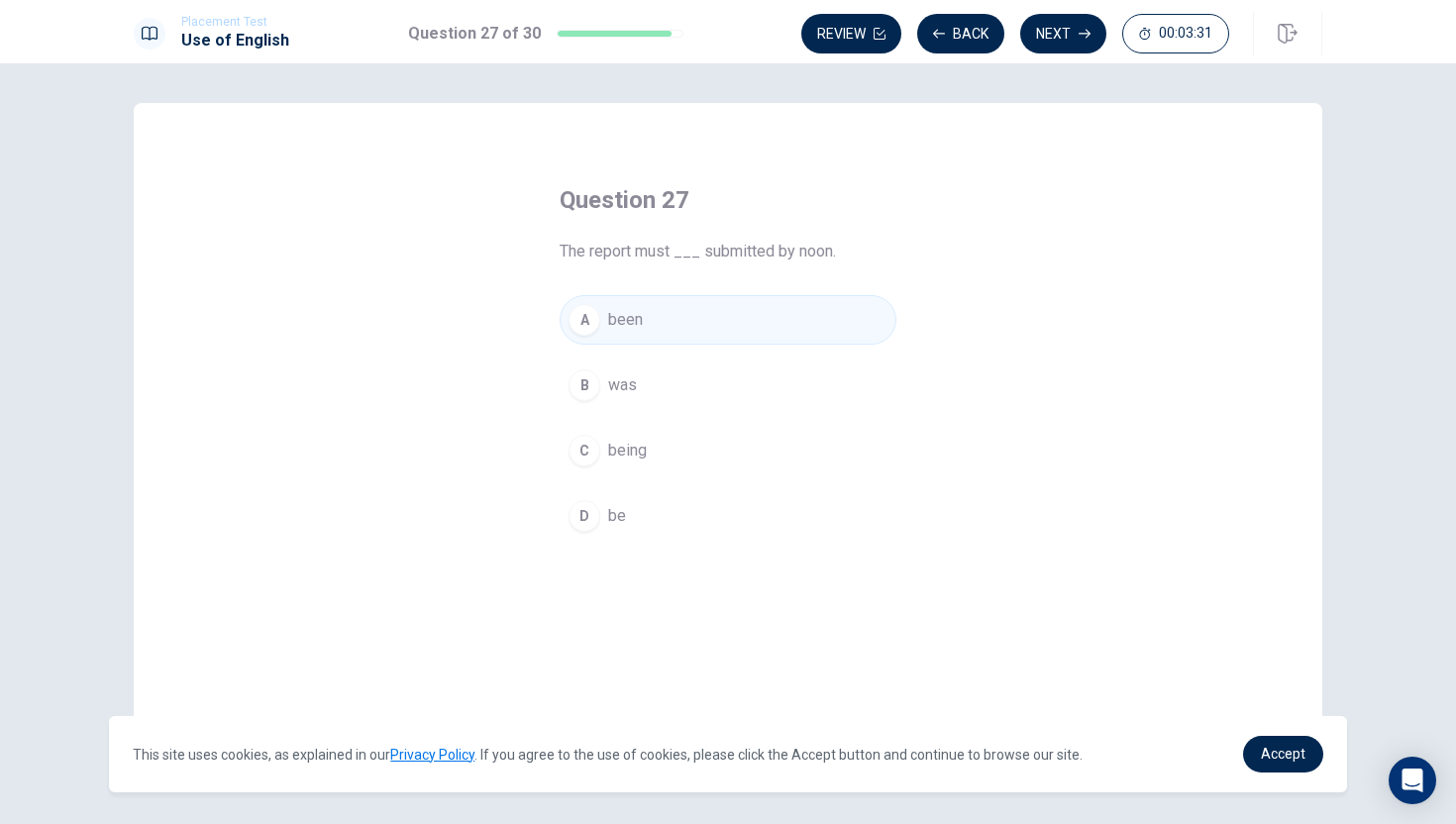 click on "D be" at bounding box center [728, 516] 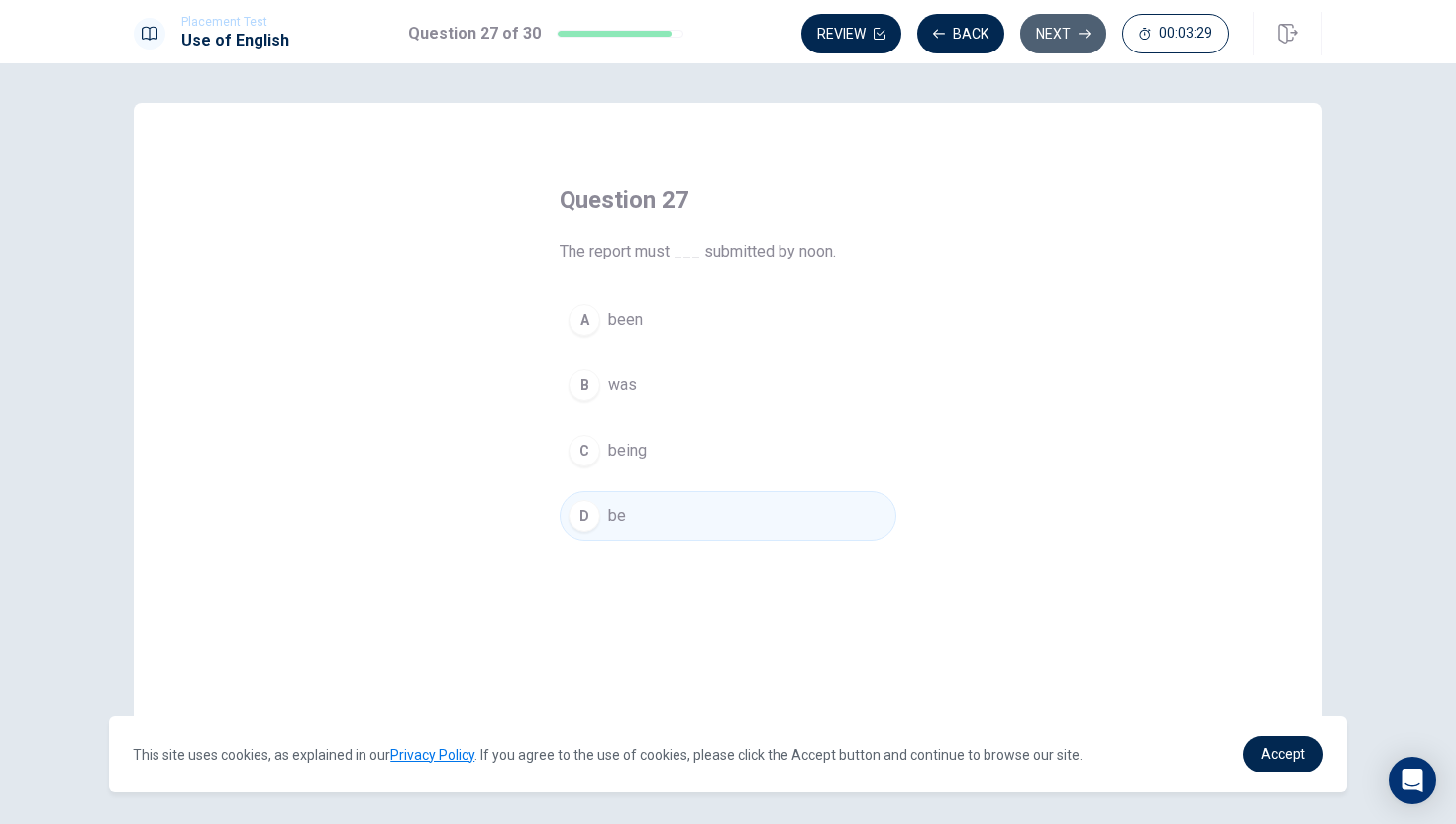 click on "Next" at bounding box center [1063, 34] 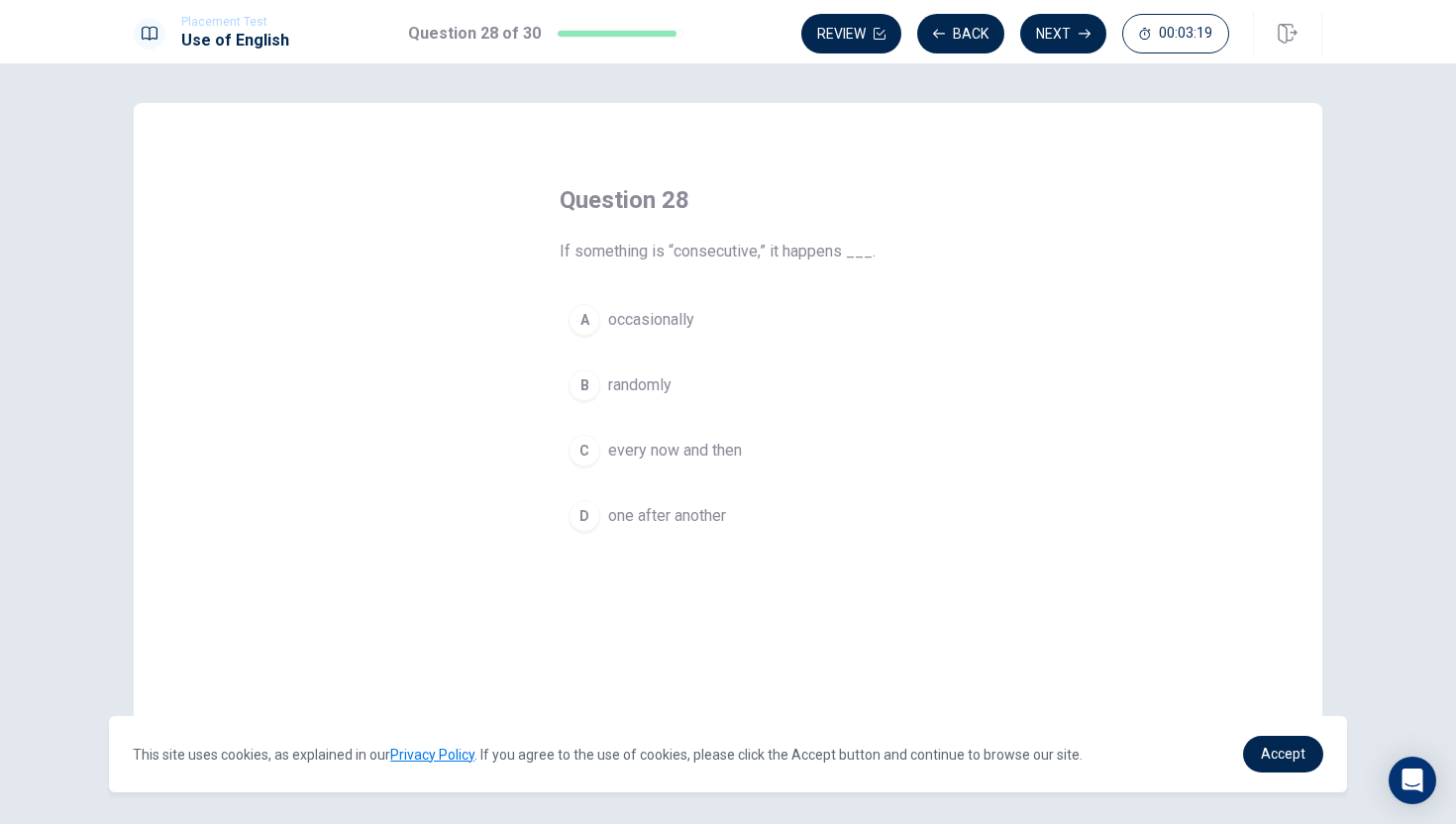 click on "D" at bounding box center (584, 516) 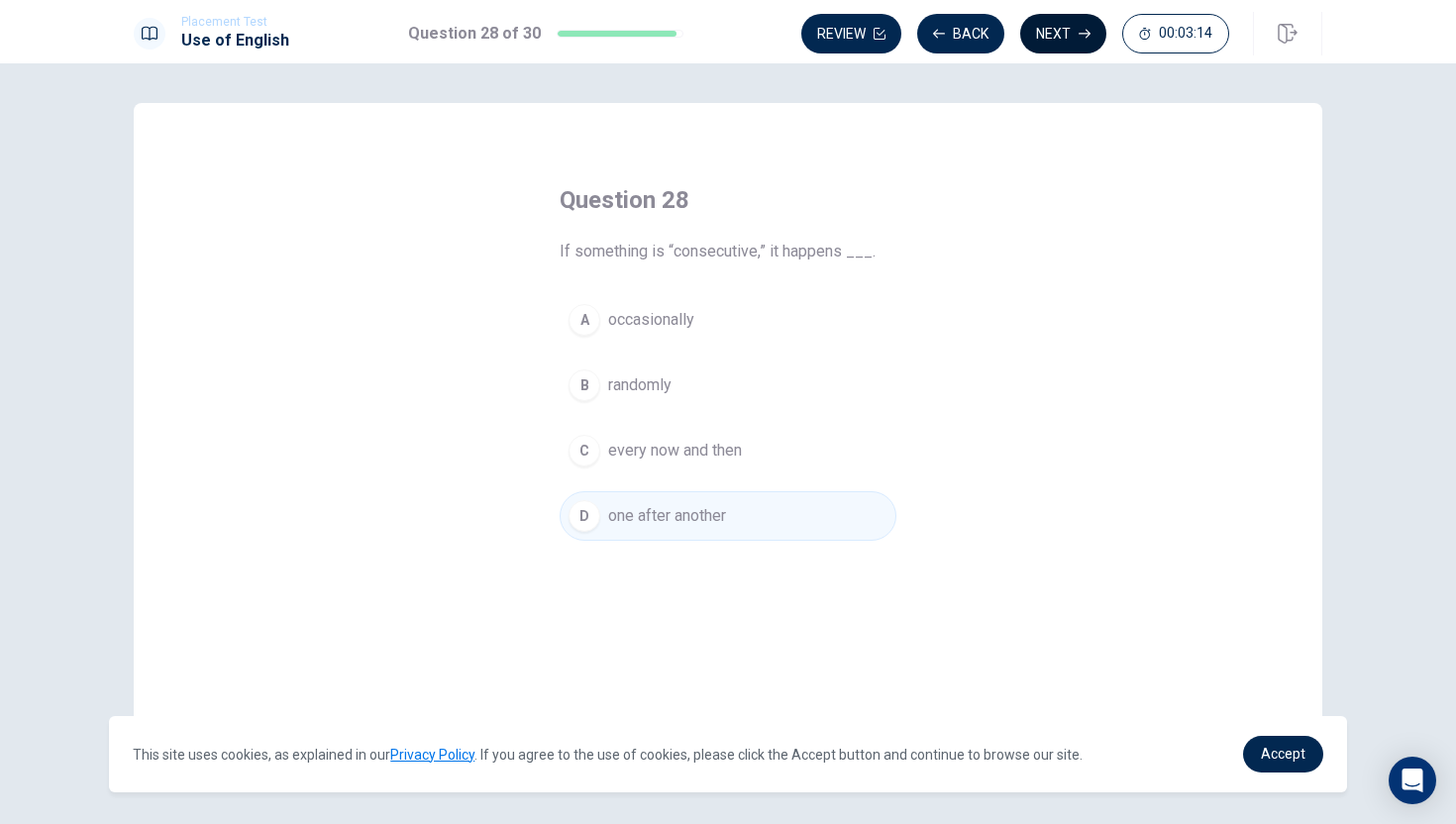 click on "Next" at bounding box center (1063, 34) 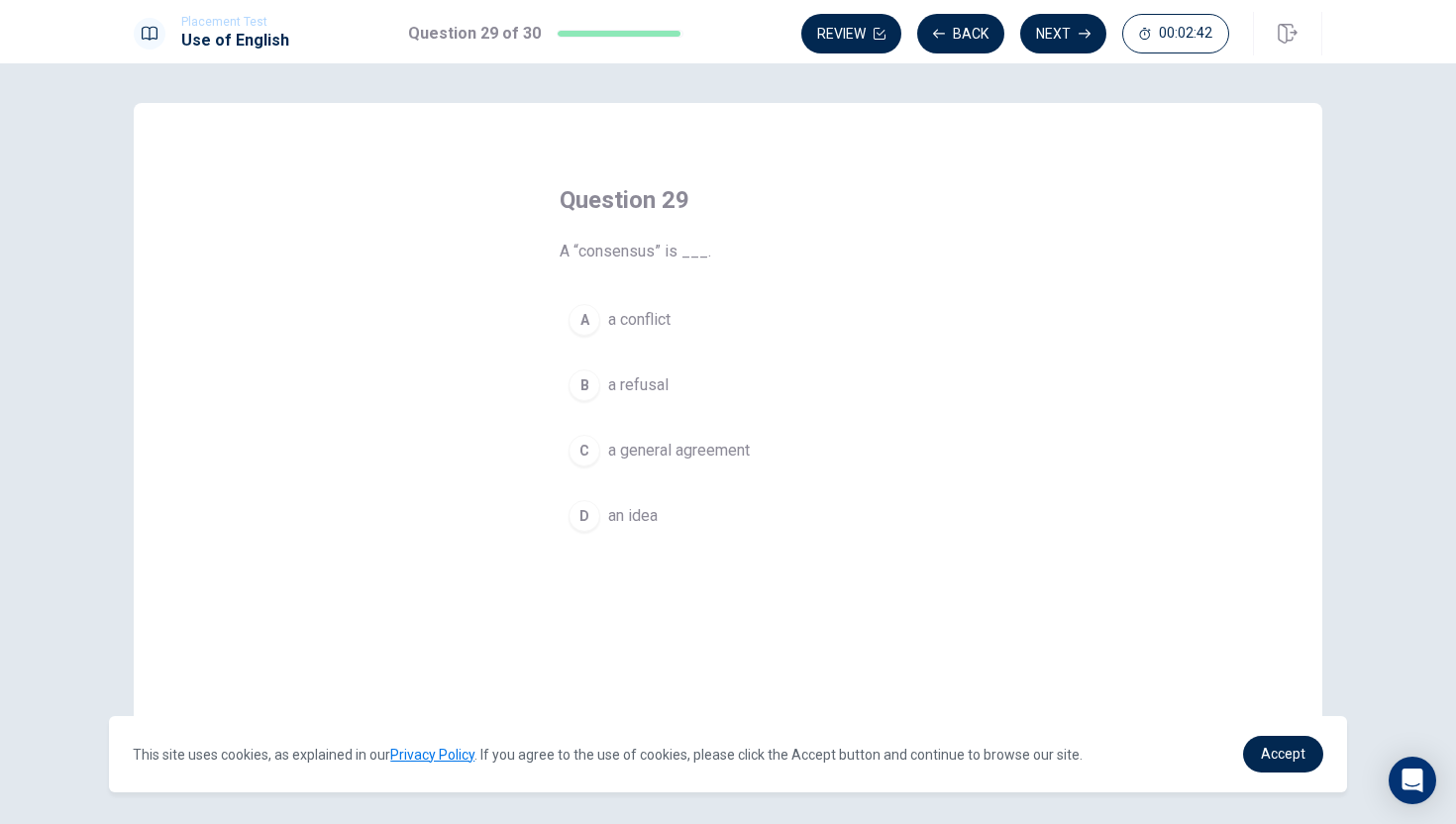 click on "a general agreement" at bounding box center (678, 451) 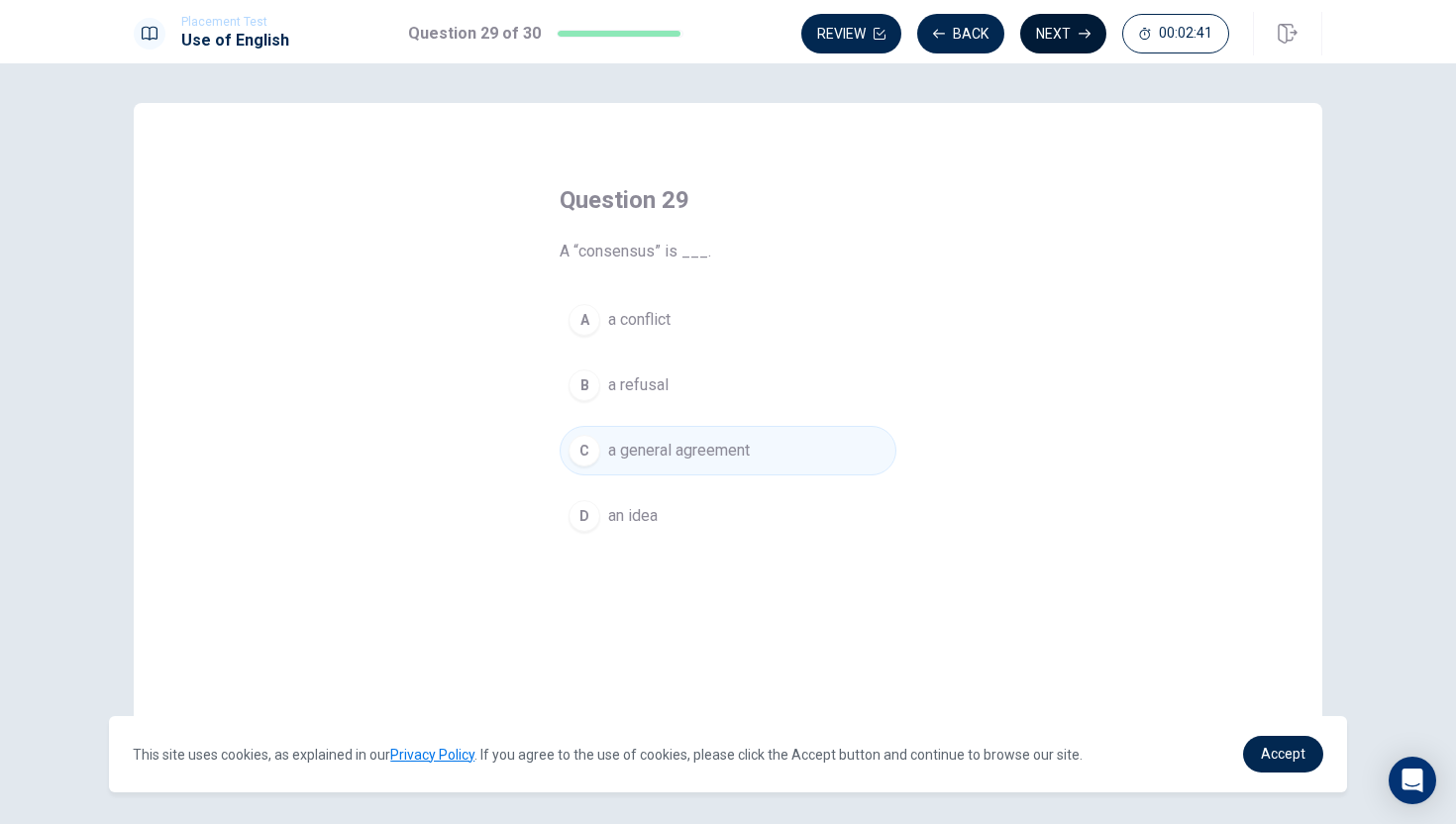click on "Next" at bounding box center (1063, 34) 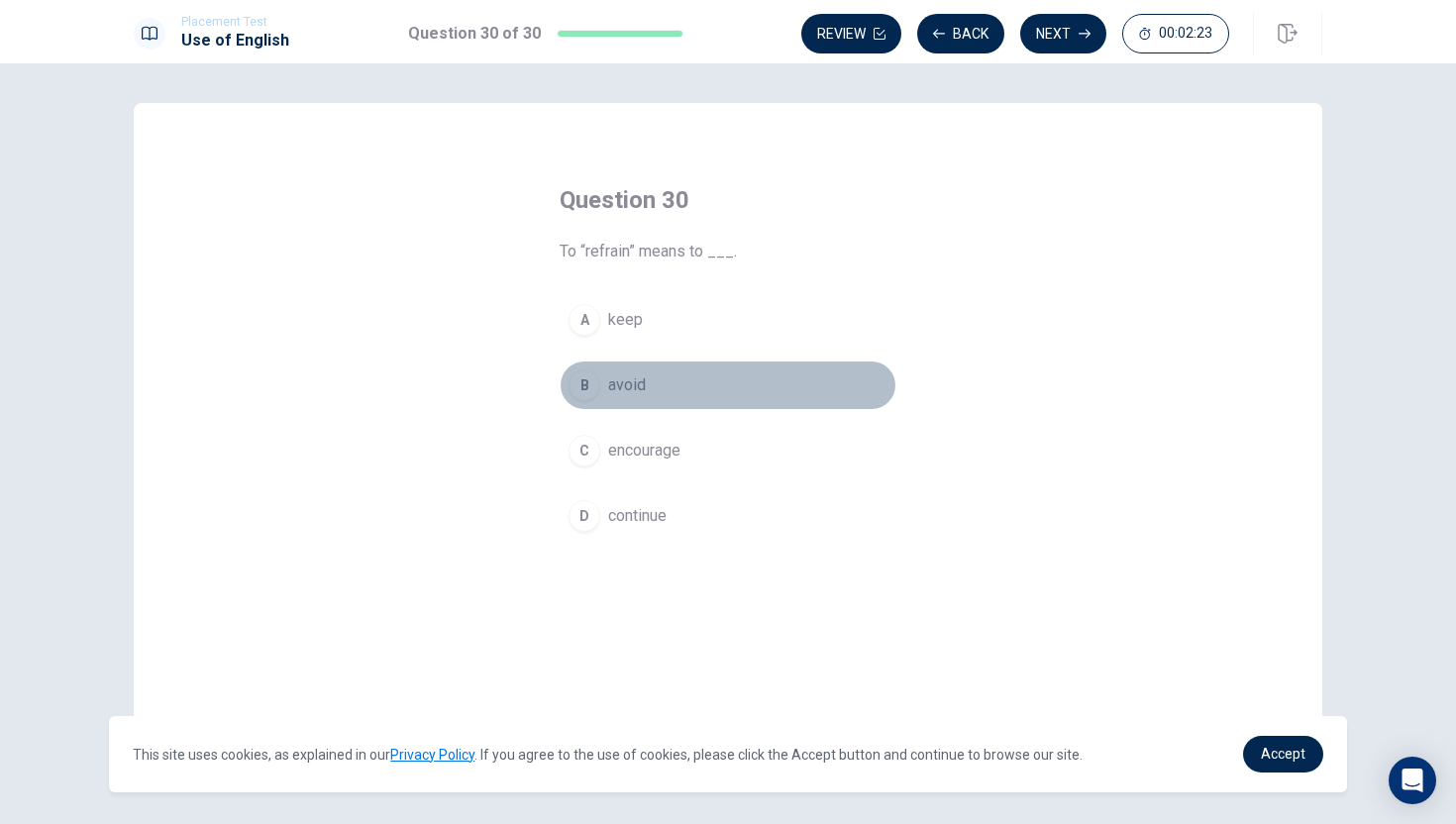 click on "avoid" at bounding box center (627, 385) 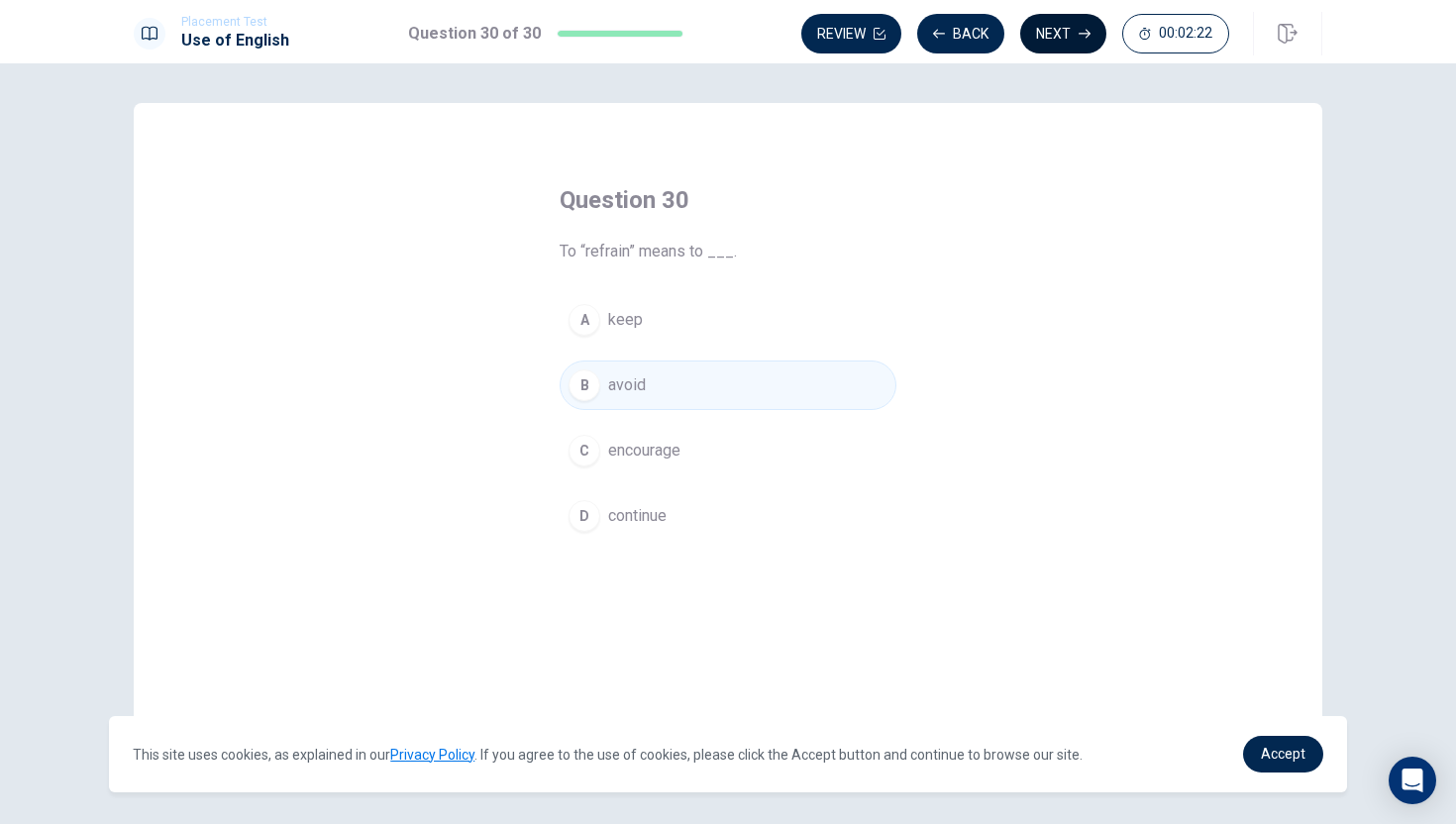 click on "Next" at bounding box center [1063, 34] 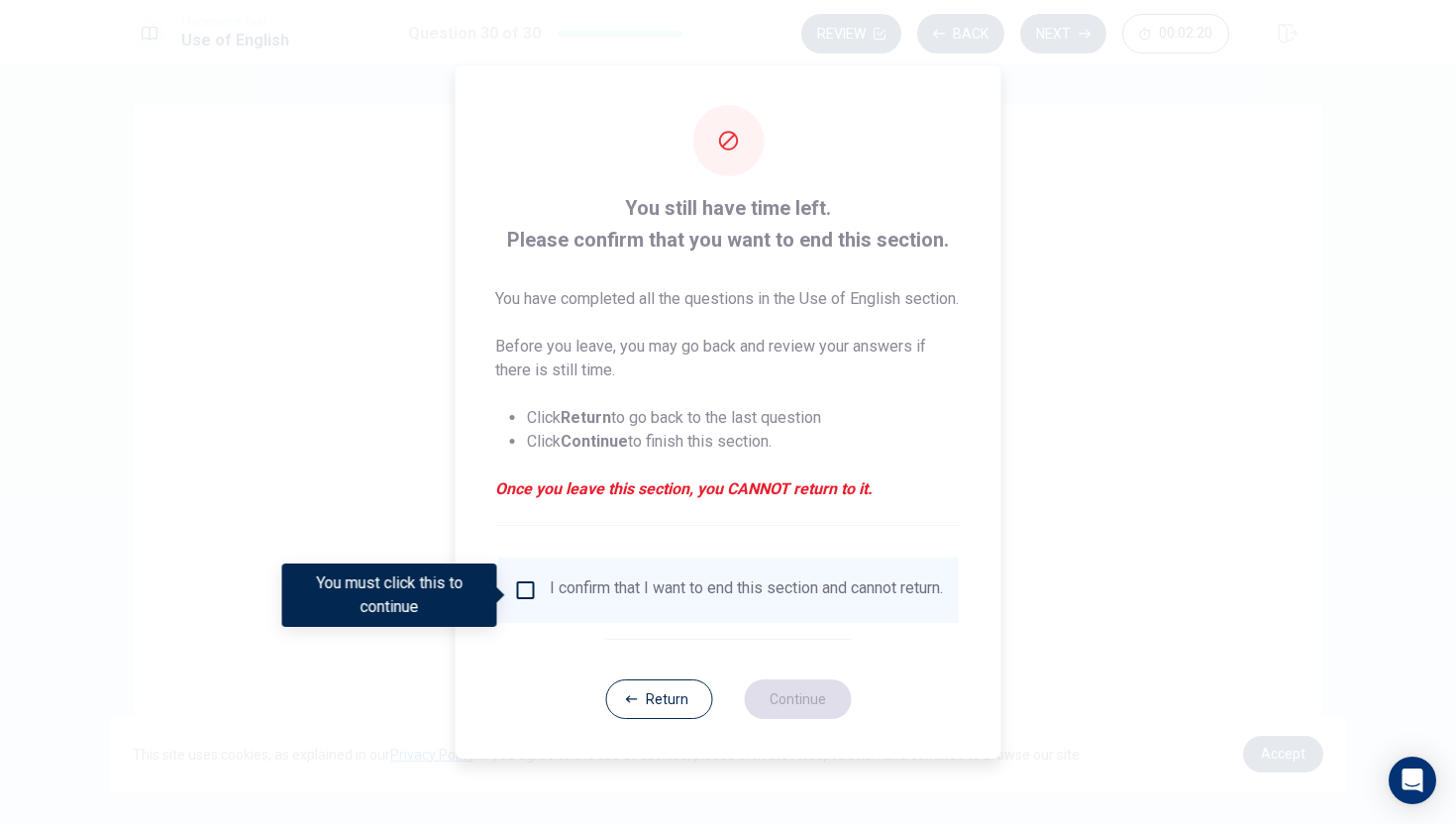 click at bounding box center (526, 590) 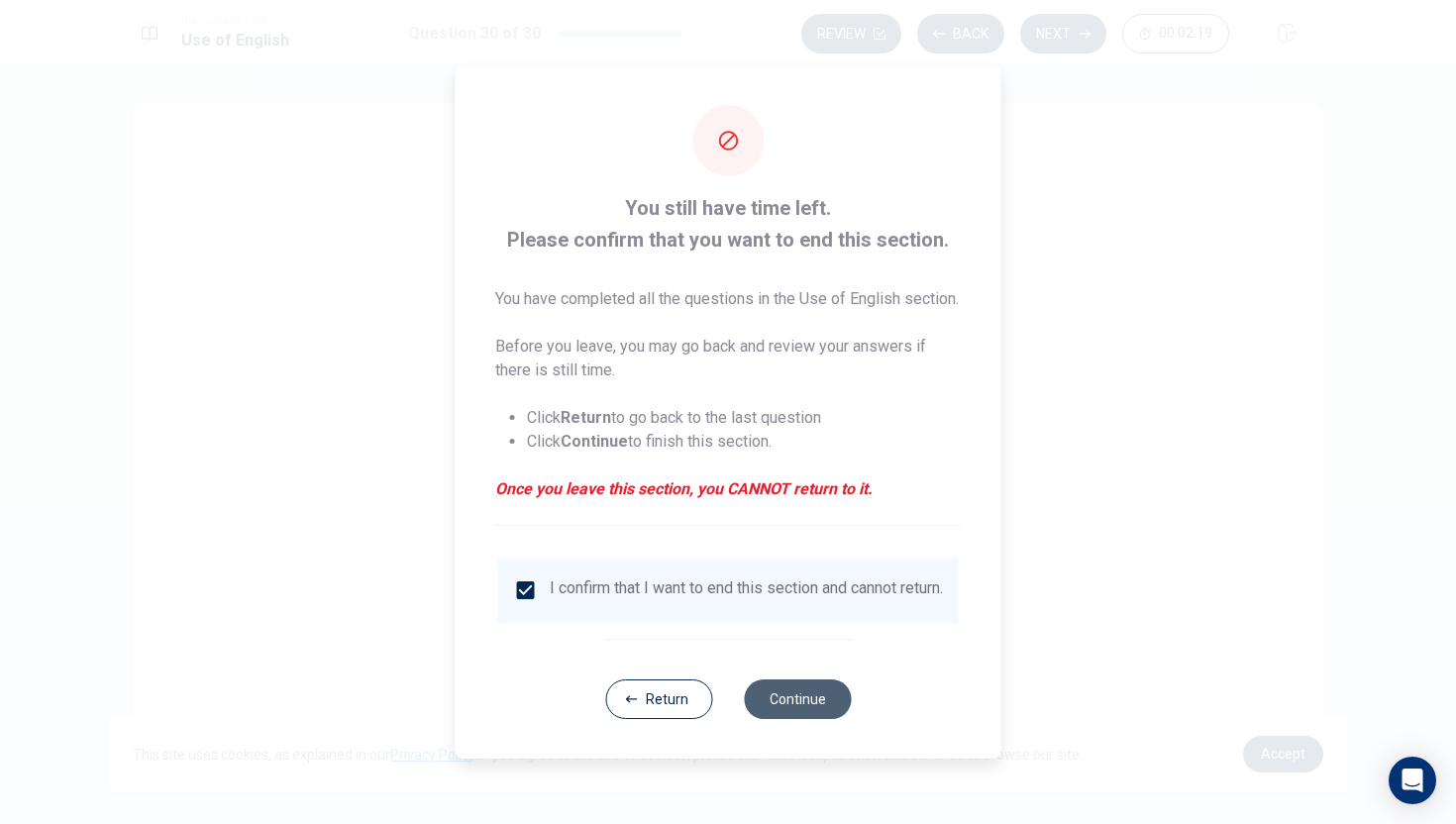 click on "Continue" at bounding box center (797, 699) 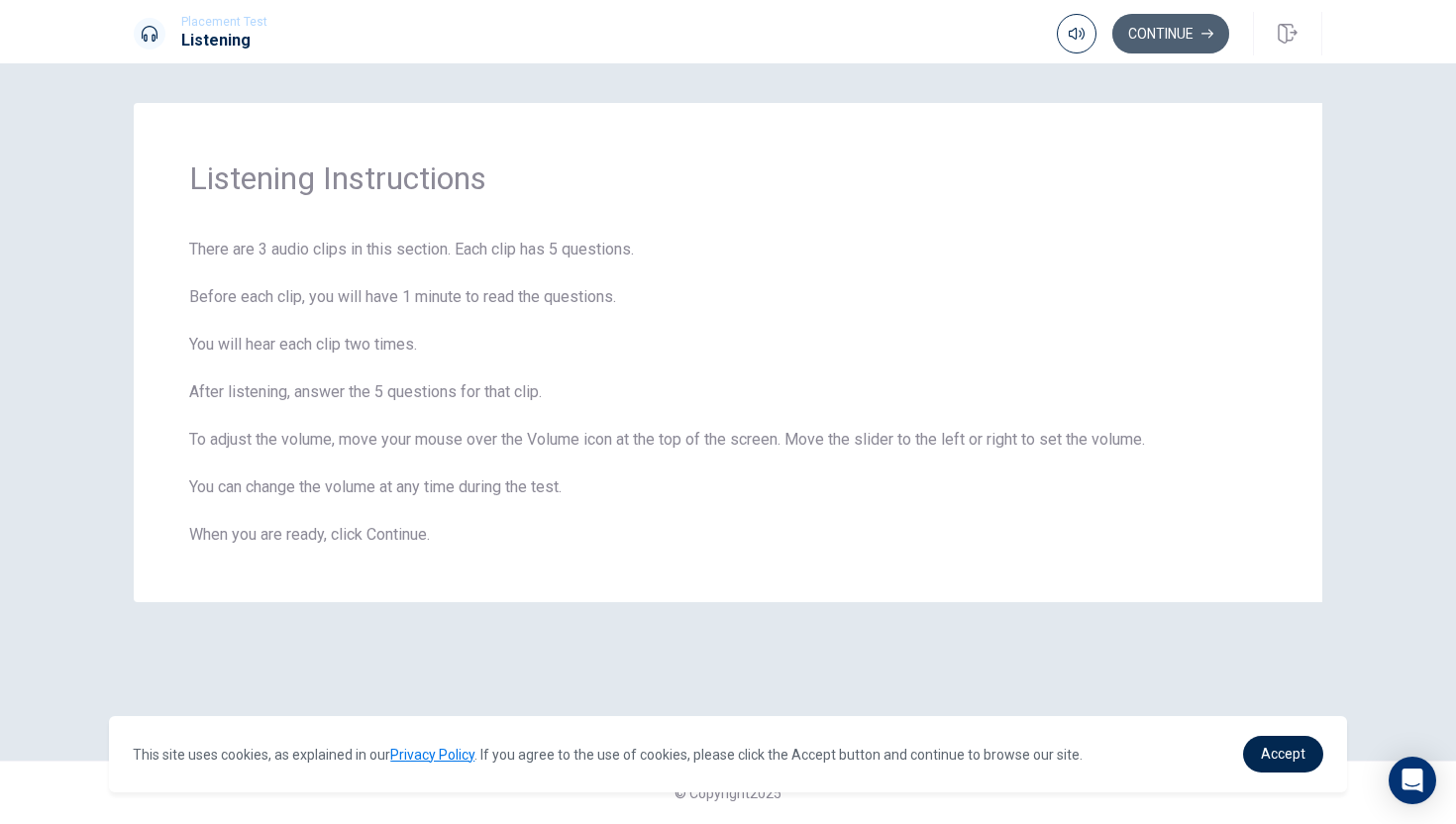 click on "Continue" at bounding box center (1171, 34) 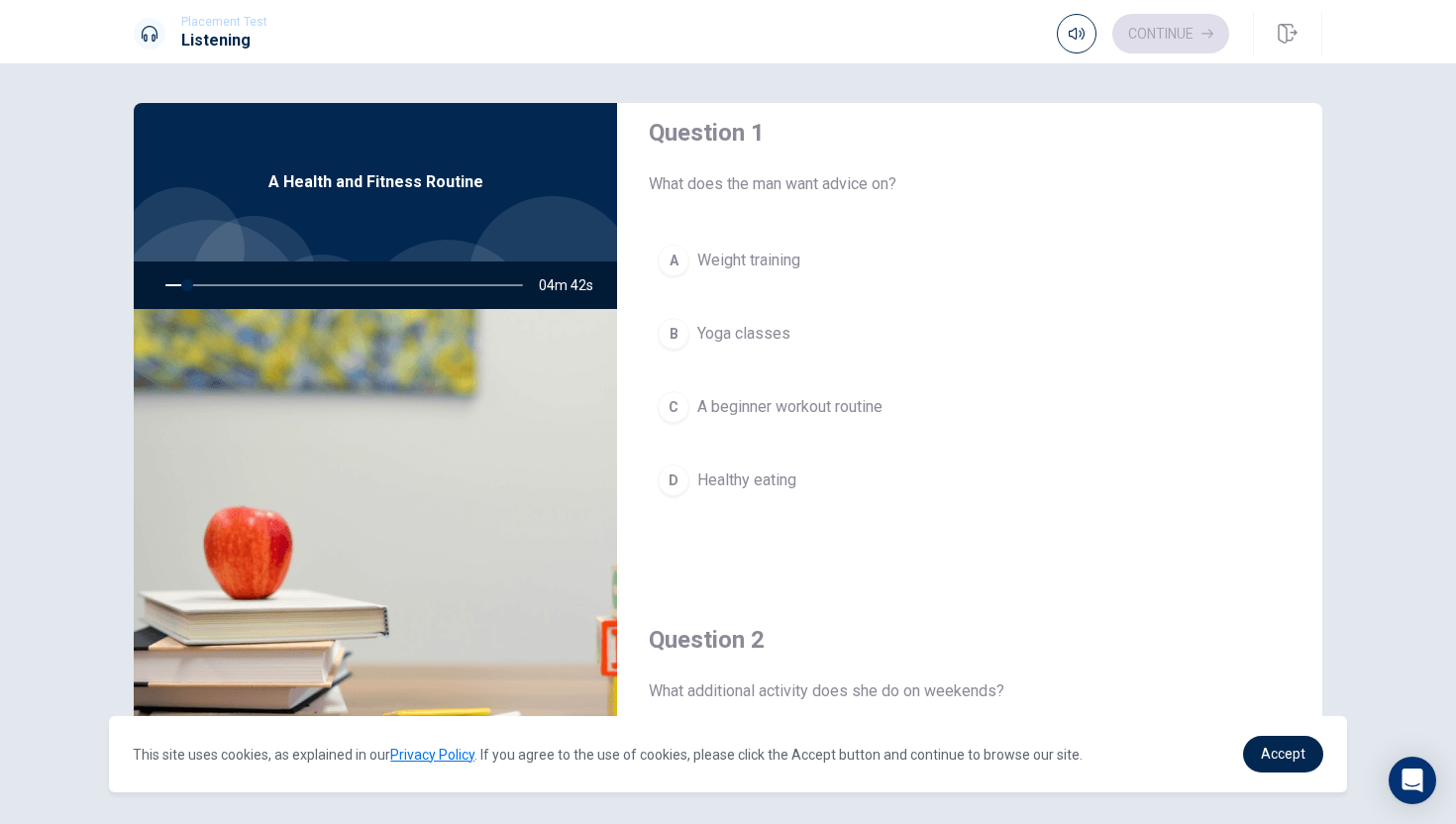 scroll, scrollTop: 19, scrollLeft: 0, axis: vertical 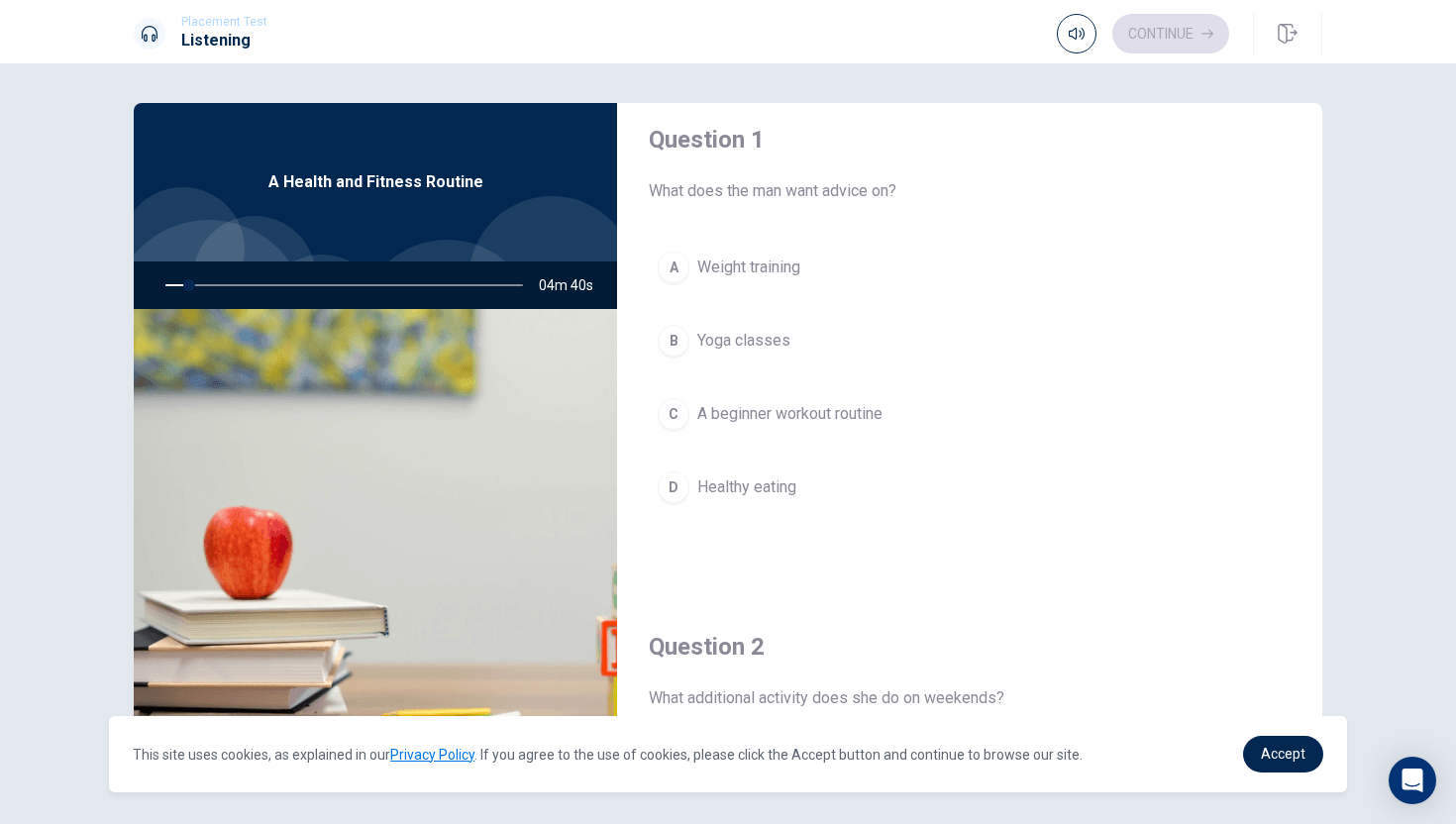 drag, startPoint x: 188, startPoint y: 282, endPoint x: 143, endPoint y: 275, distance: 45.54119 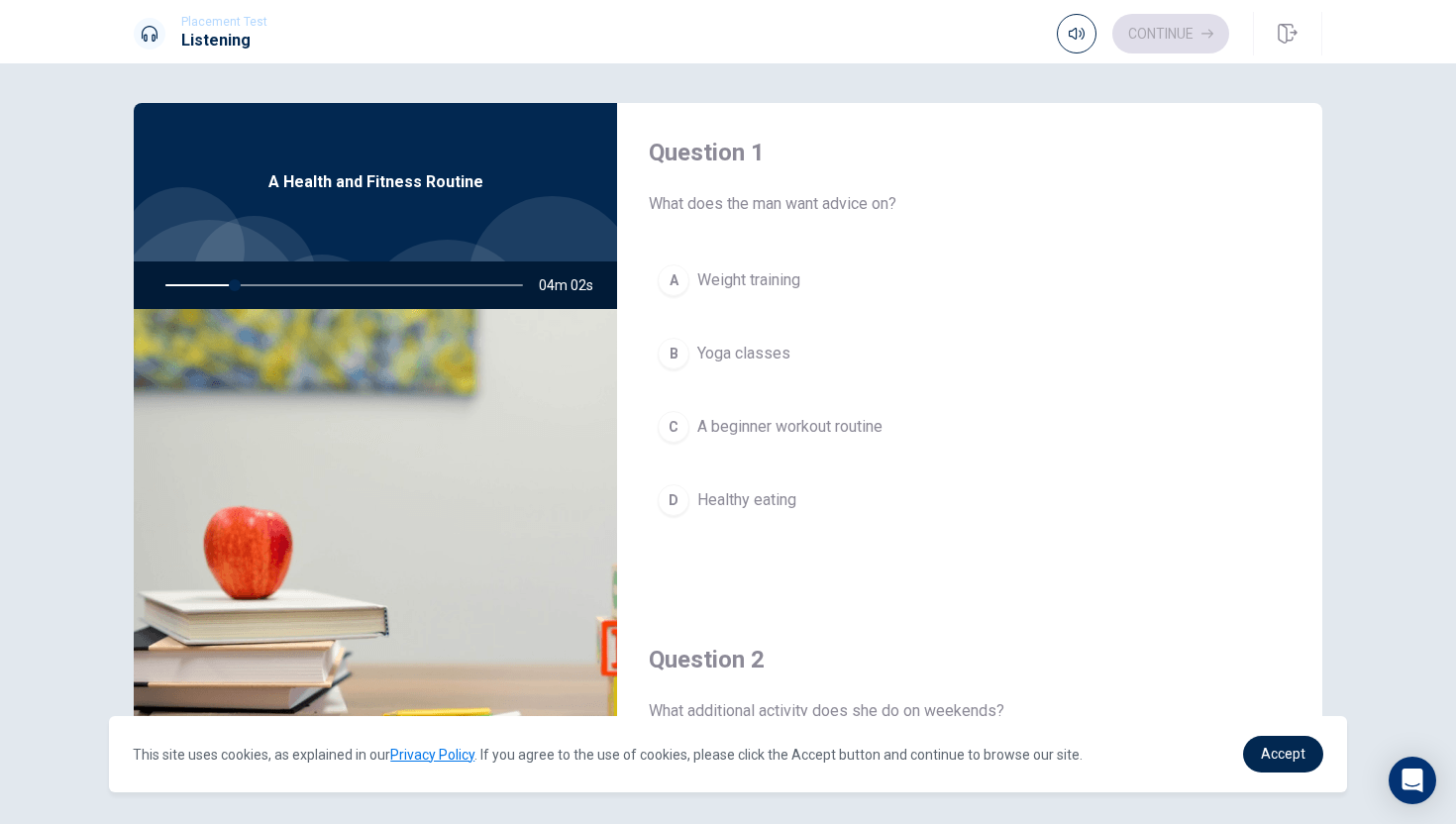 scroll, scrollTop: 5, scrollLeft: 0, axis: vertical 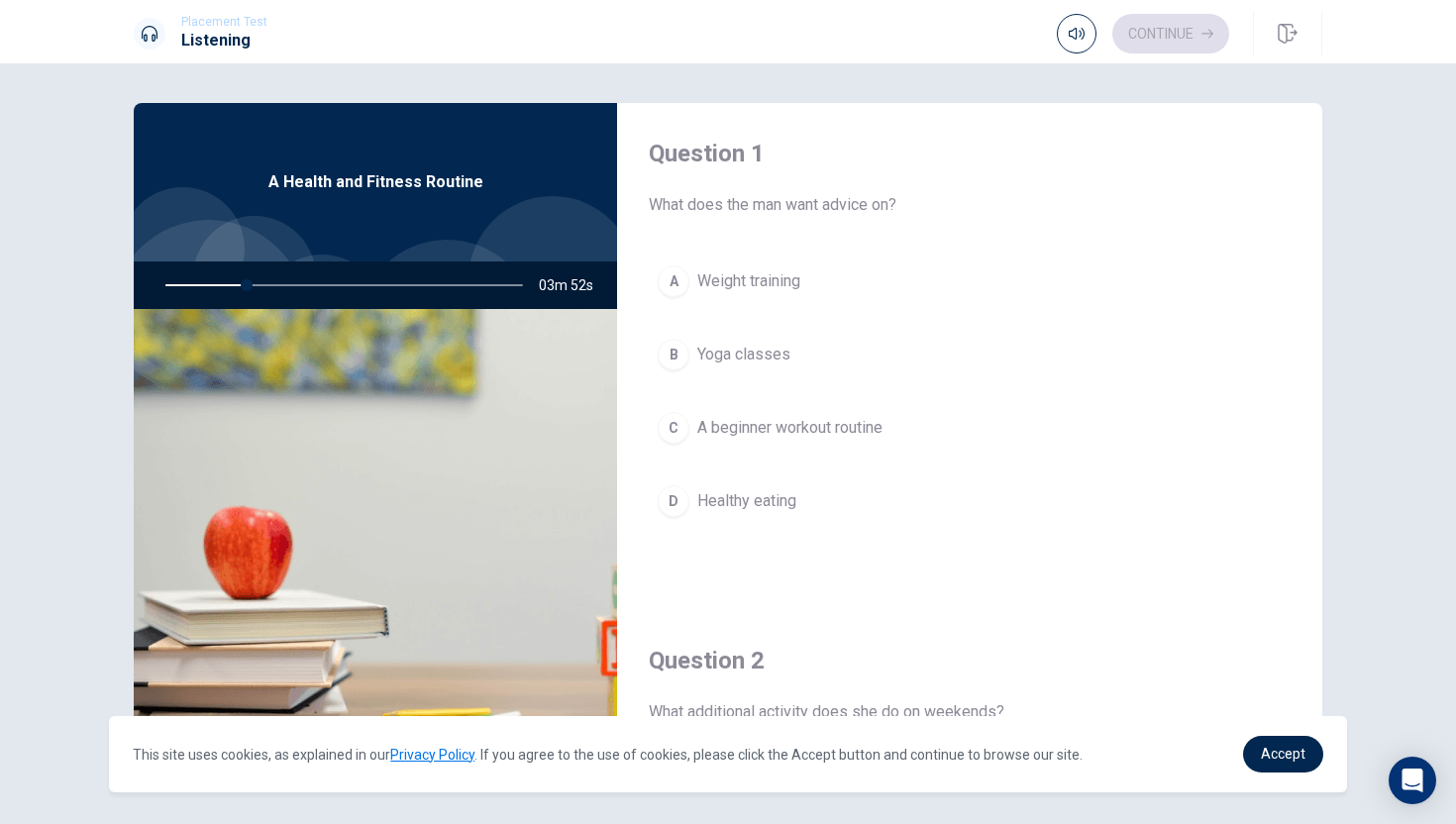 click on "D Healthy eating" at bounding box center [970, 501] 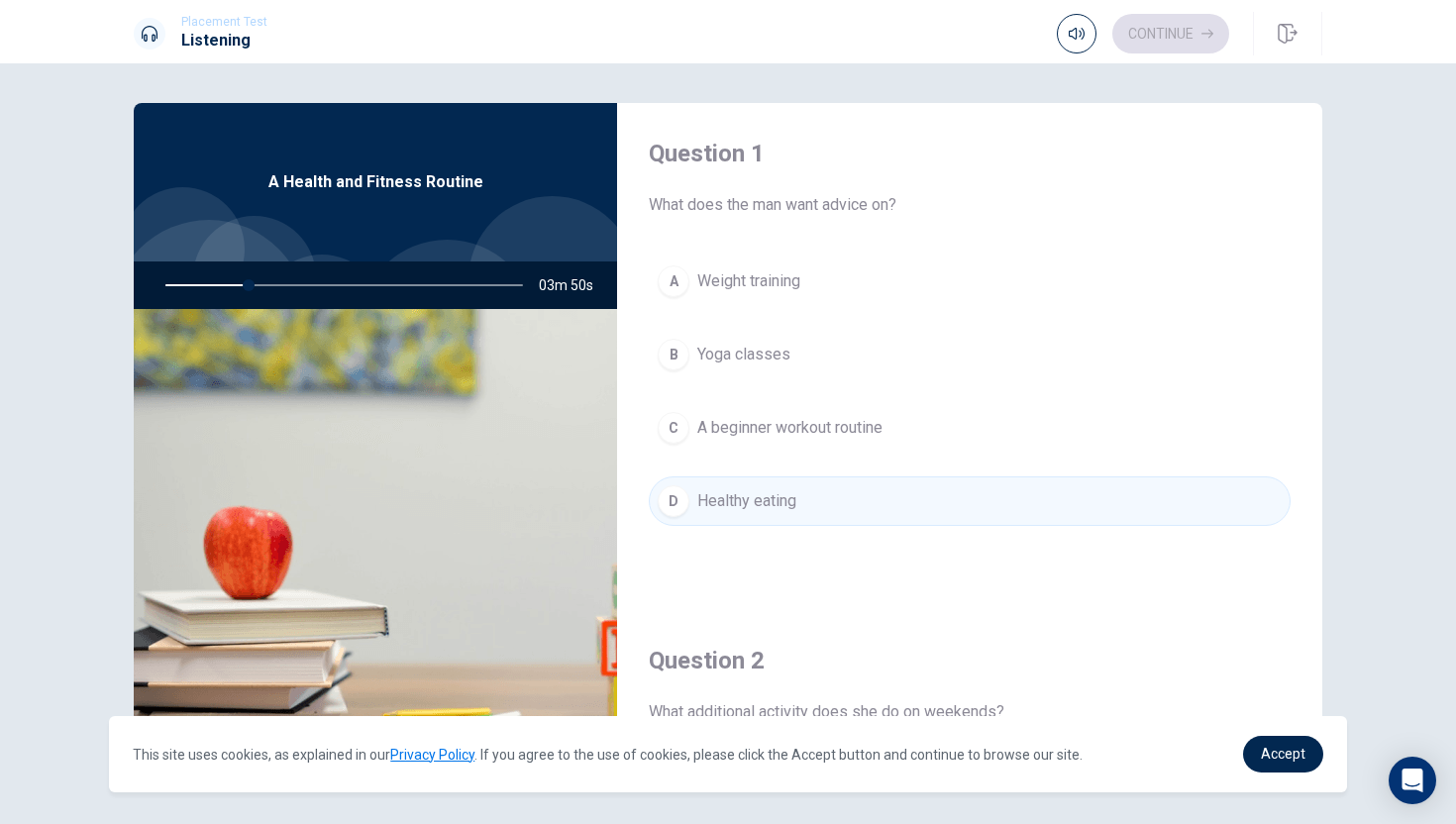 click on "A Weight training" at bounding box center (970, 281) 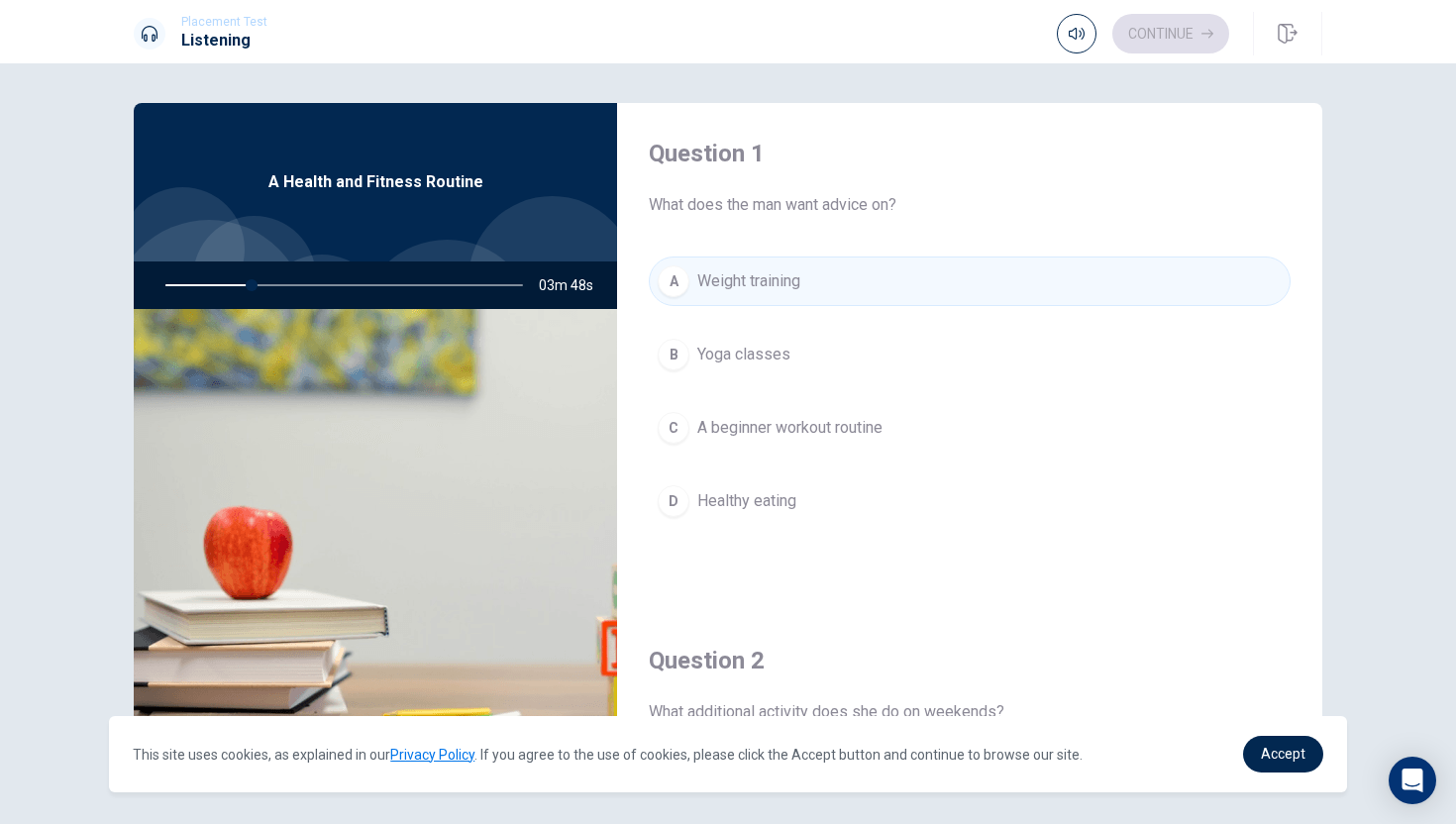 drag, startPoint x: 250, startPoint y: 287, endPoint x: 158, endPoint y: 288, distance: 92.00543 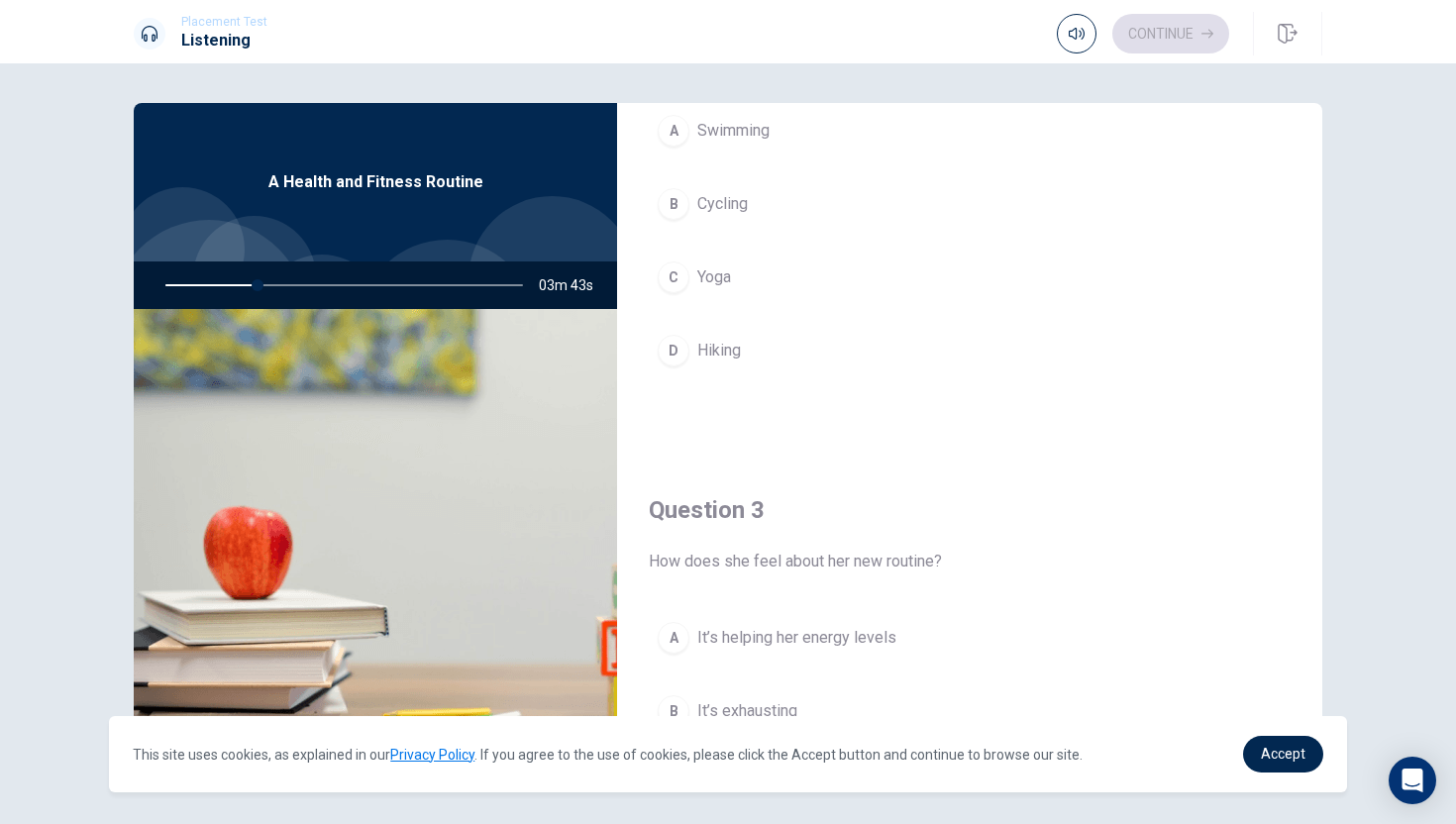 scroll, scrollTop: 0, scrollLeft: 0, axis: both 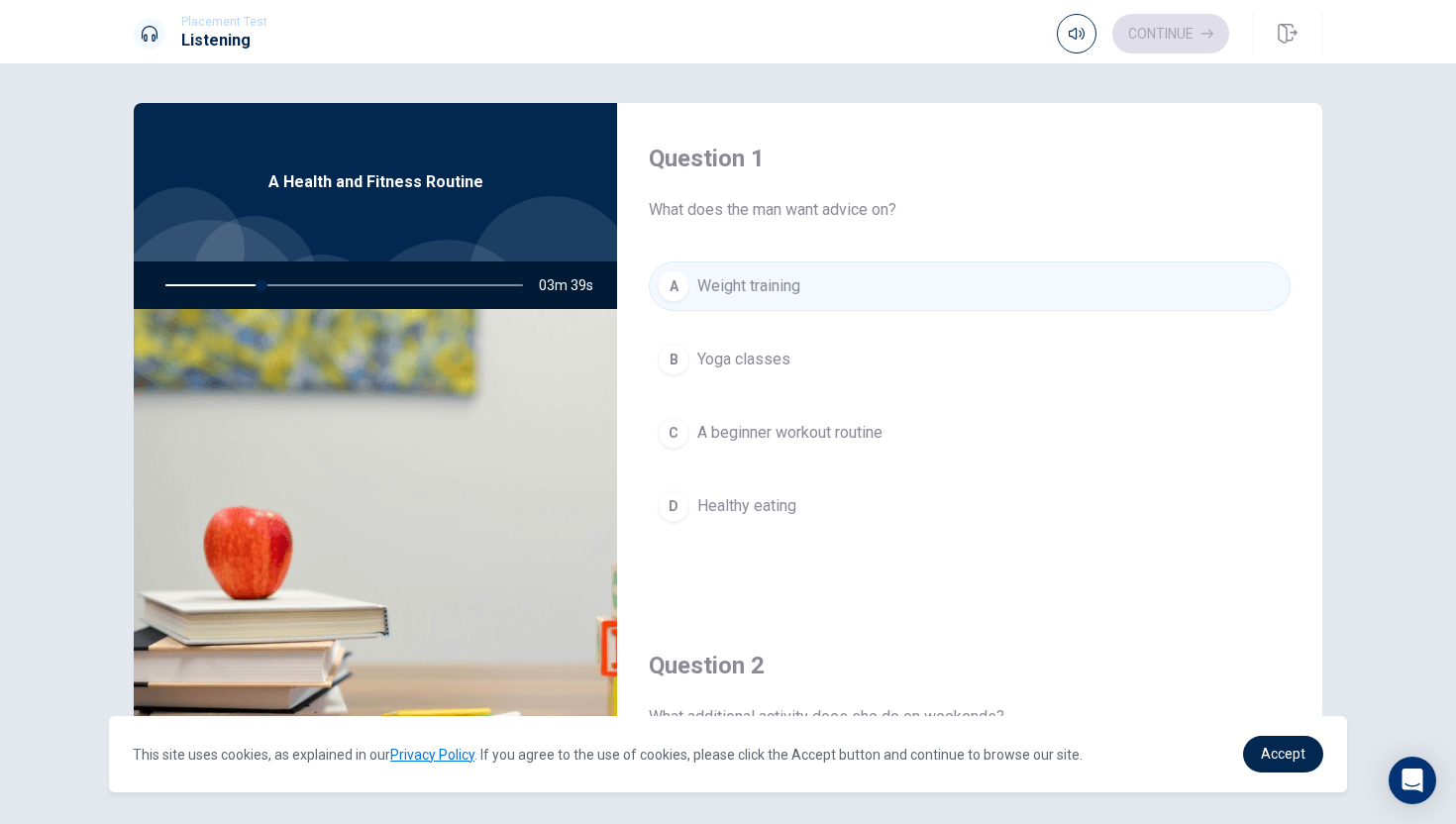 click on "Question 1 What does the man want advice on? A Weight training B Yoga classes C A beginner workout routine D Healthy eating" at bounding box center [970, 357] 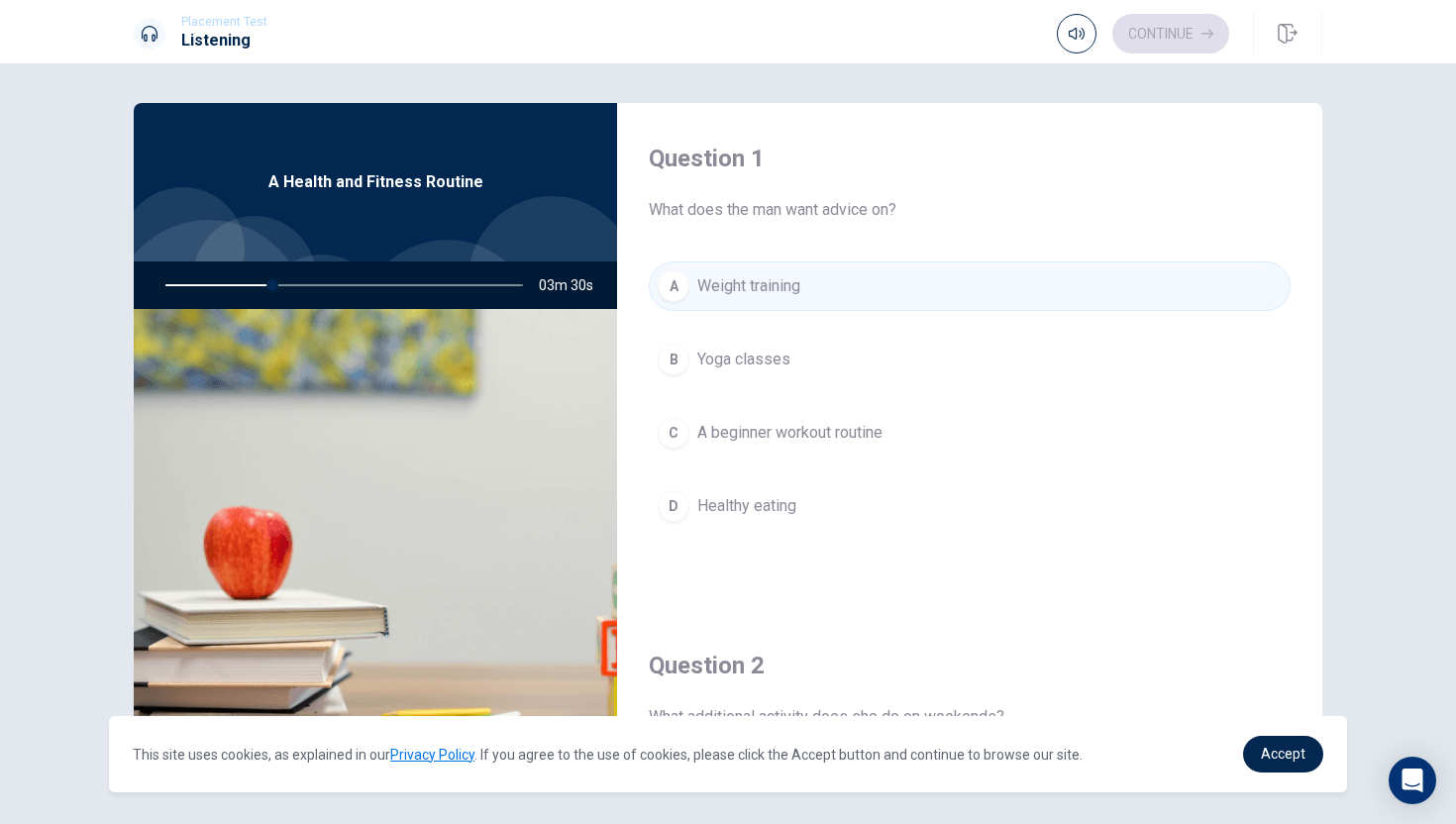click at bounding box center [375, 550] 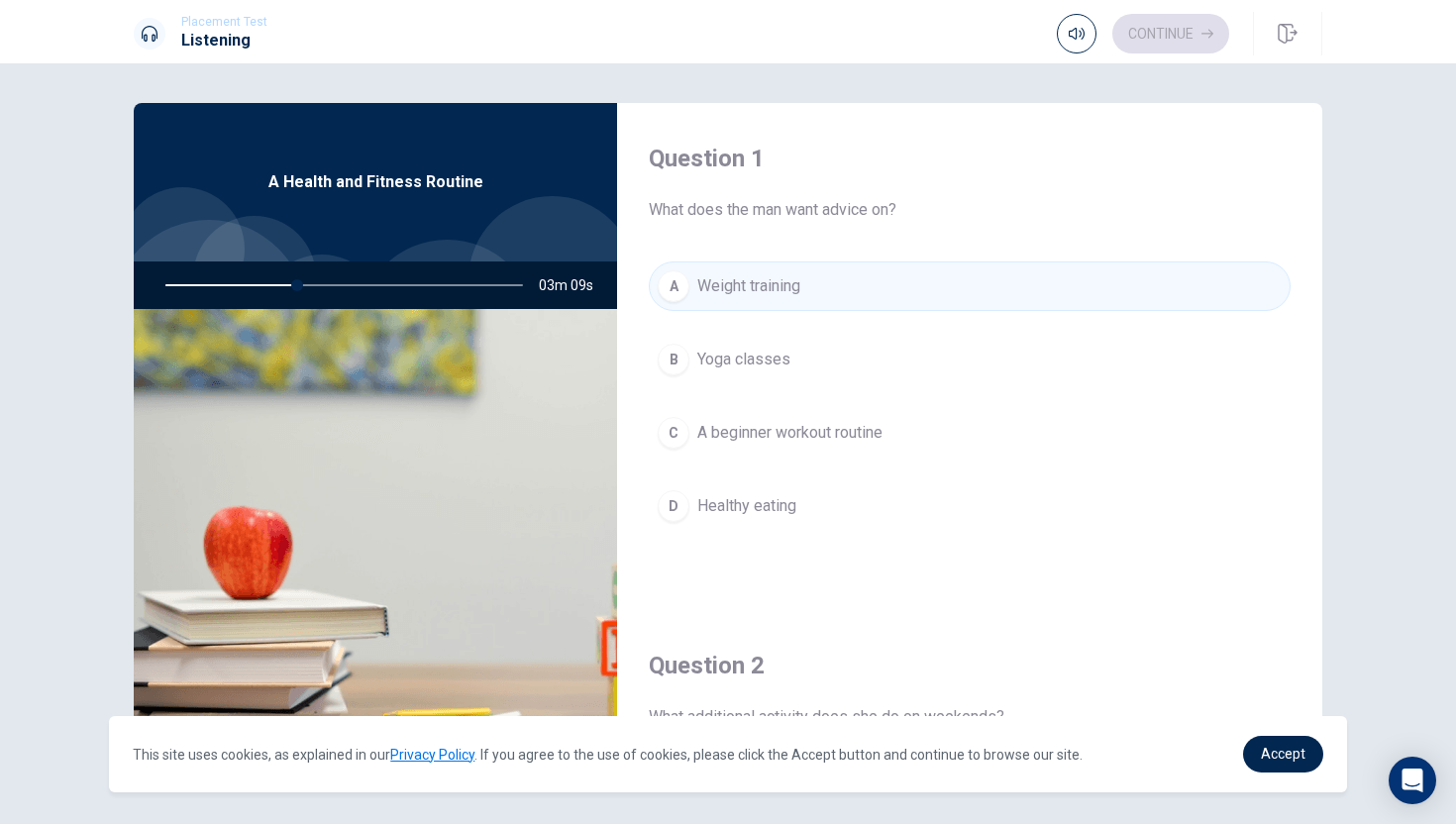 scroll, scrollTop: 70, scrollLeft: 0, axis: vertical 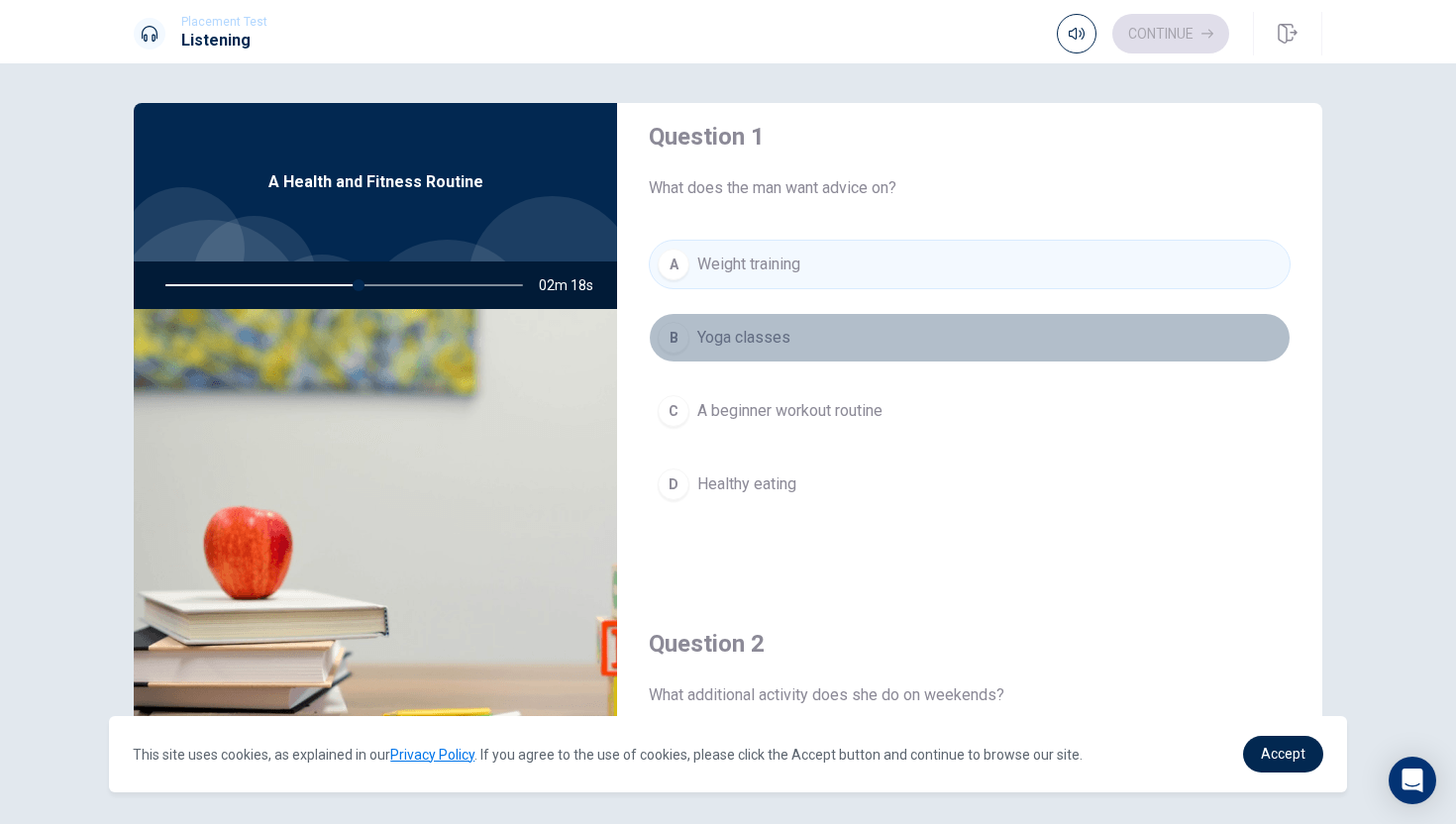 click on "Yoga classes" at bounding box center [744, 338] 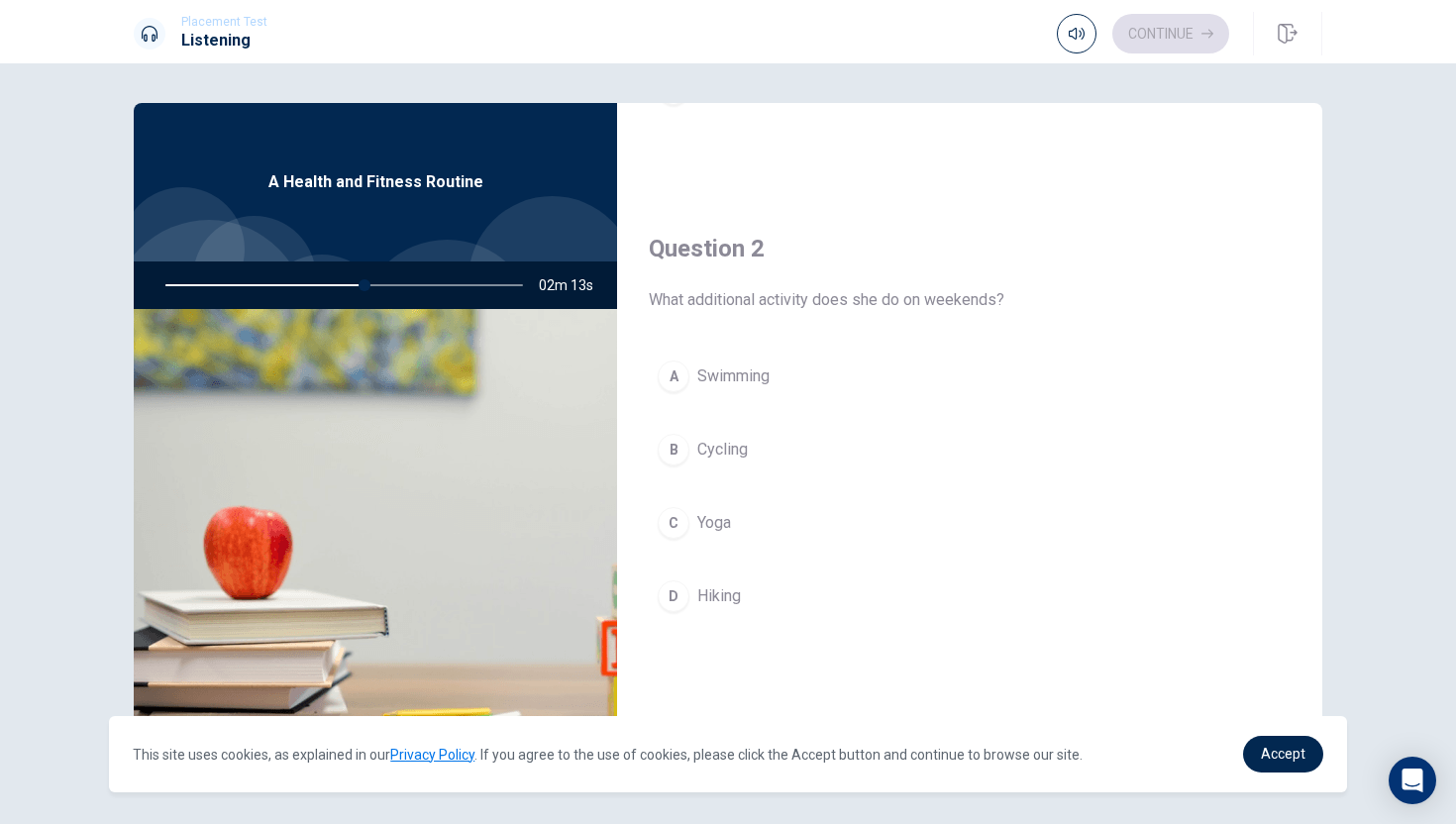 scroll, scrollTop: 455, scrollLeft: 0, axis: vertical 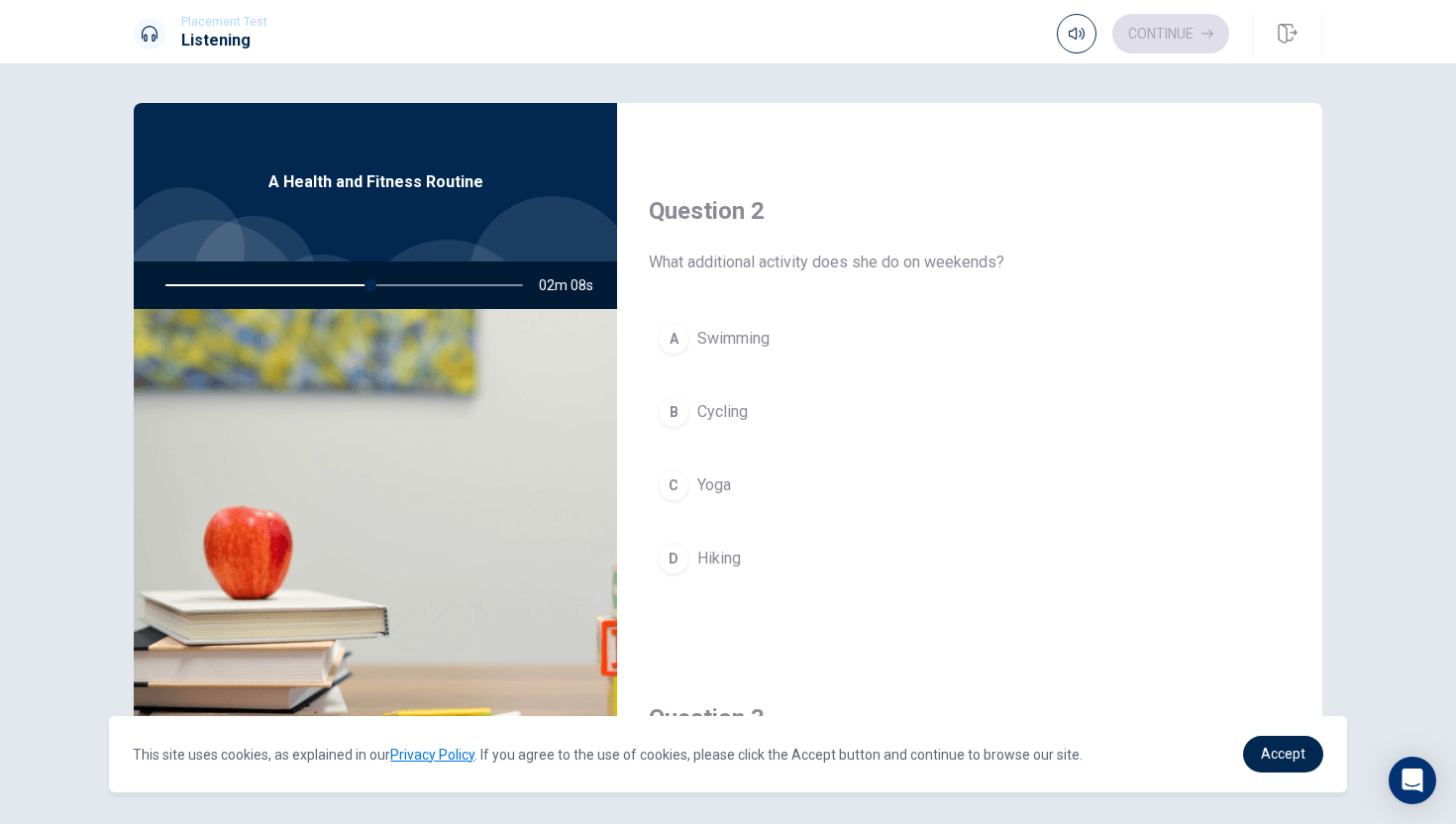 click on "C Yoga" at bounding box center (970, 485) 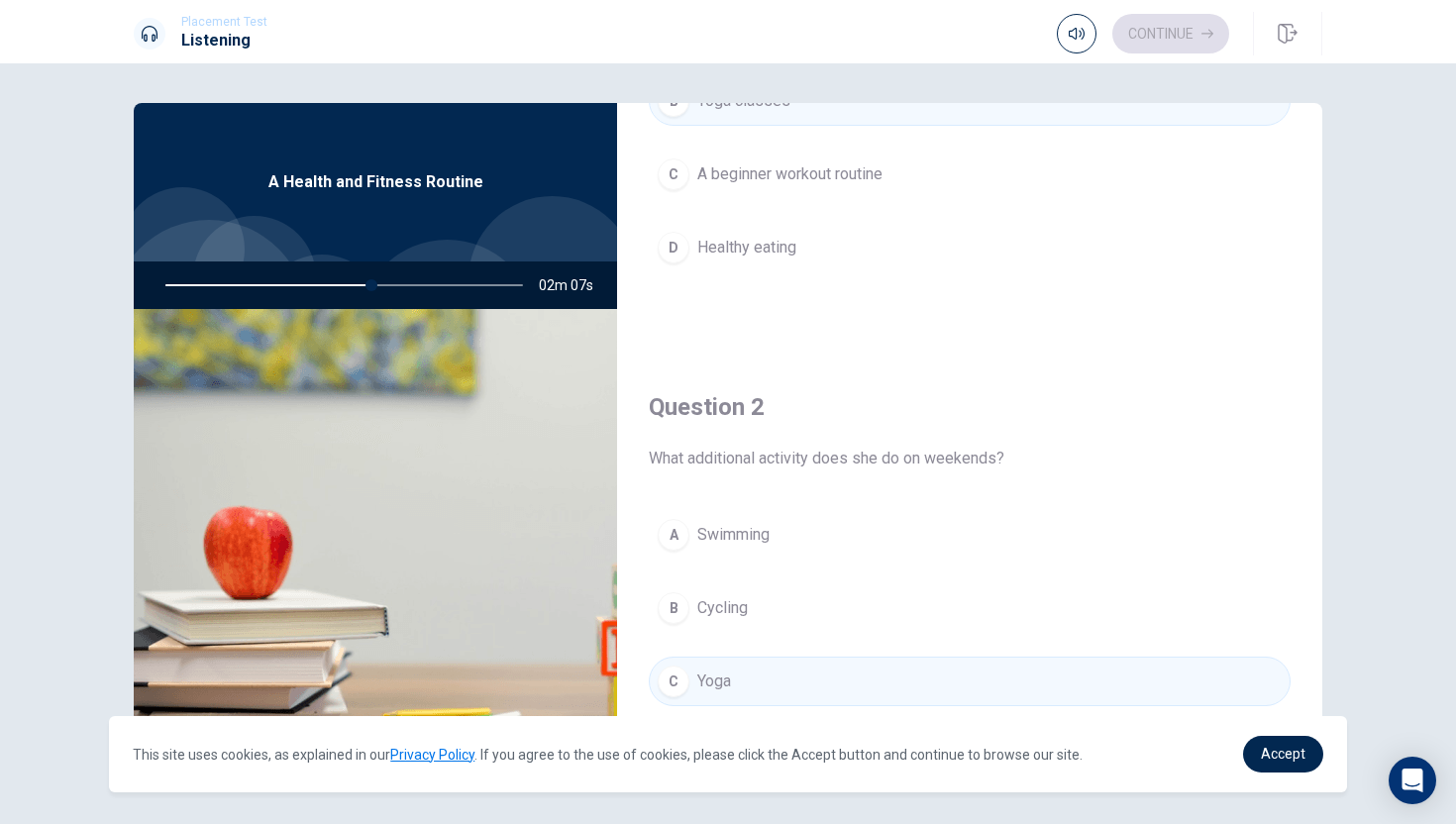 scroll, scrollTop: 0, scrollLeft: 0, axis: both 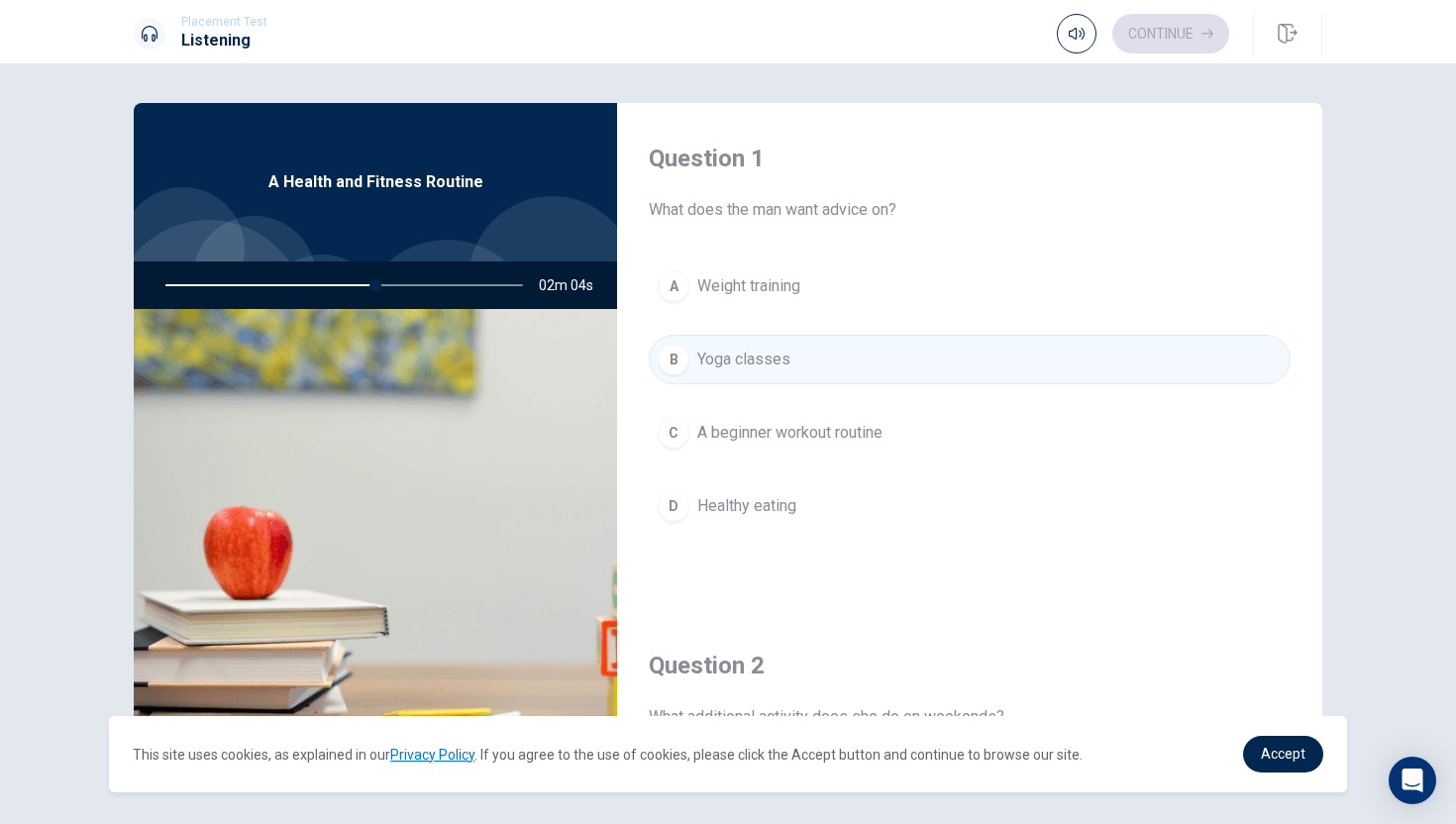 click on "A beginner workout routine" at bounding box center (789, 433) 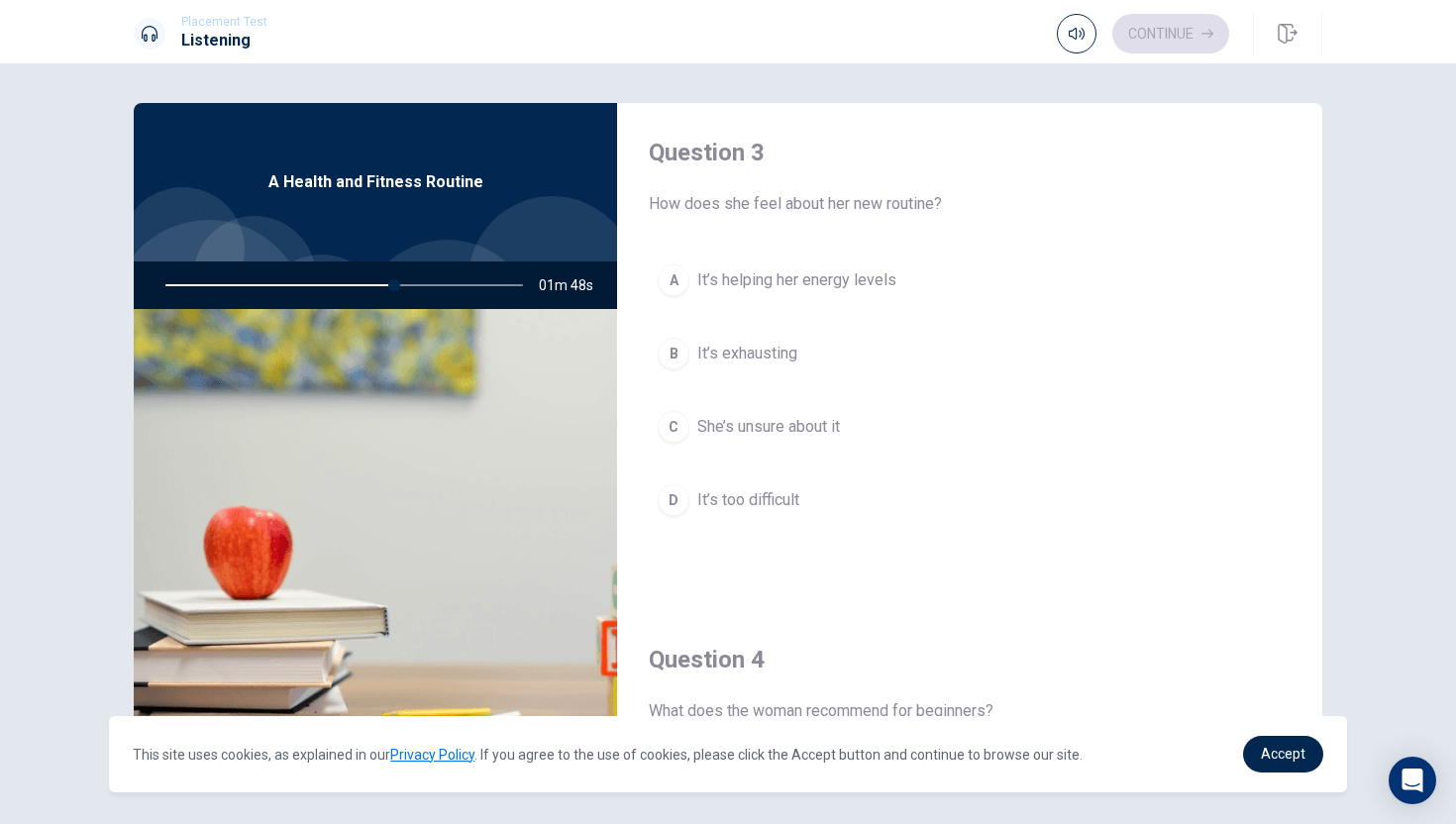 scroll, scrollTop: 1026, scrollLeft: 0, axis: vertical 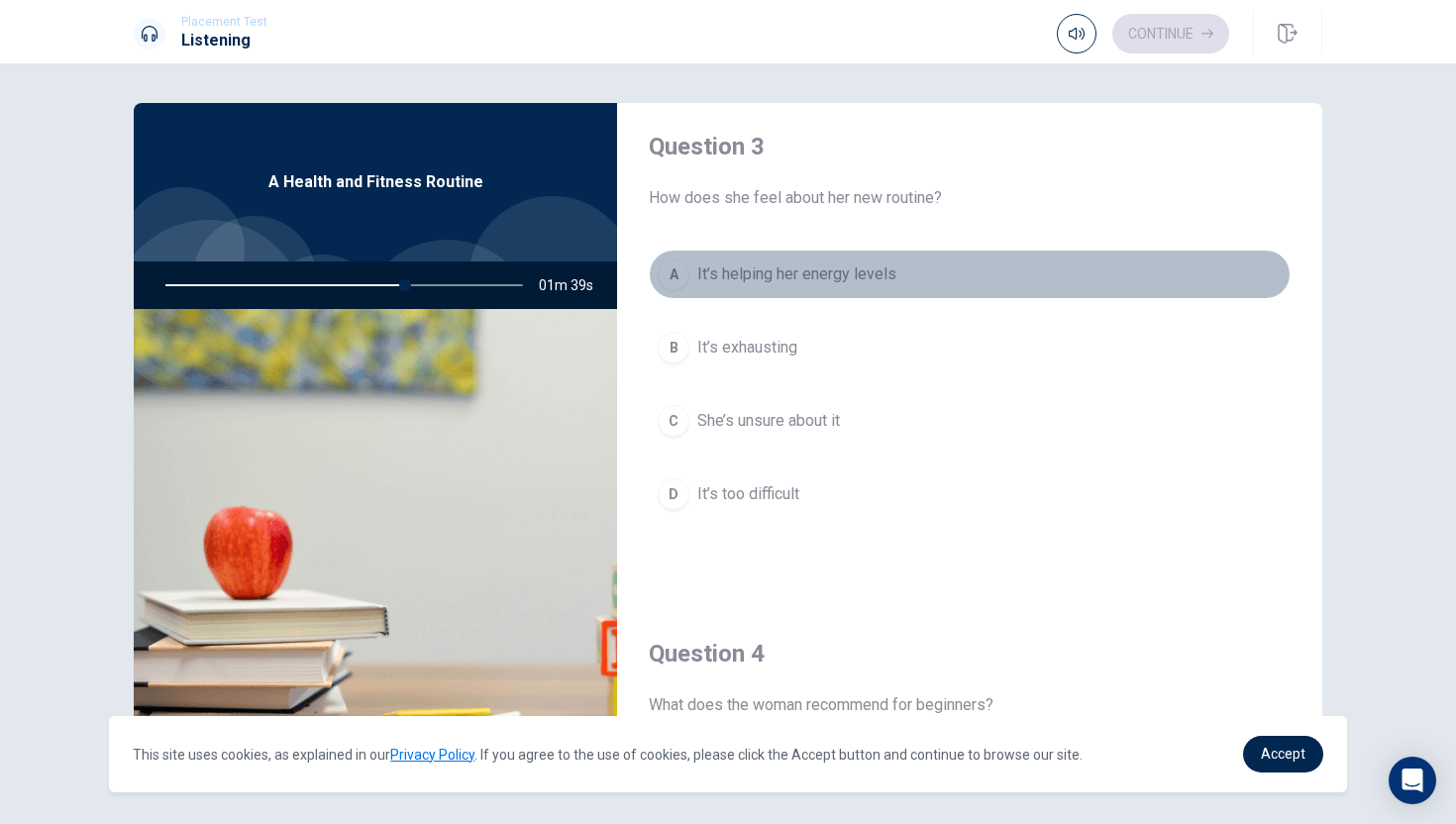 click on "It’s helping her energy levels" at bounding box center [796, 274] 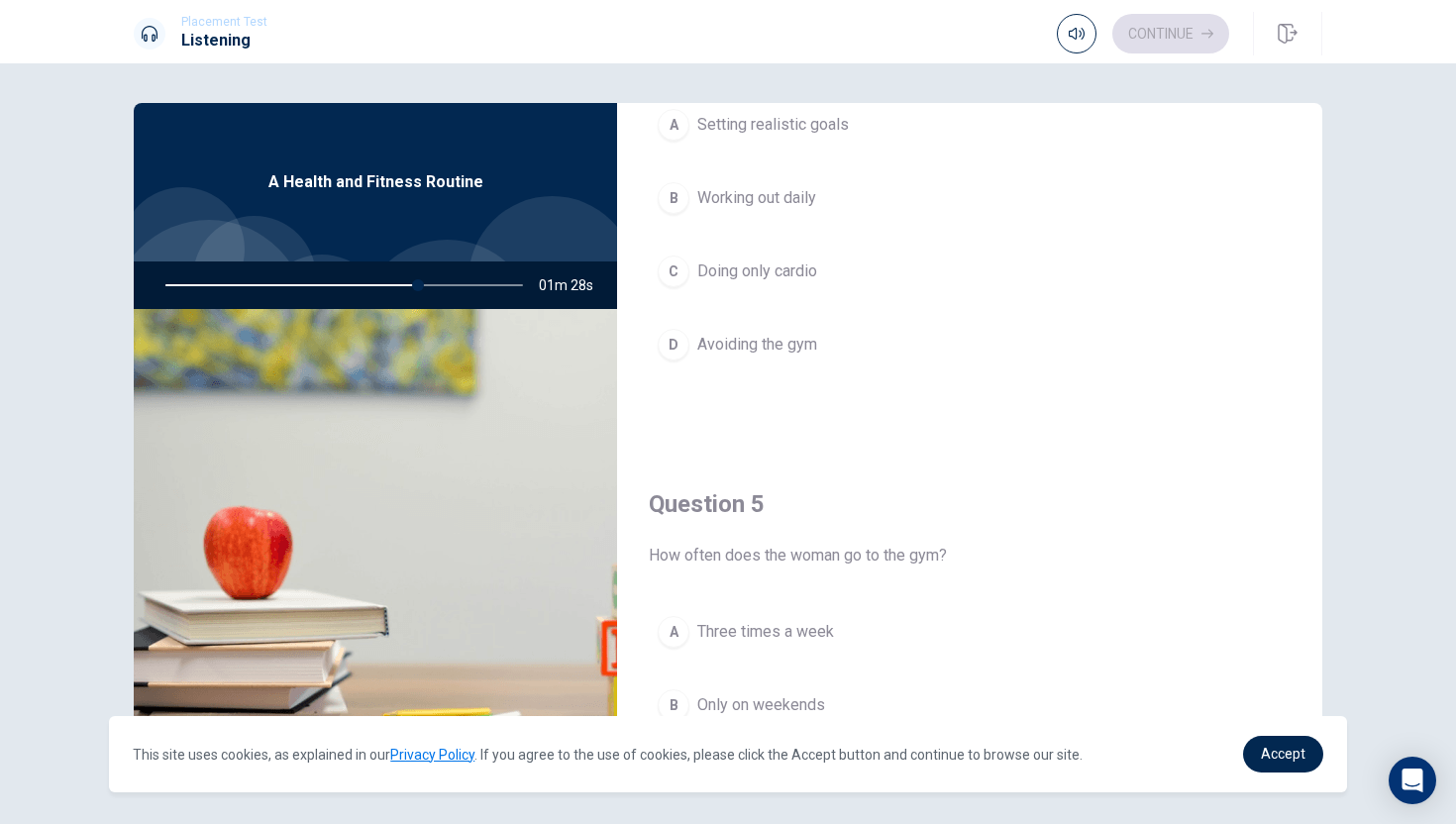scroll, scrollTop: 1709, scrollLeft: 0, axis: vertical 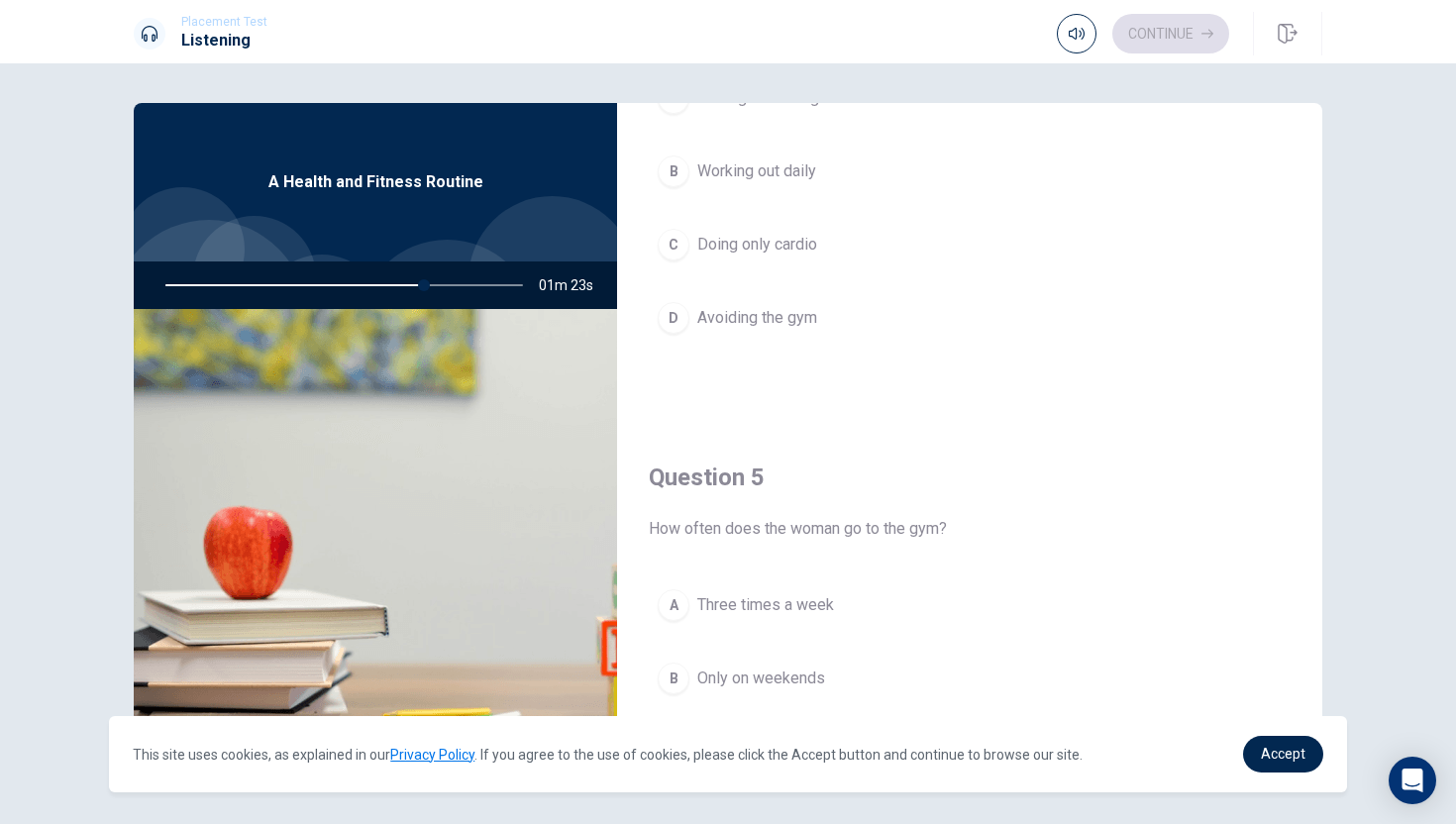 click on "Avoiding the gym" at bounding box center (757, 318) 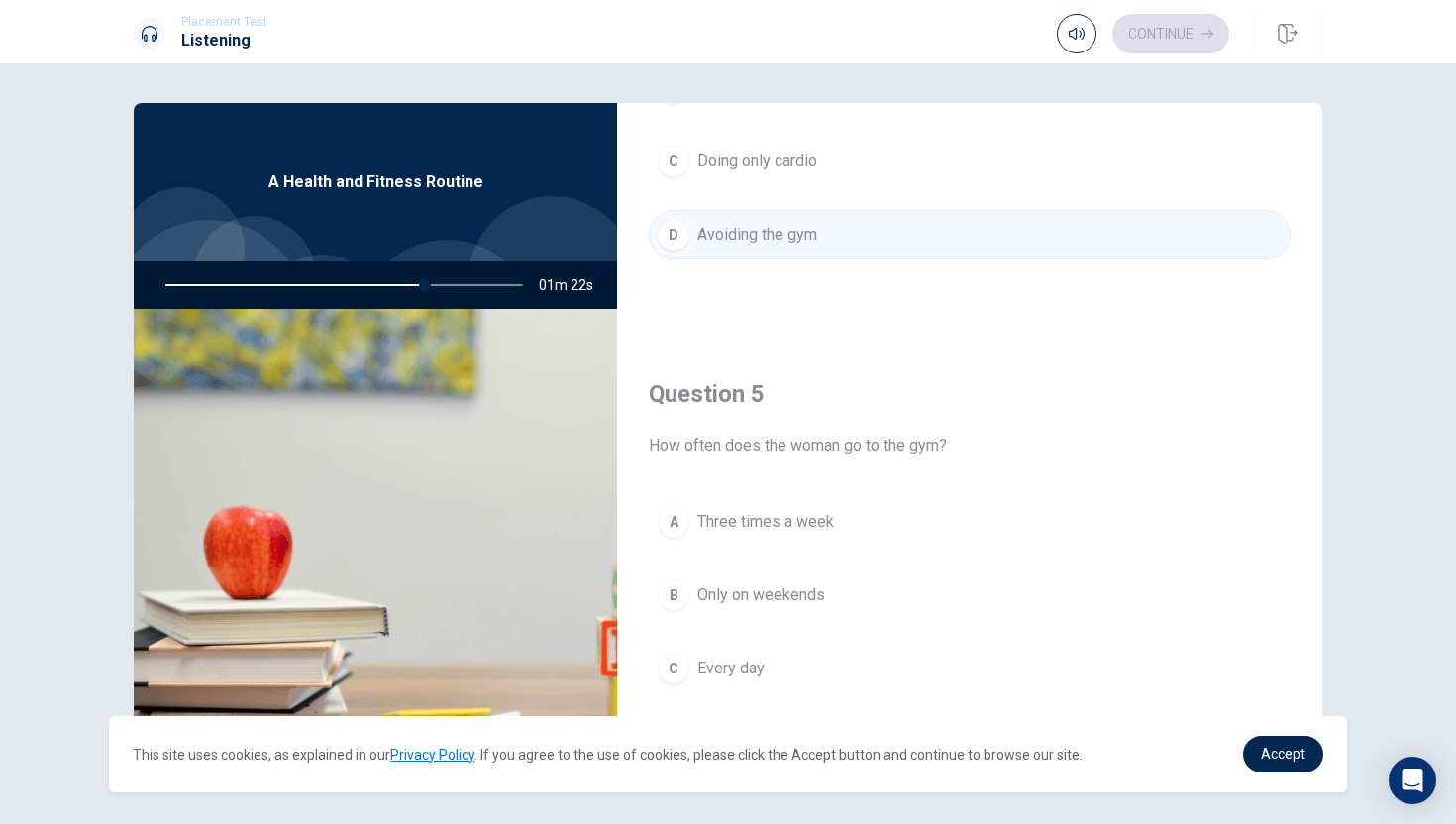 scroll, scrollTop: 1847, scrollLeft: 0, axis: vertical 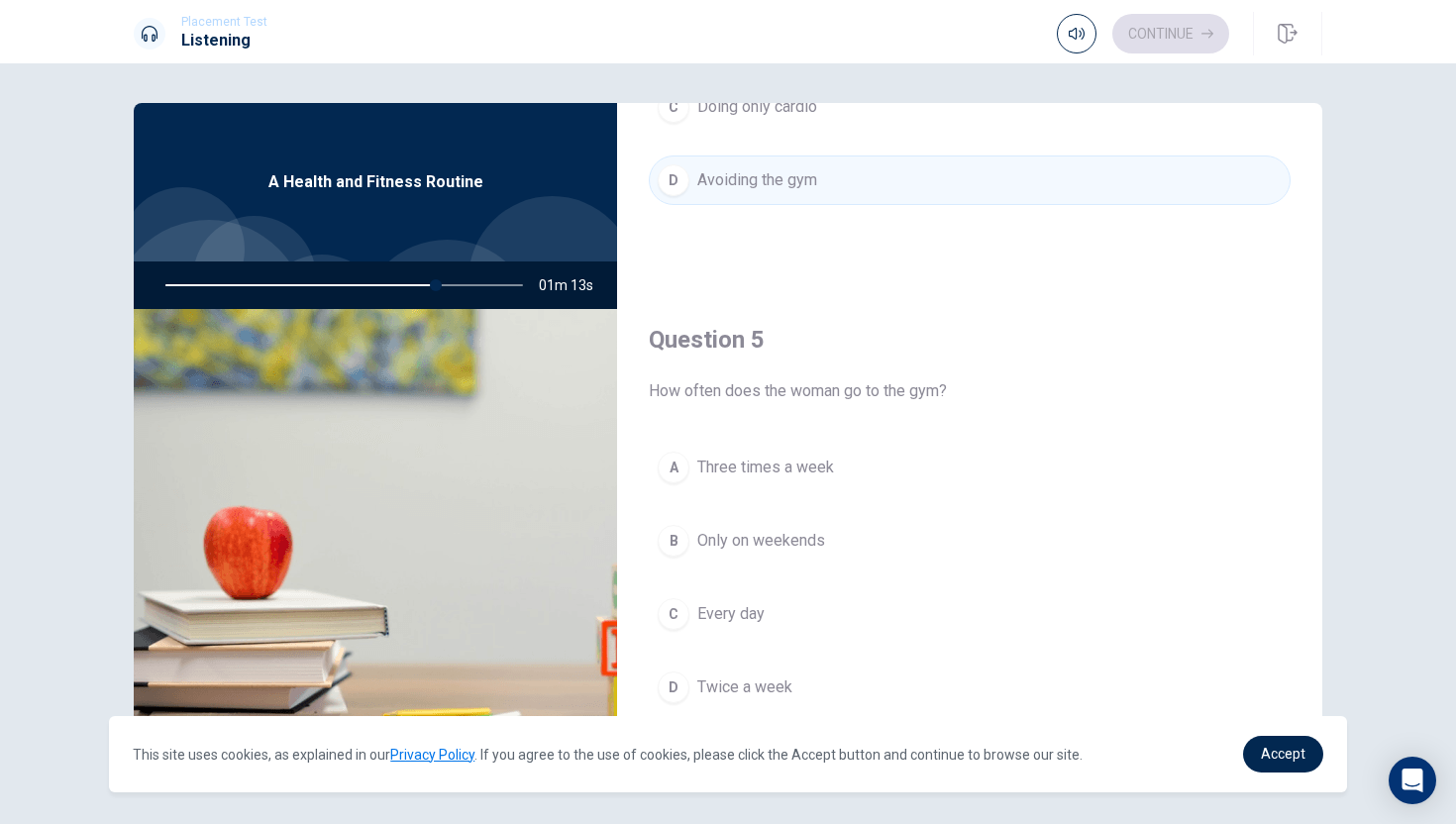click on "Only on weekends" at bounding box center [761, 541] 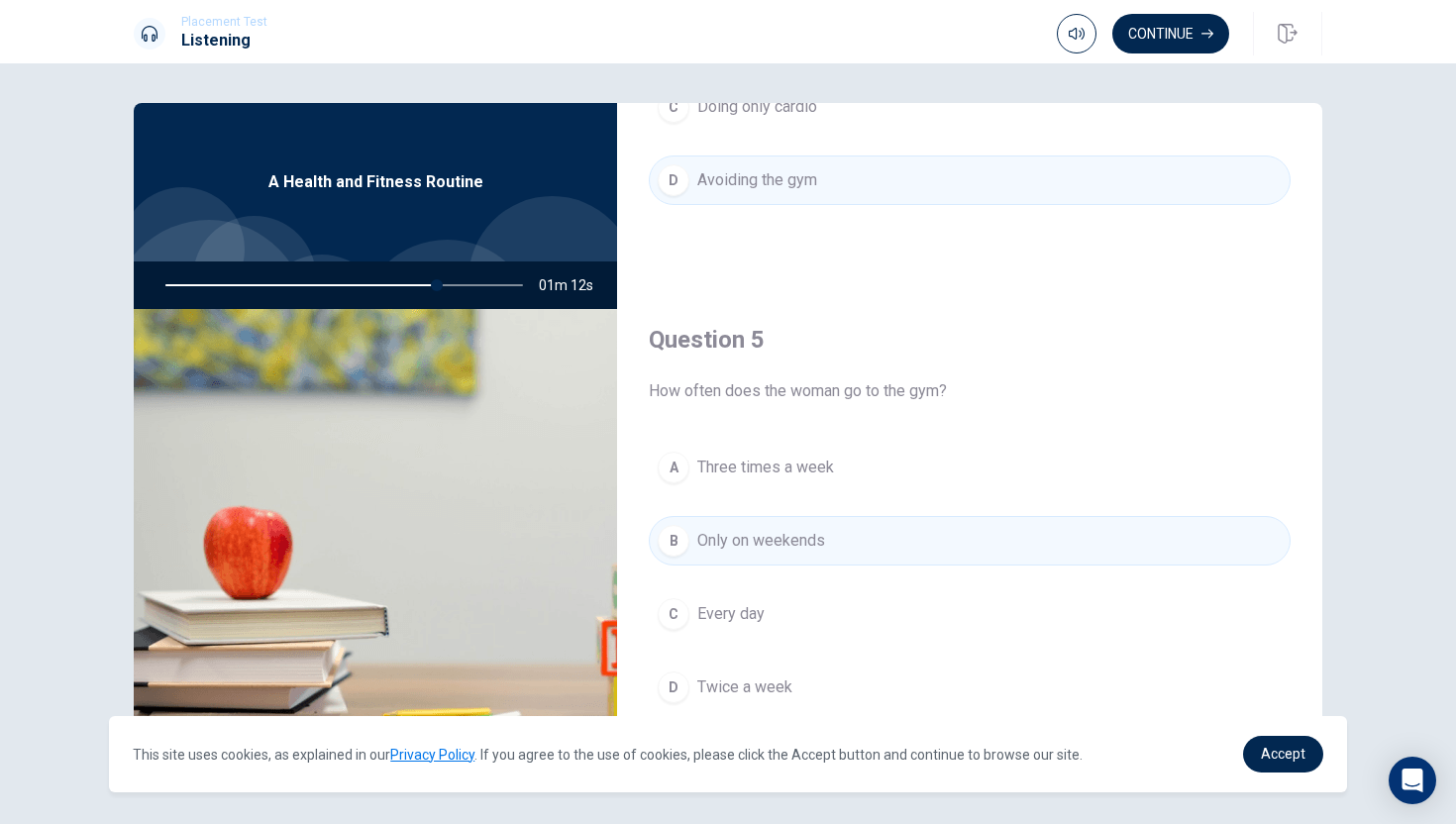 scroll, scrollTop: 70, scrollLeft: 0, axis: vertical 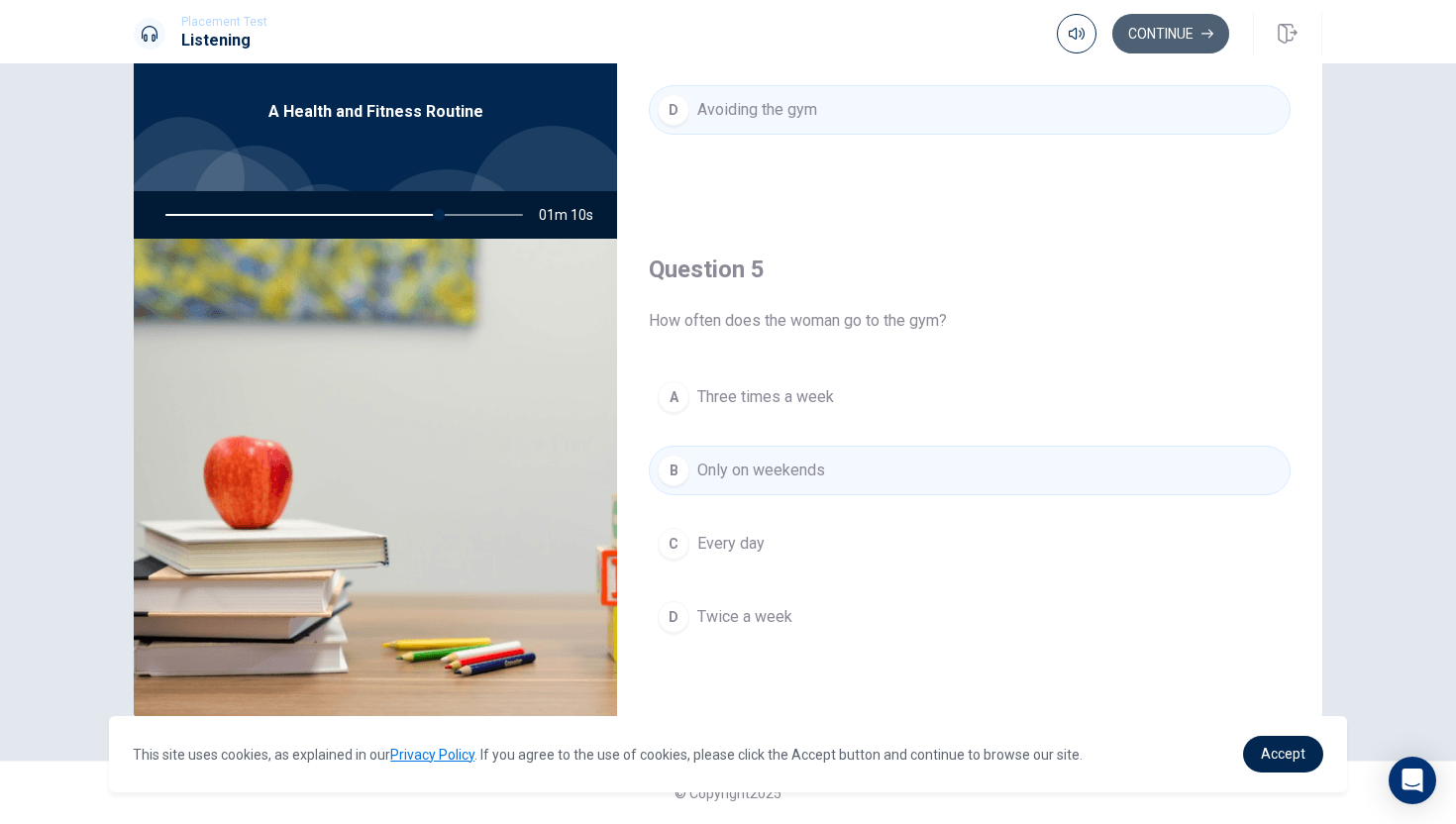 click on "Continue" at bounding box center [1171, 34] 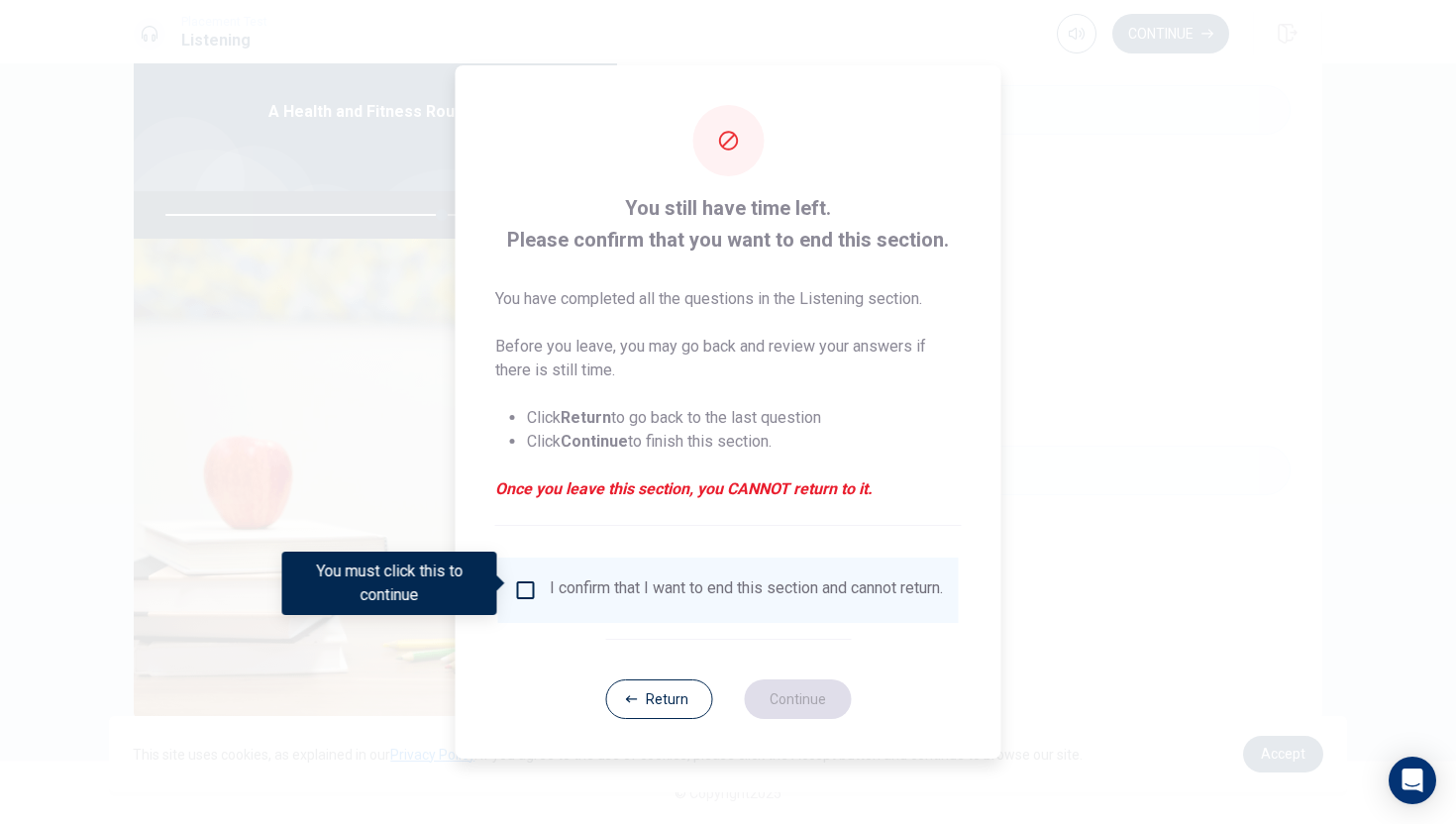 click at bounding box center (526, 590) 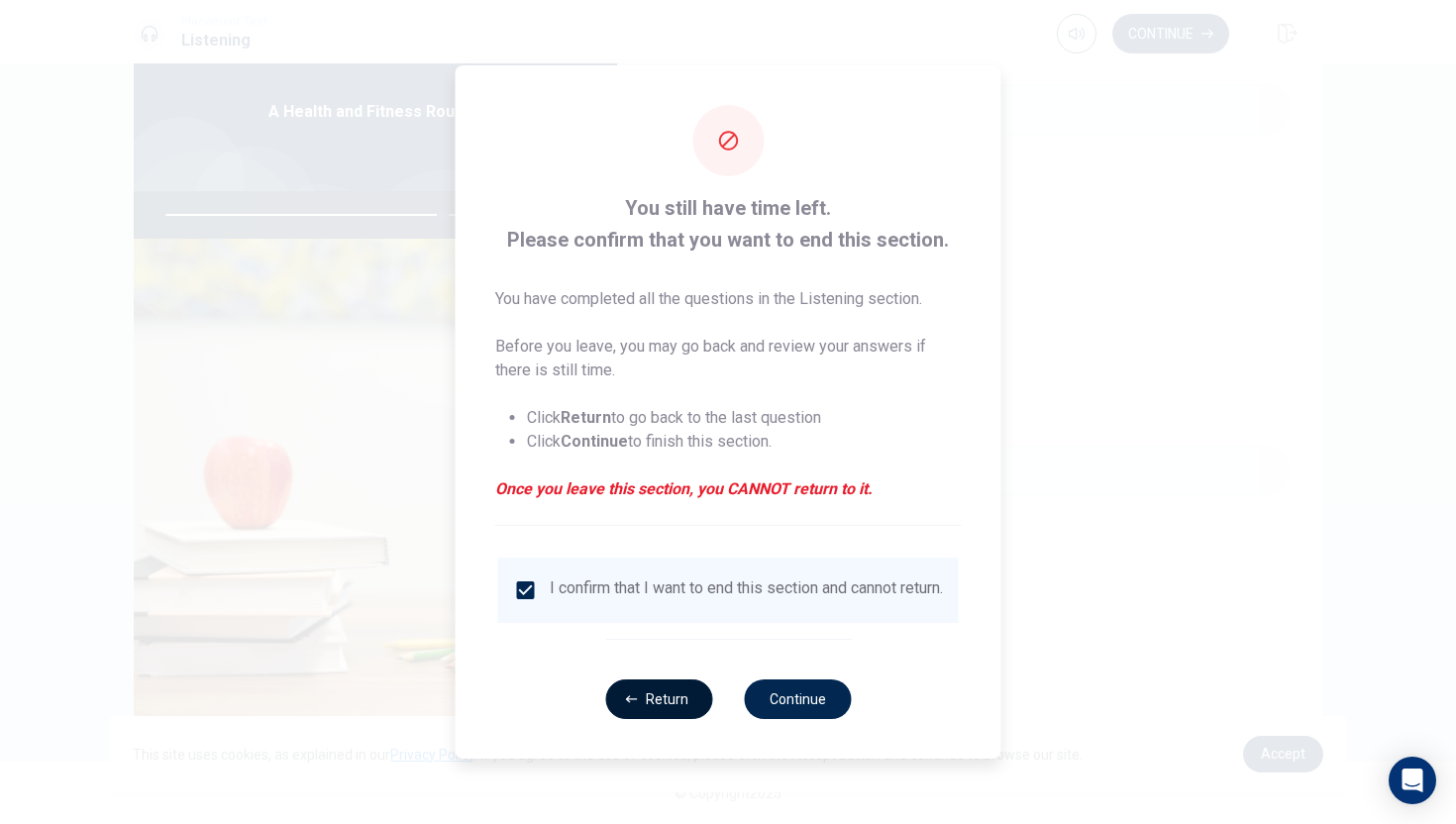 click on "Return" at bounding box center [659, 699] 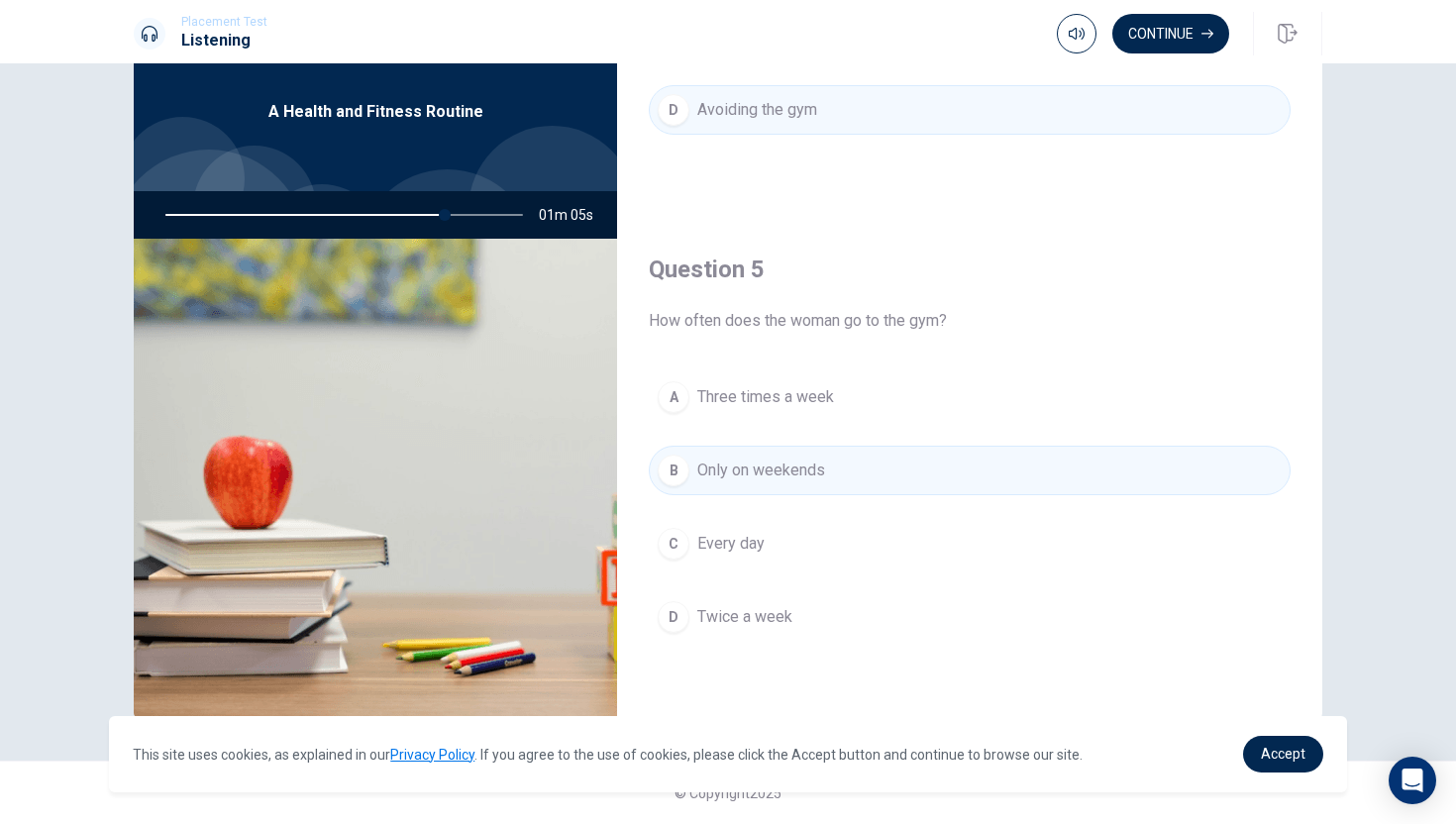 drag, startPoint x: 448, startPoint y: 215, endPoint x: 282, endPoint y: 201, distance: 166.5893 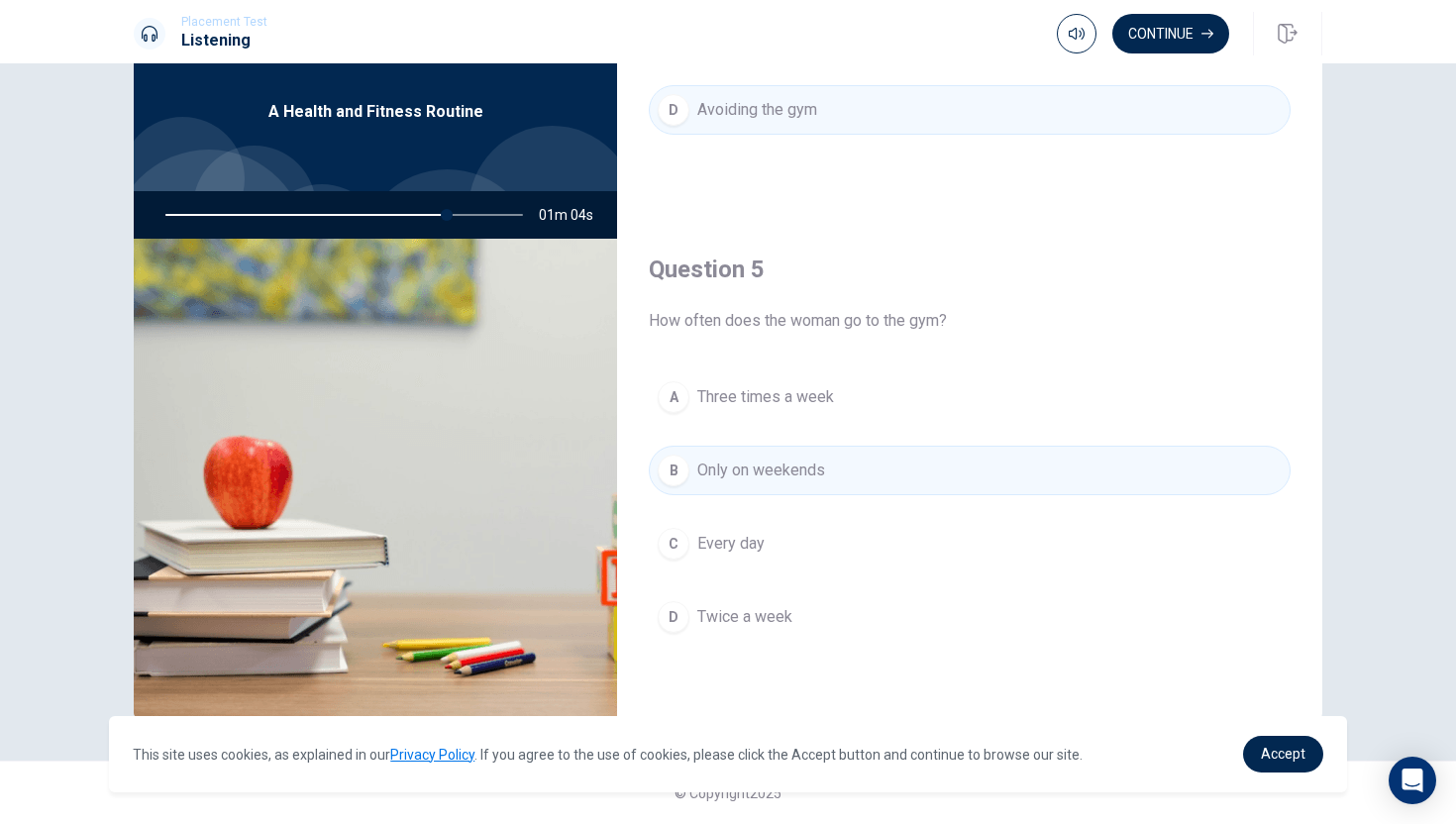 click at bounding box center [340, 215] 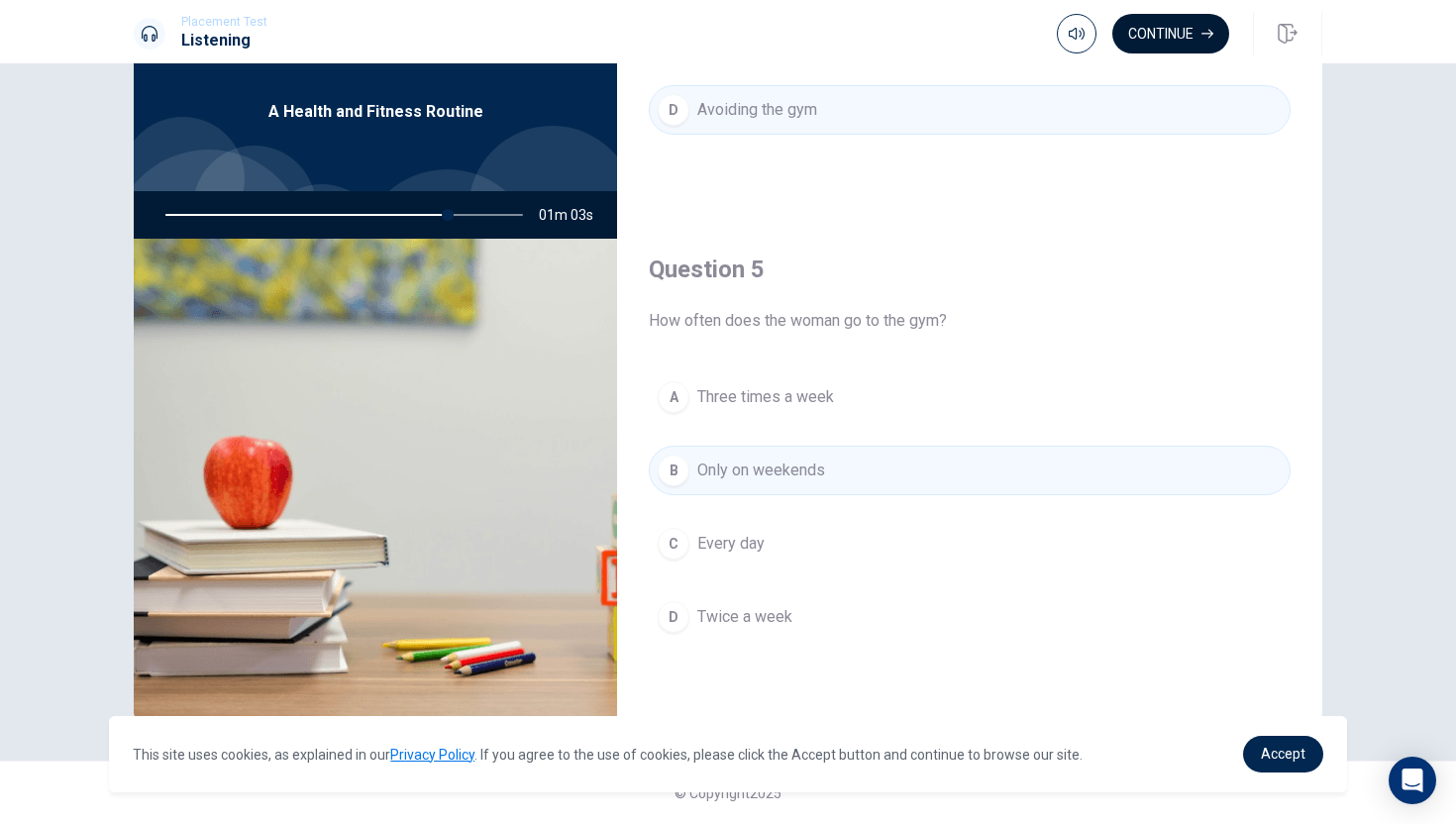 click on "Continue" at bounding box center (1171, 34) 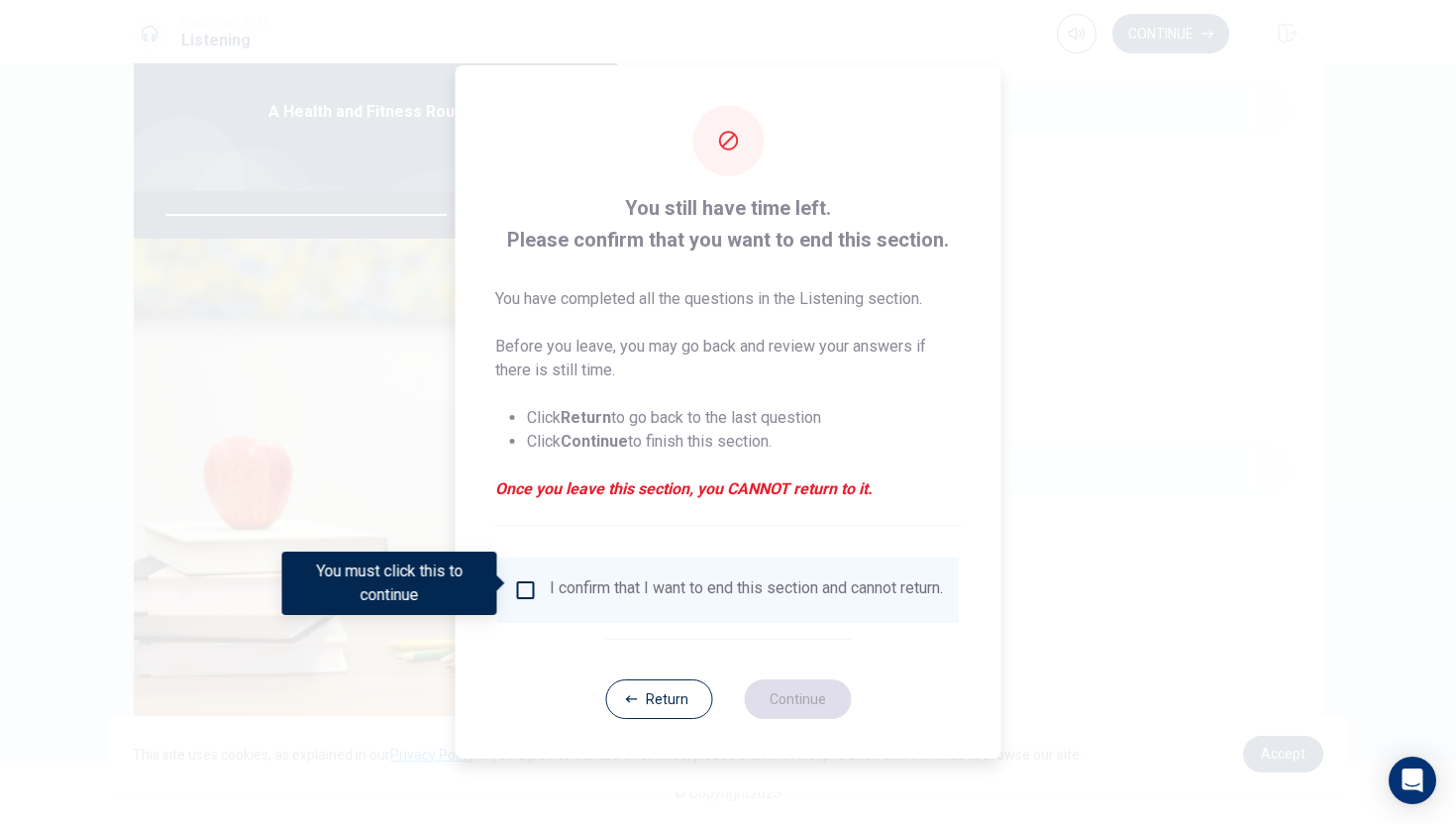 click at bounding box center (526, 590) 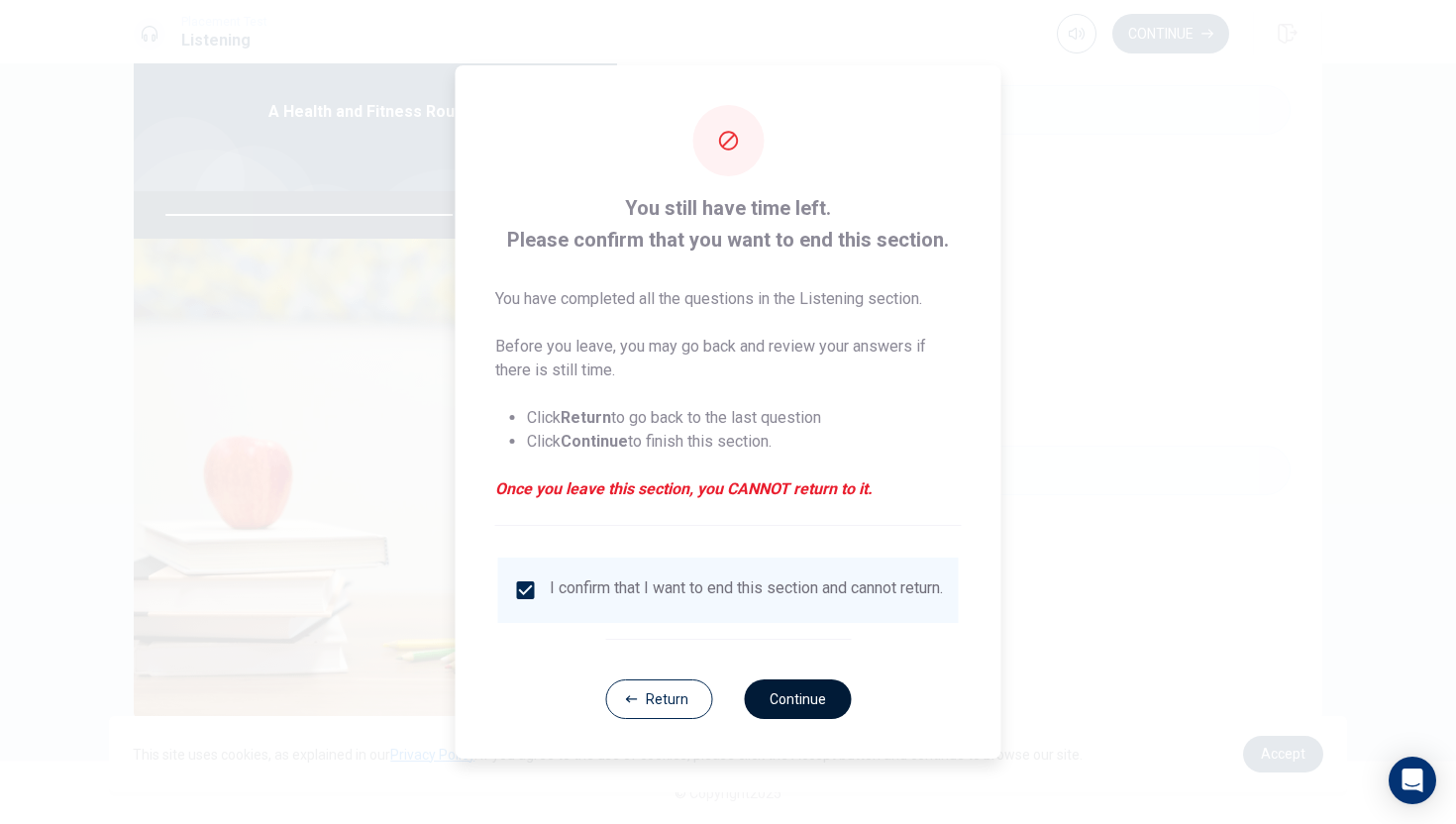 click on "Continue" at bounding box center [797, 699] 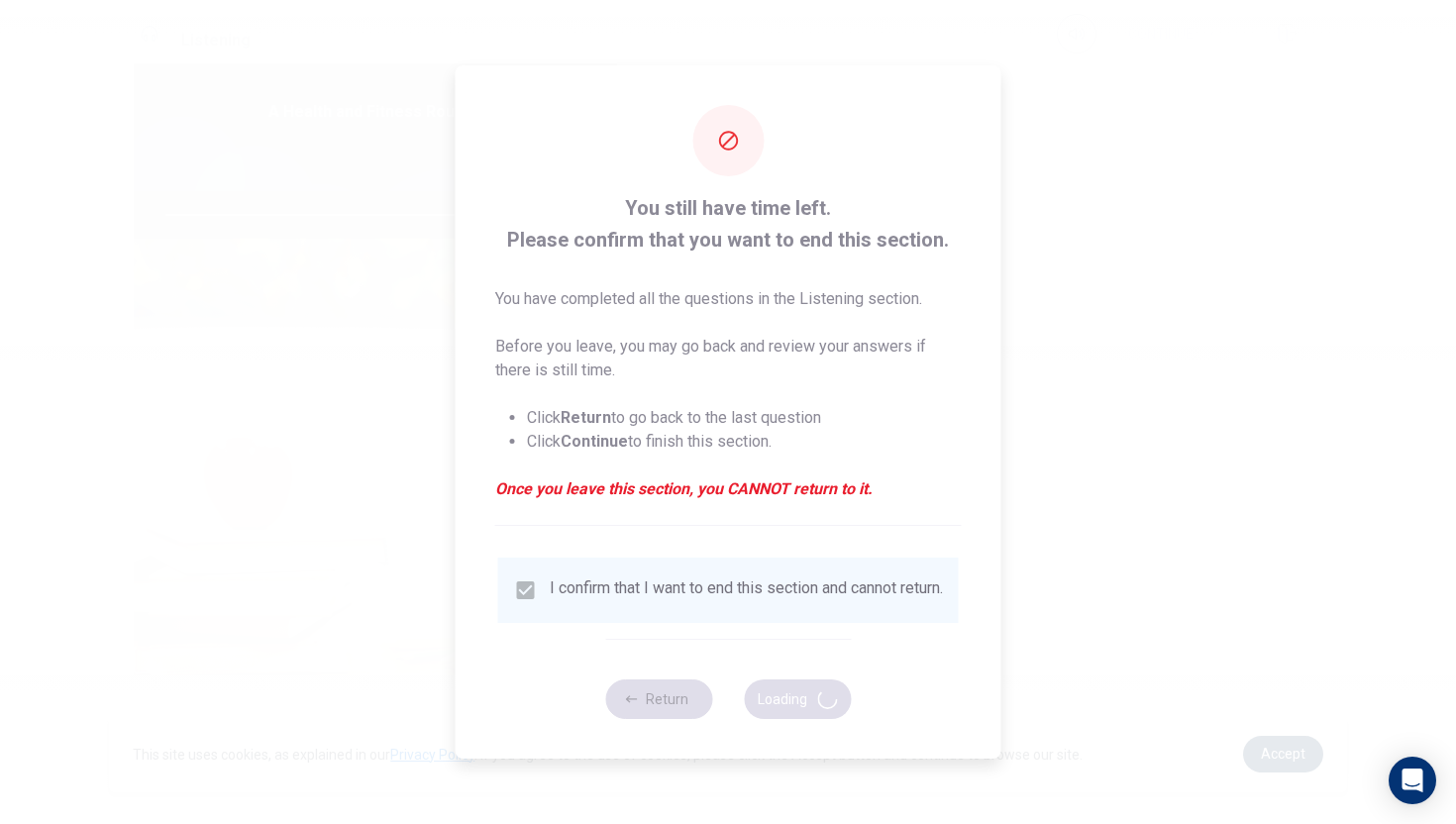type on "83" 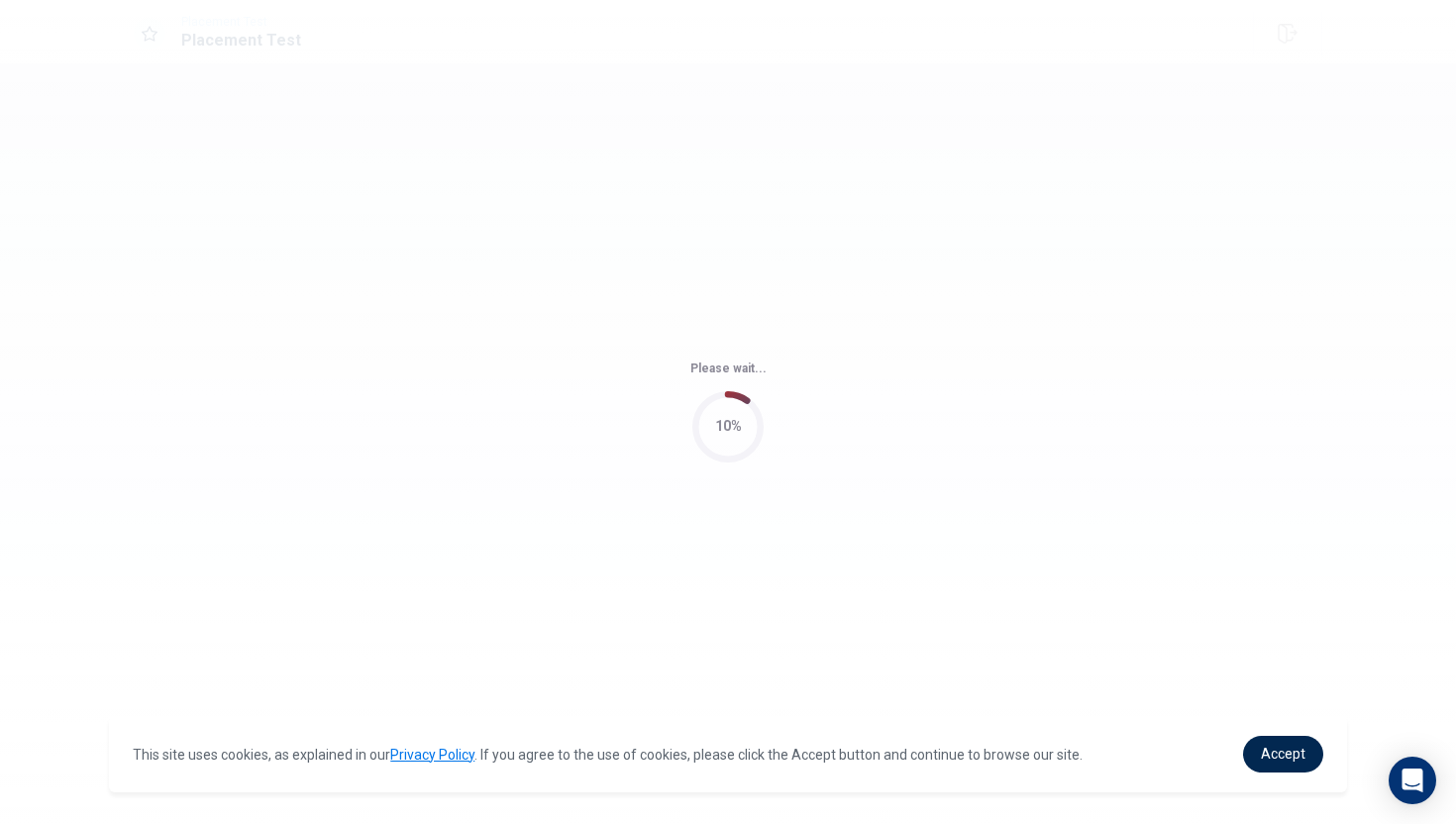 scroll, scrollTop: 0, scrollLeft: 0, axis: both 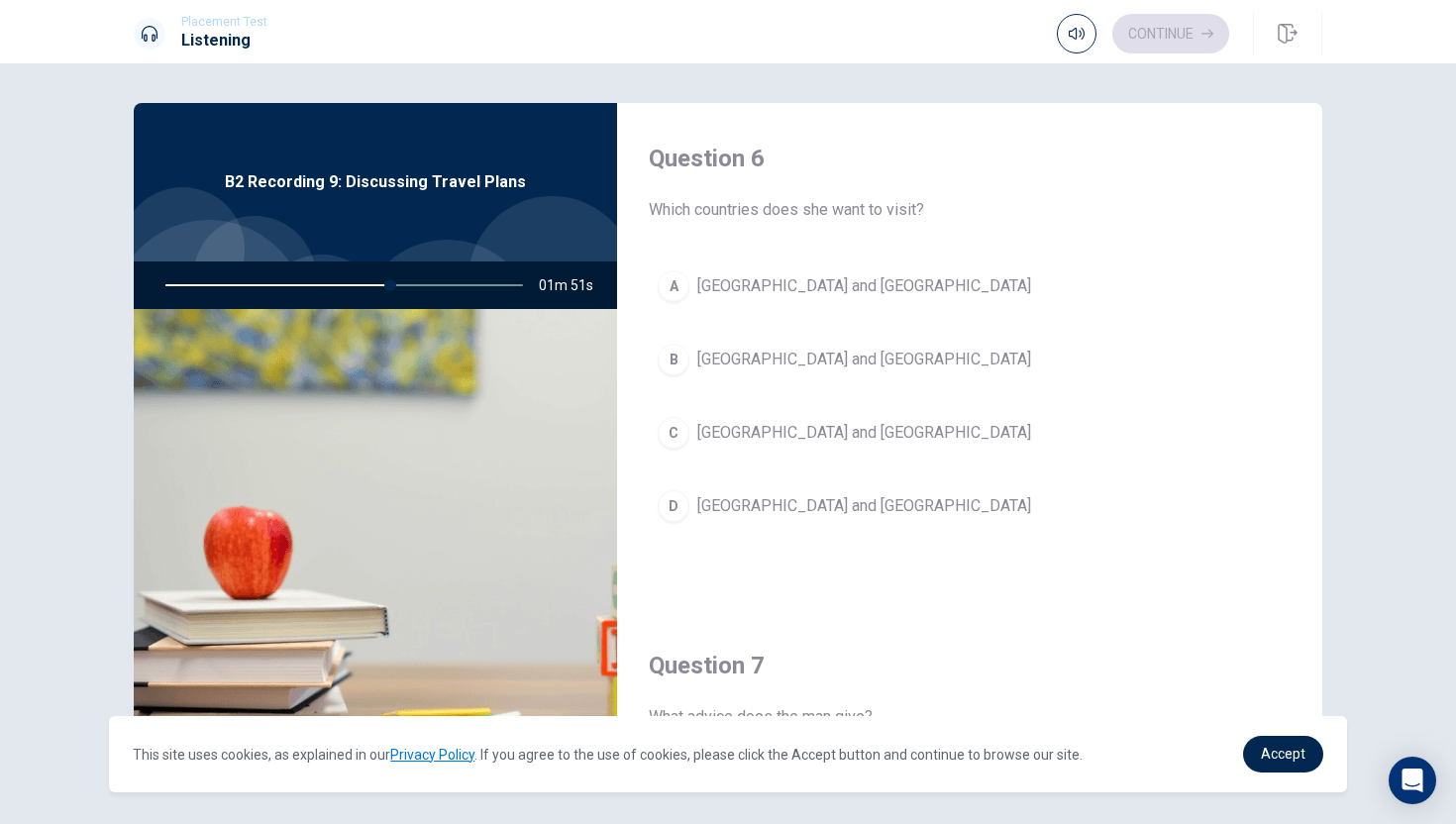 click on "A" at bounding box center (674, 286) 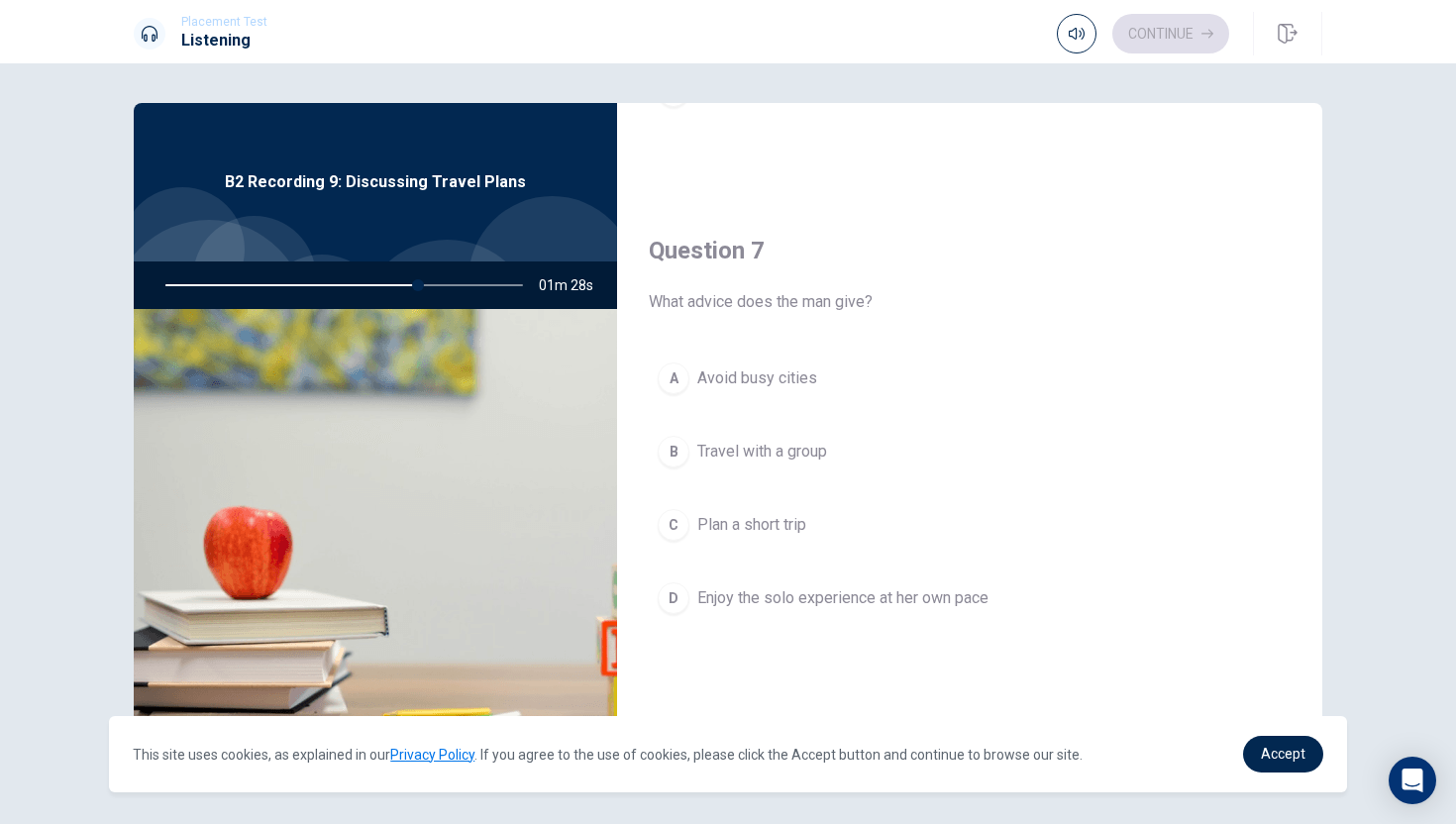 scroll, scrollTop: 398, scrollLeft: 0, axis: vertical 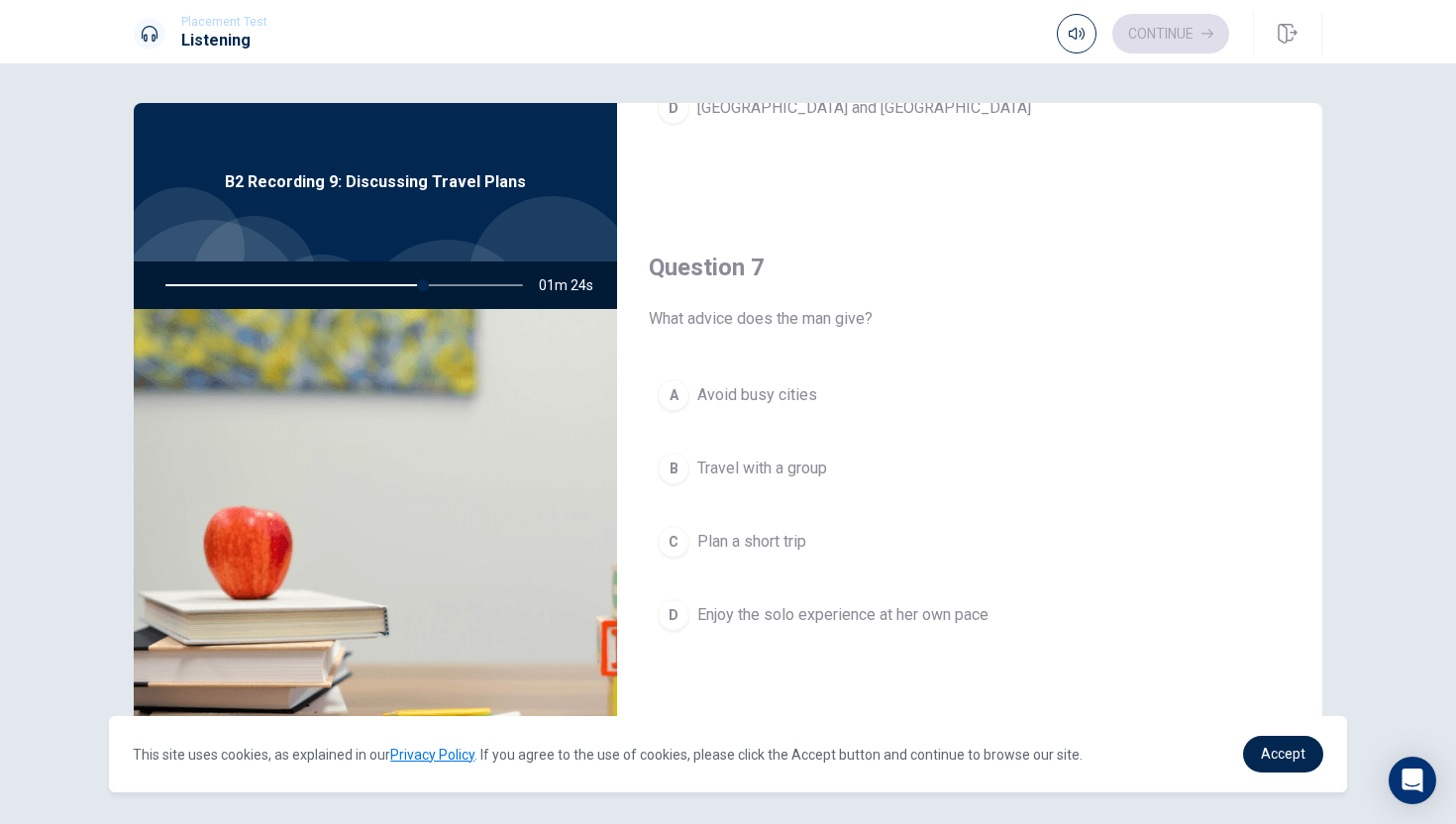 click on "Enjoy the solo experience at her own pace" at bounding box center (843, 615) 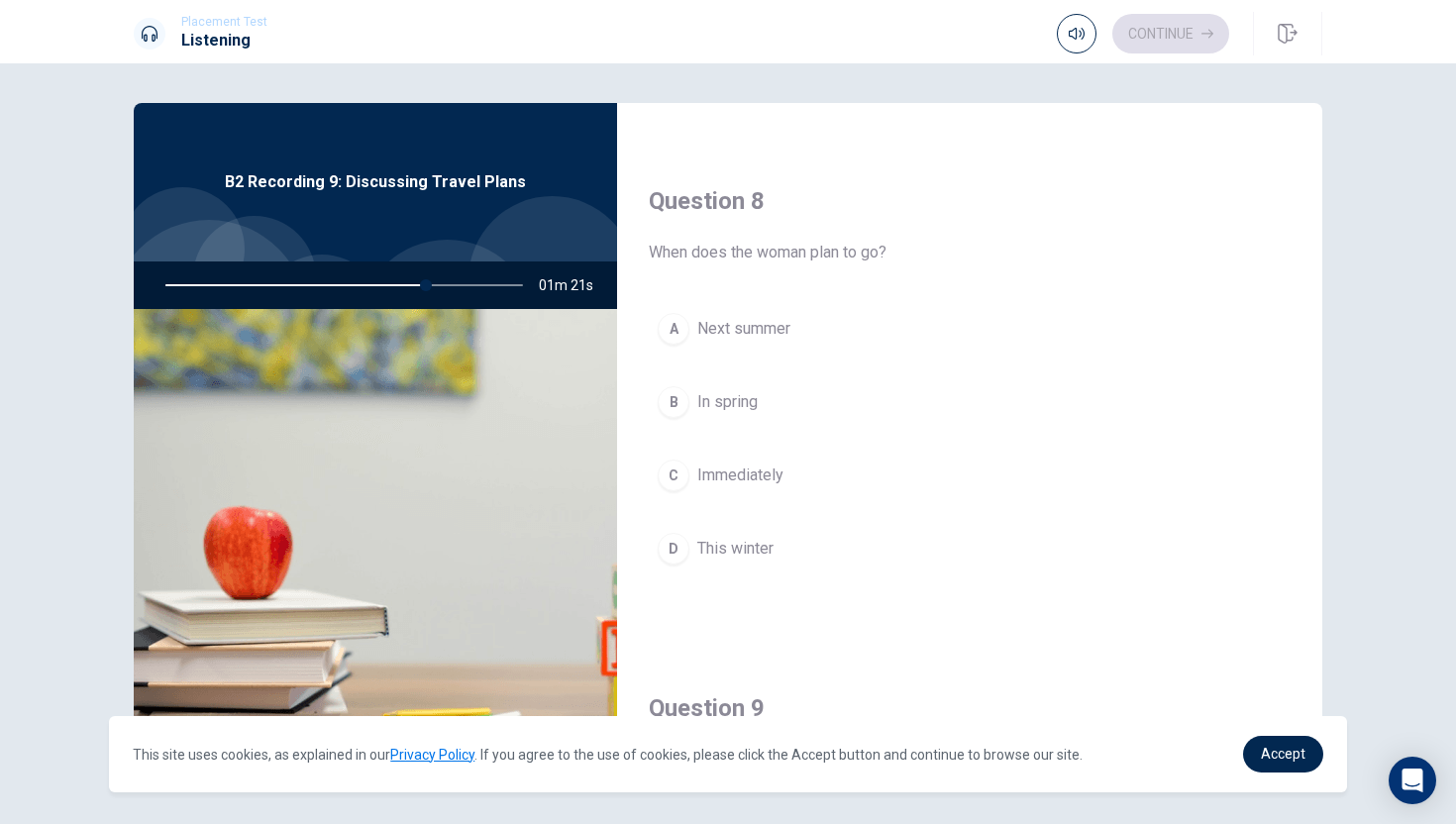 scroll, scrollTop: 974, scrollLeft: 0, axis: vertical 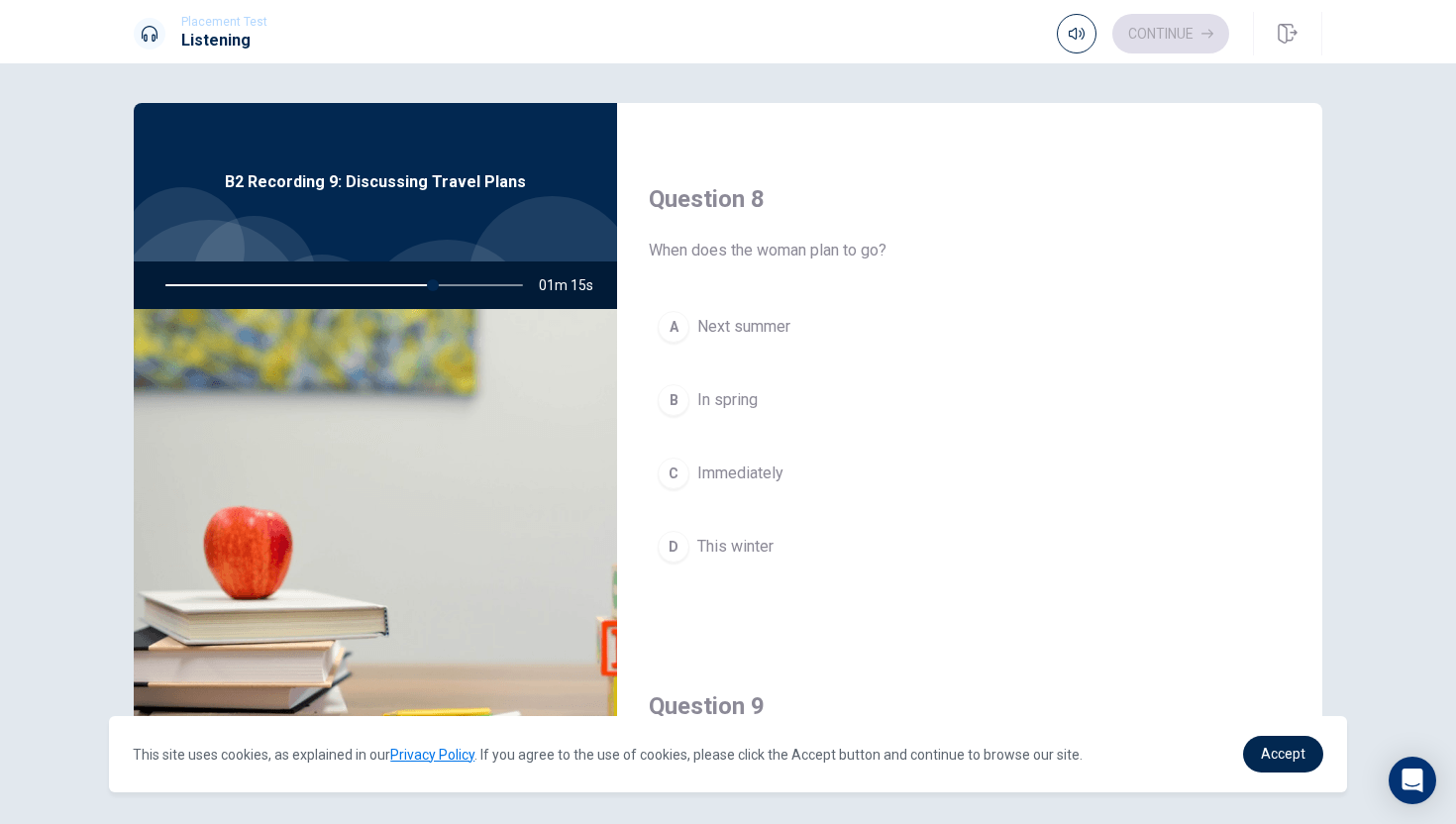 click on "Immediately" at bounding box center (740, 473) 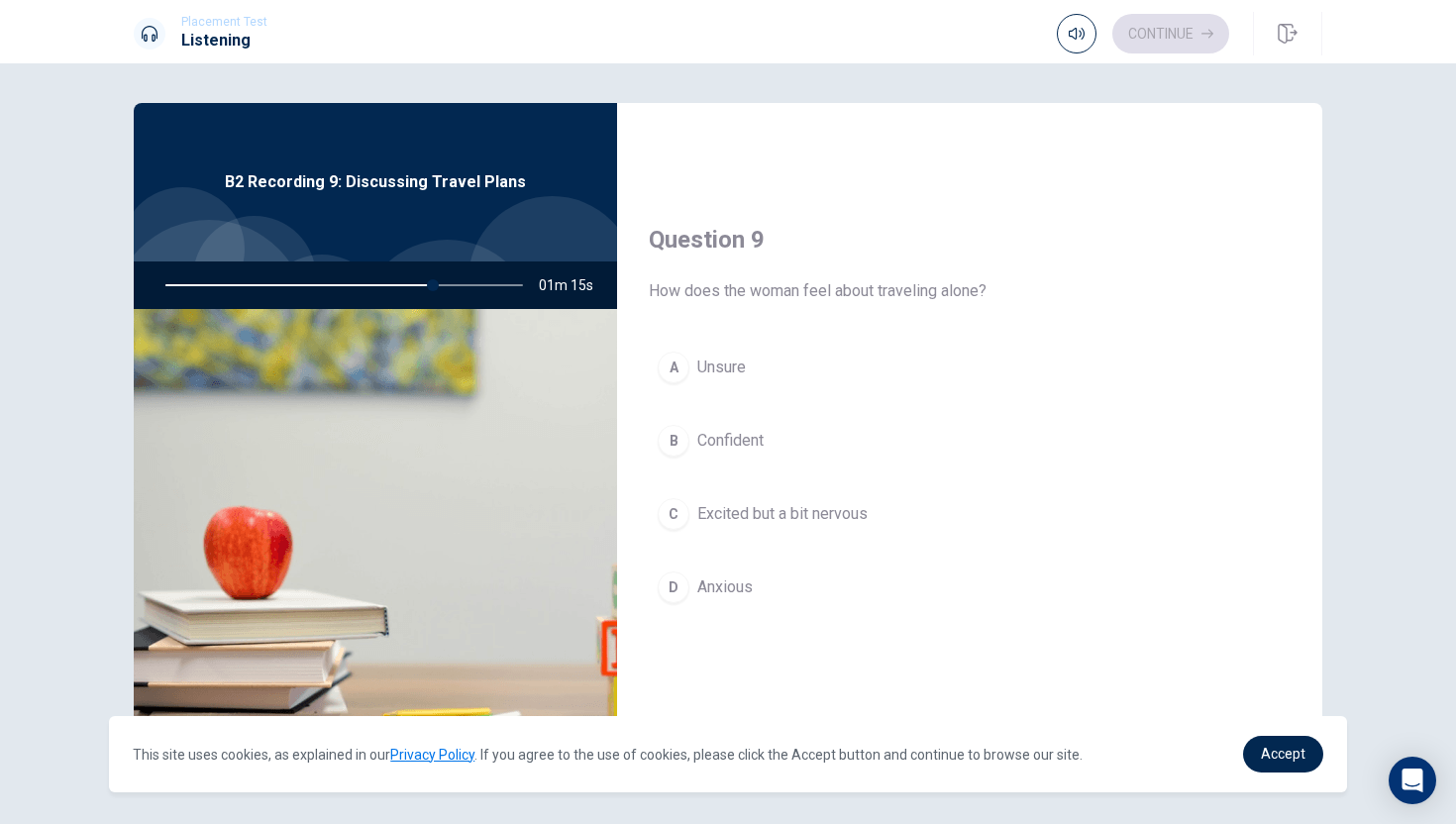 scroll, scrollTop: 1499, scrollLeft: 0, axis: vertical 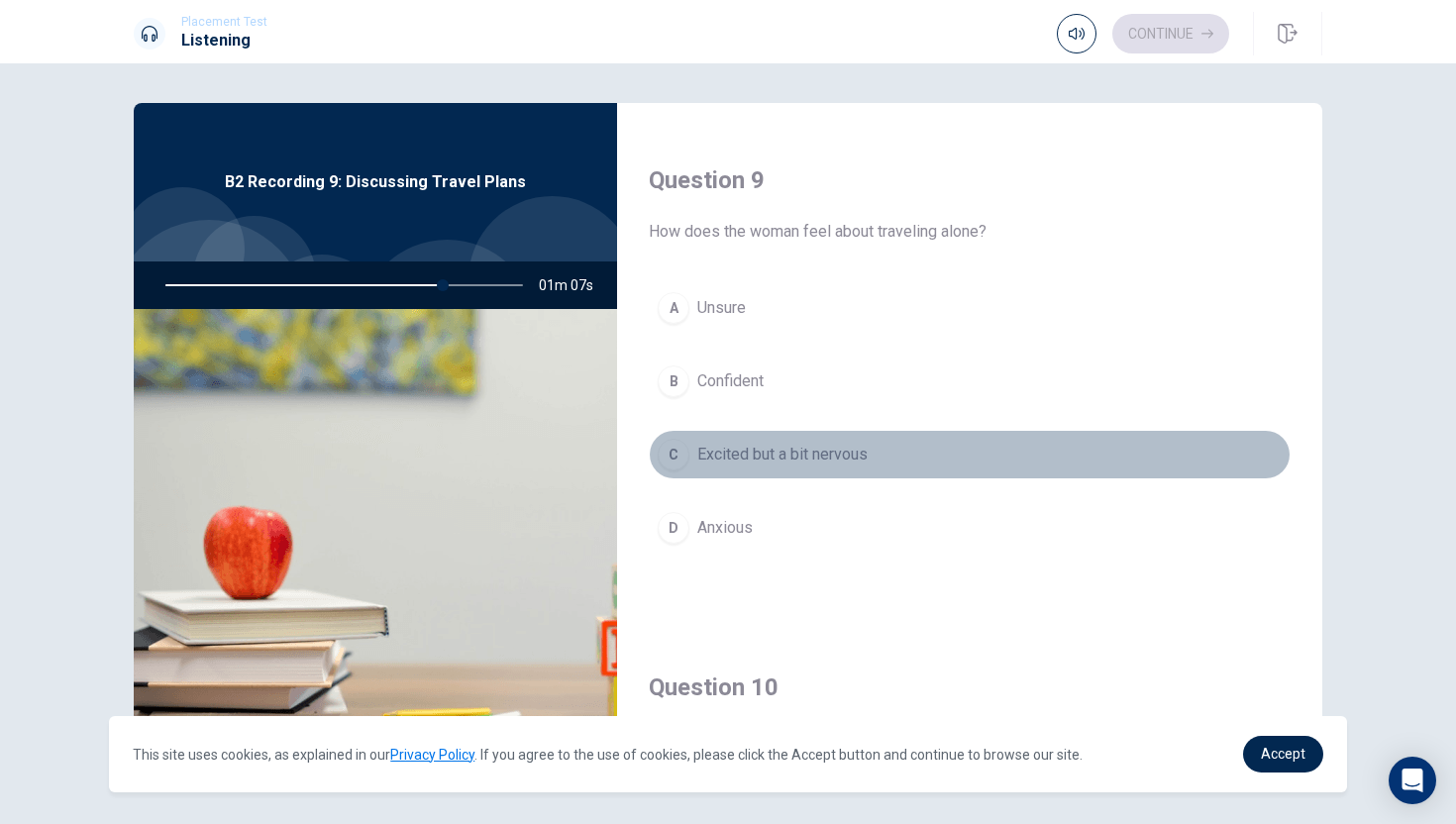 click on "C Excited but a bit nervous" at bounding box center (970, 455) 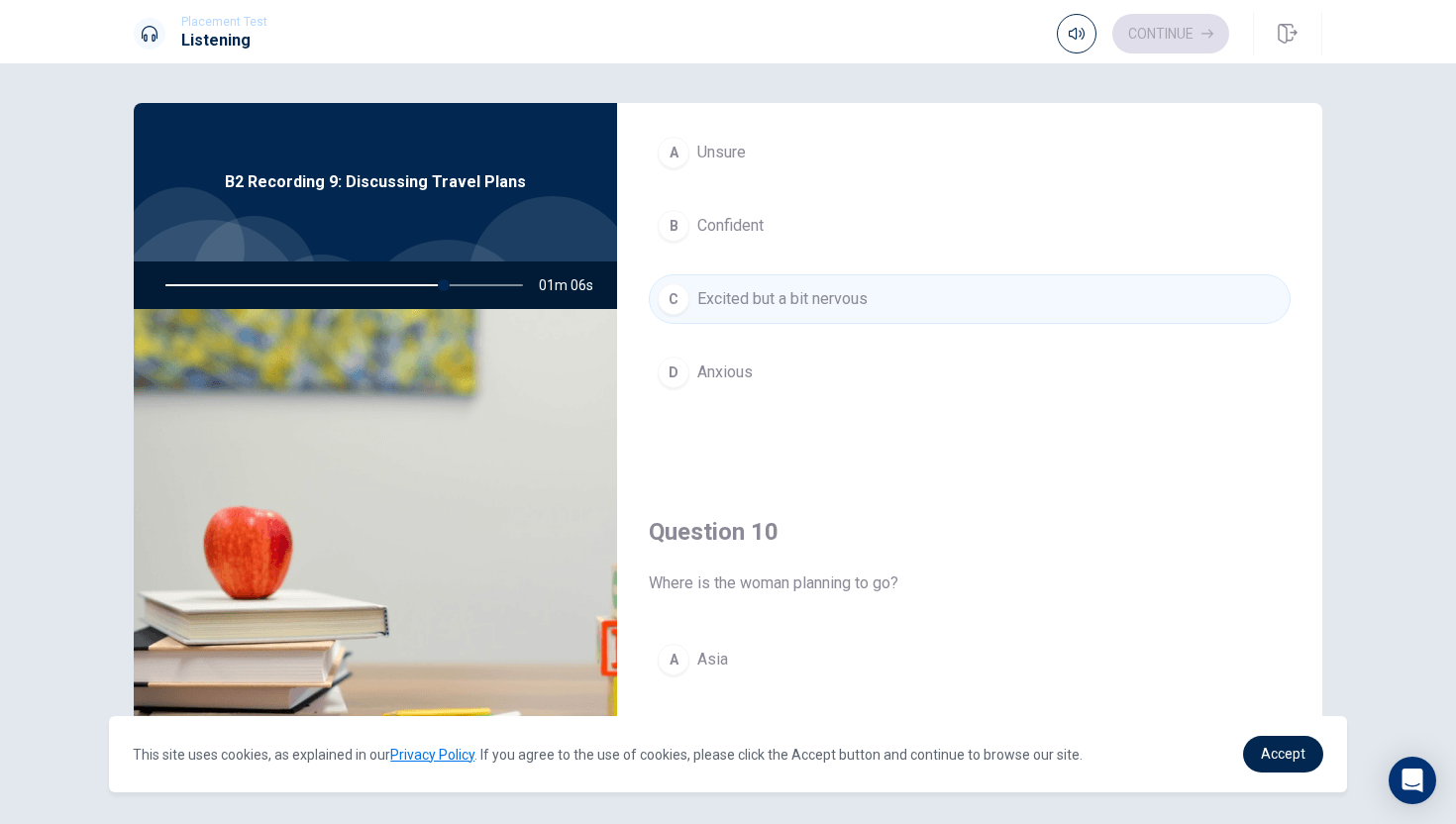 scroll, scrollTop: 1847, scrollLeft: 0, axis: vertical 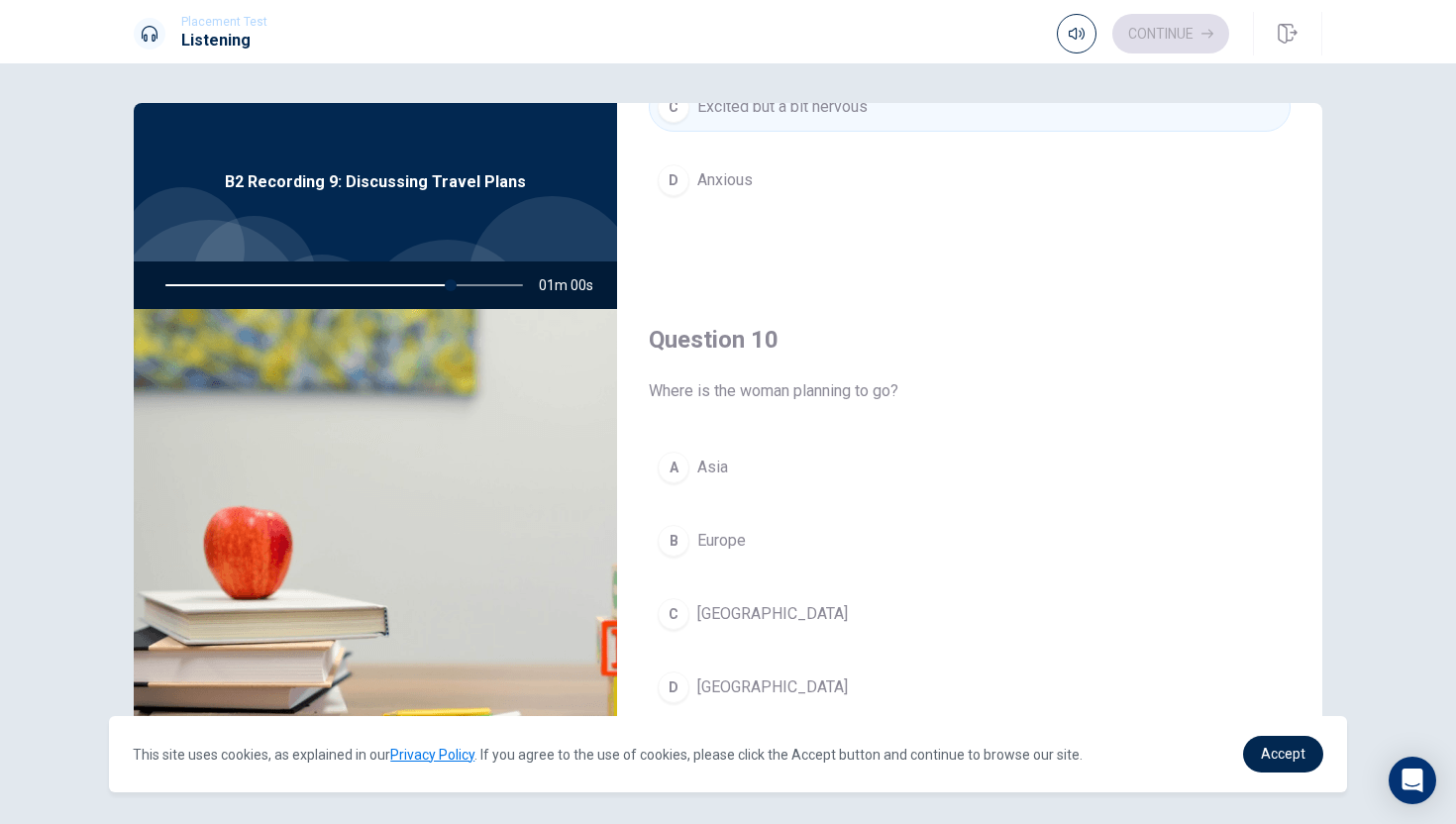 click on "Europe" at bounding box center [721, 541] 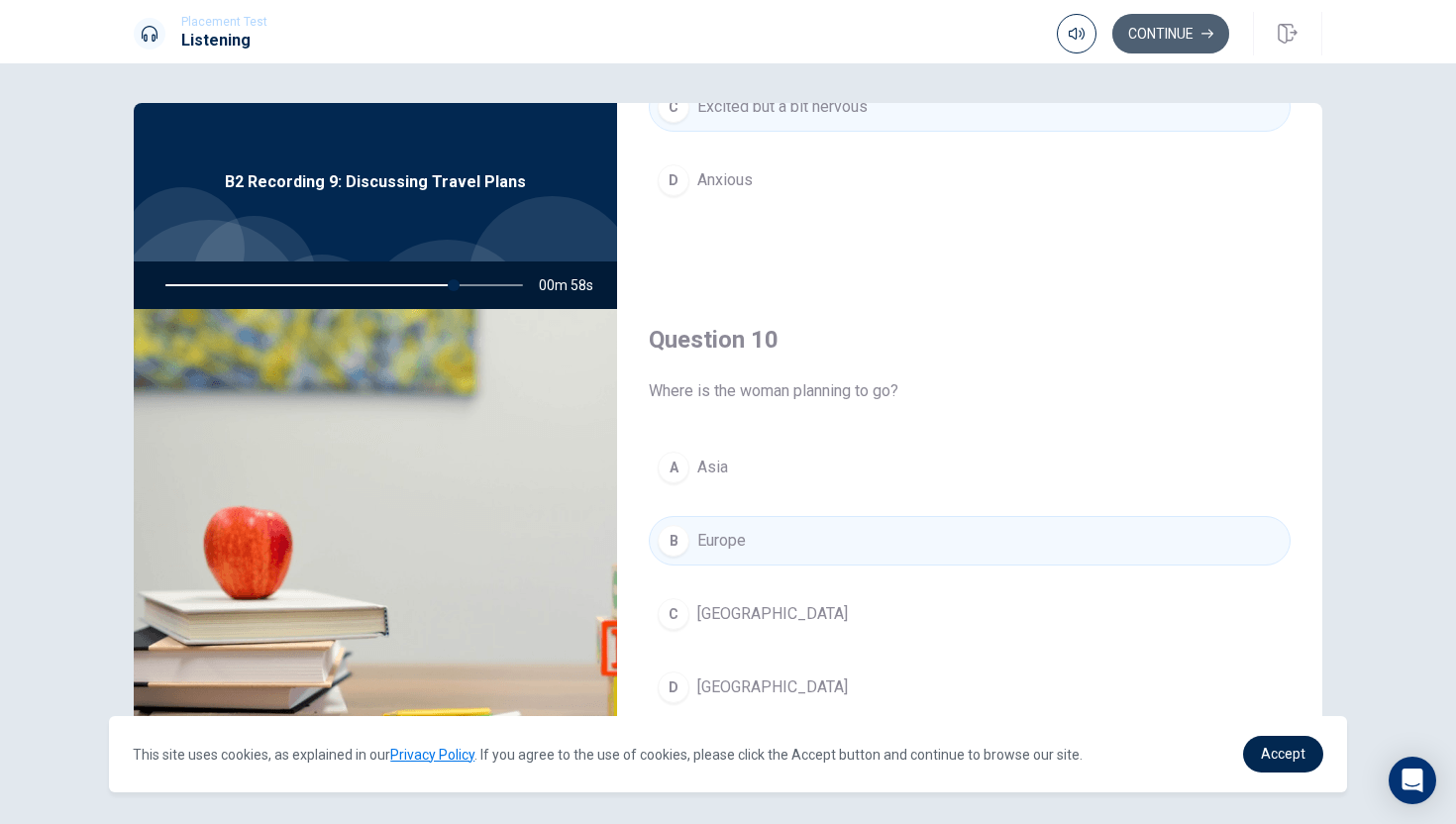 click on "Continue" at bounding box center [1171, 34] 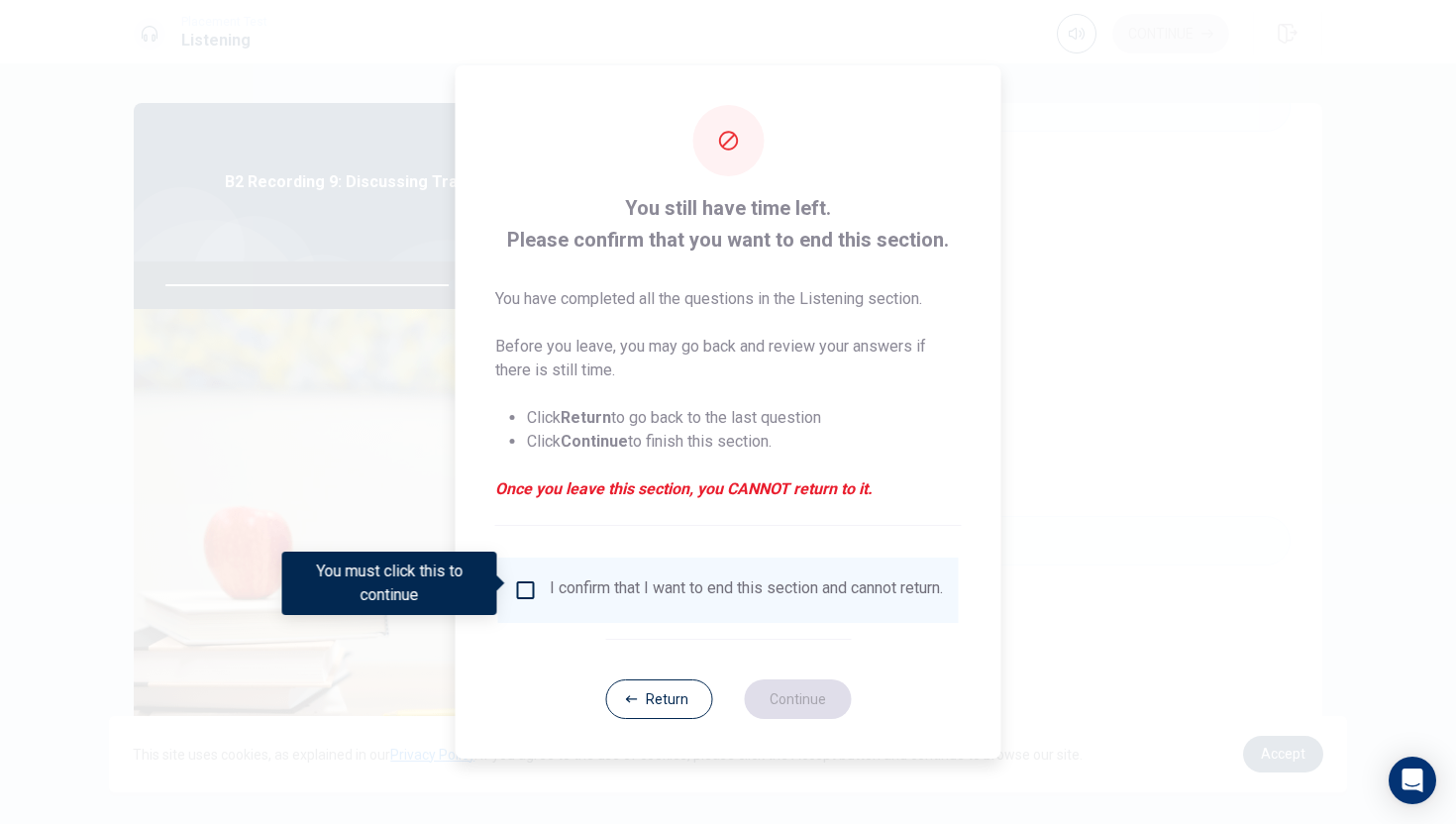 click at bounding box center [526, 590] 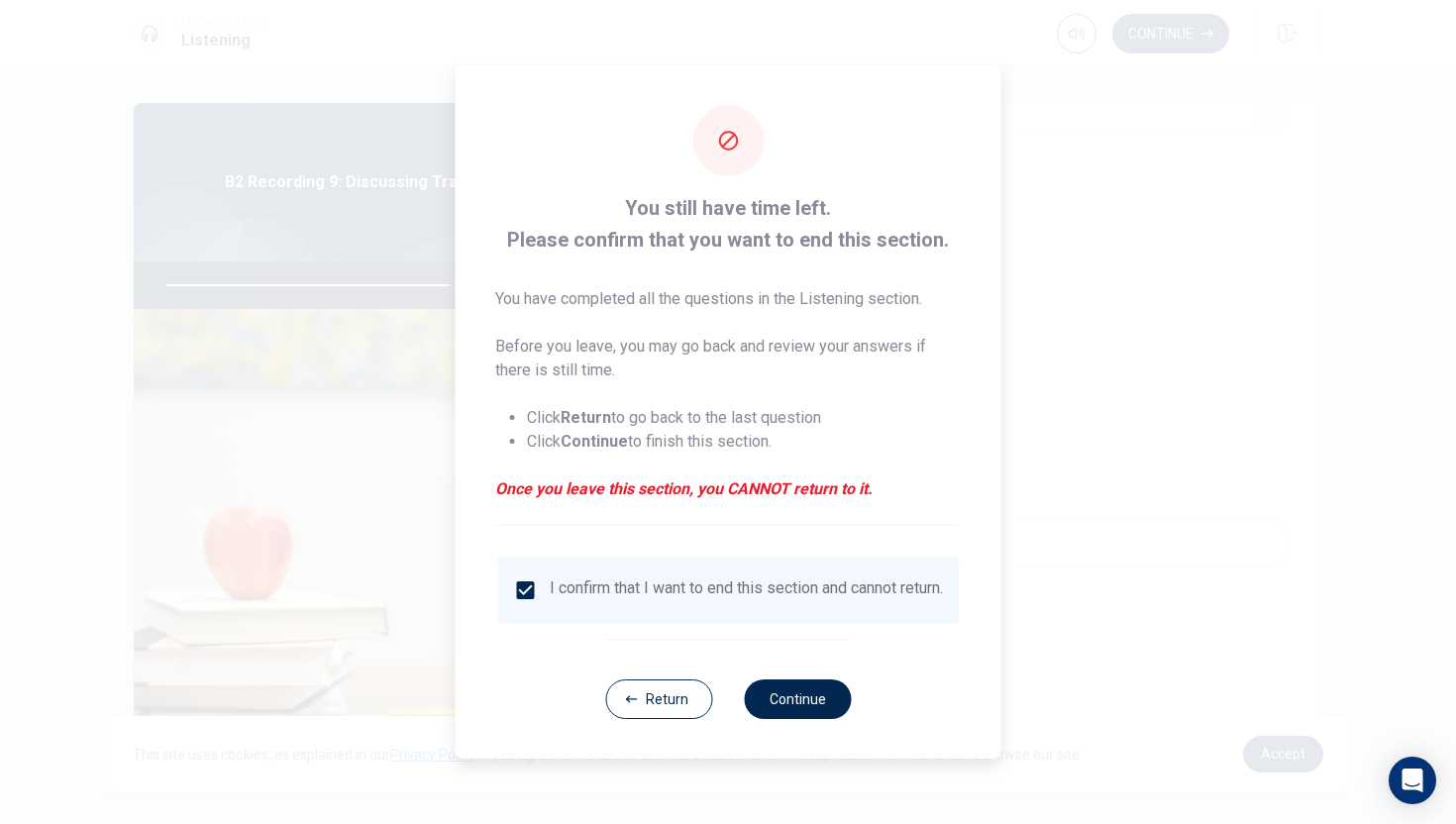 click on "Return Continue" at bounding box center [728, 698] 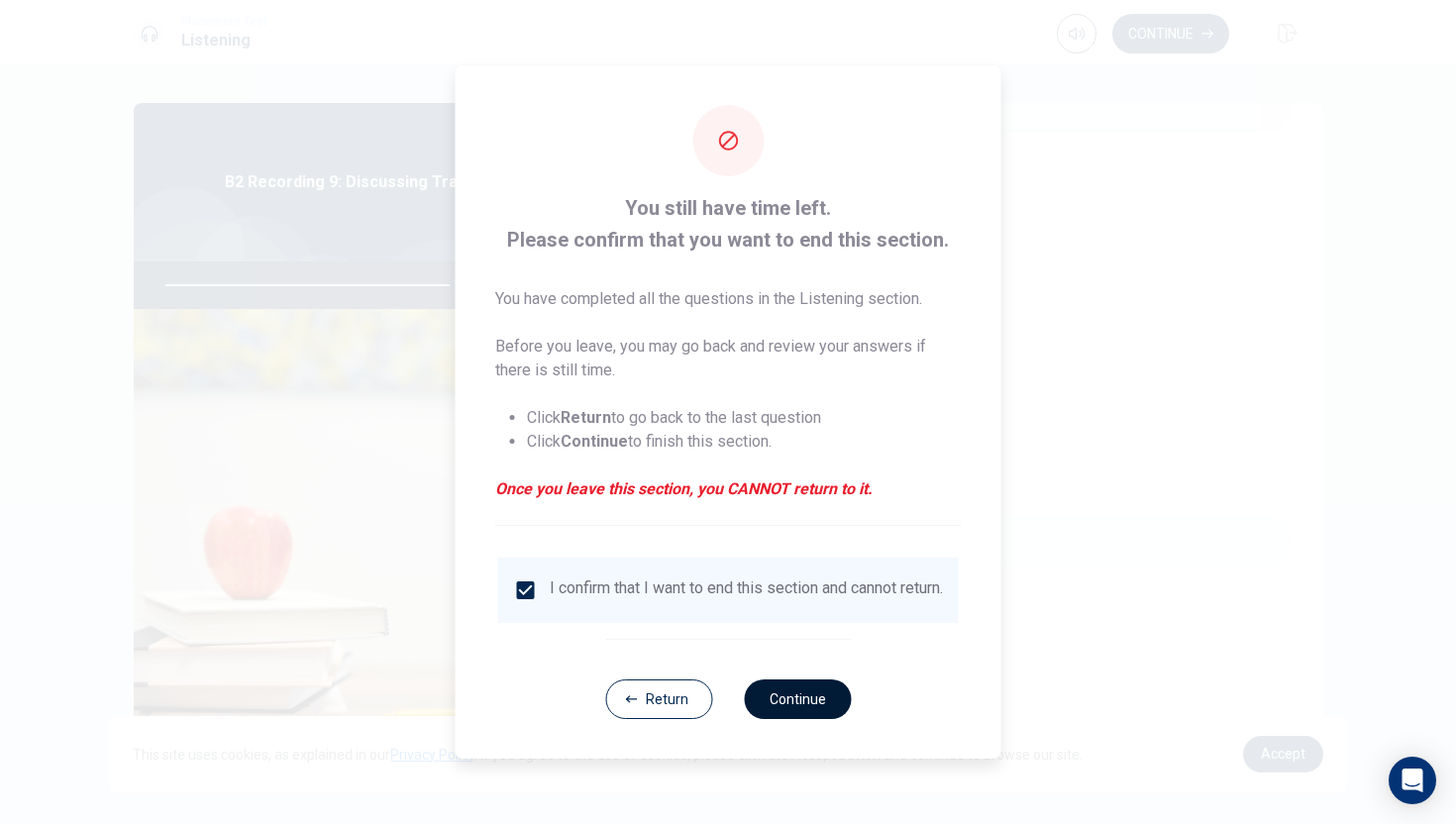 click on "Continue" at bounding box center (797, 699) 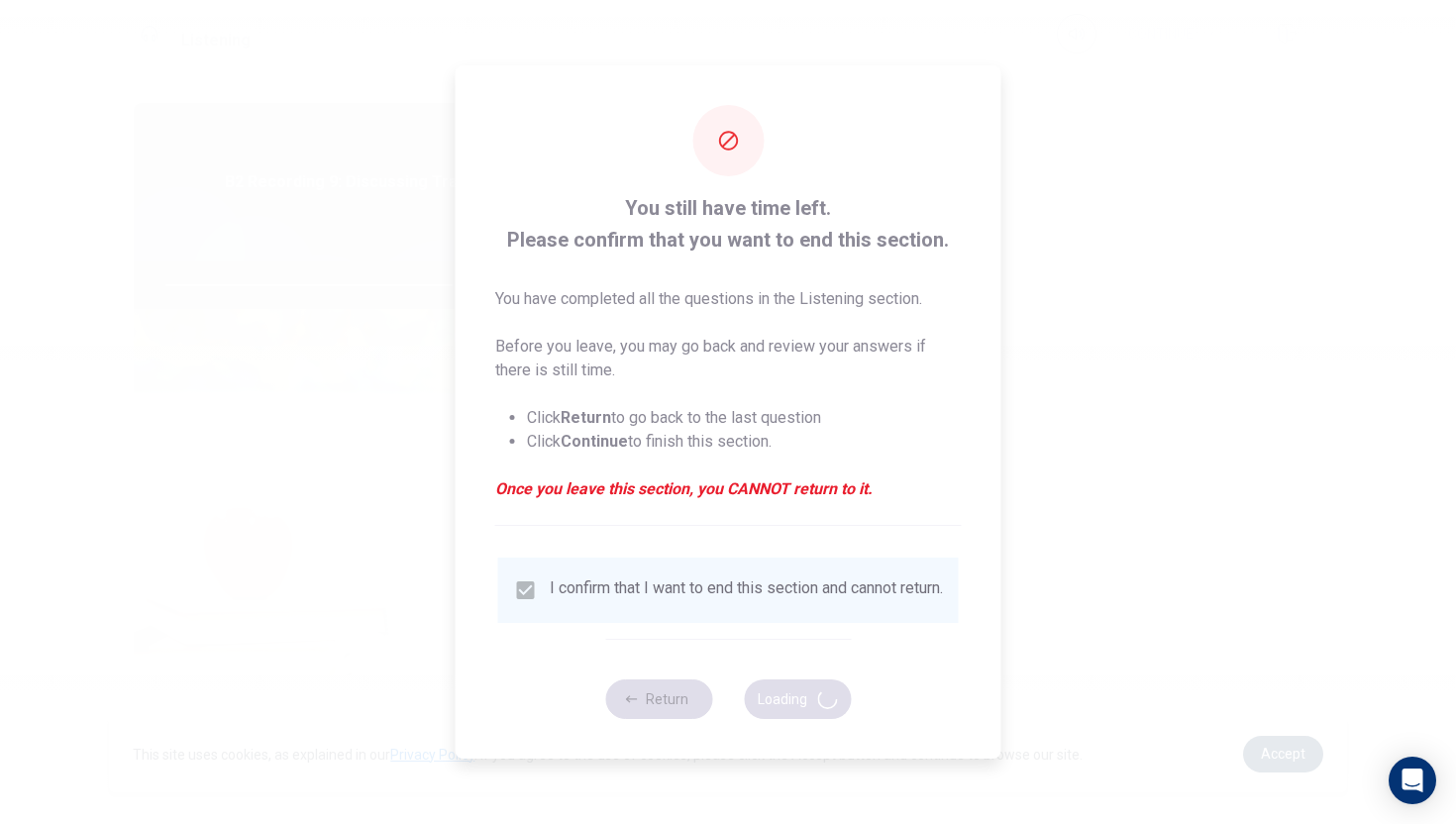 type on "82" 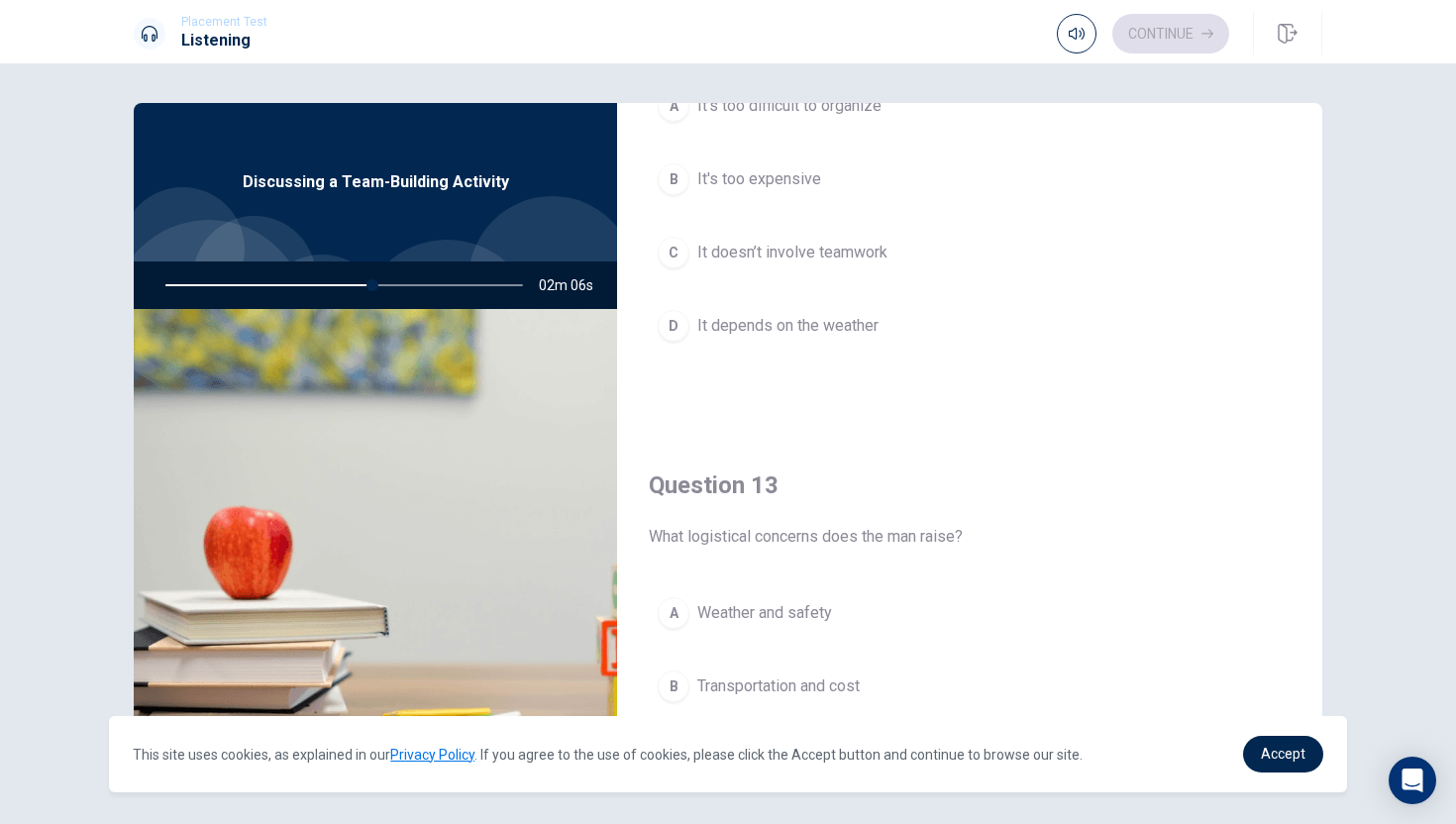 scroll, scrollTop: 0, scrollLeft: 0, axis: both 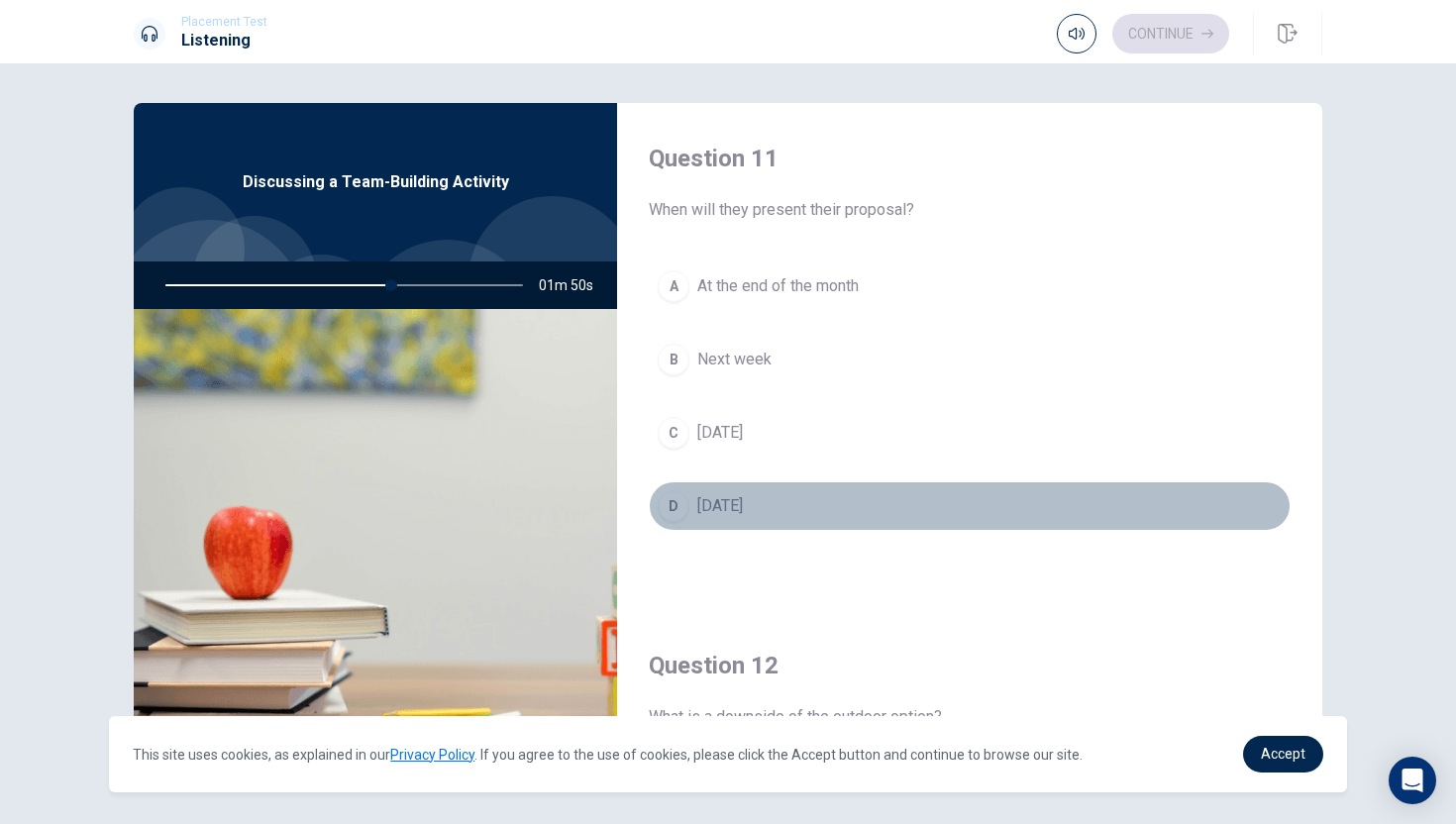 click on "[DATE]" at bounding box center (720, 506) 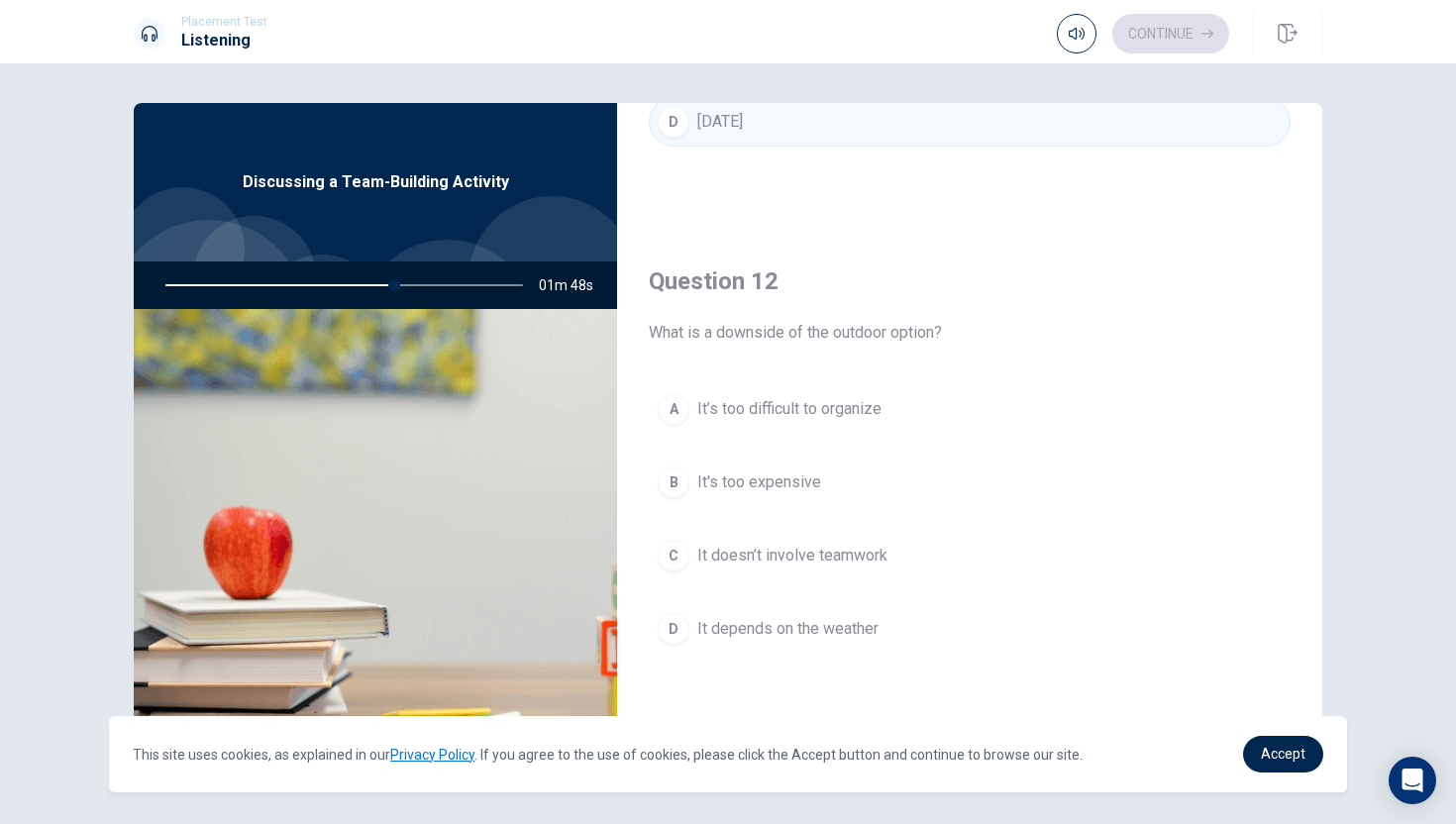 scroll, scrollTop: 386, scrollLeft: 0, axis: vertical 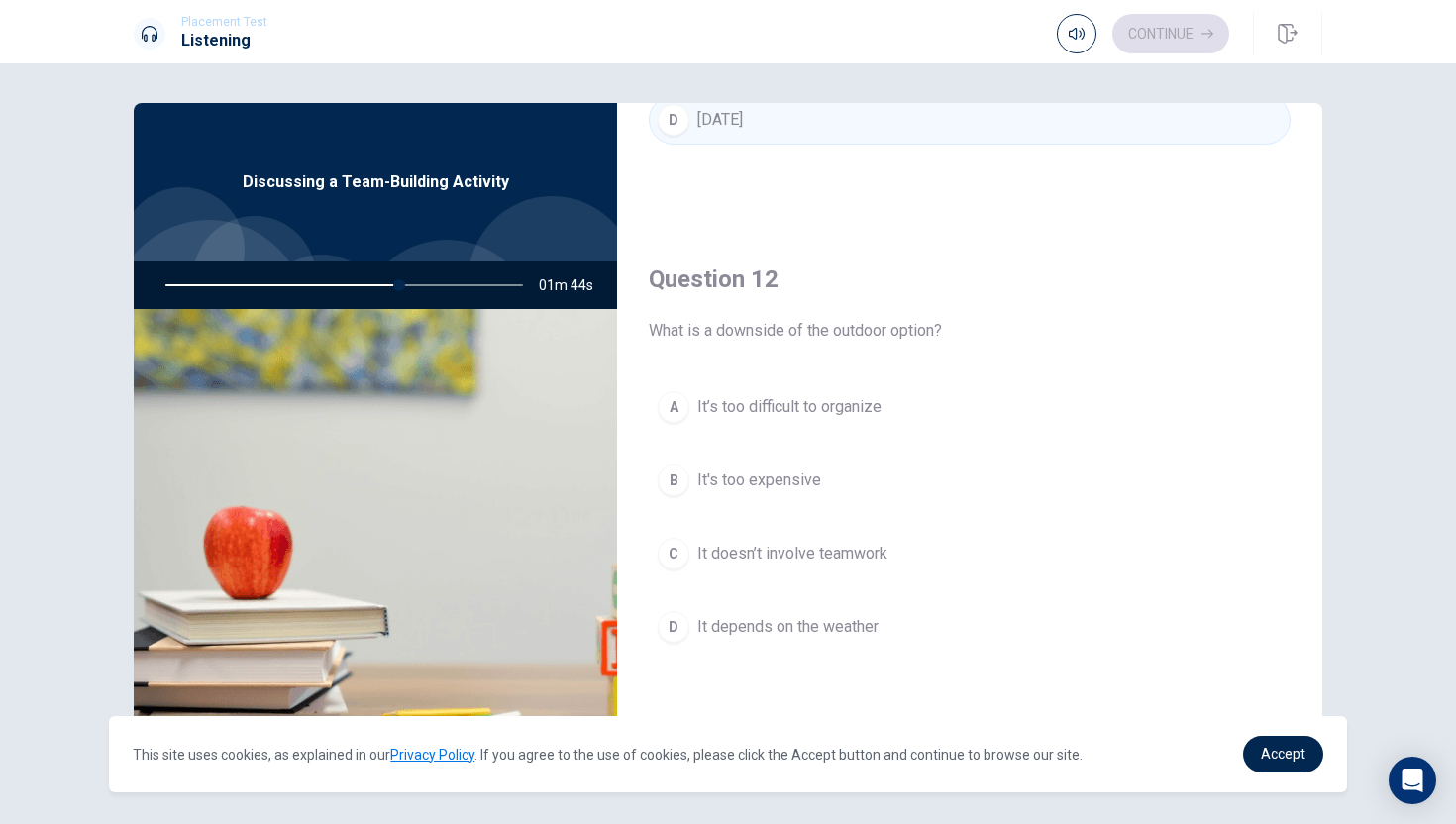 click on "D It depends on the weather" at bounding box center (970, 627) 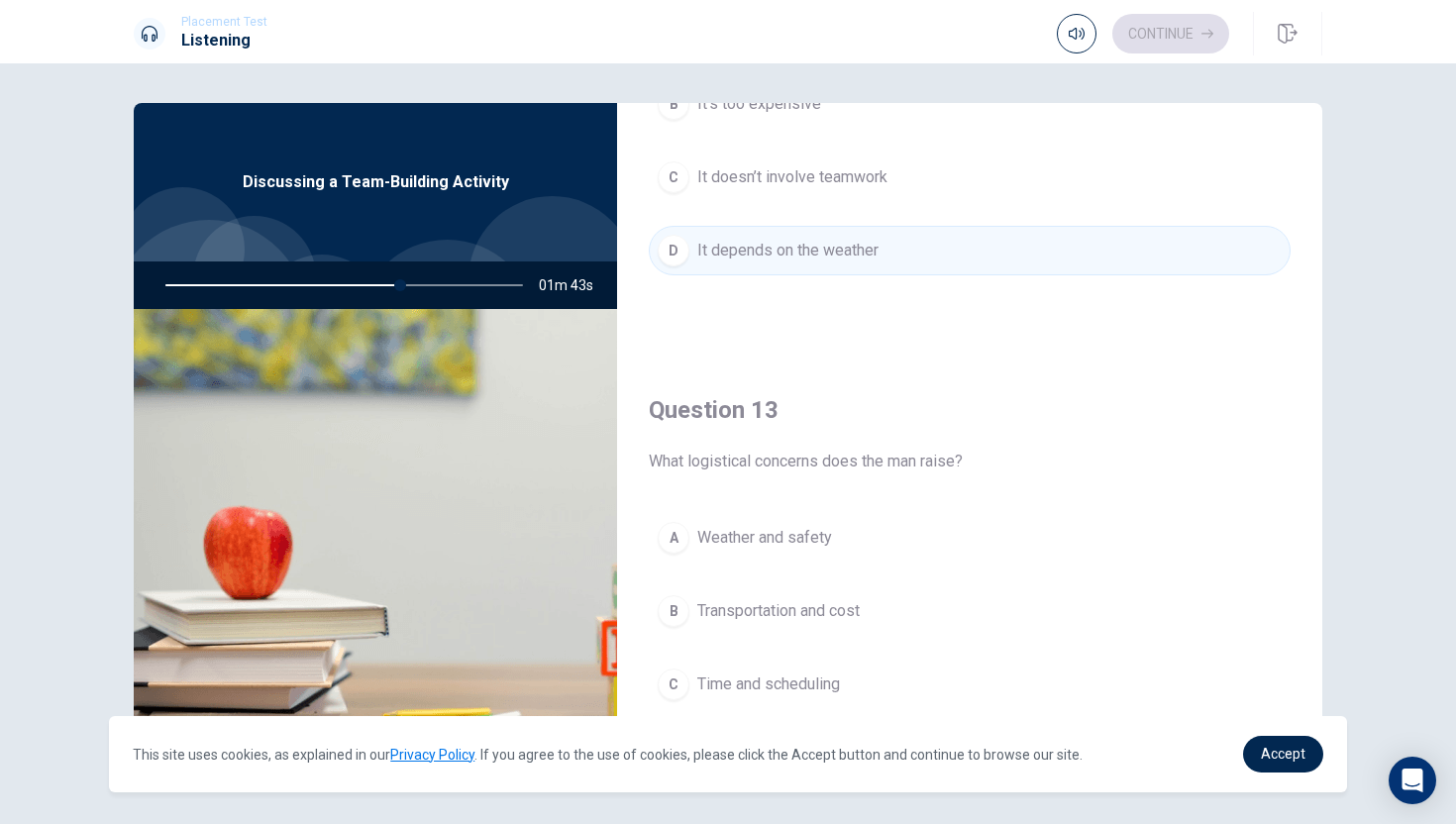 scroll, scrollTop: 972, scrollLeft: 0, axis: vertical 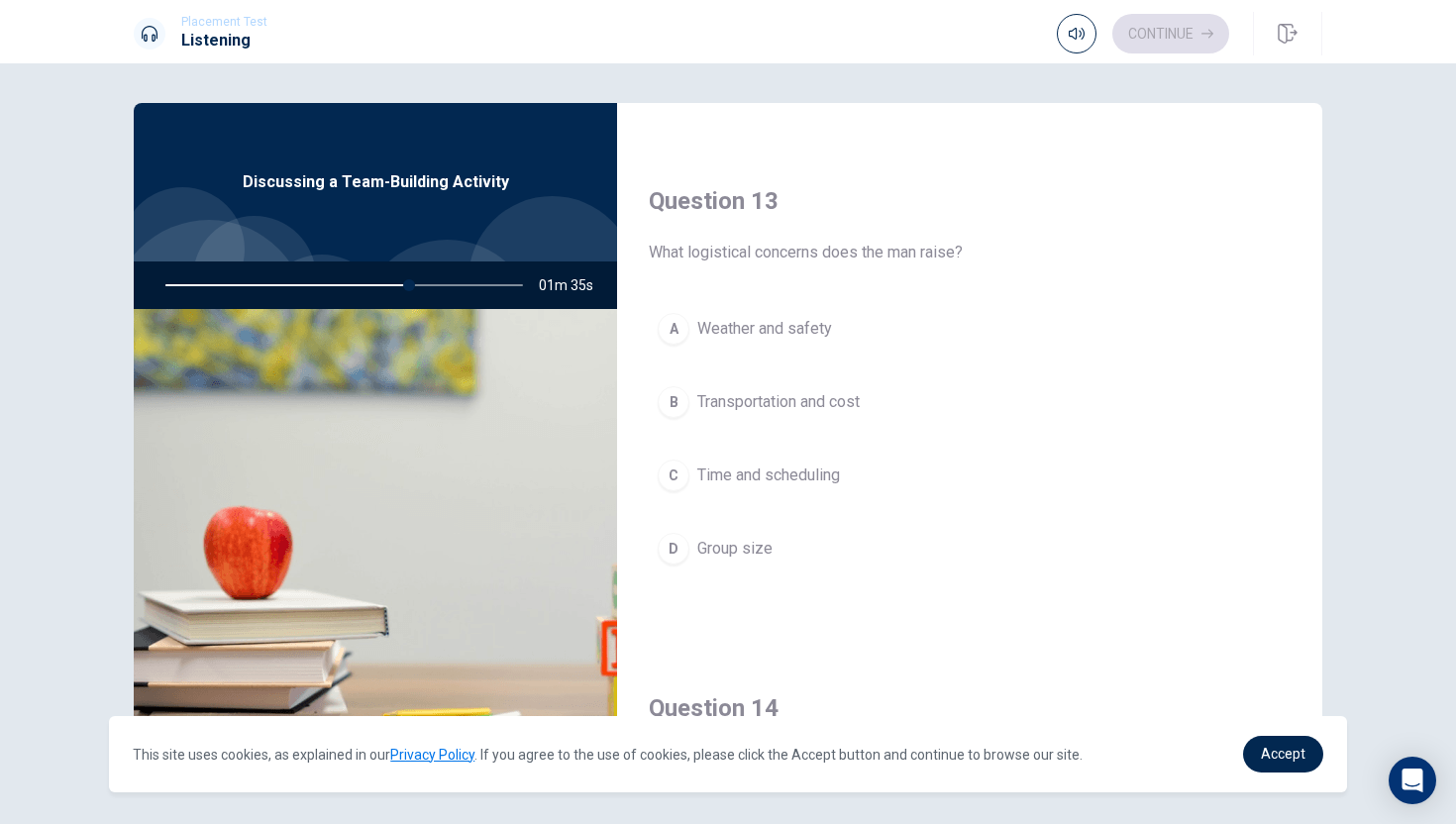 click on "Weather and safety" at bounding box center [765, 329] 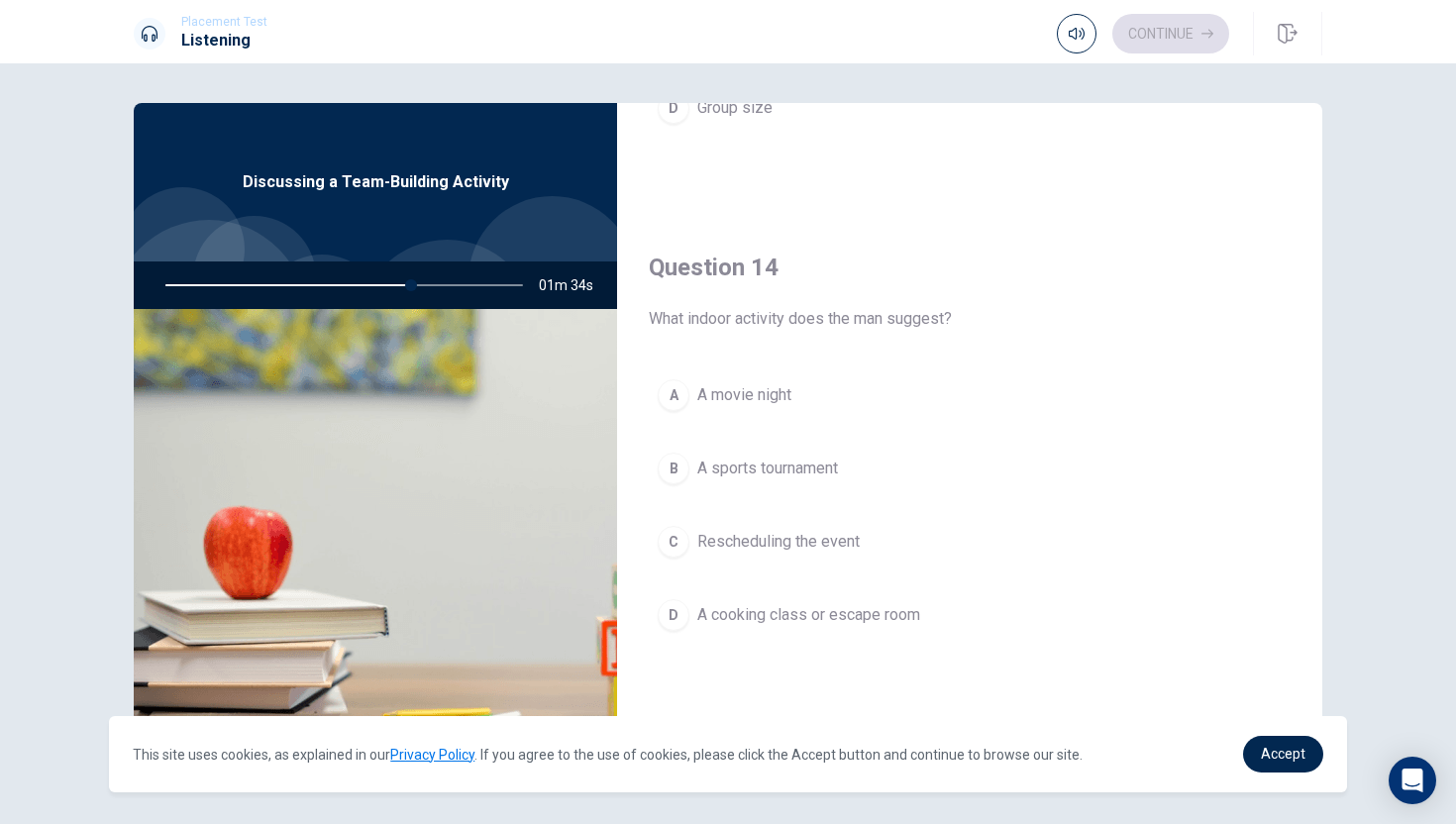 scroll, scrollTop: 1483, scrollLeft: 0, axis: vertical 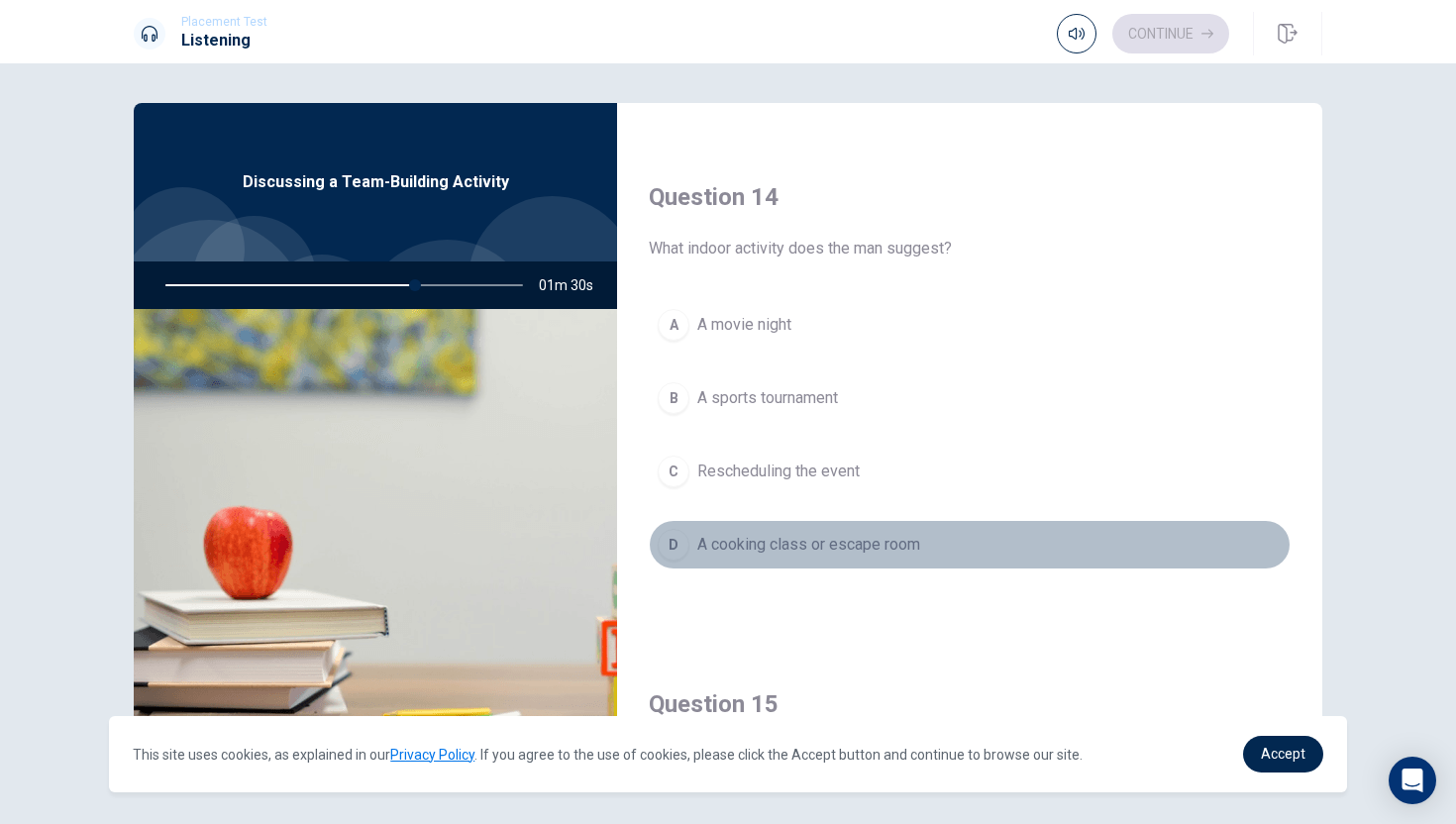 click on "A cooking class or escape room" at bounding box center (808, 545) 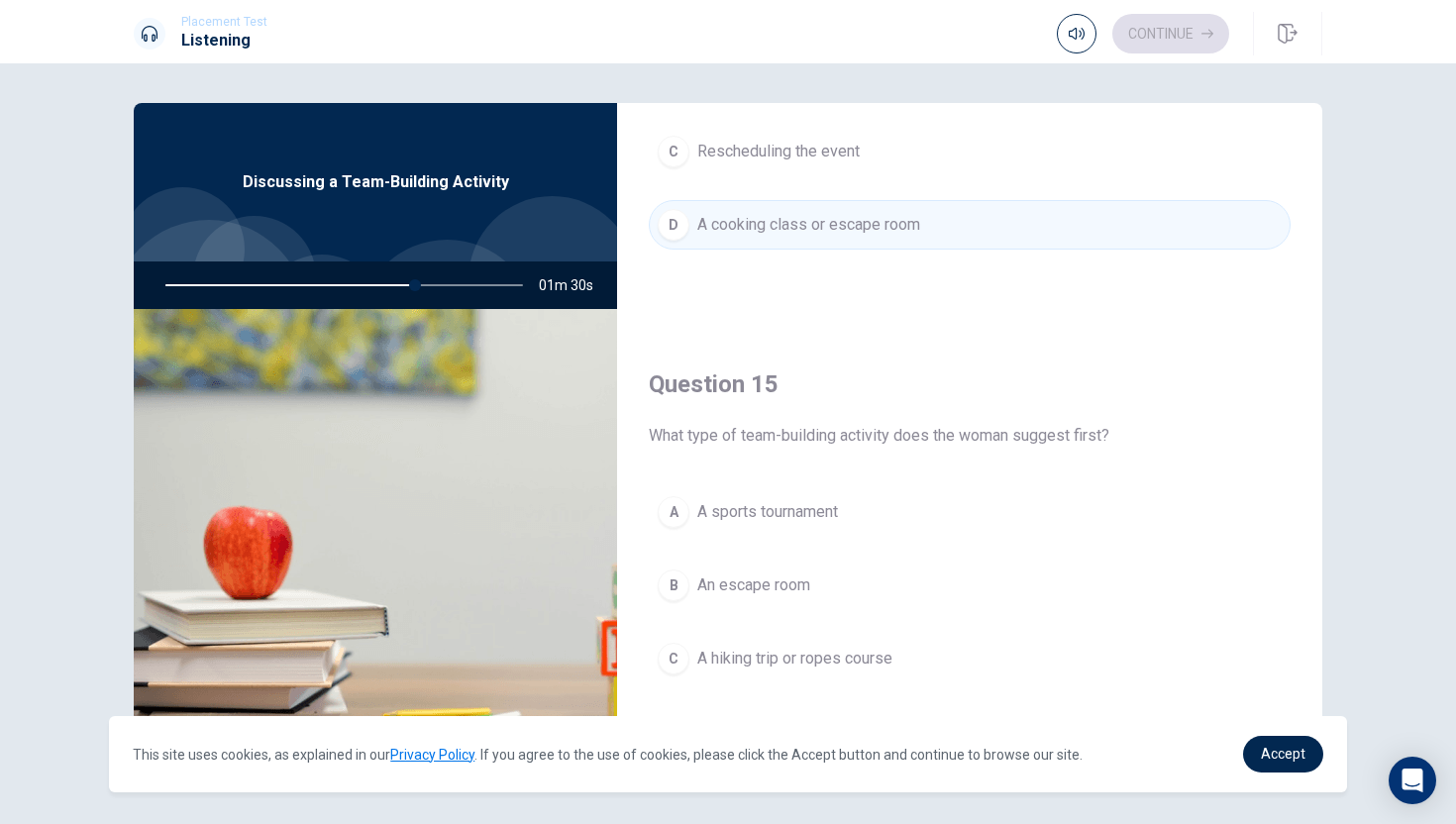 scroll, scrollTop: 1847, scrollLeft: 0, axis: vertical 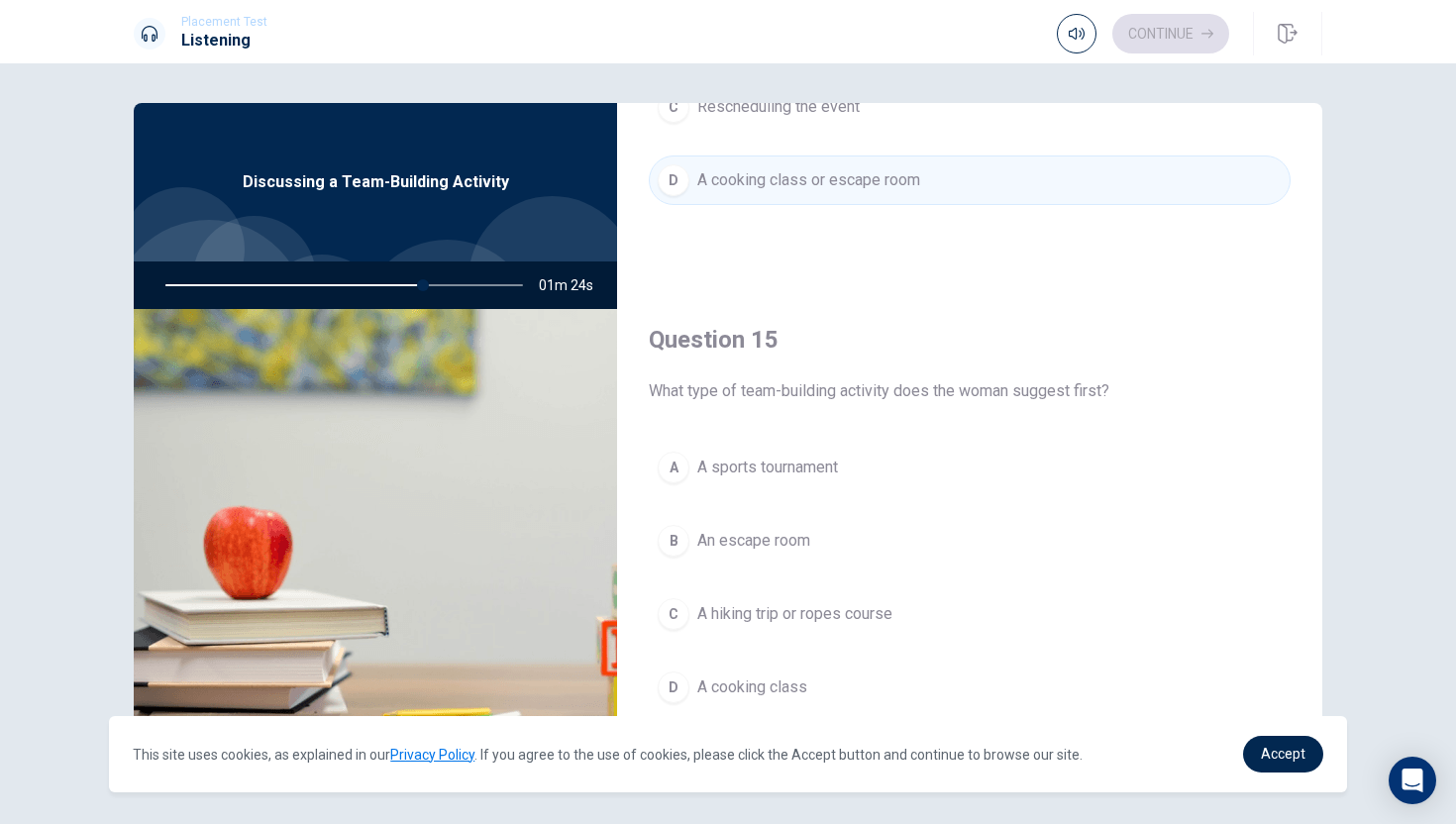click on "A cooking class" at bounding box center (752, 687) 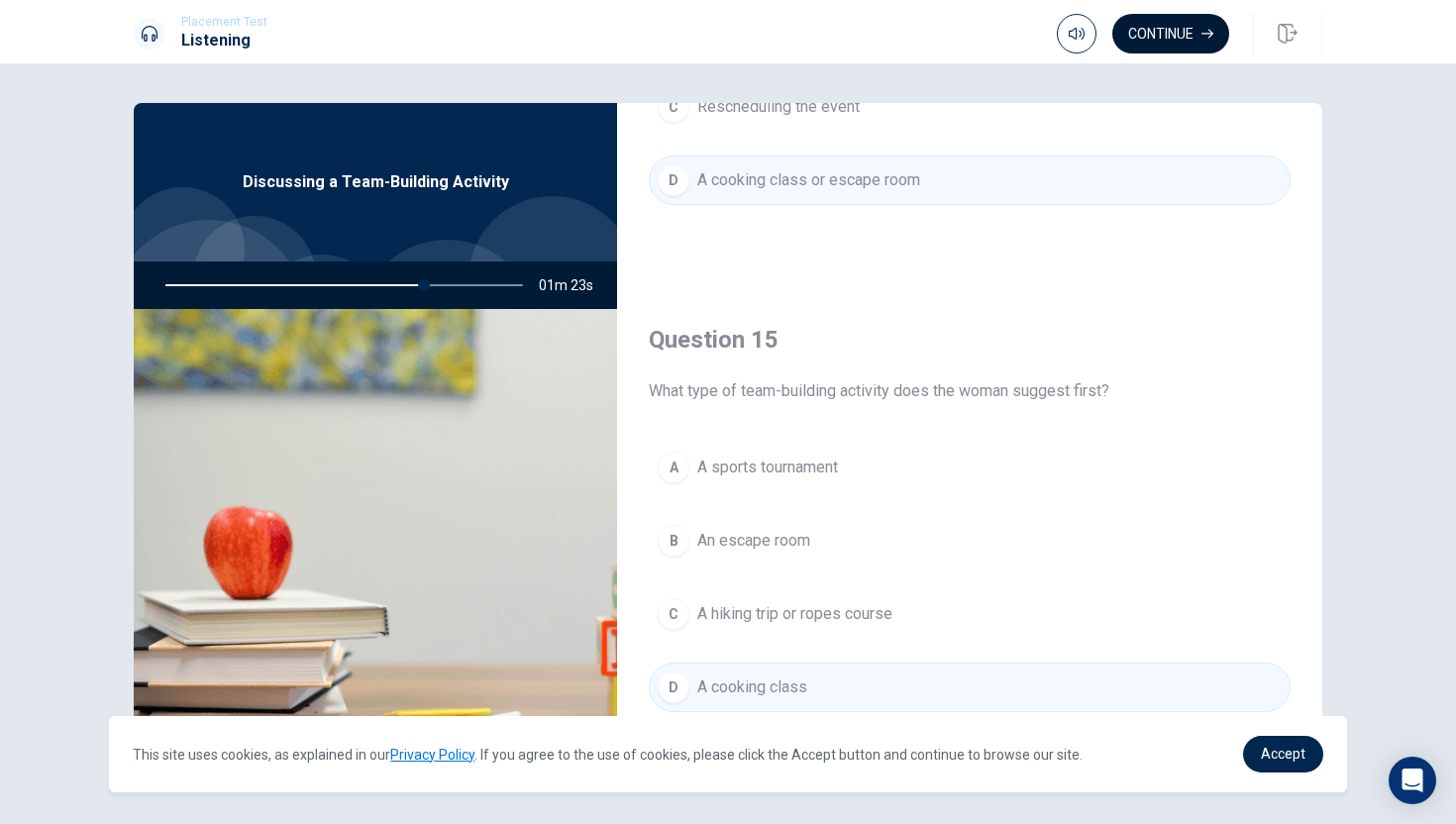 click on "Continue" at bounding box center (1171, 34) 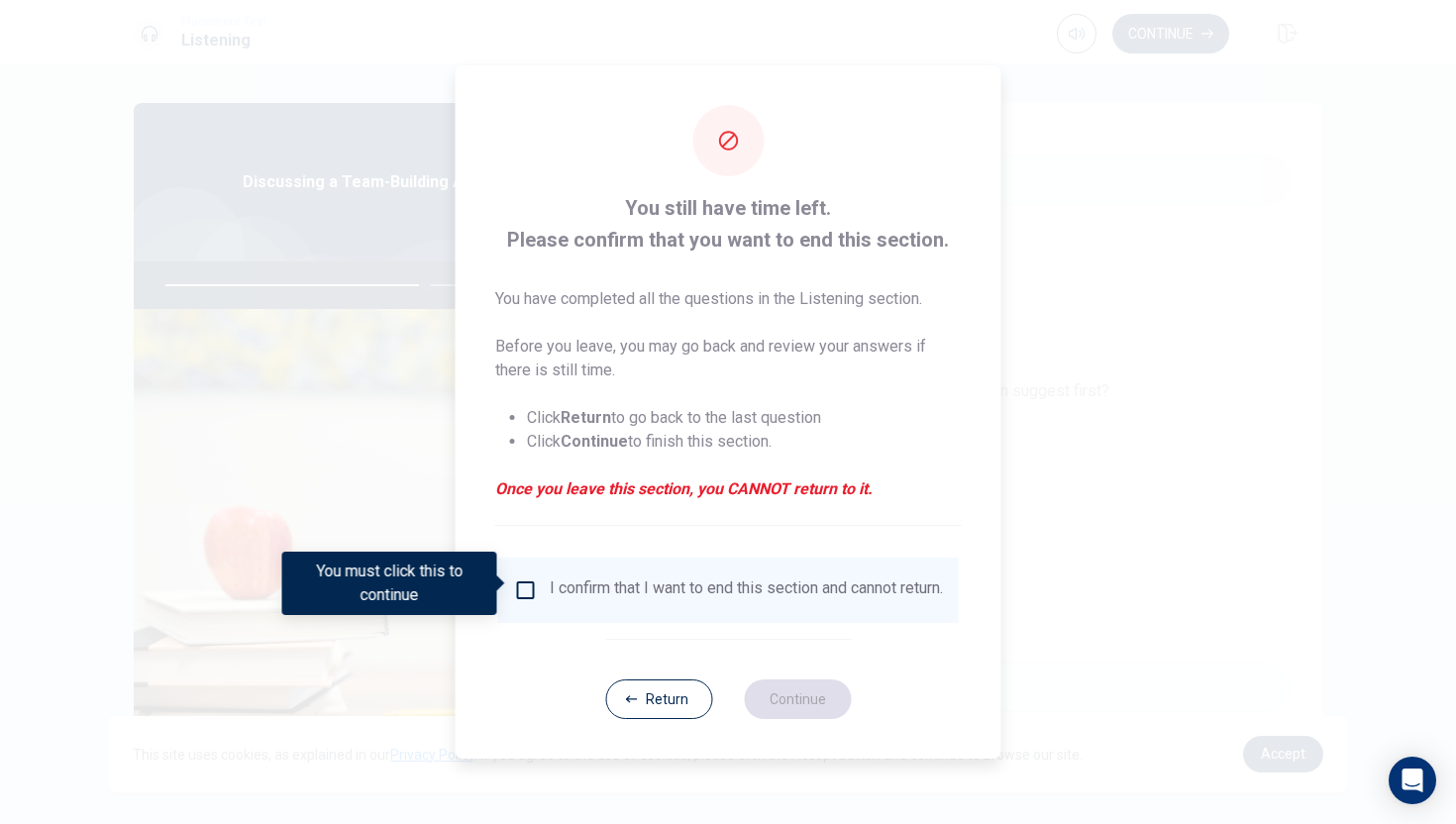 click at bounding box center (526, 590) 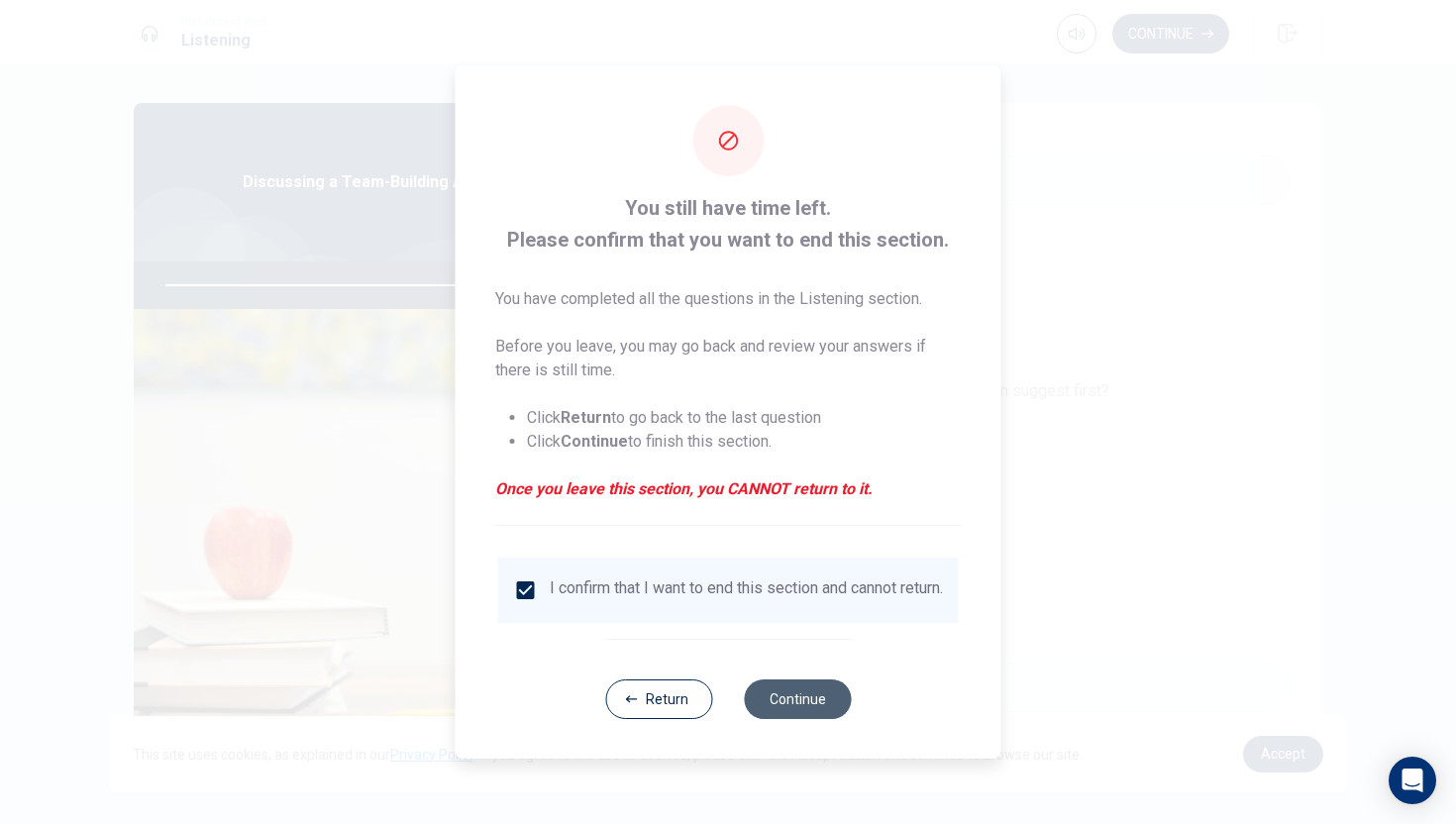 click on "Continue" at bounding box center [797, 699] 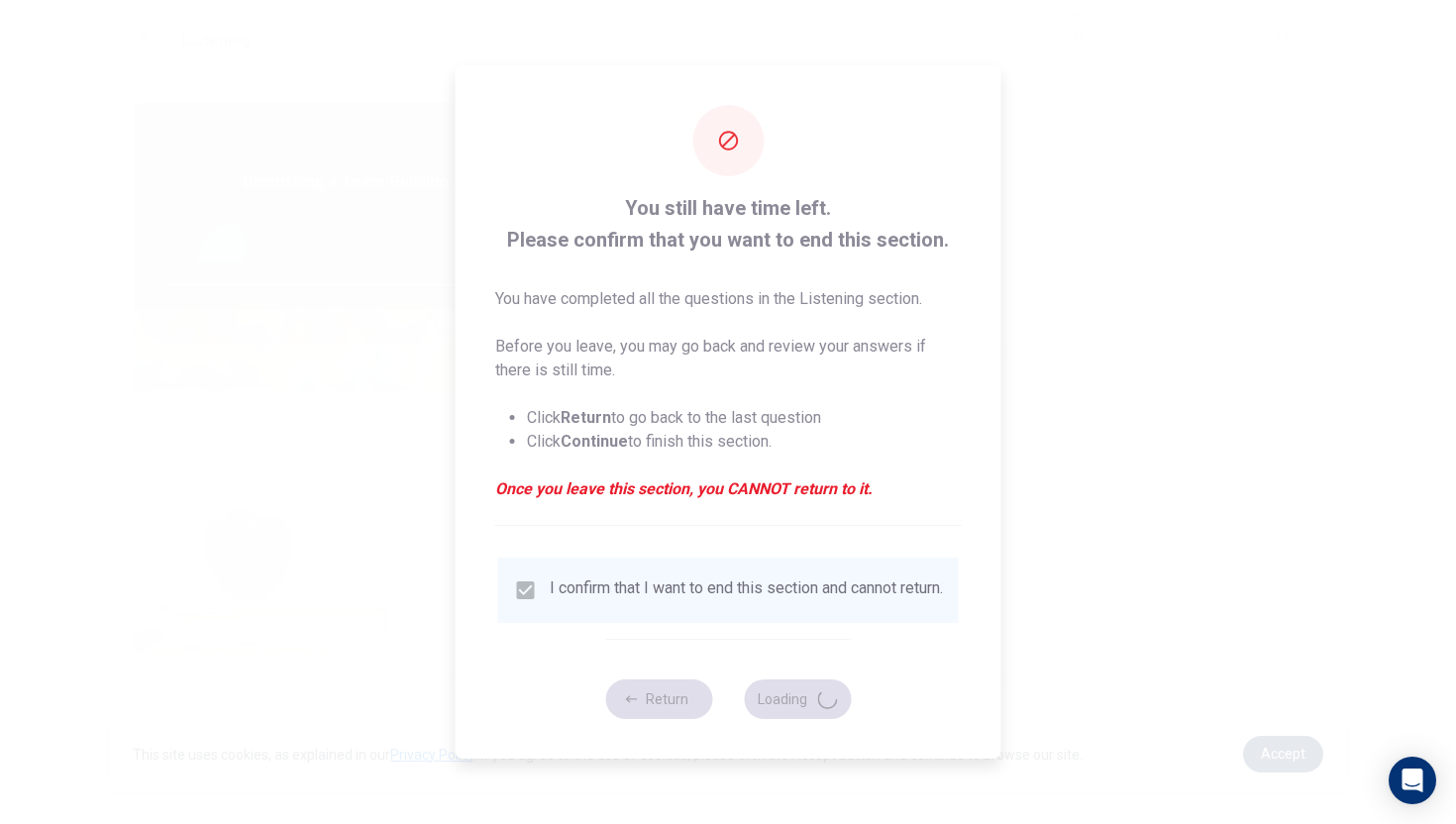 type on "93" 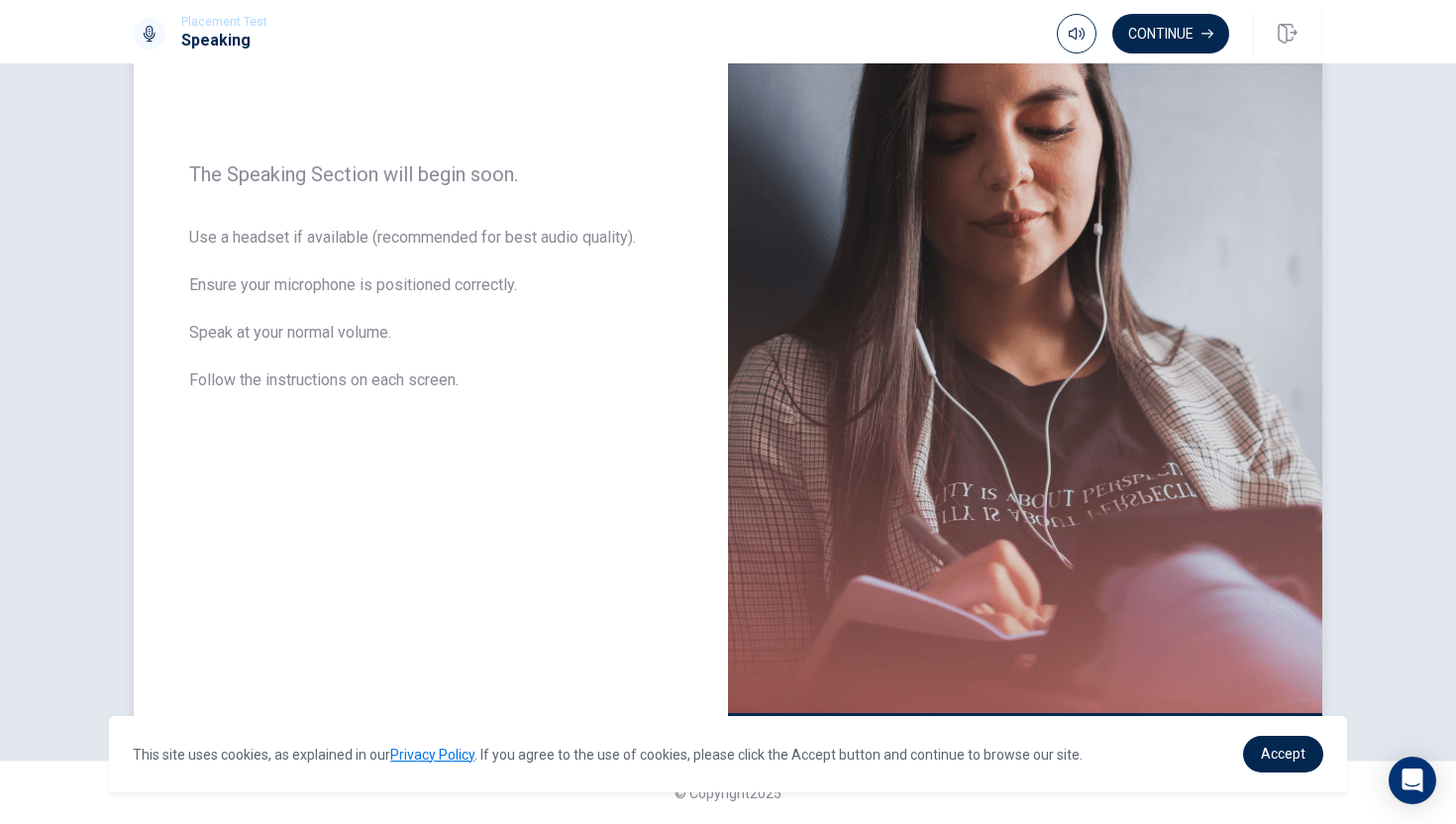 scroll, scrollTop: 0, scrollLeft: 0, axis: both 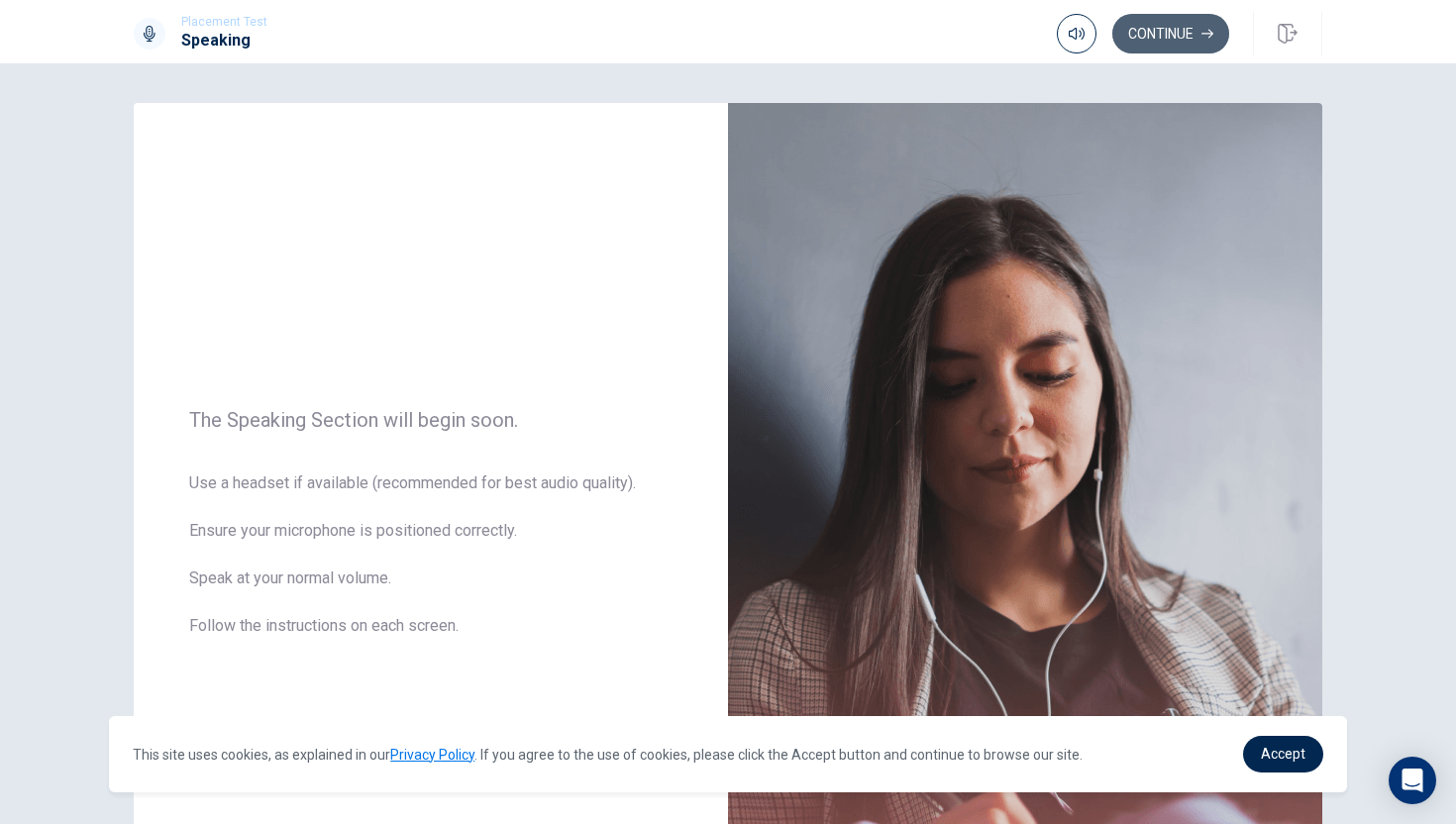 click on "Continue" at bounding box center [1171, 34] 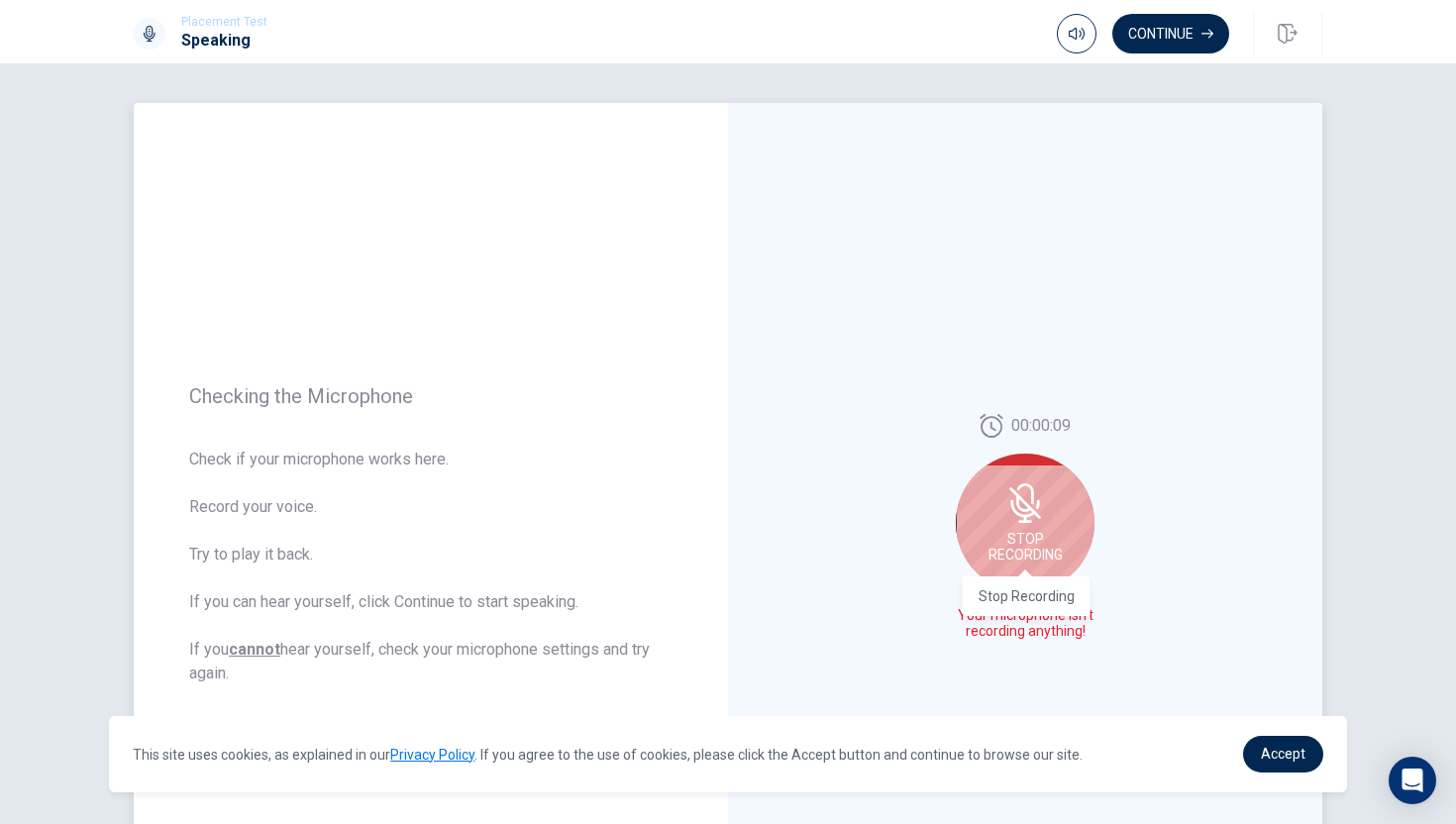 click on "Stop   Recording" at bounding box center (1025, 547) 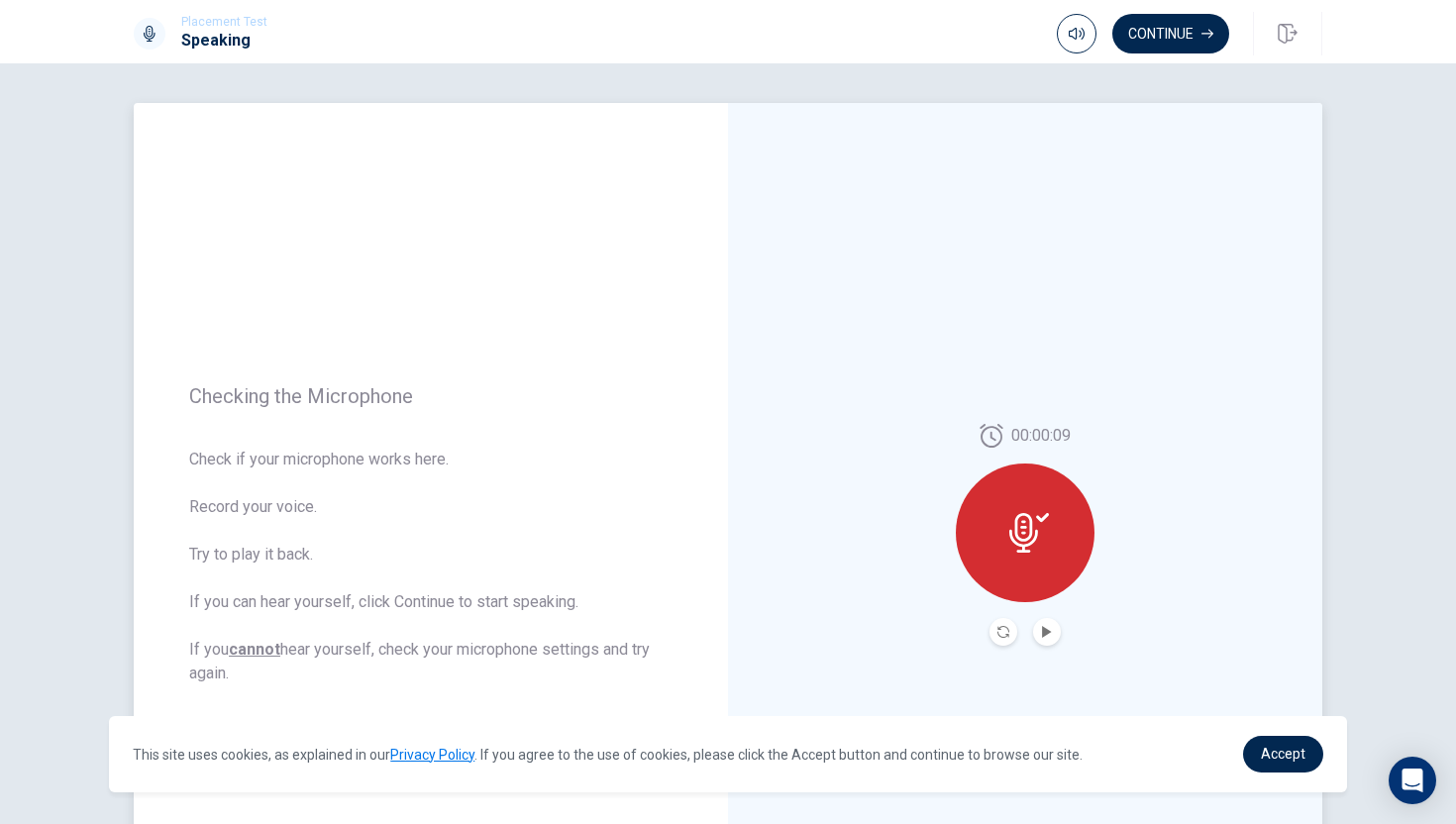 click 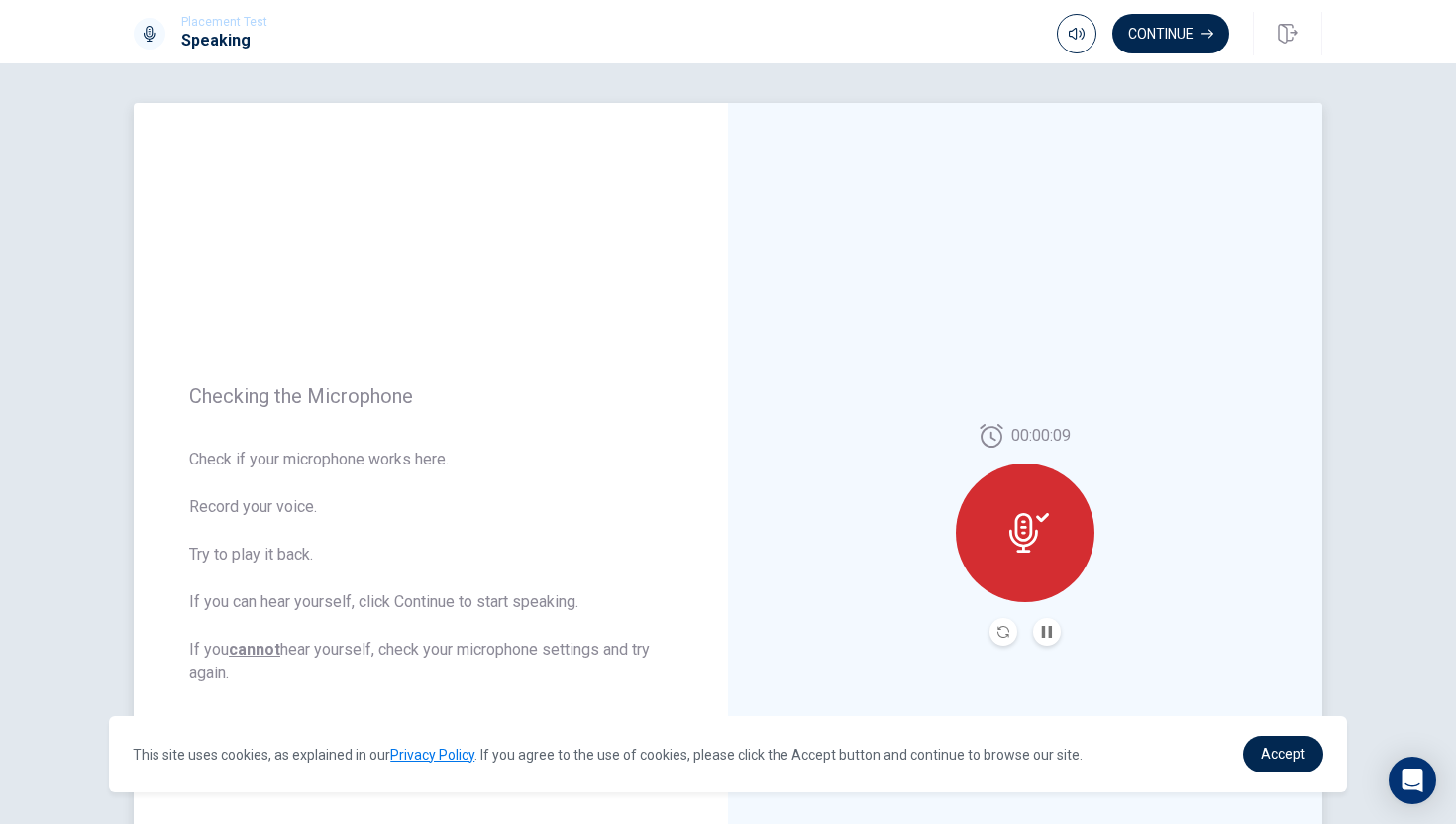 click 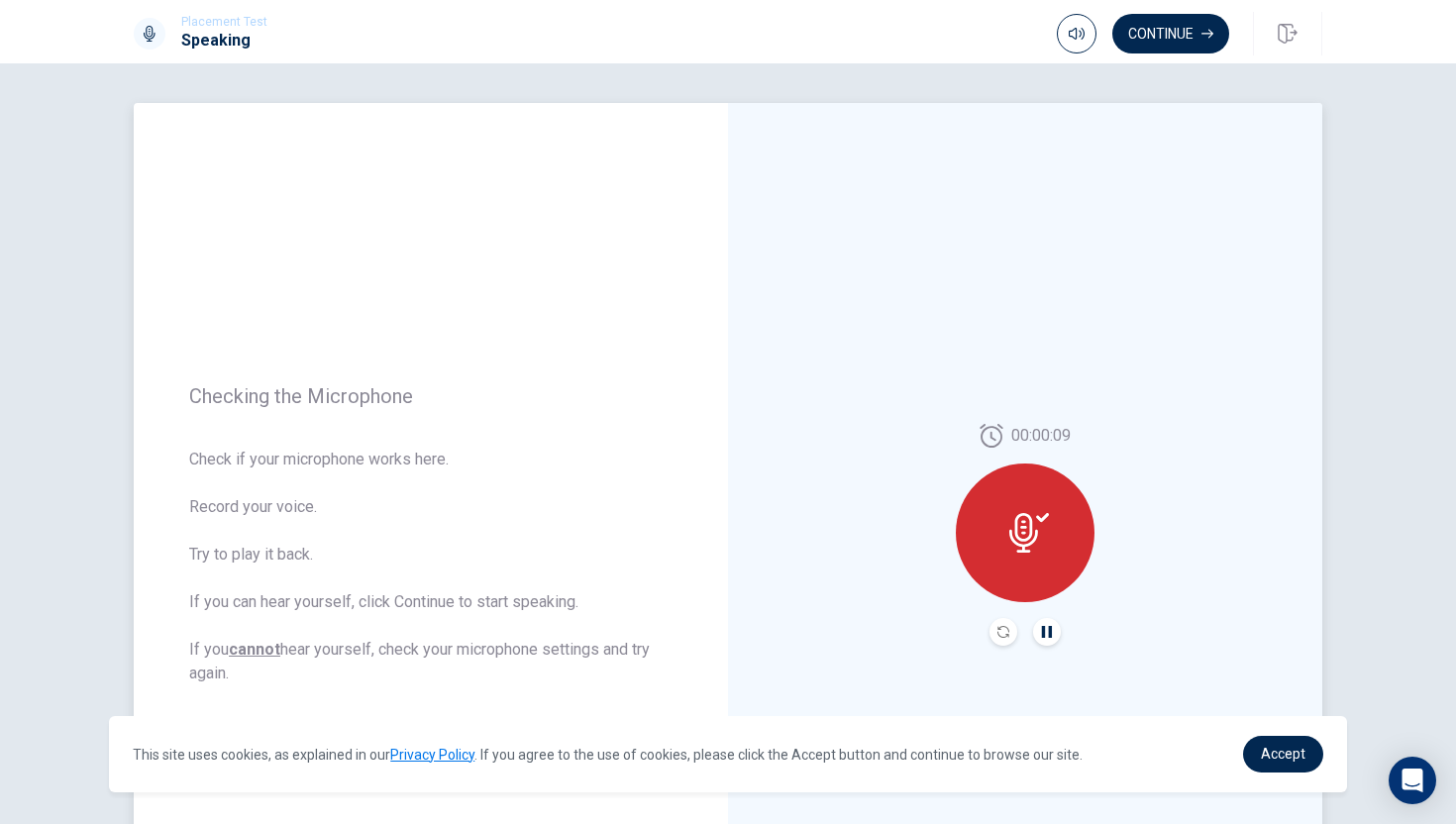 click 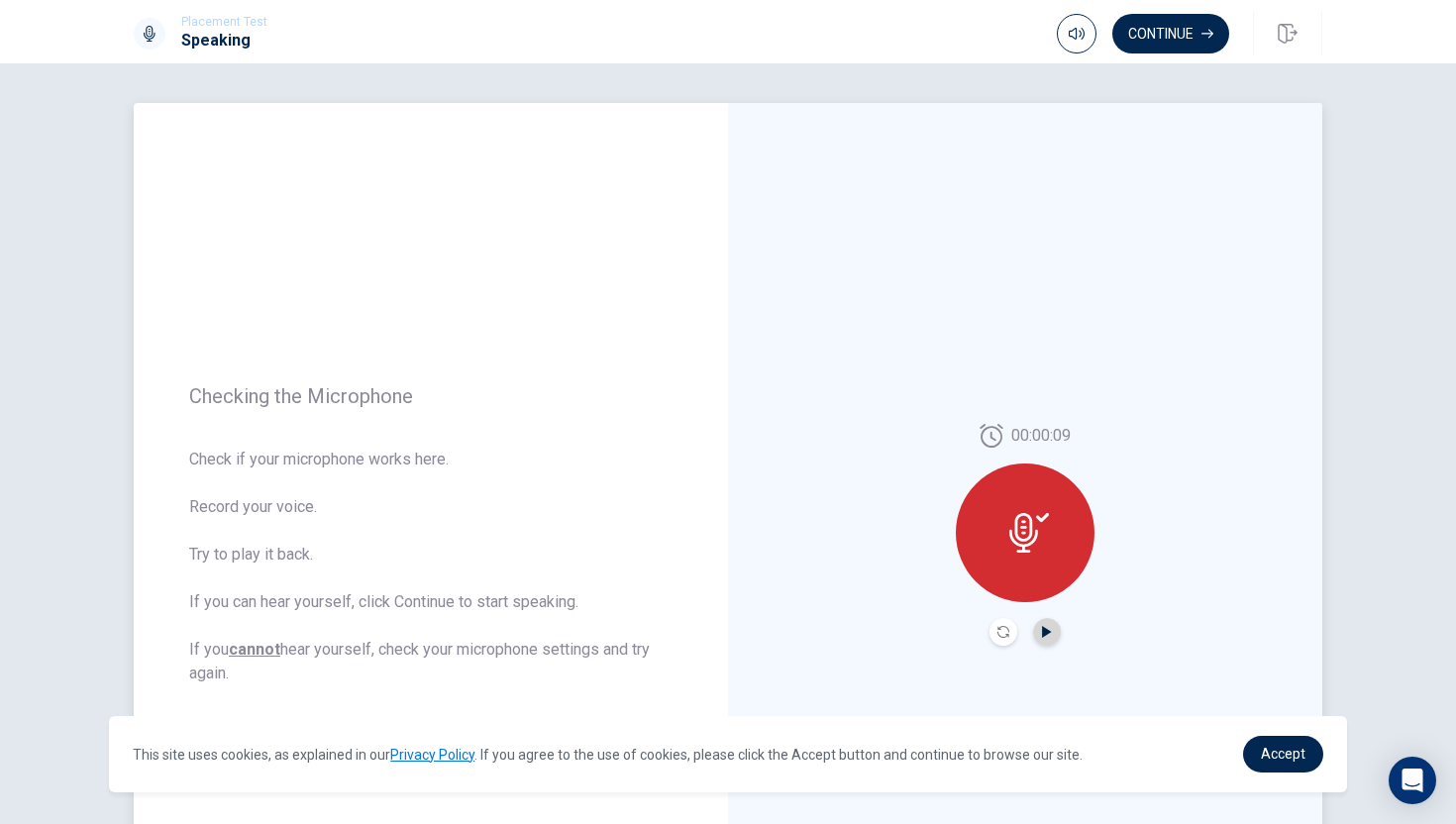 click 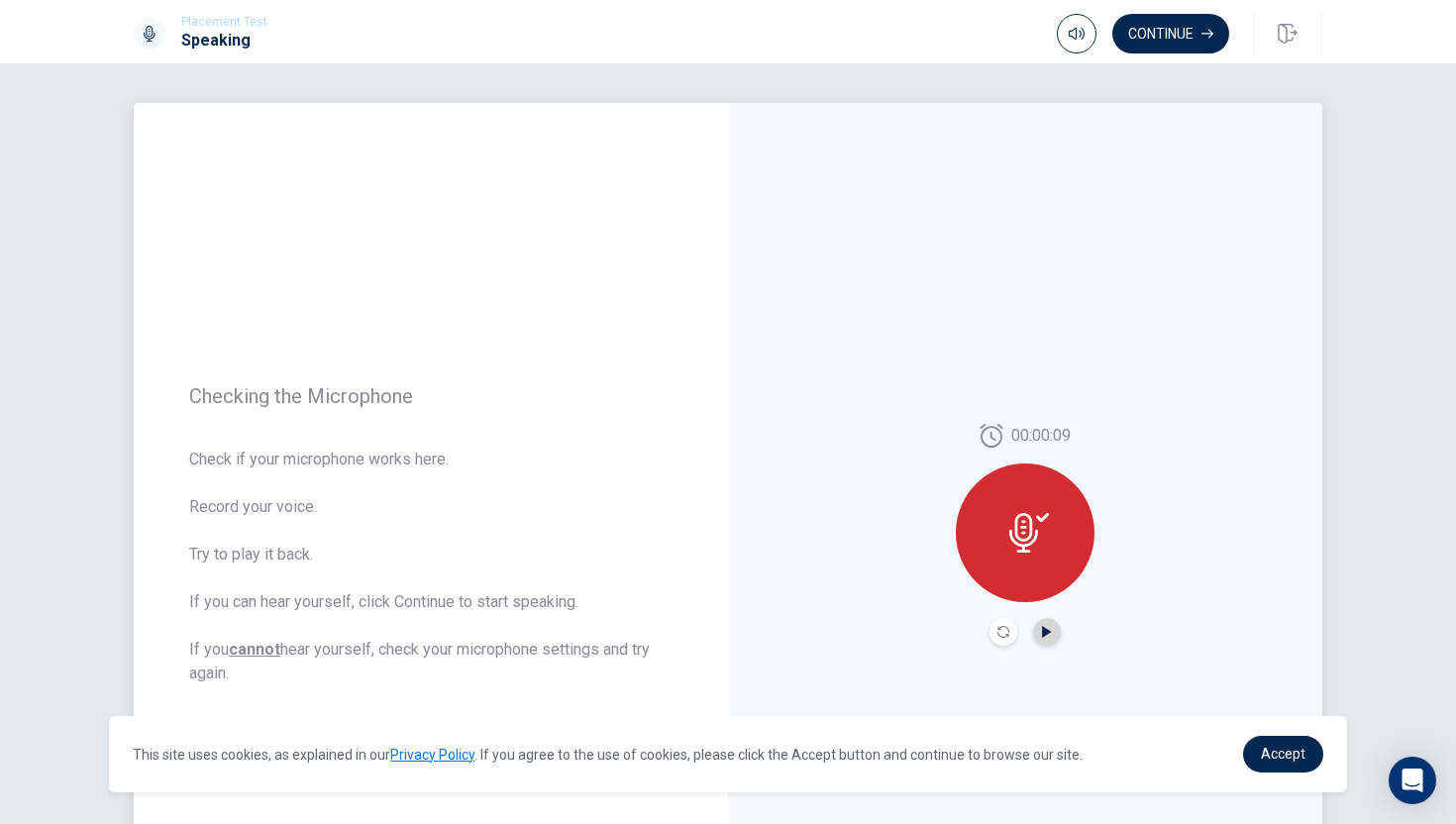 click 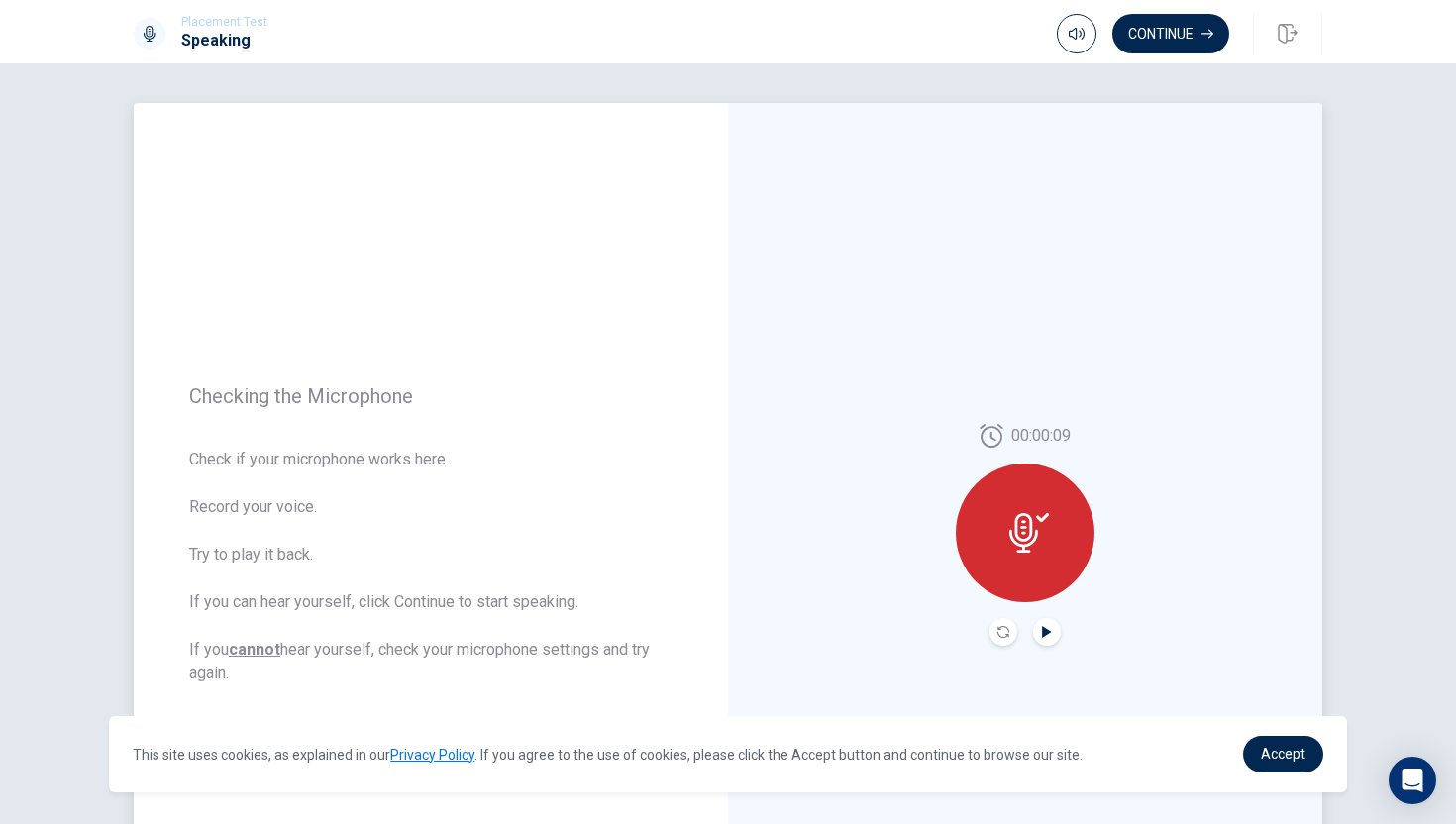 click at bounding box center [1025, 533] 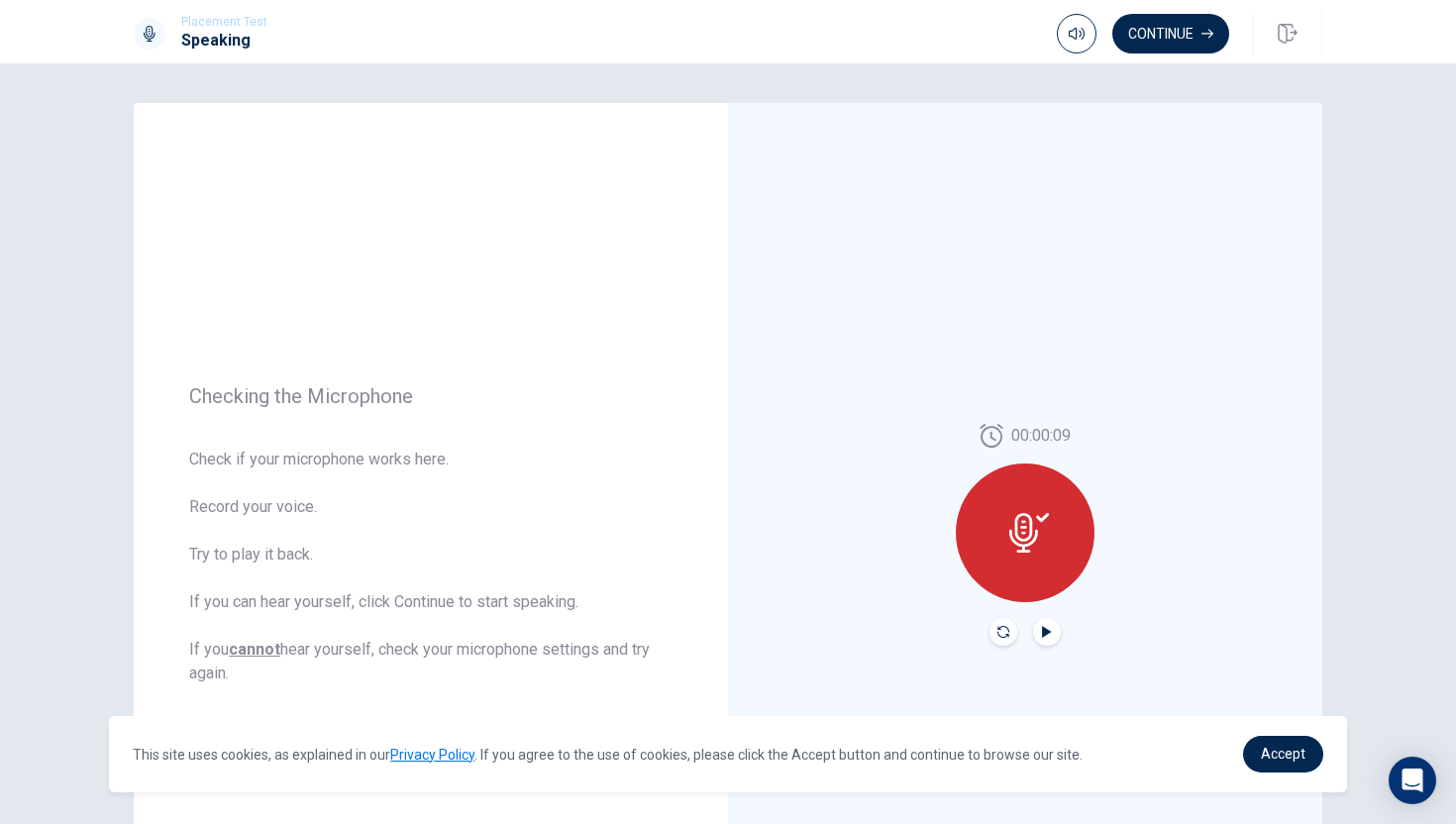 click 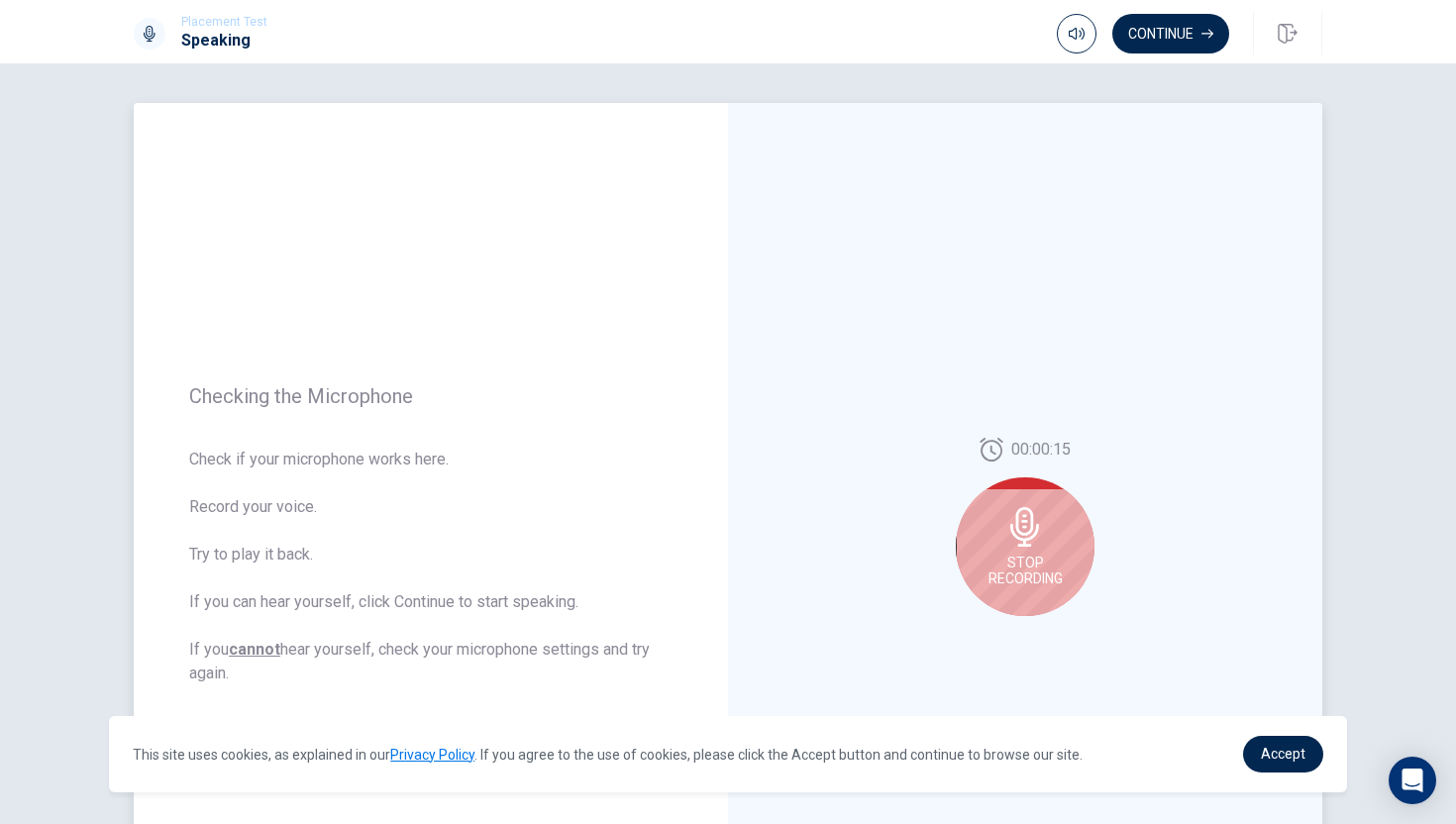 click on "Stop   Recording" at bounding box center (1025, 570) 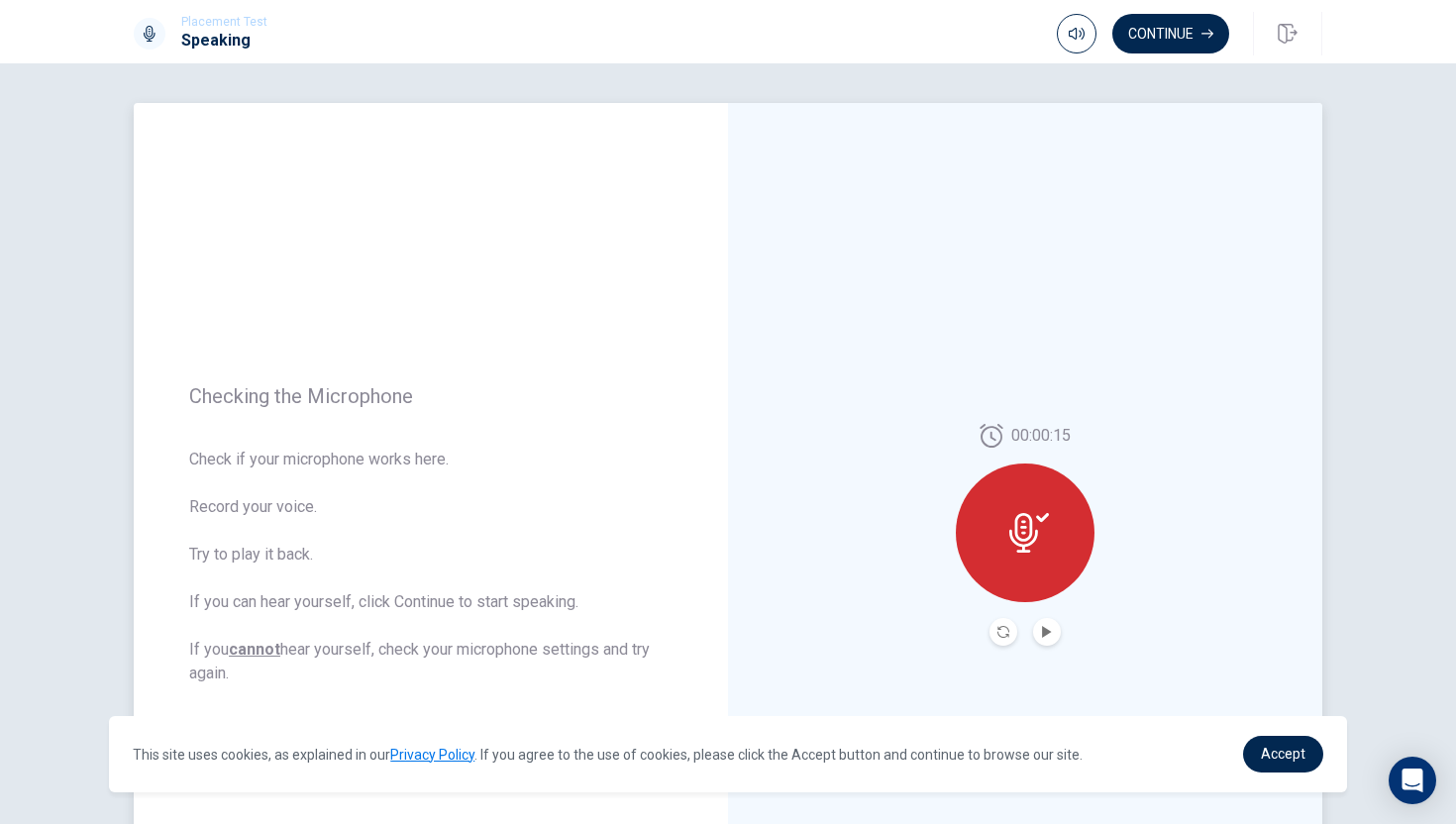 click 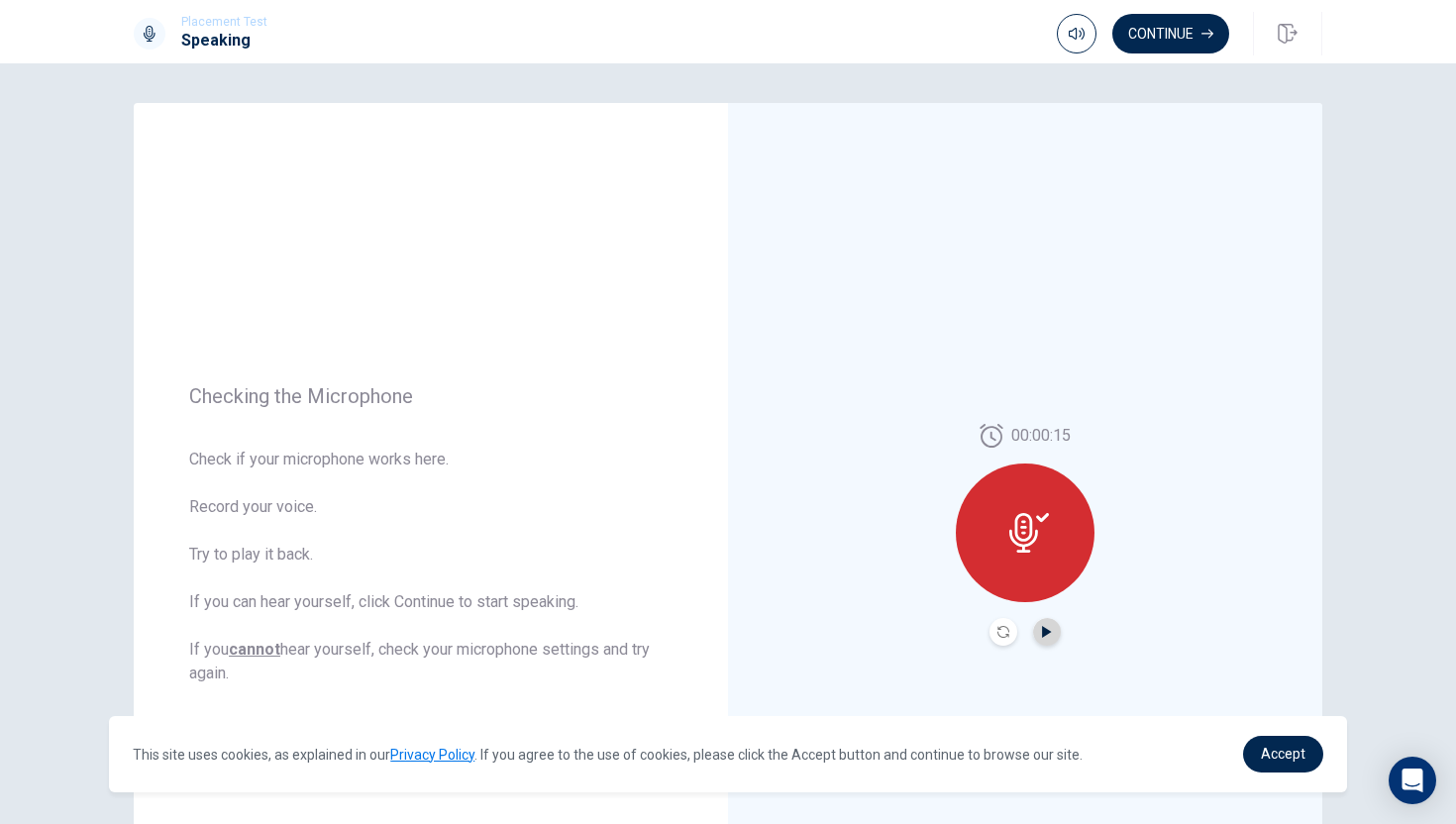 click 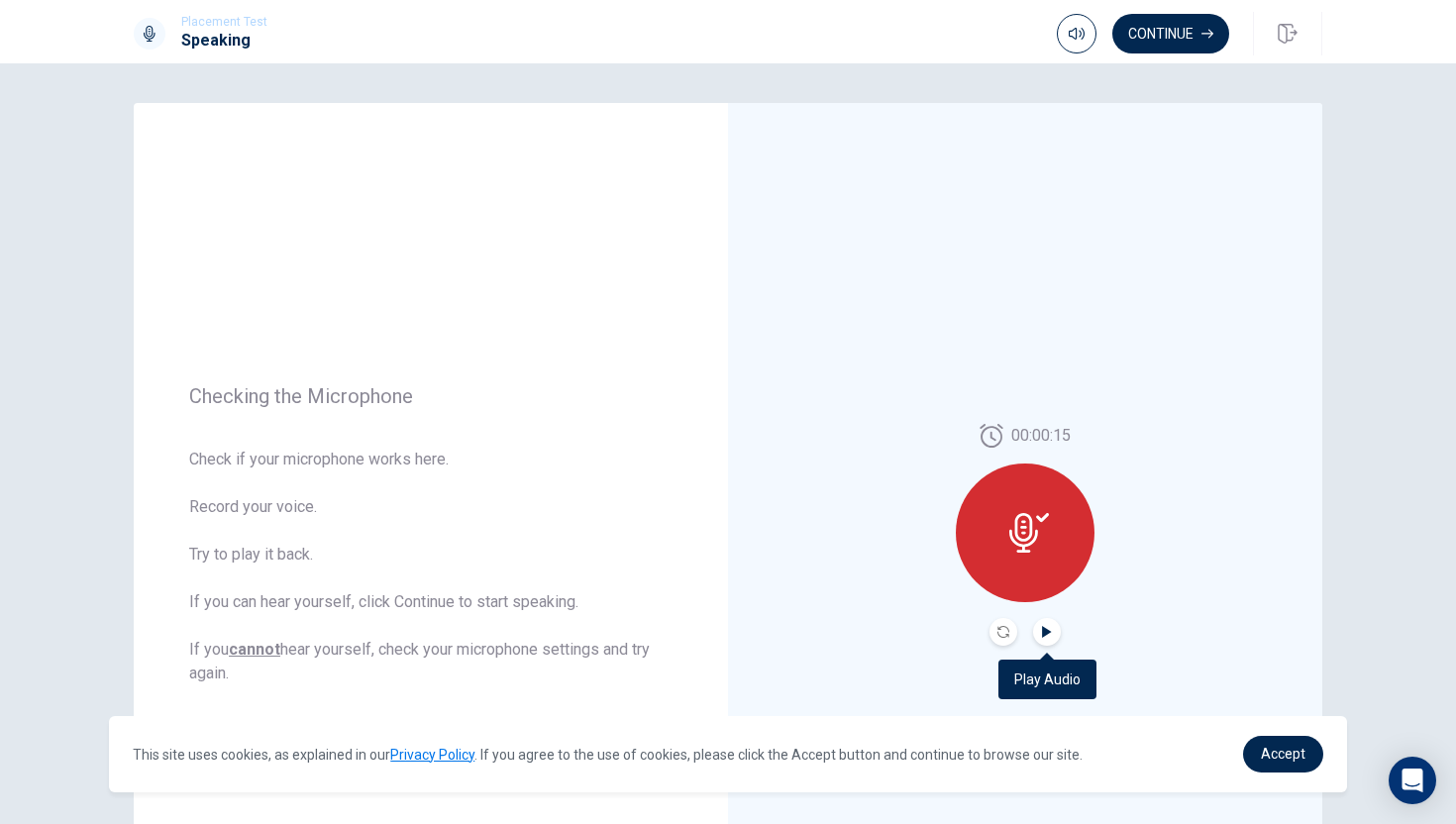 click 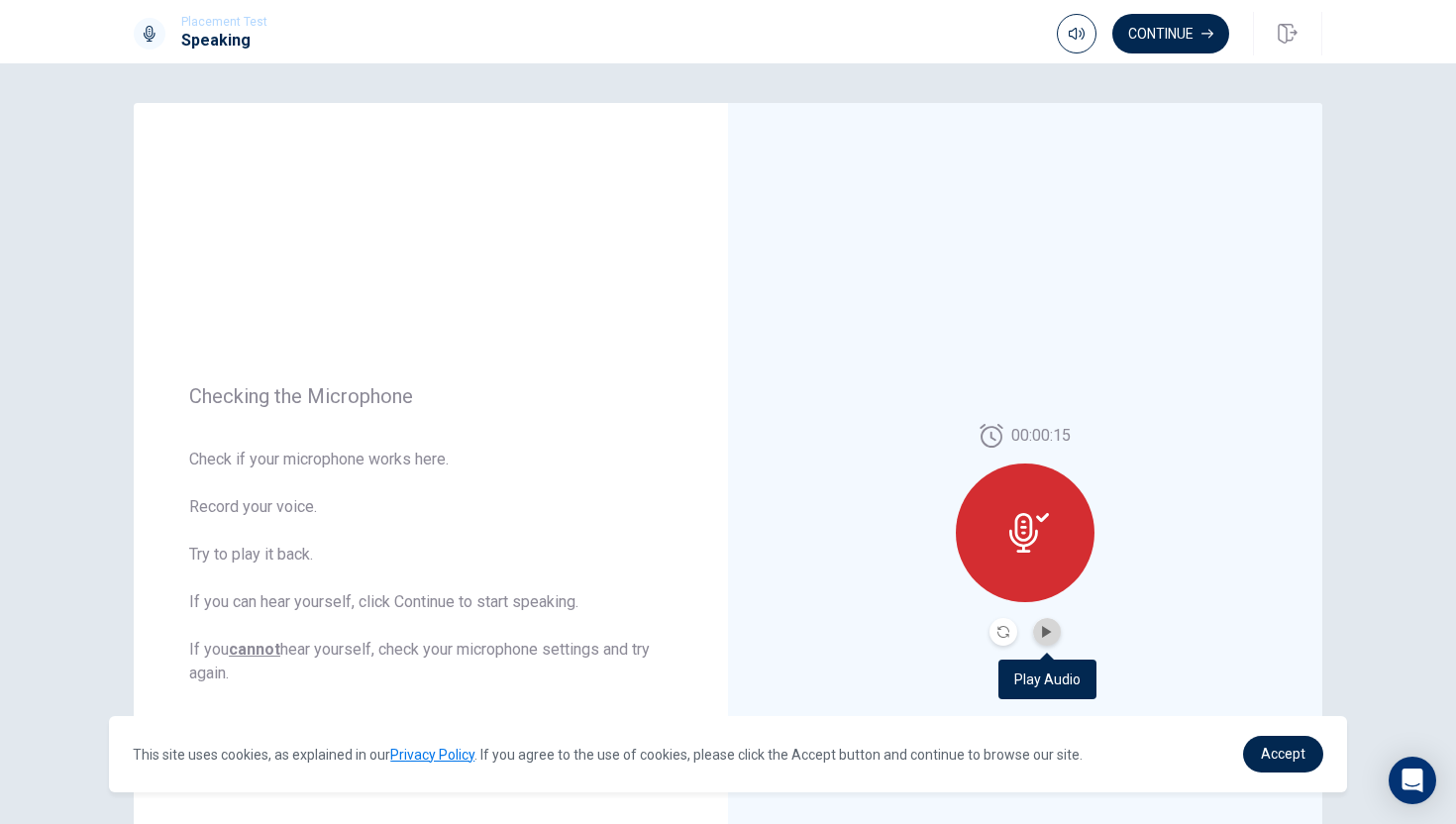 click at bounding box center (1047, 632) 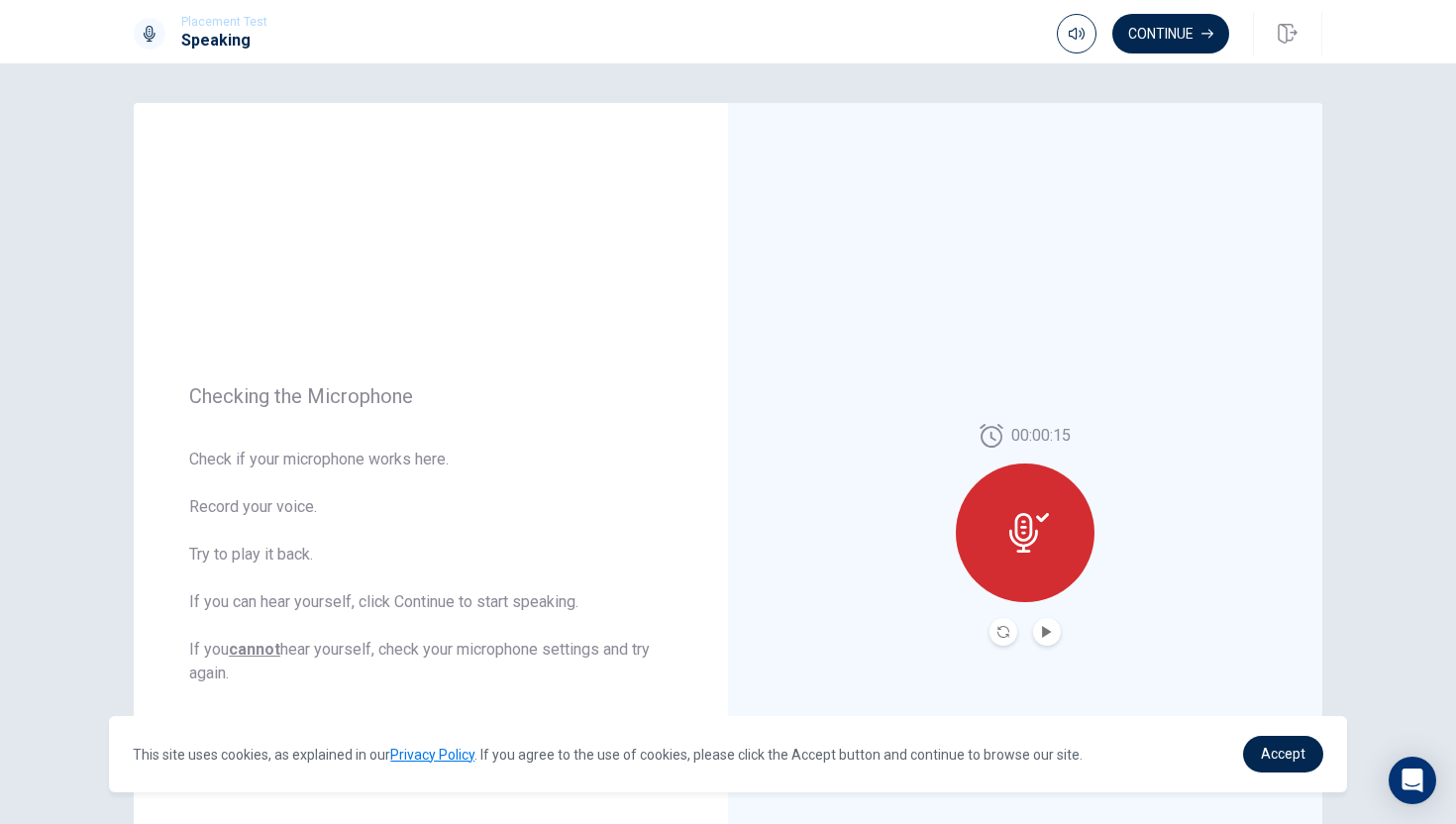 click 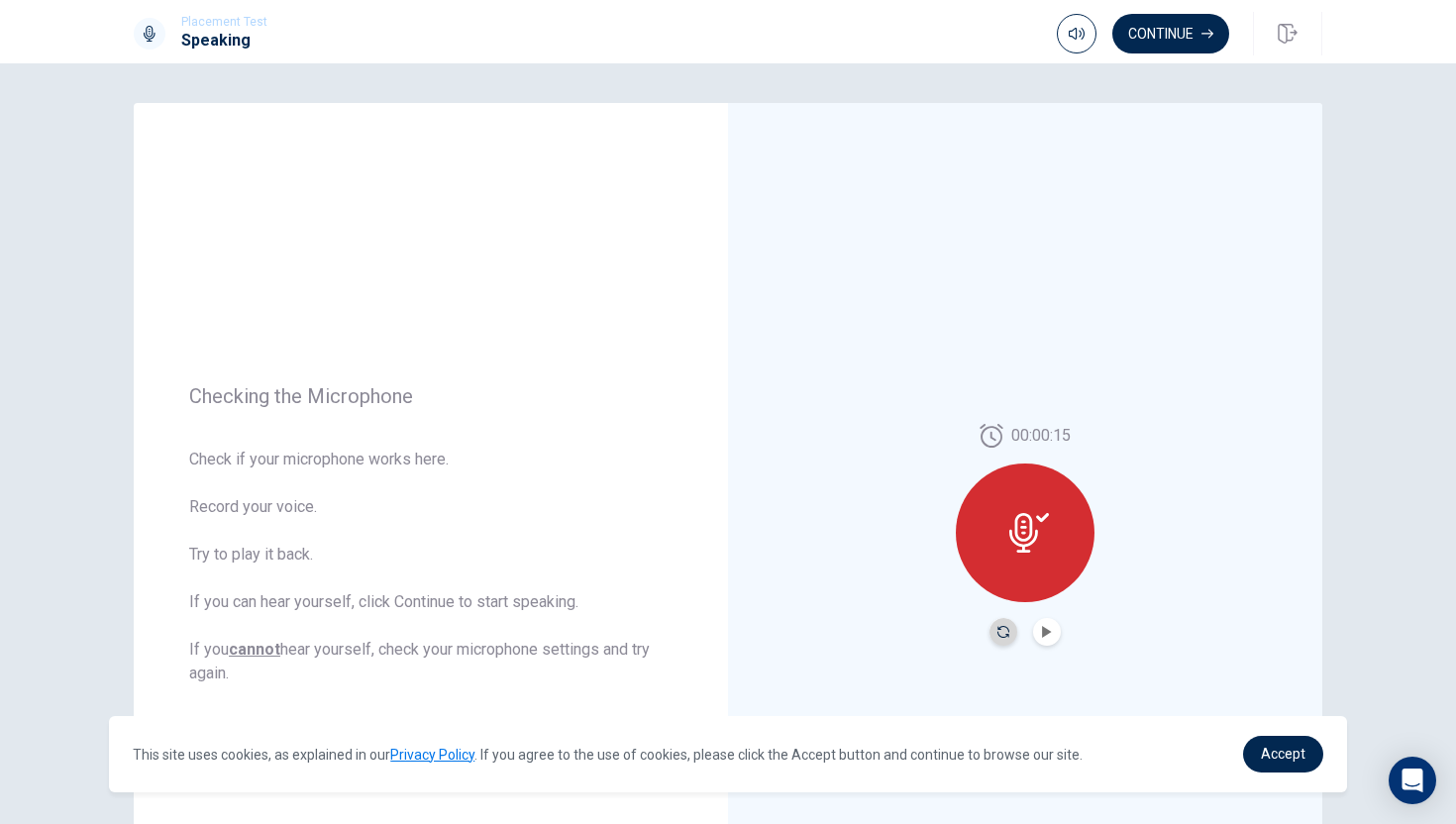 click 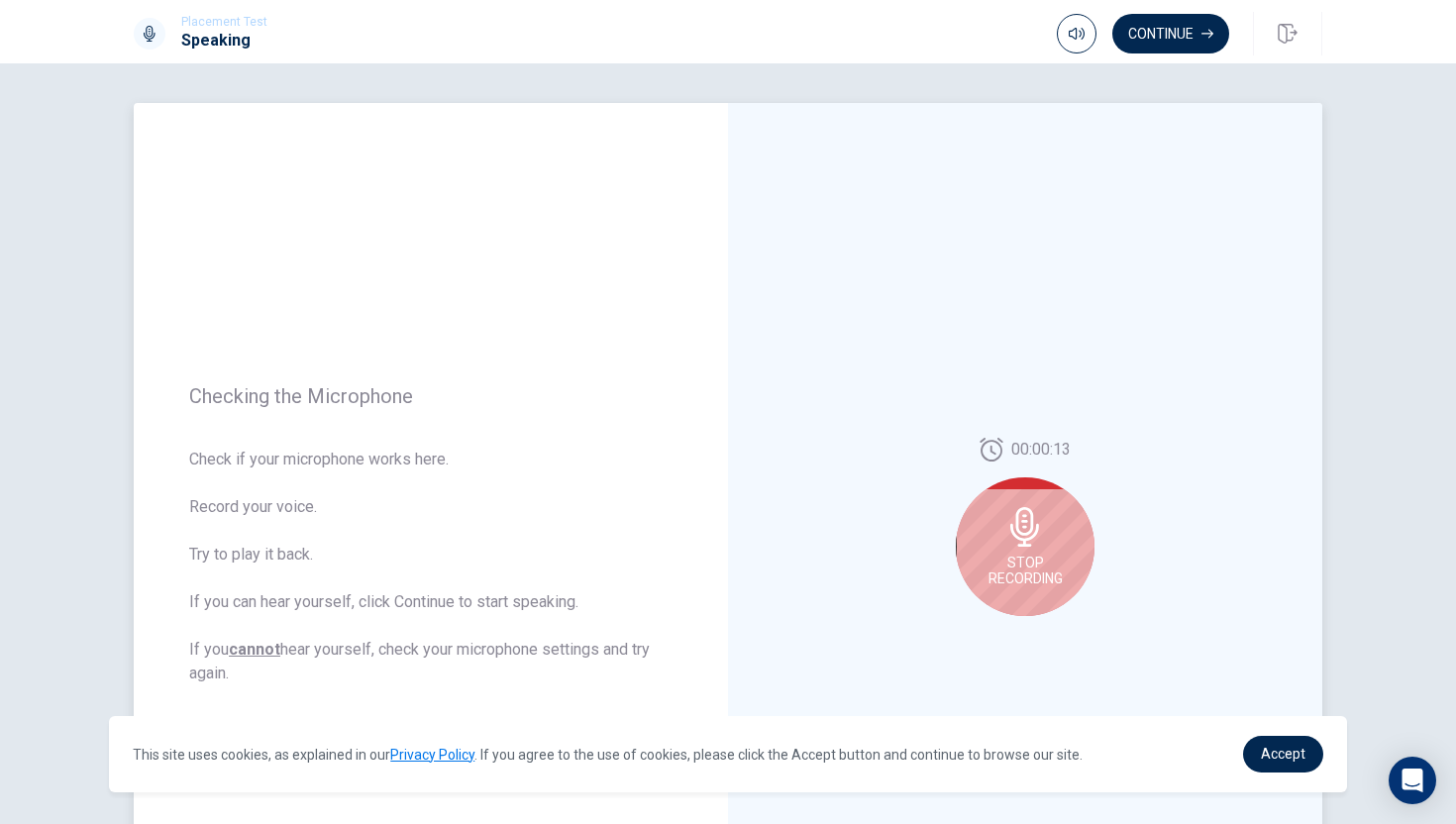 click on "Stop   Recording" at bounding box center (1025, 547) 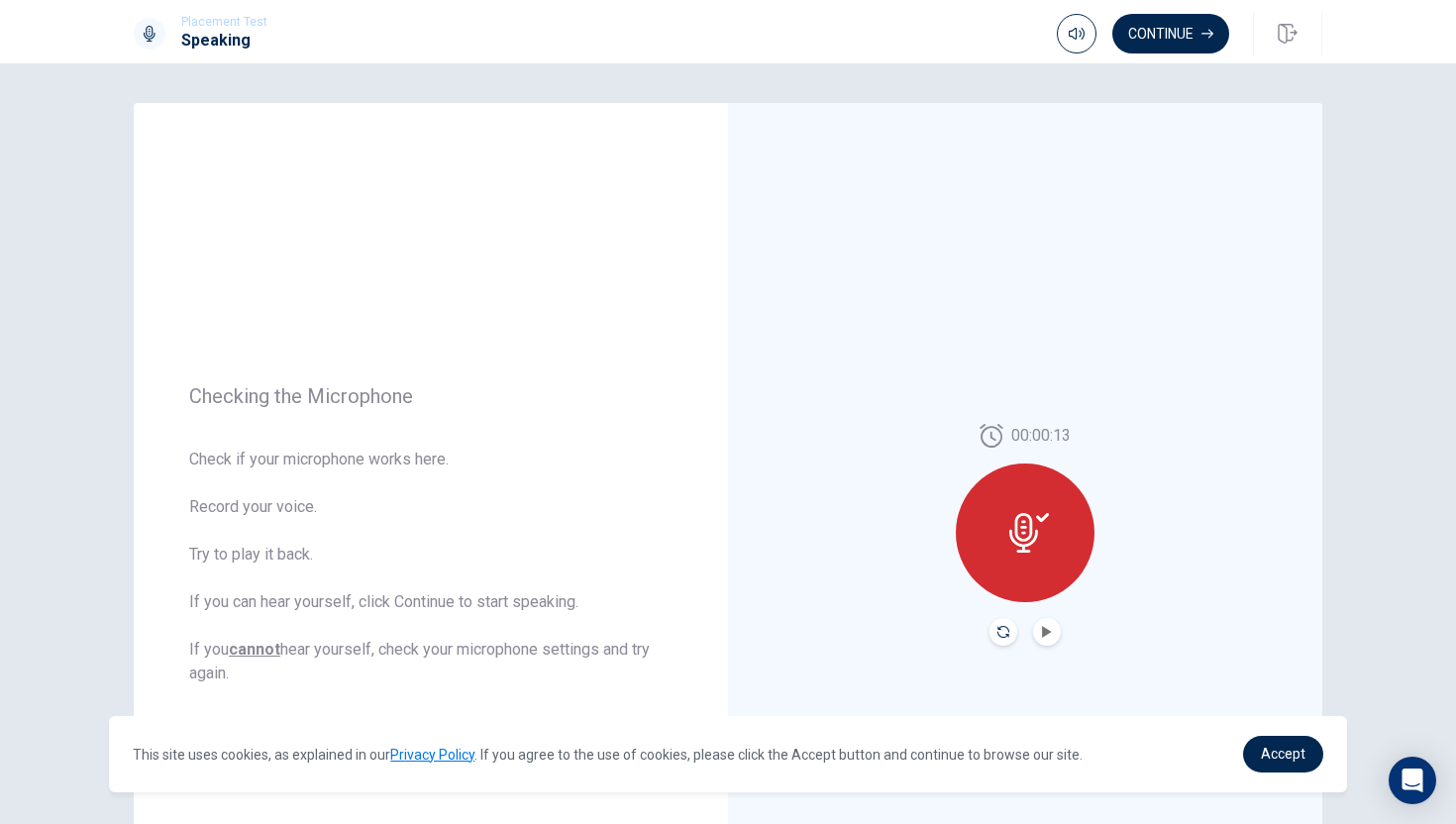 click 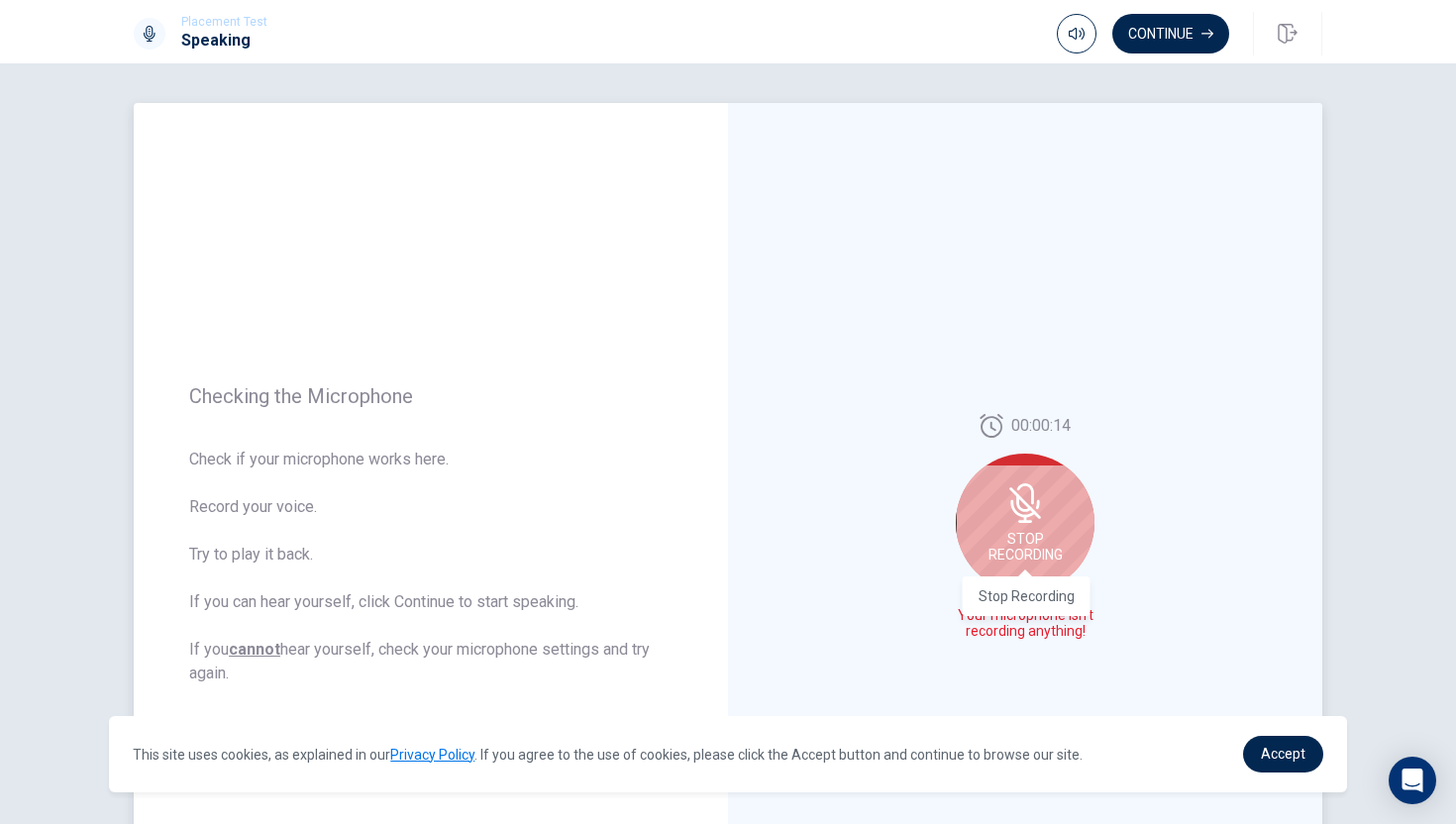 click on "Stop   Recording" at bounding box center [1025, 547] 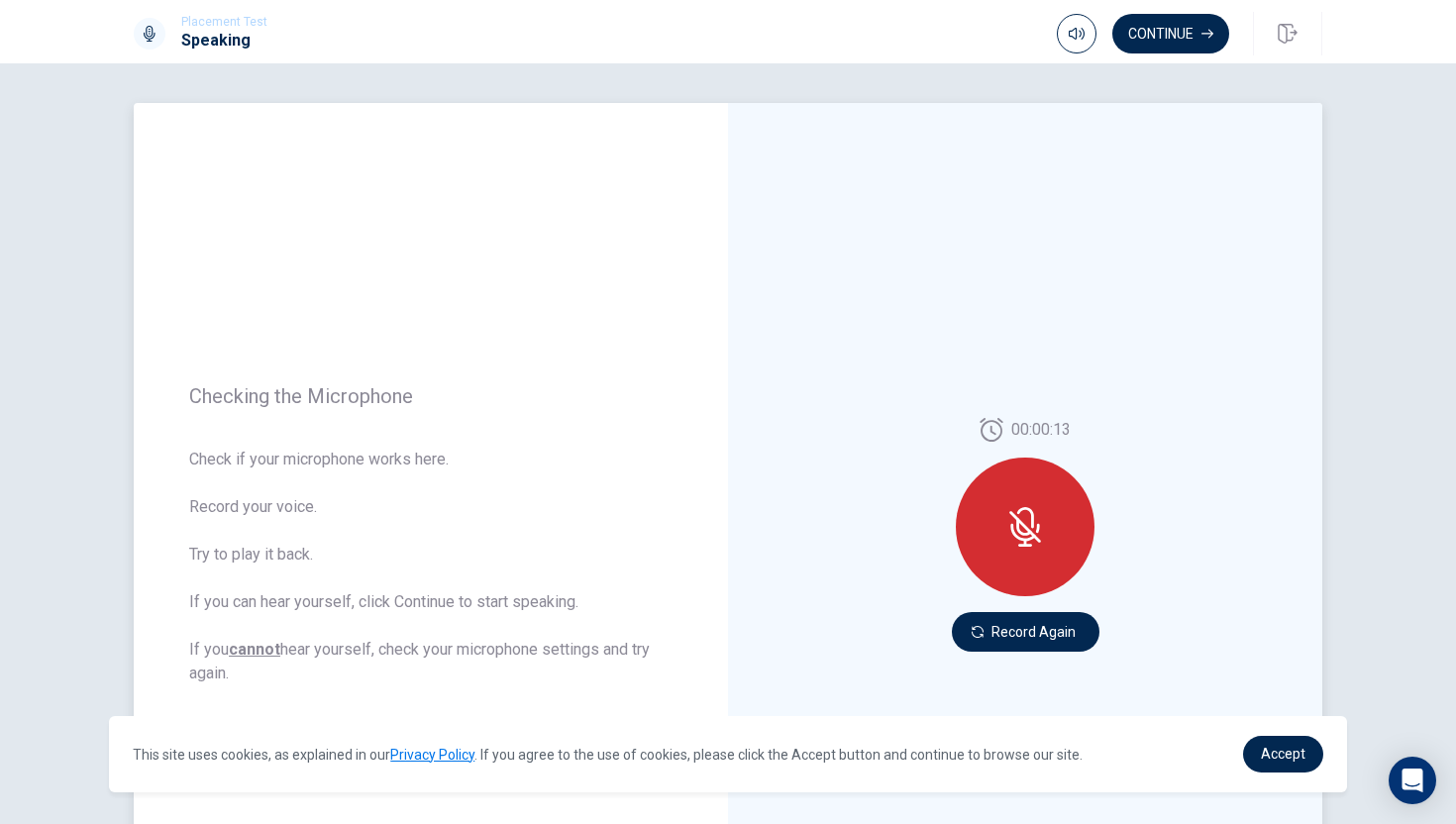 drag, startPoint x: 1023, startPoint y: 541, endPoint x: 1036, endPoint y: 537, distance: 13.601471 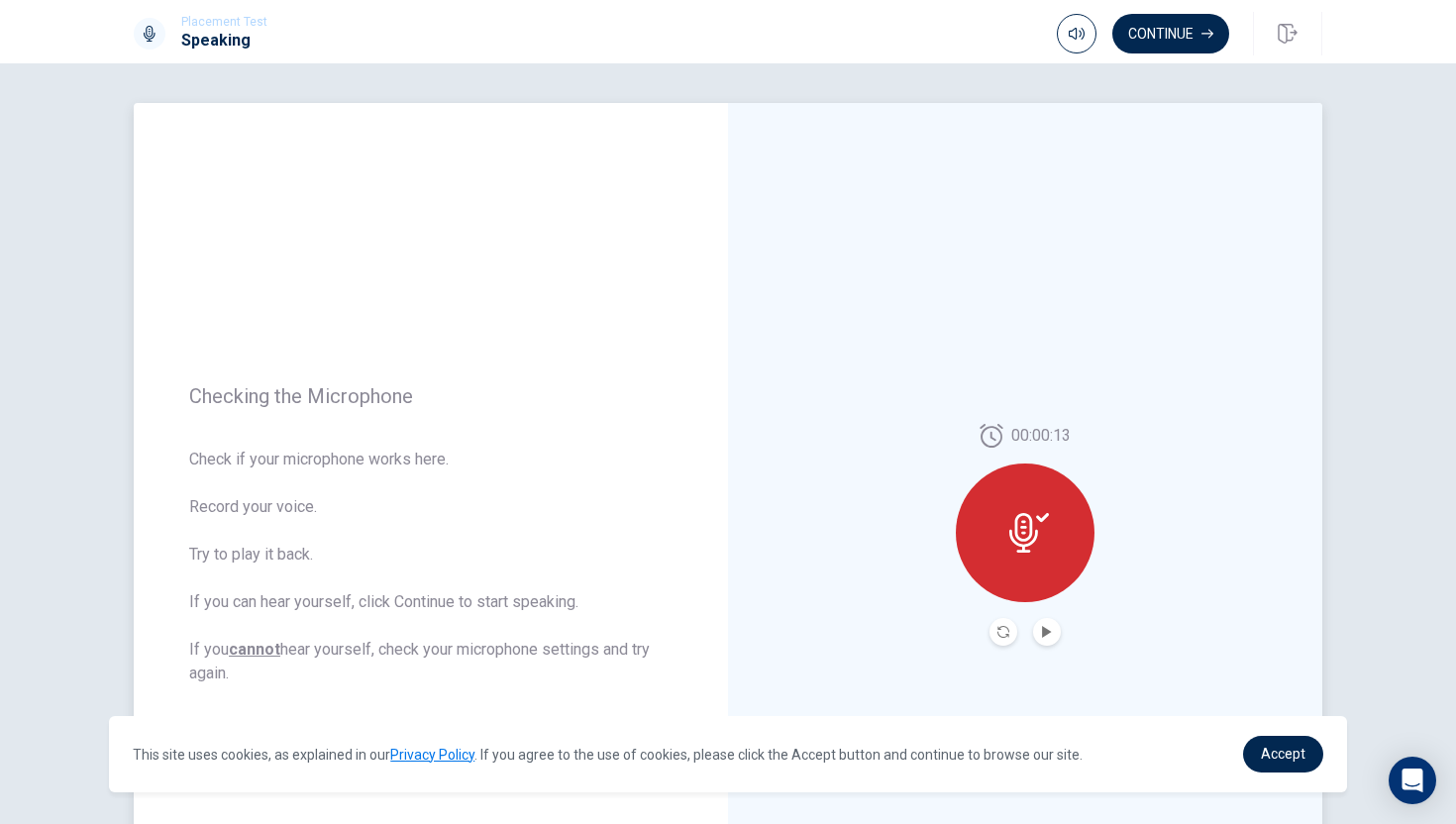 click at bounding box center [1025, 632] 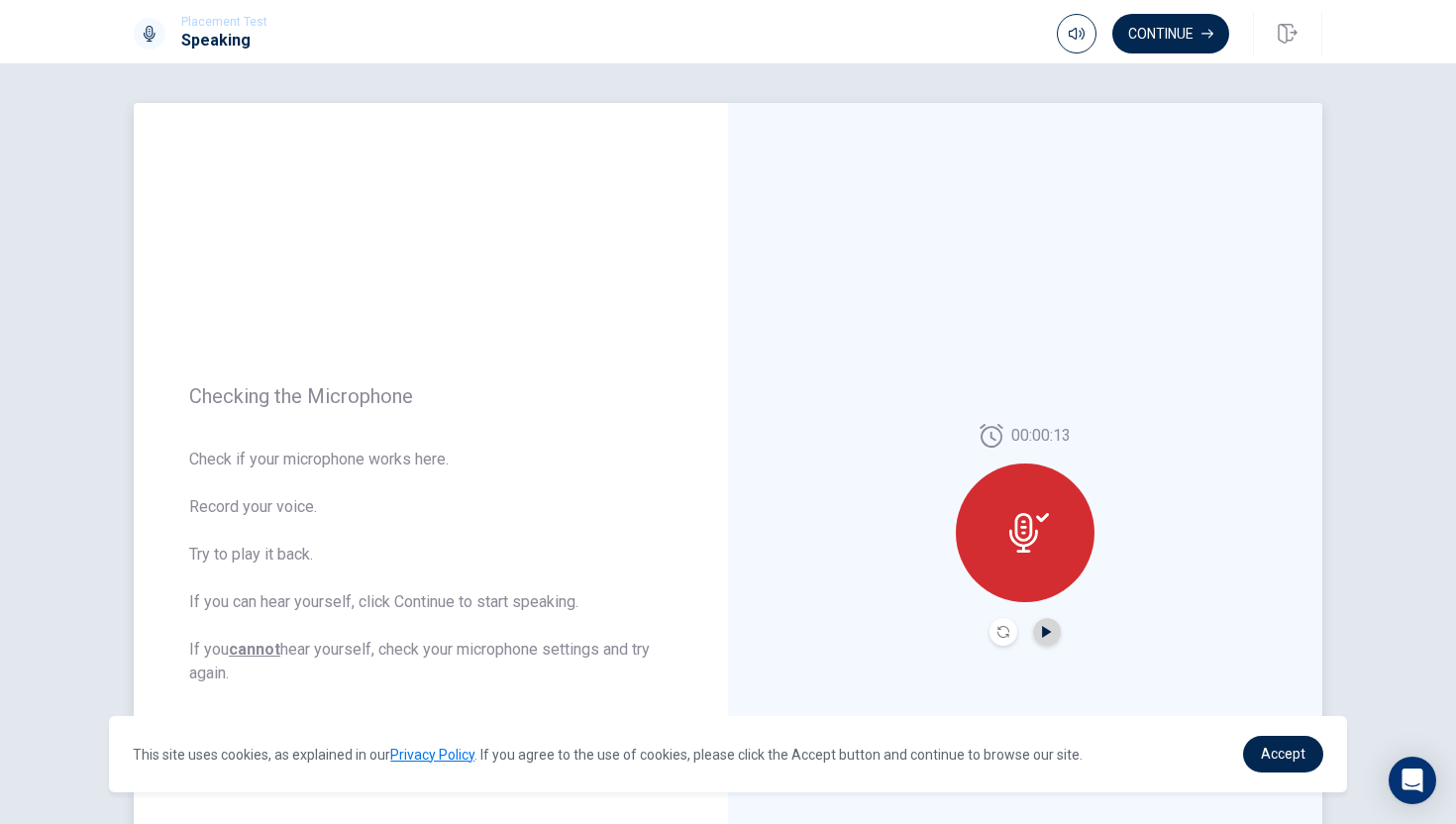 click 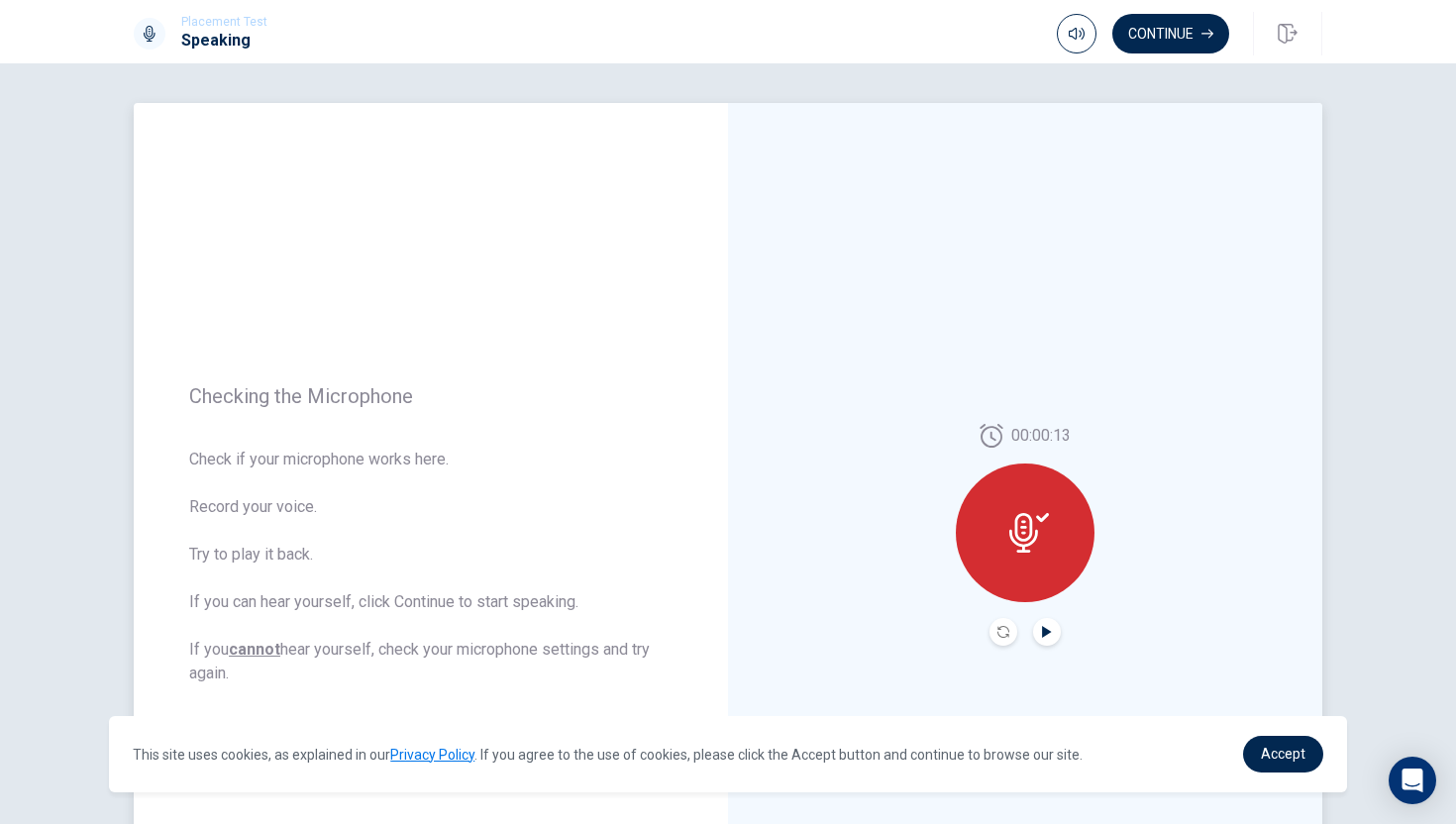 click 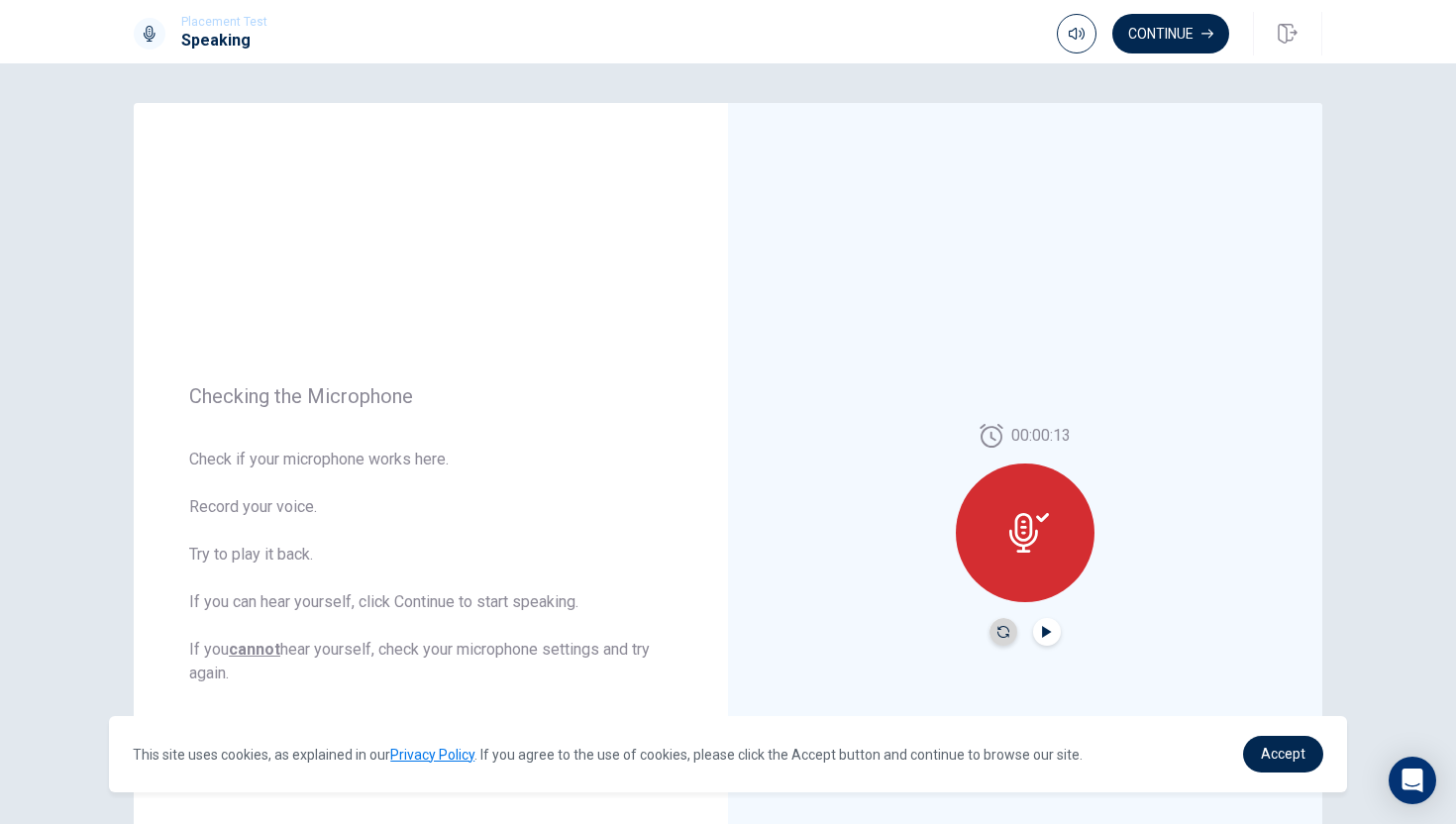 click 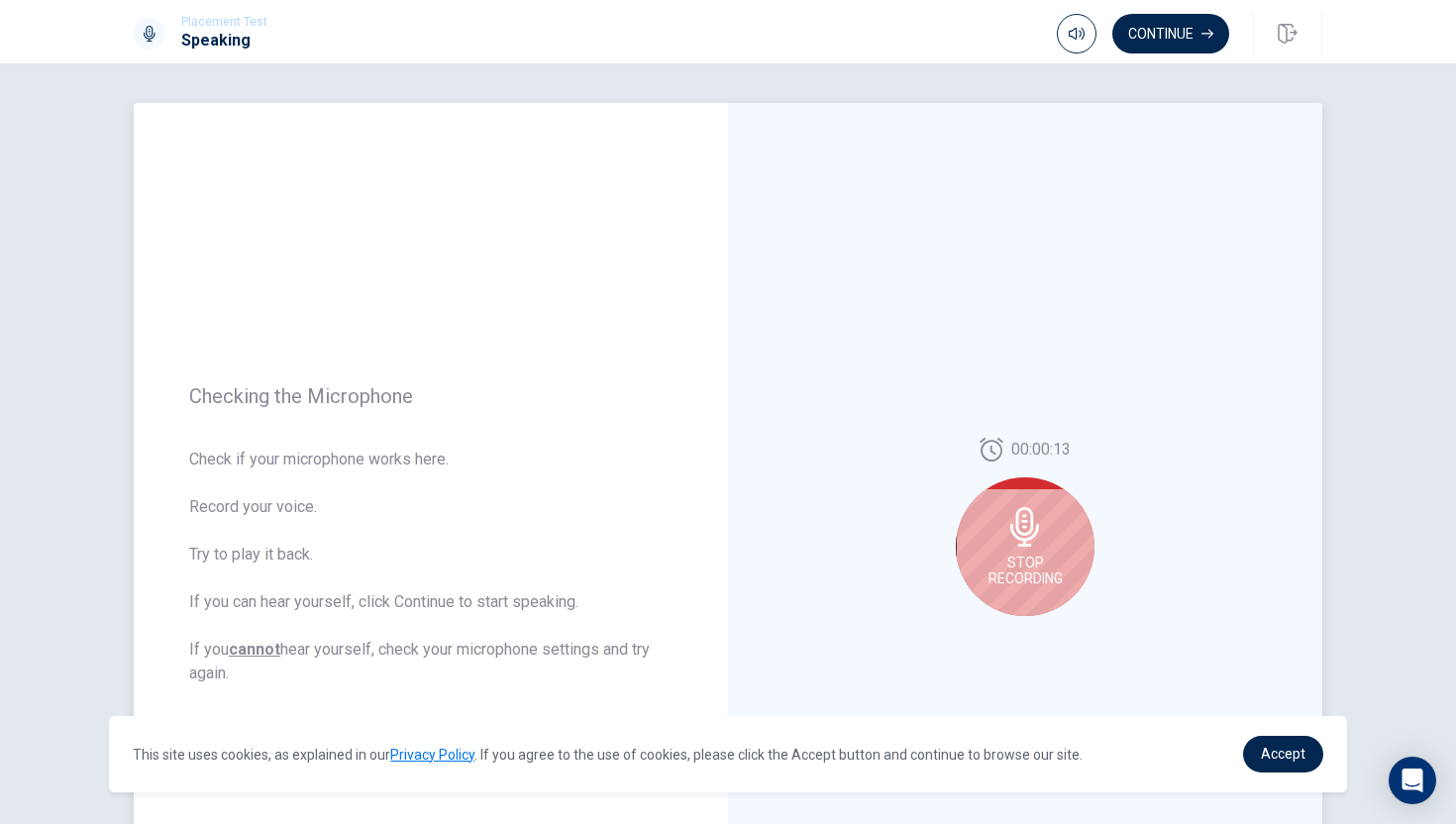 click 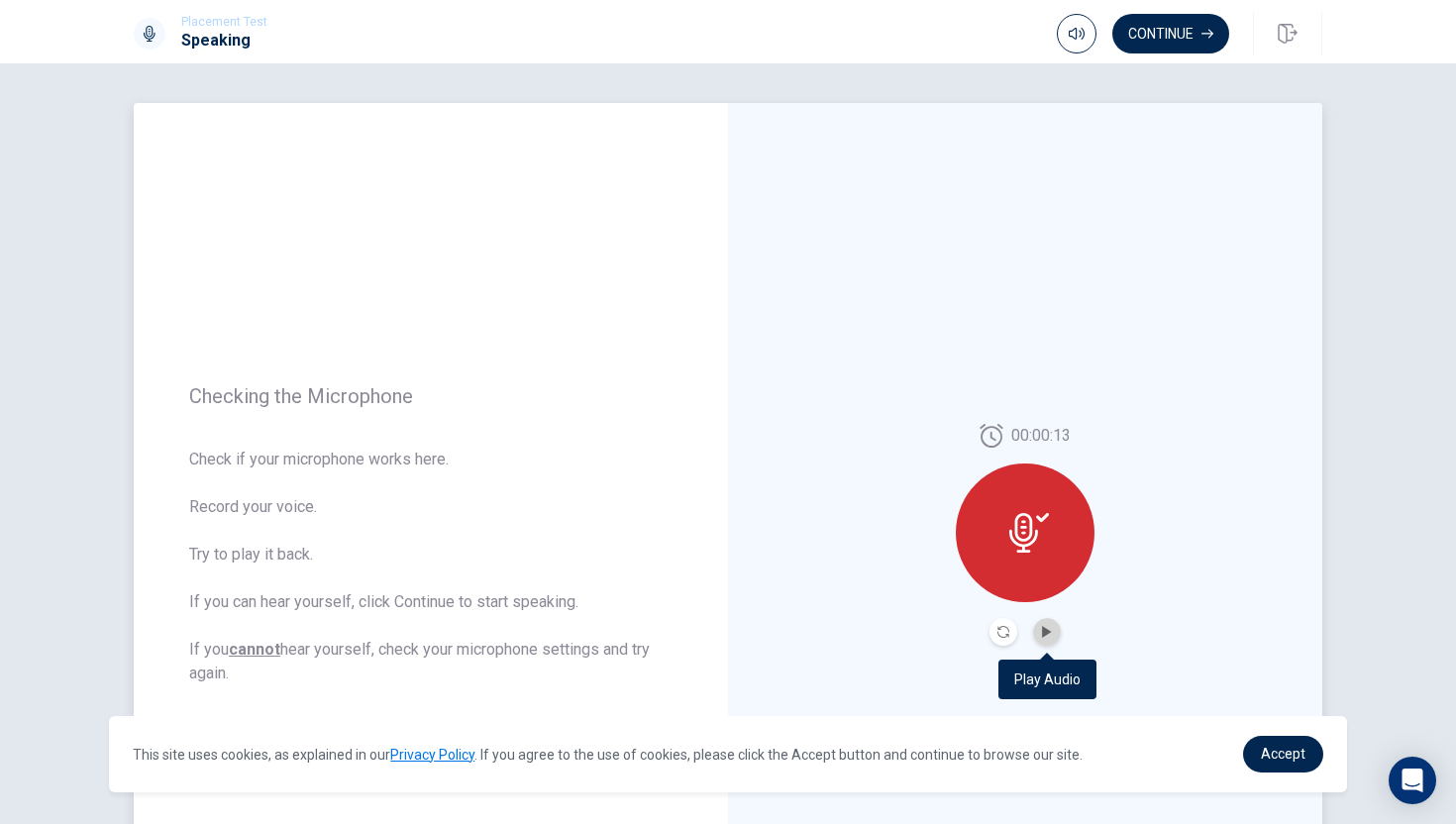 click at bounding box center [1047, 632] 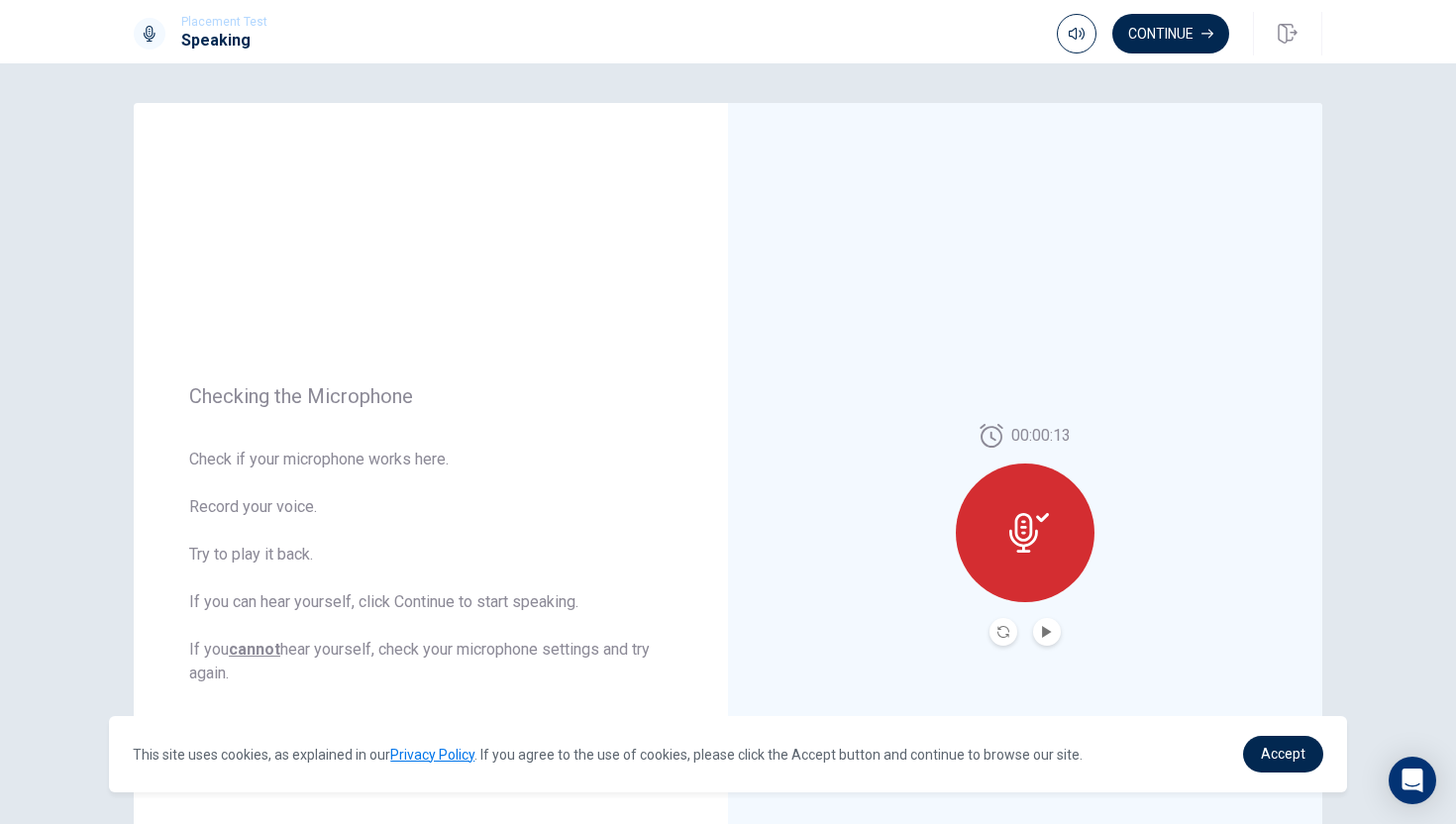 click on "Speaking" at bounding box center (224, 41) 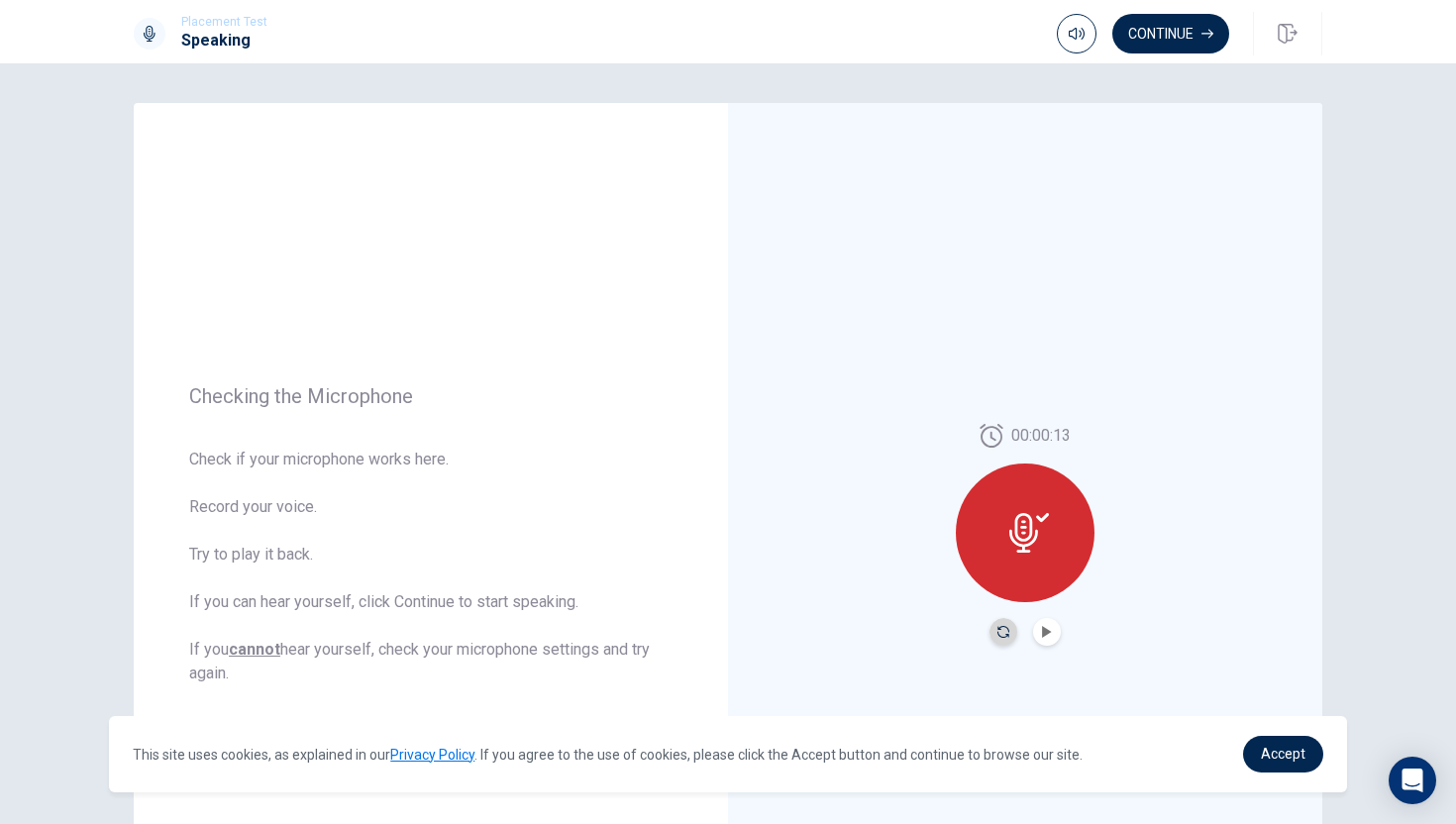 click 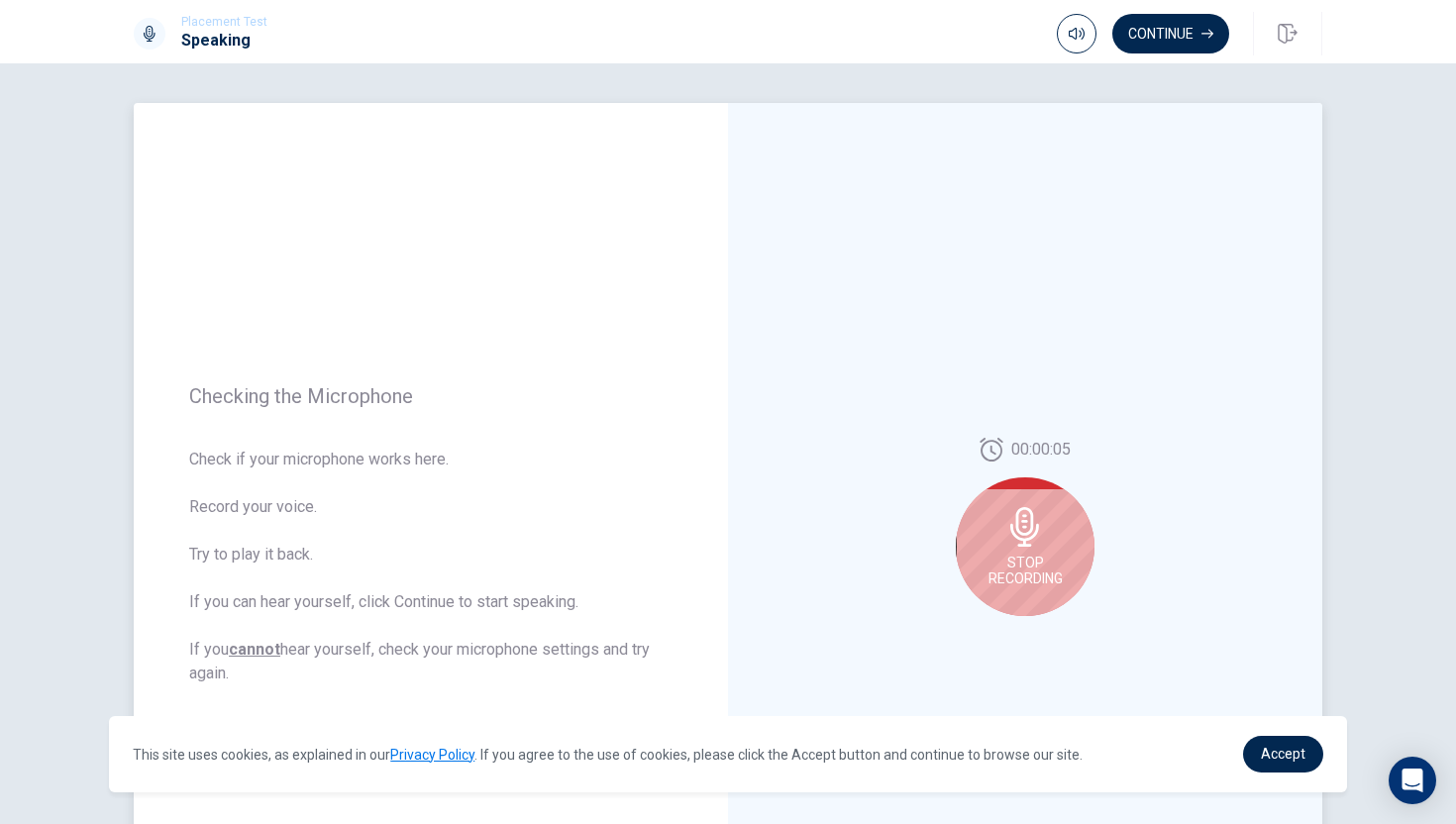 click on "Stop   Recording" at bounding box center (1025, 570) 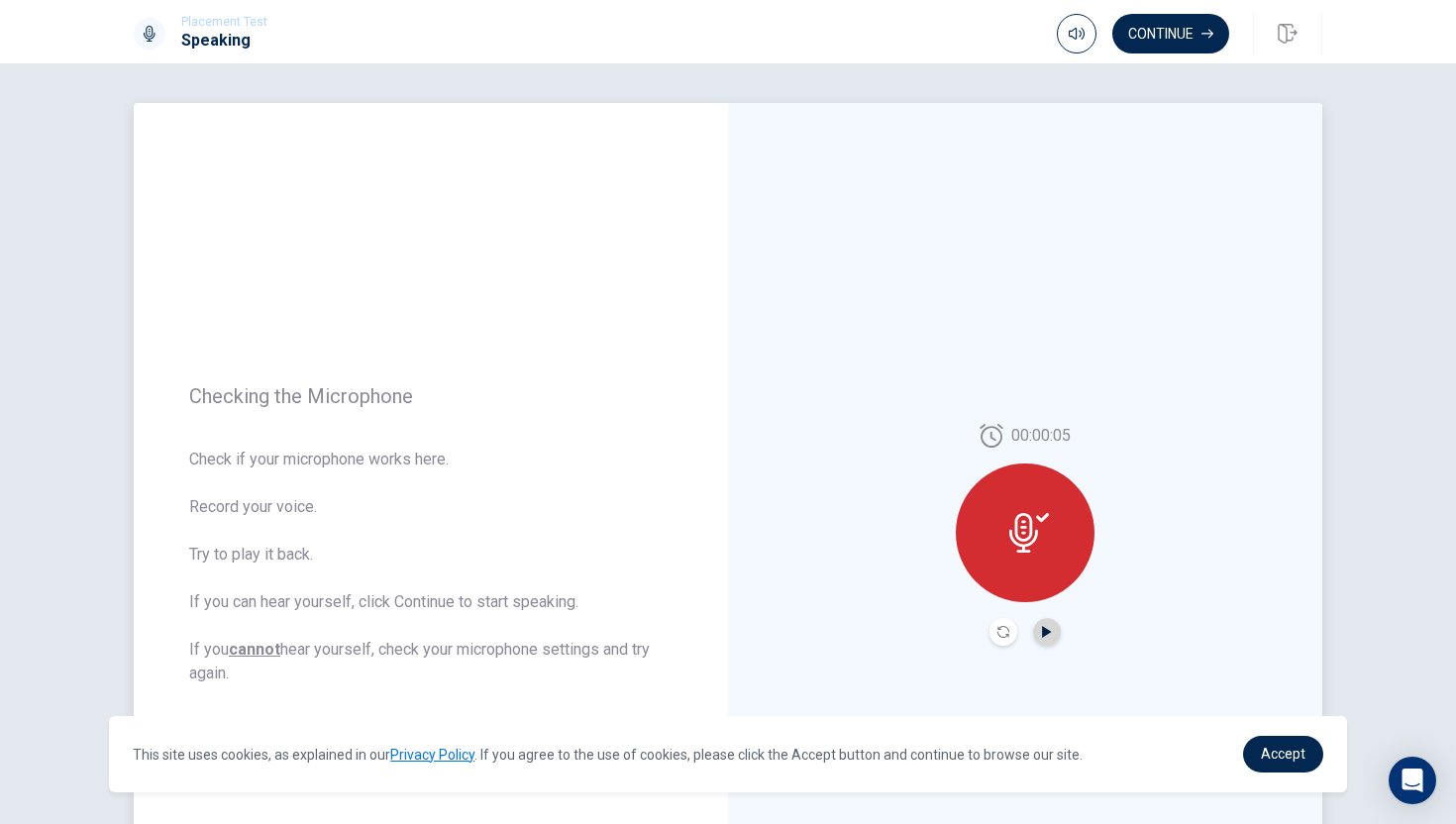 click 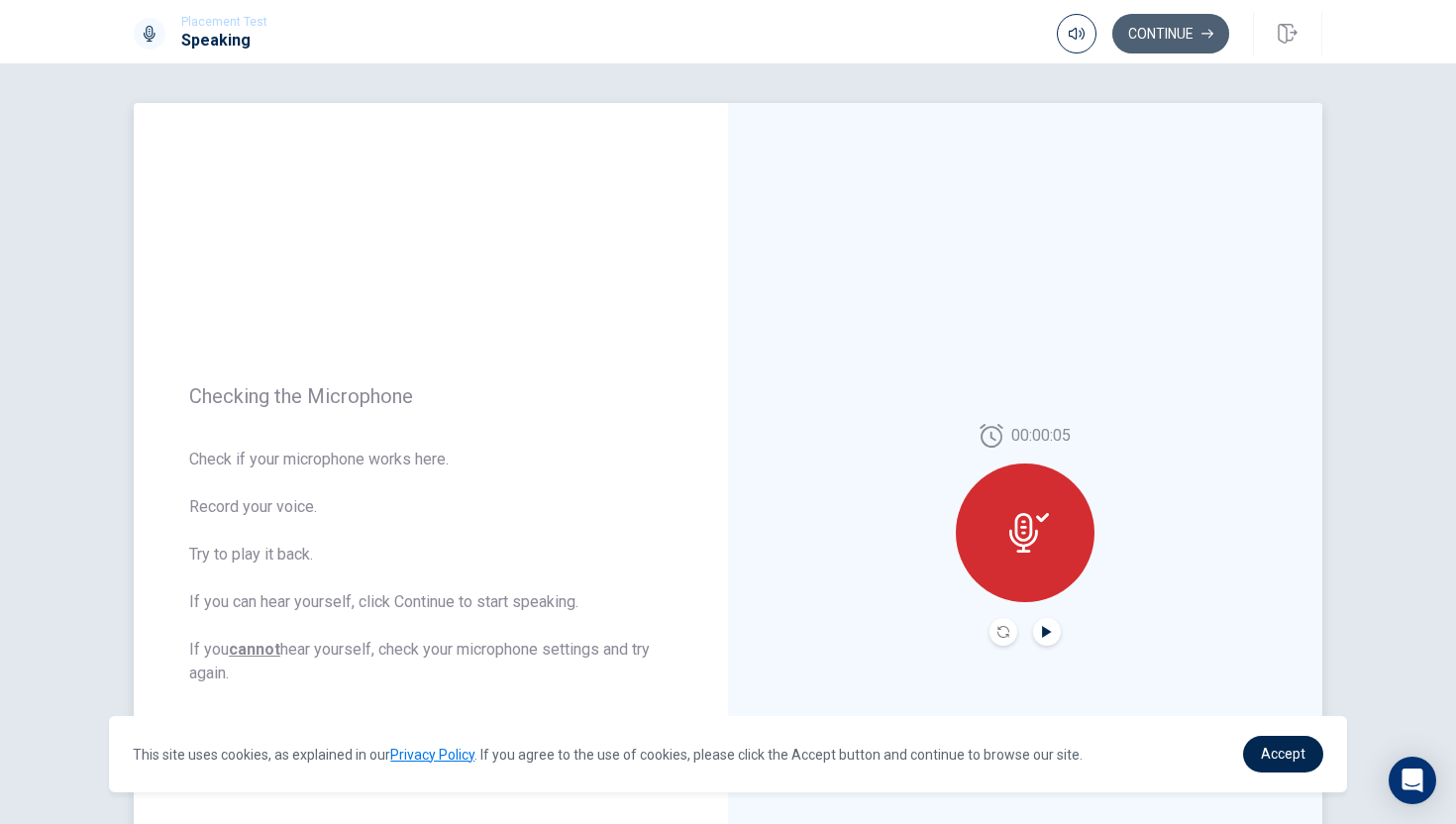 click on "Continue" at bounding box center (1171, 34) 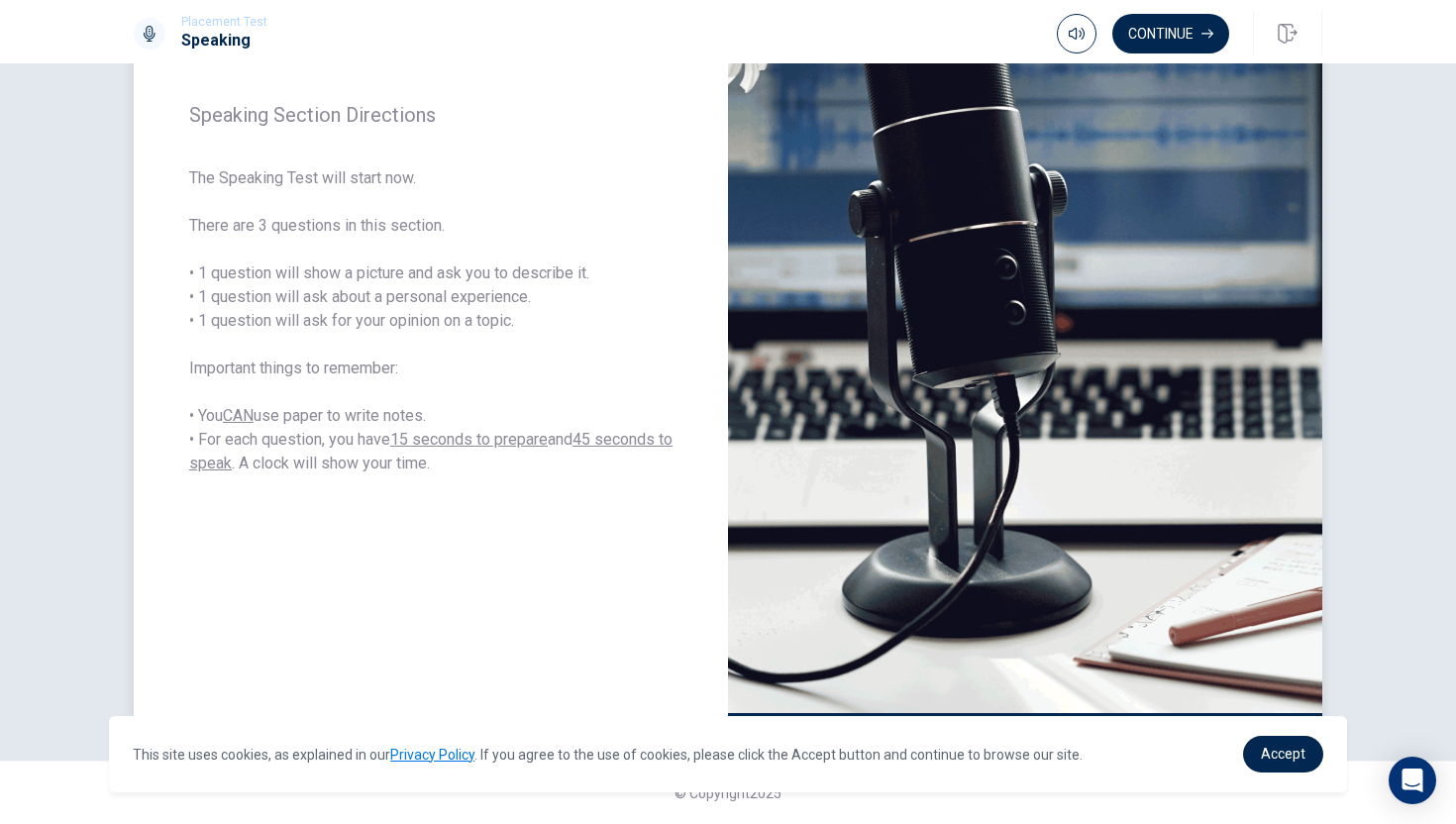 scroll, scrollTop: 233, scrollLeft: 0, axis: vertical 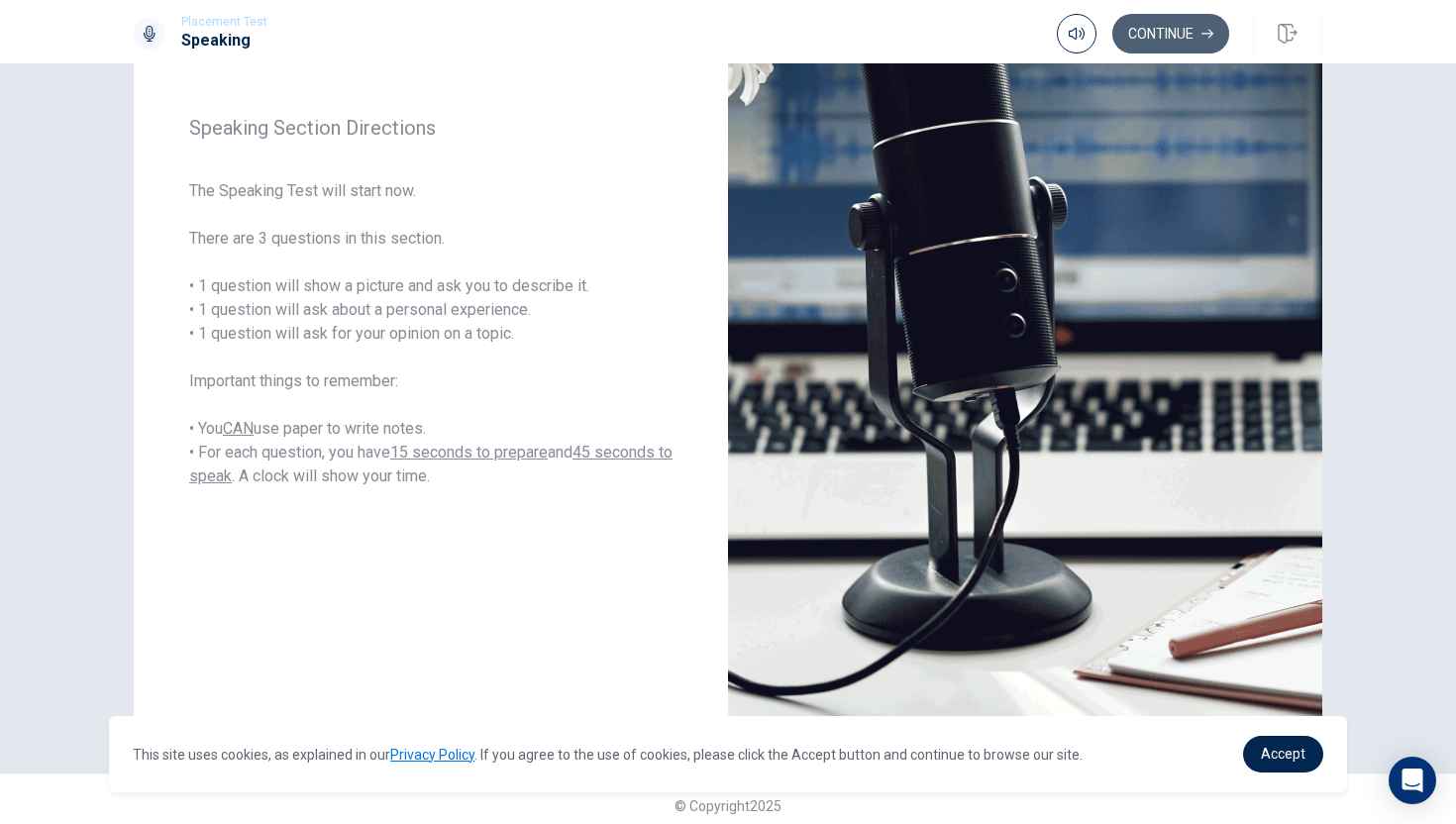 click on "Continue" at bounding box center [1171, 34] 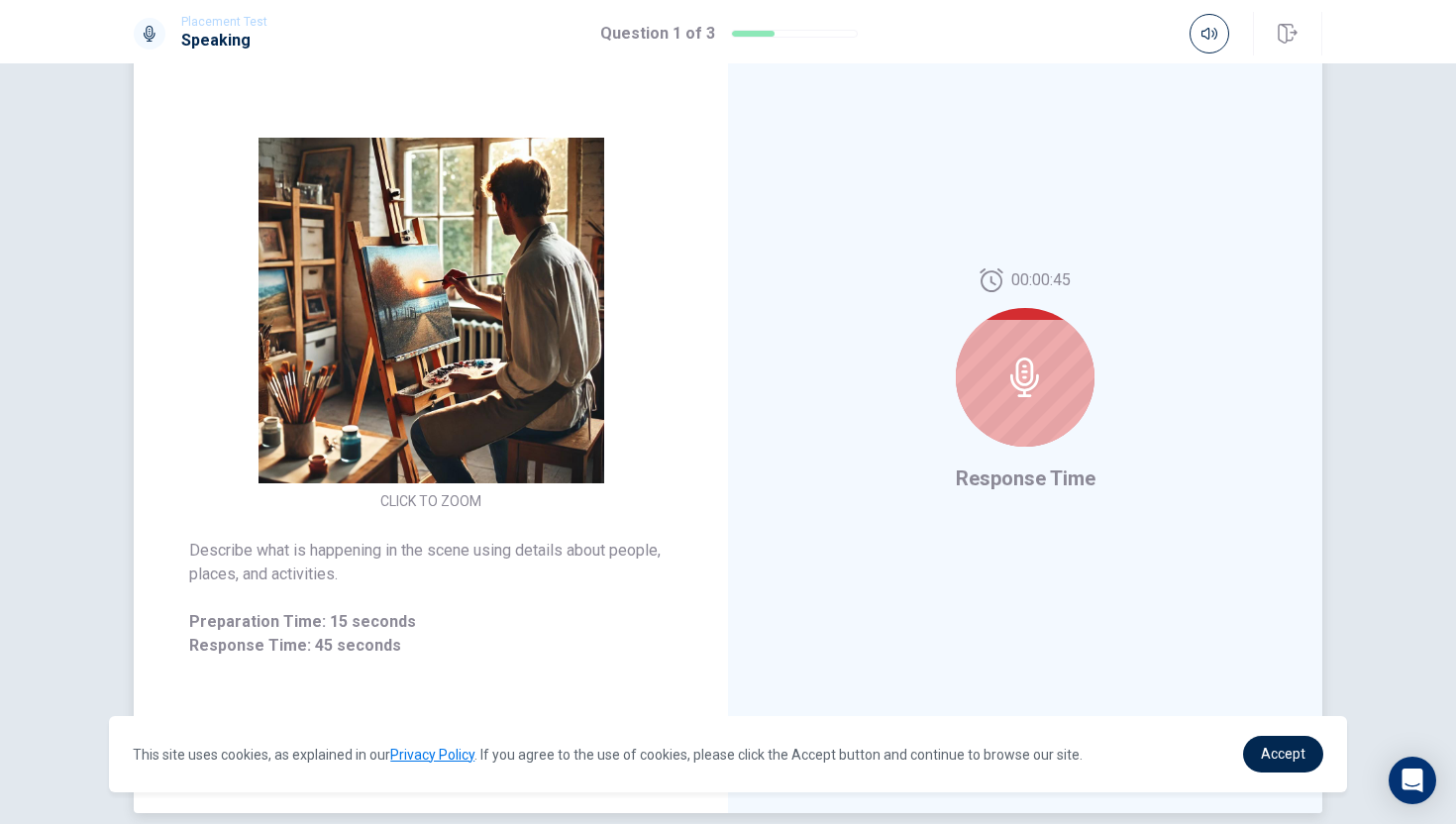 scroll, scrollTop: 226, scrollLeft: 0, axis: vertical 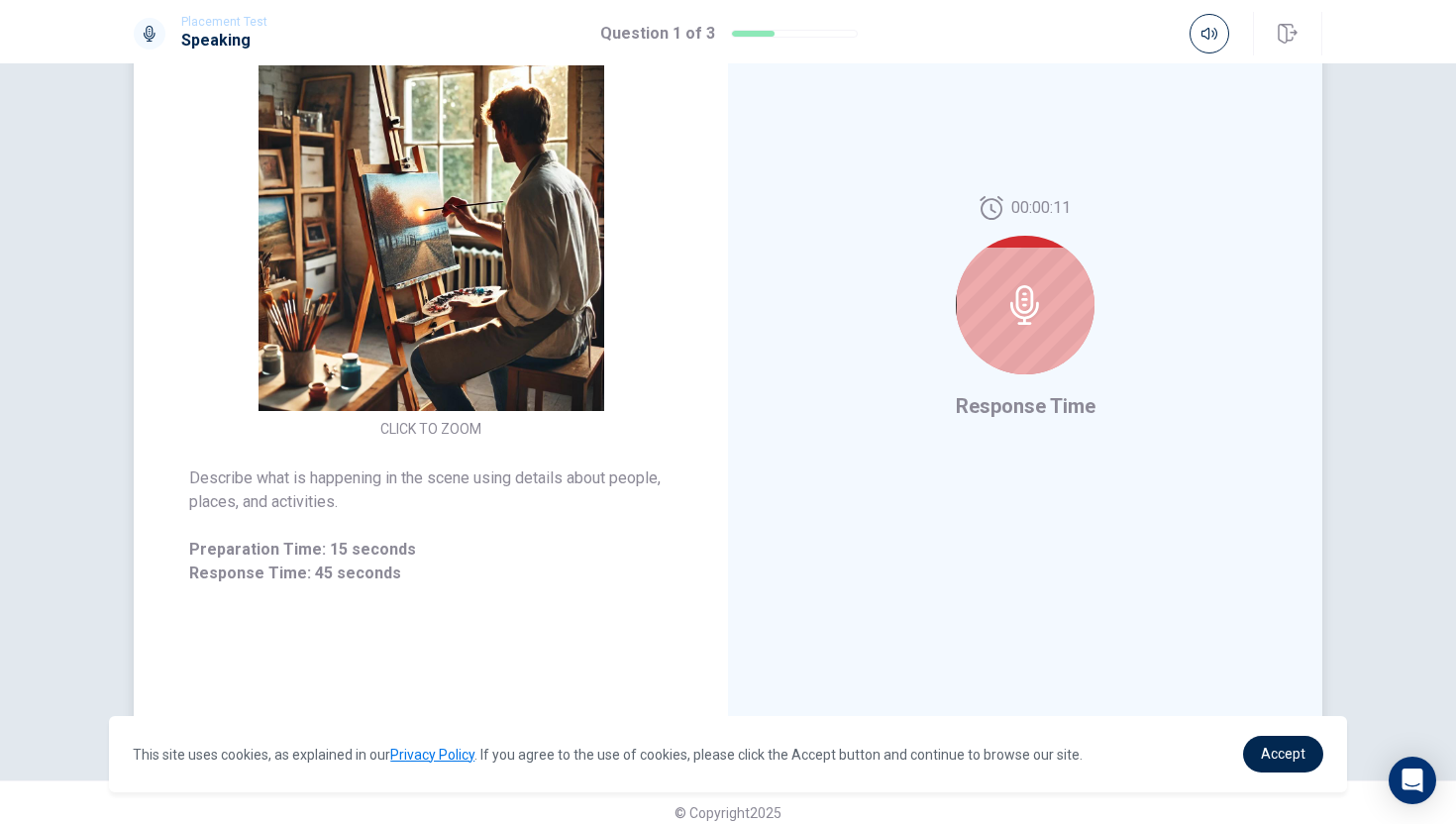 click at bounding box center [1025, 305] 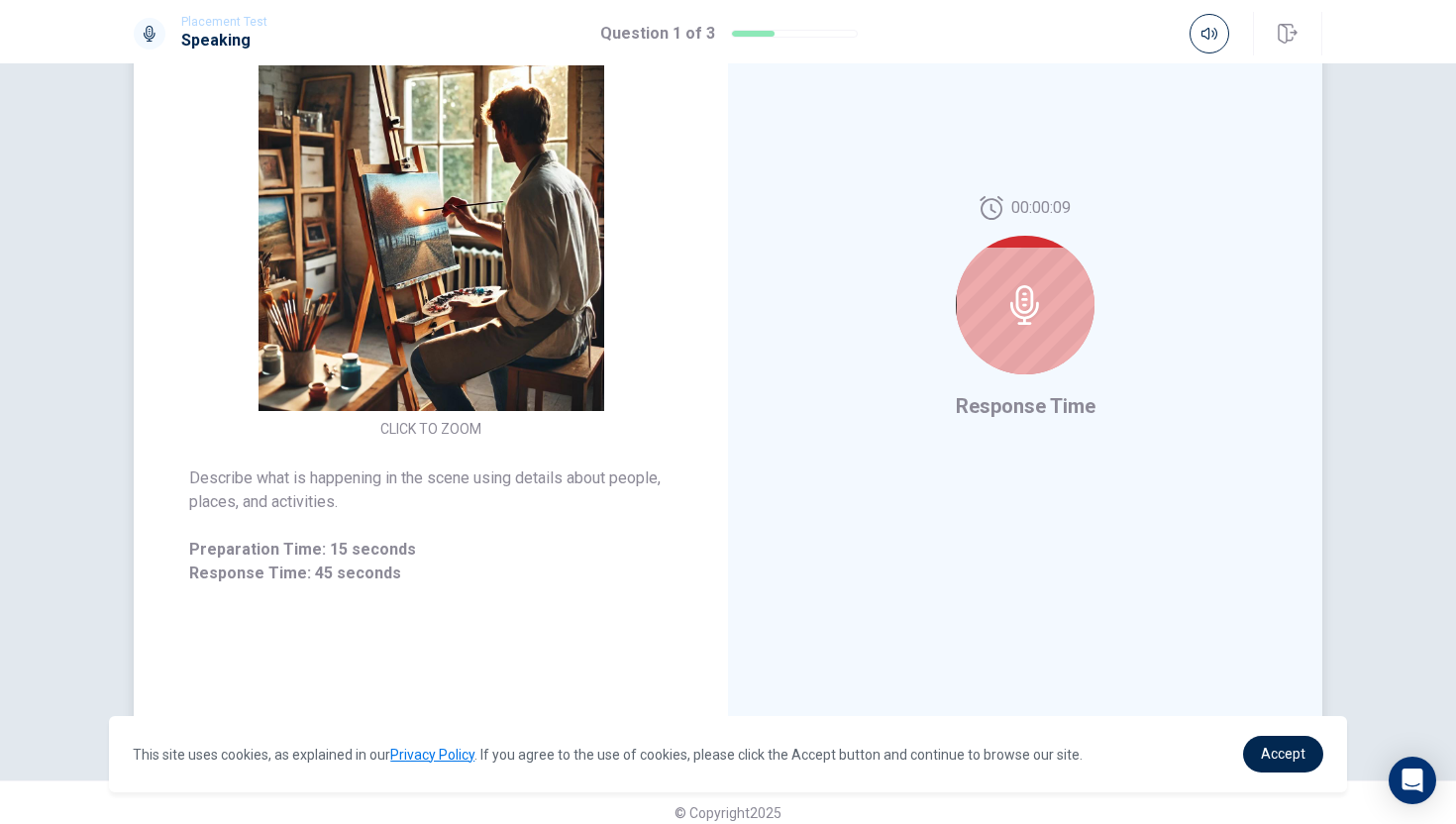click 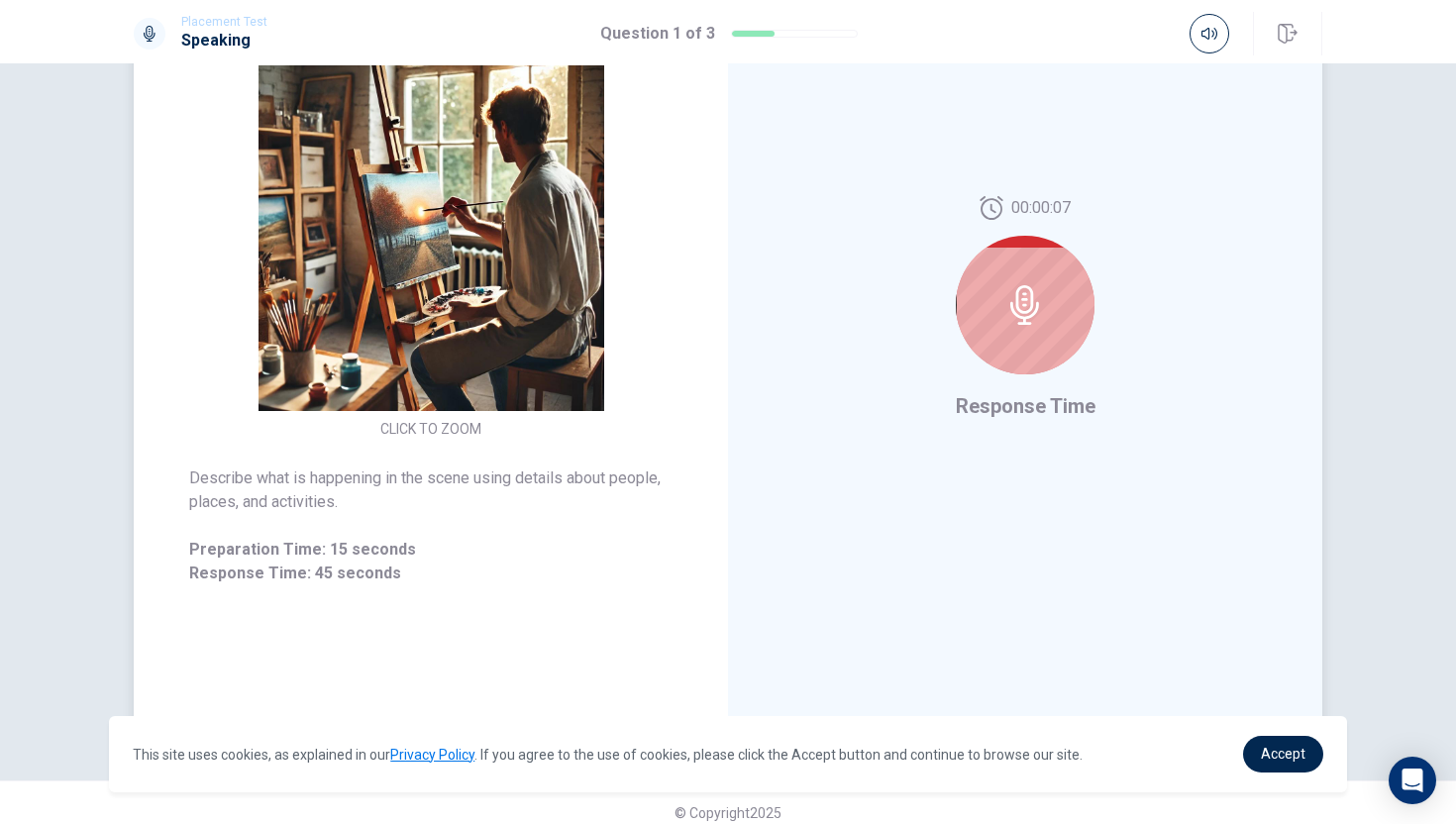 click on "Response Time" at bounding box center (1025, 406) 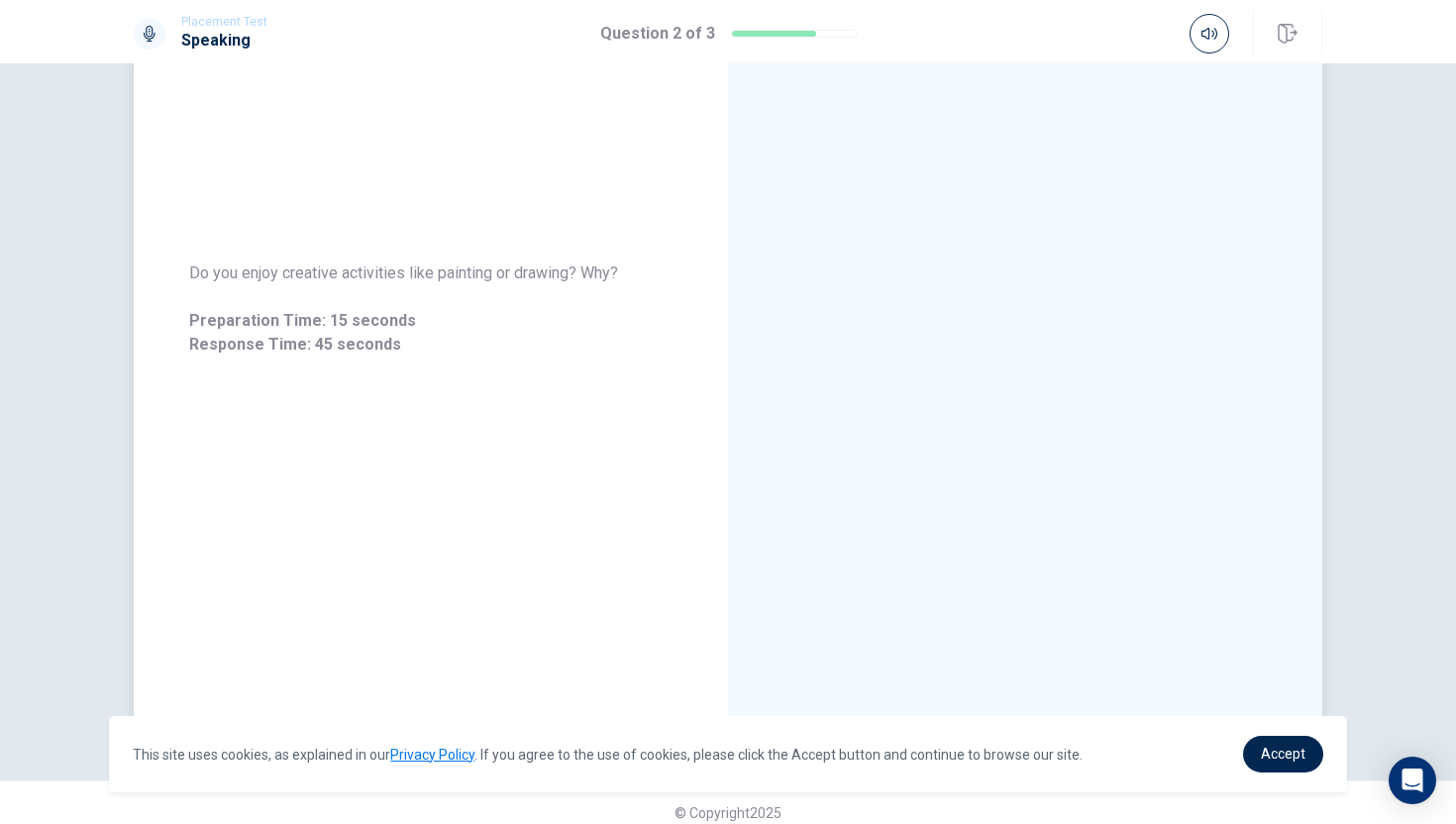 scroll, scrollTop: 21, scrollLeft: 0, axis: vertical 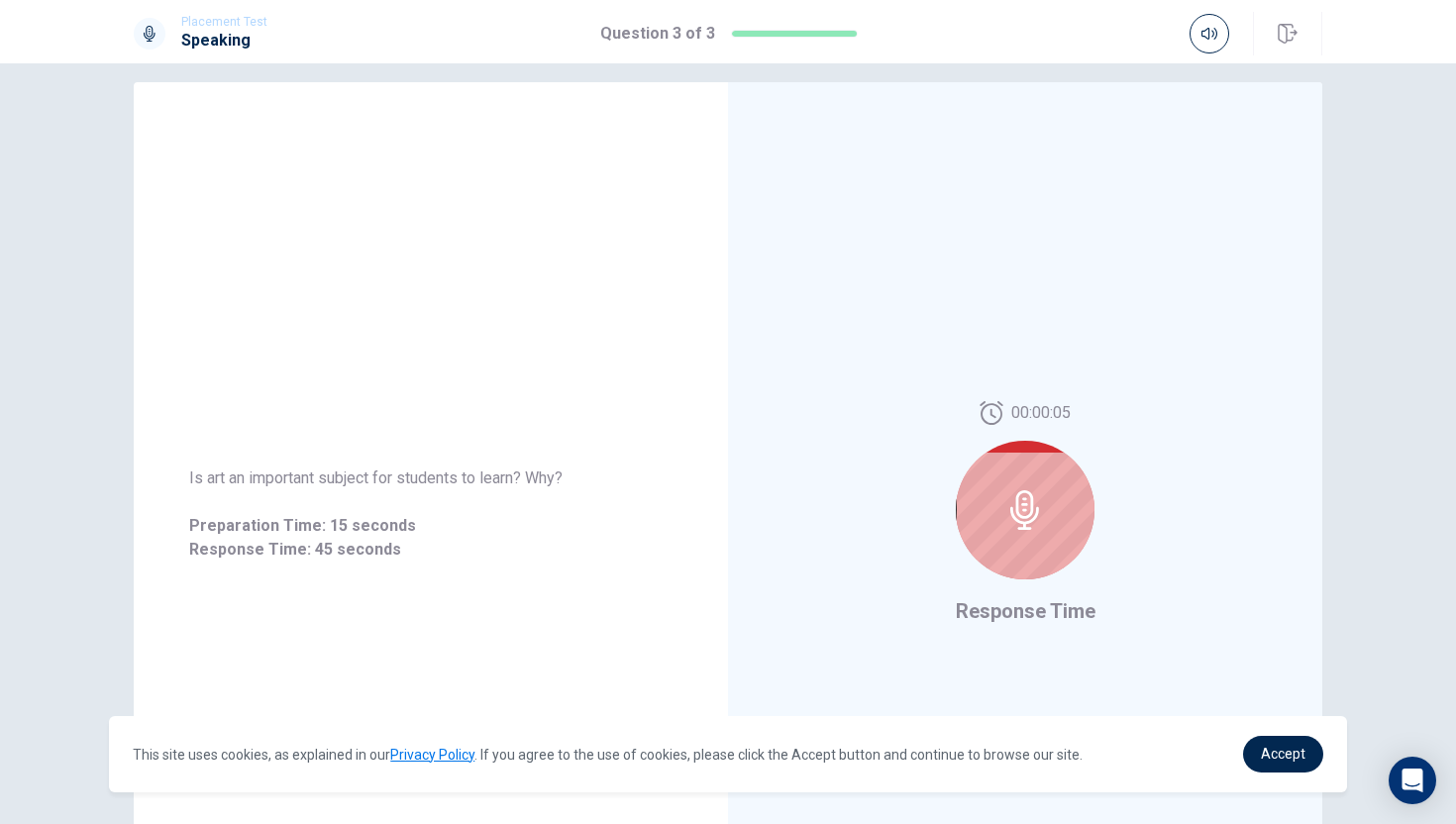 click at bounding box center (1025, 510) 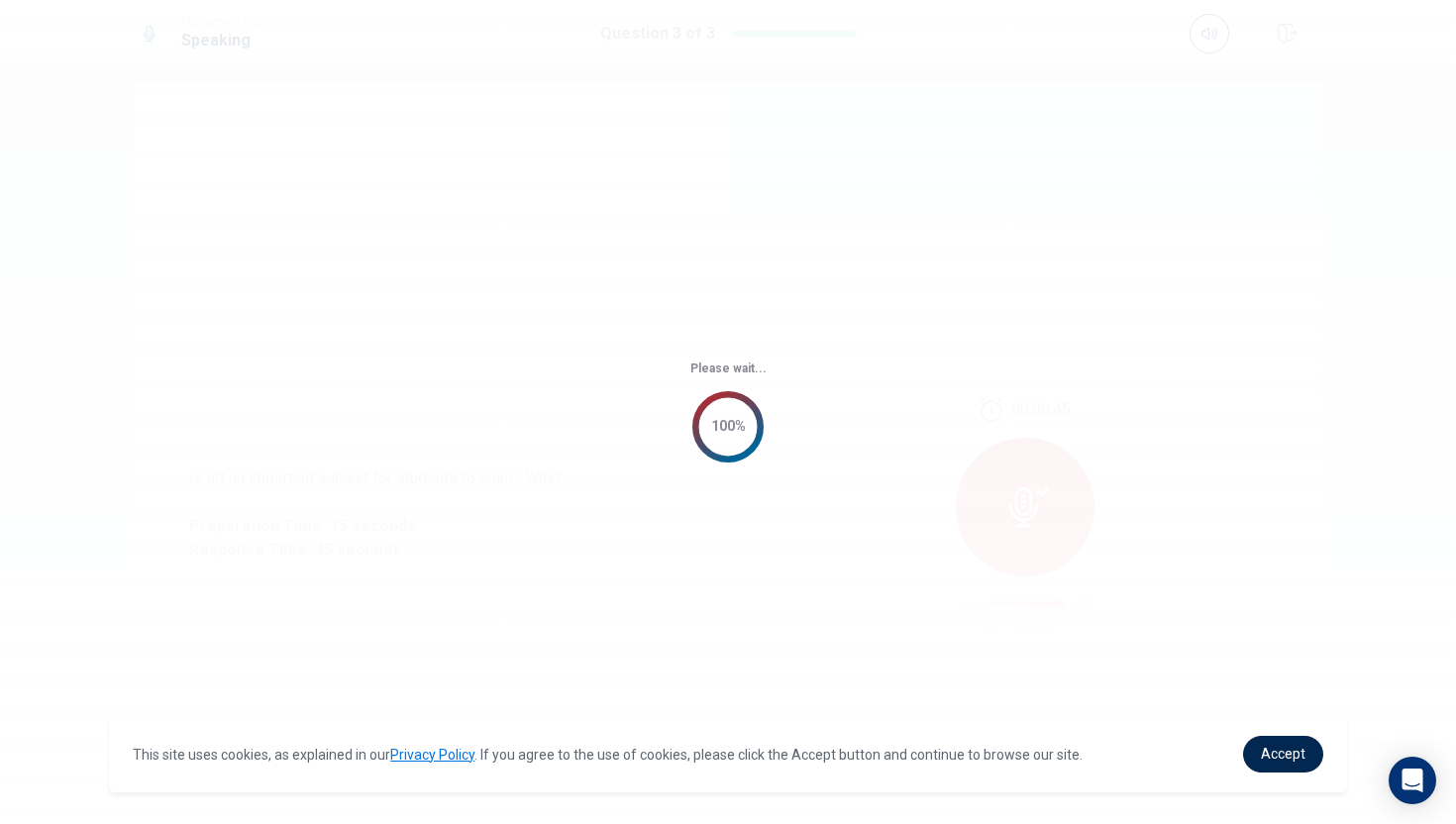 scroll, scrollTop: 0, scrollLeft: 0, axis: both 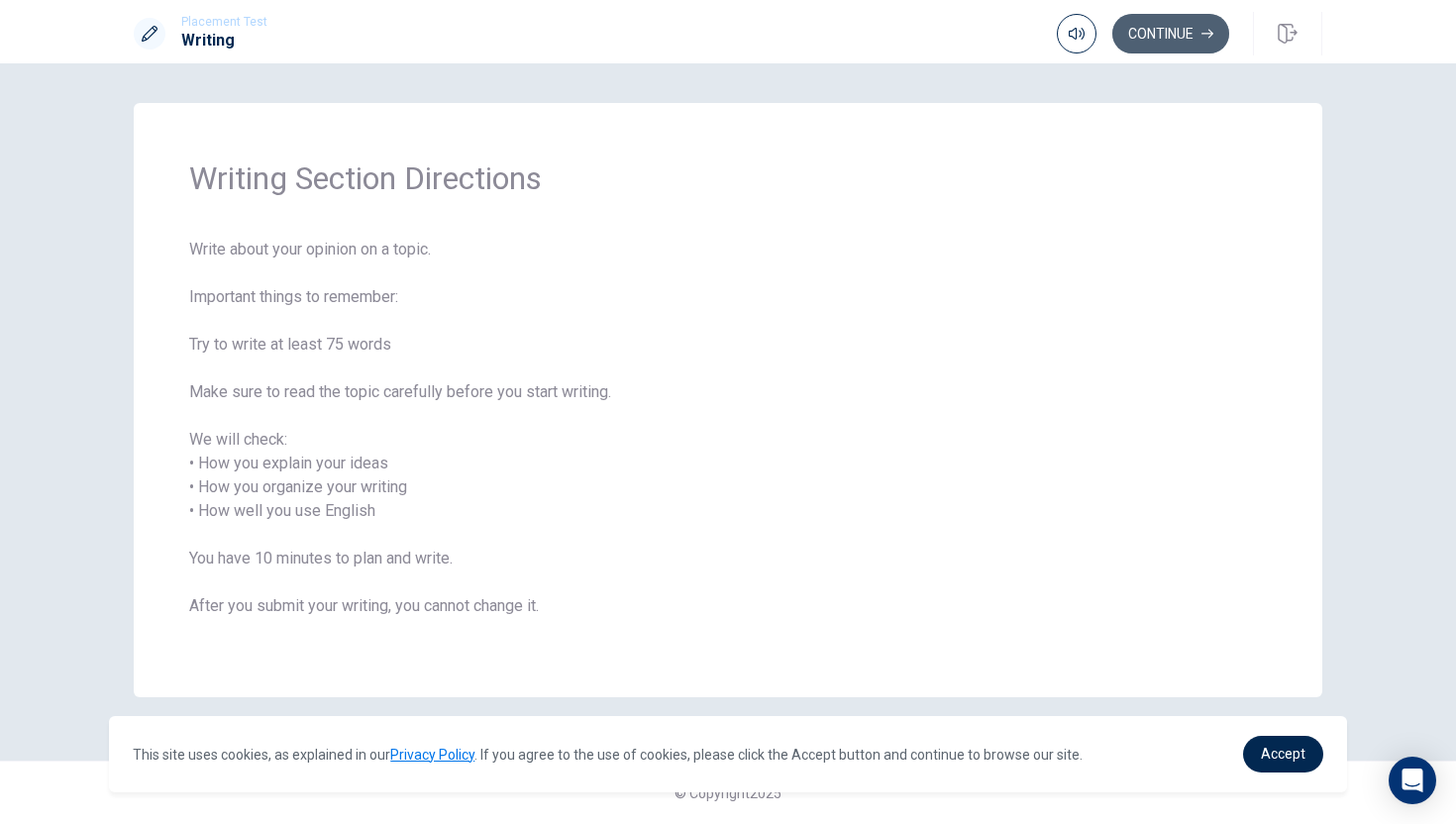 click on "Continue" at bounding box center (1171, 34) 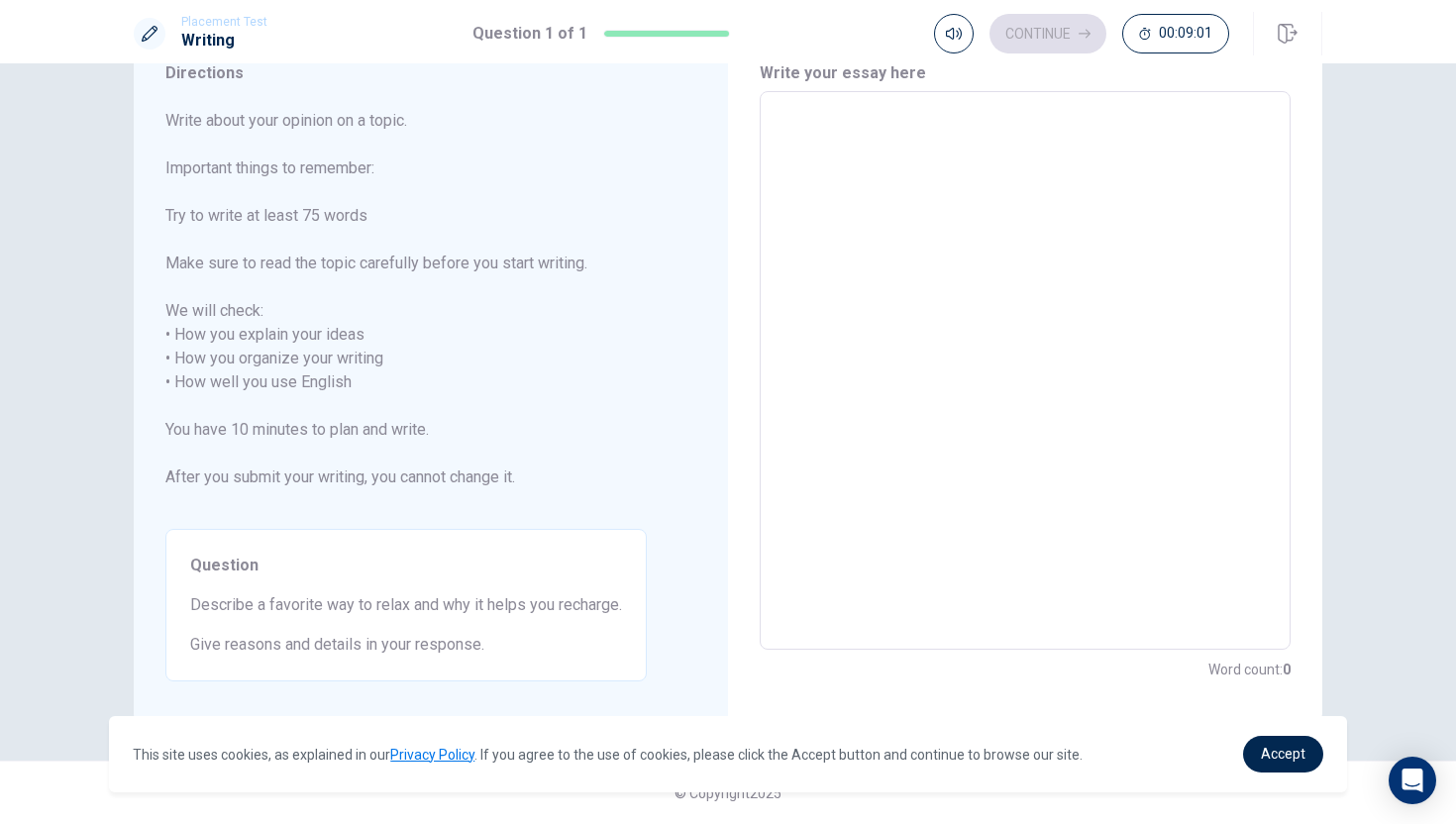 scroll, scrollTop: 0, scrollLeft: 0, axis: both 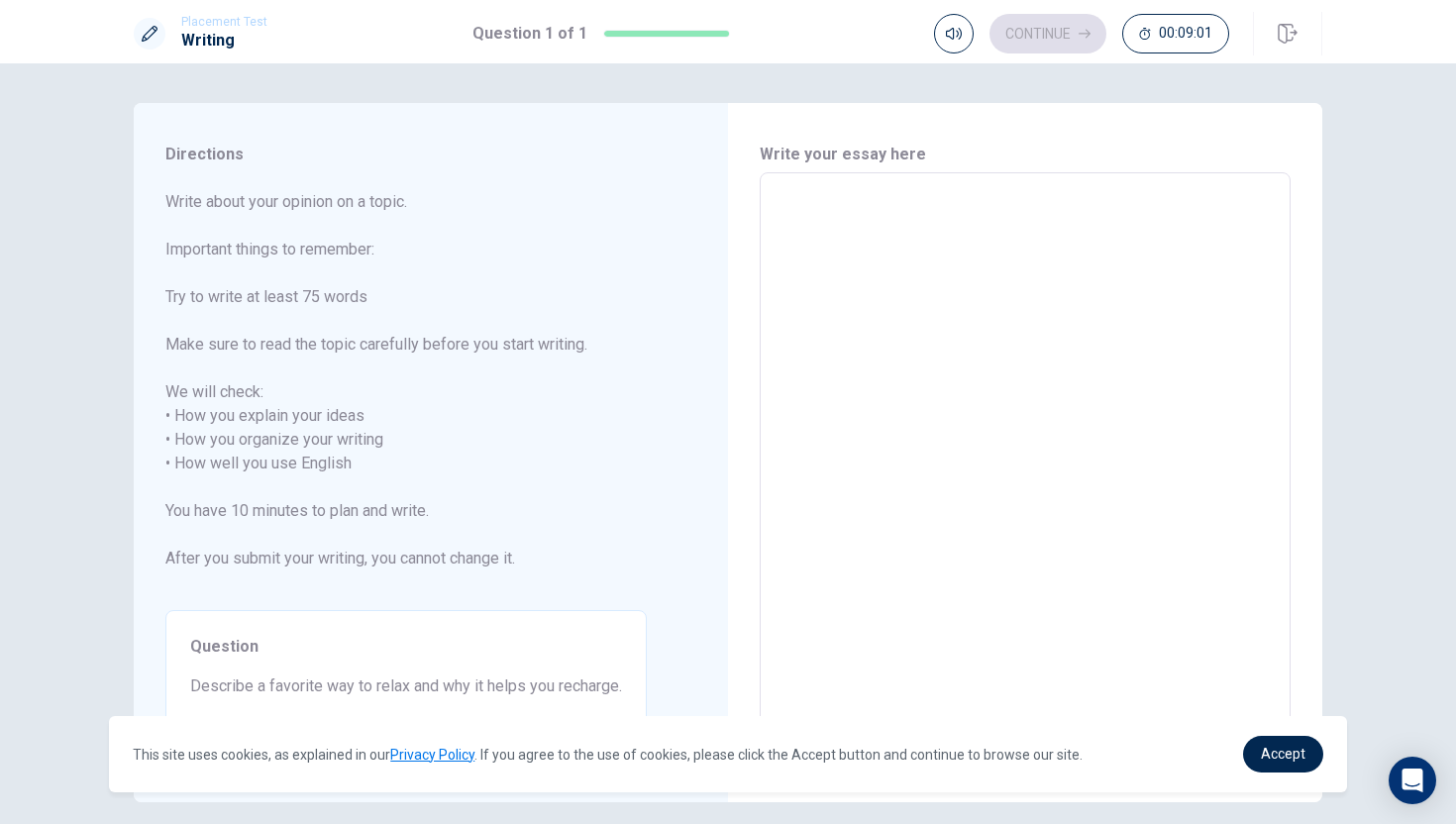 click on "x ​" at bounding box center (1025, 452) 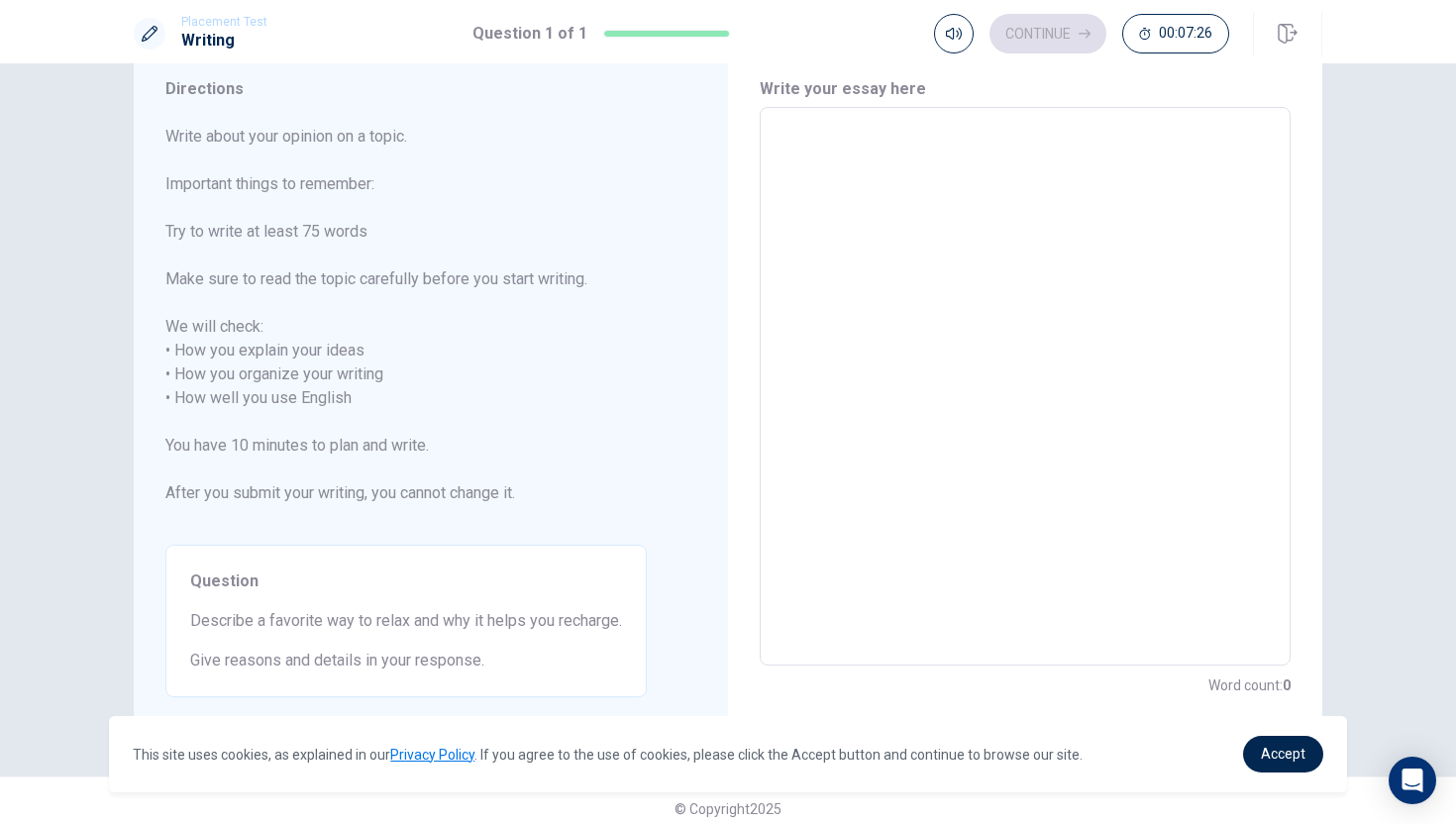 scroll, scrollTop: 81, scrollLeft: 0, axis: vertical 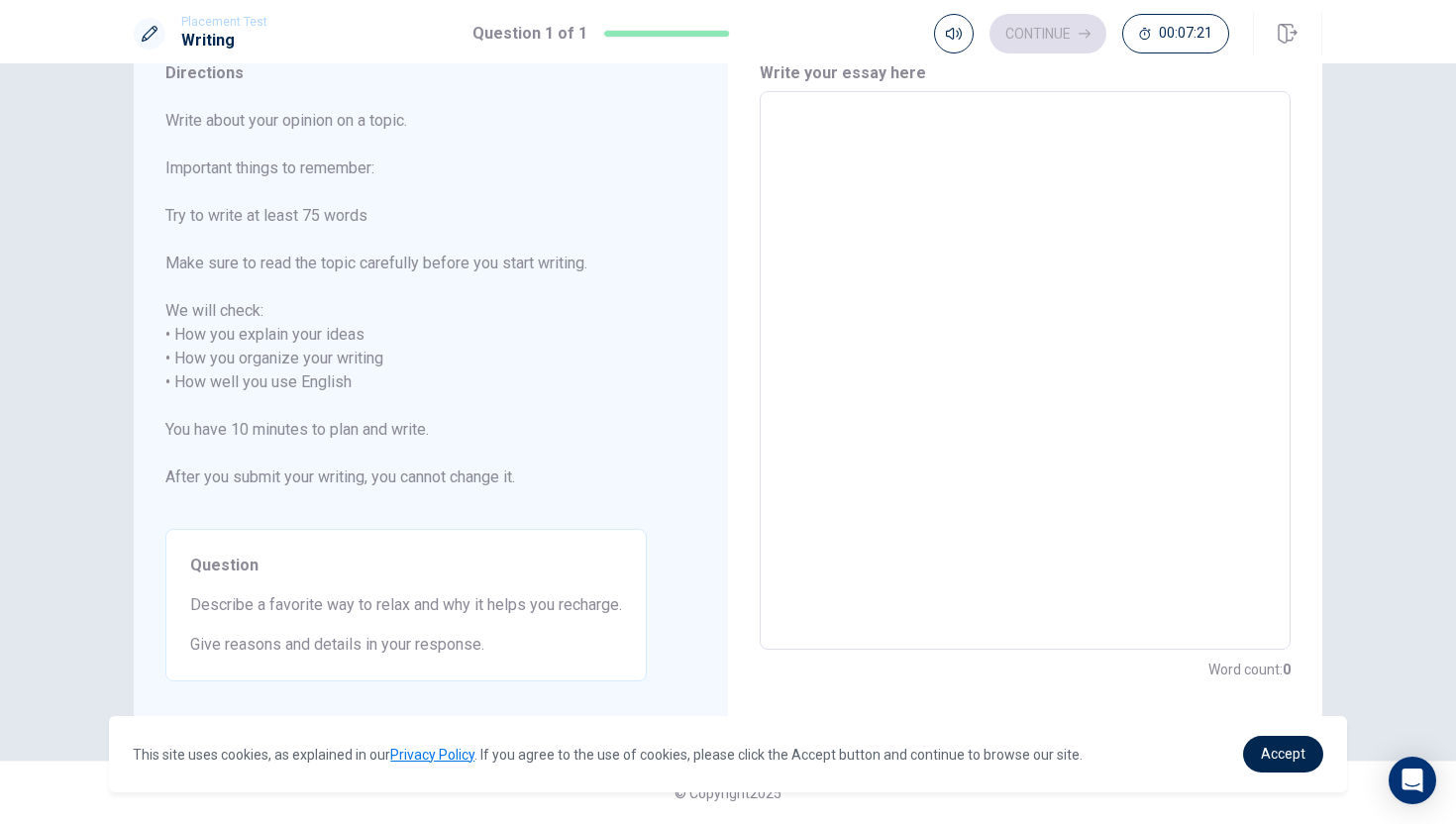 click at bounding box center [1025, 370] 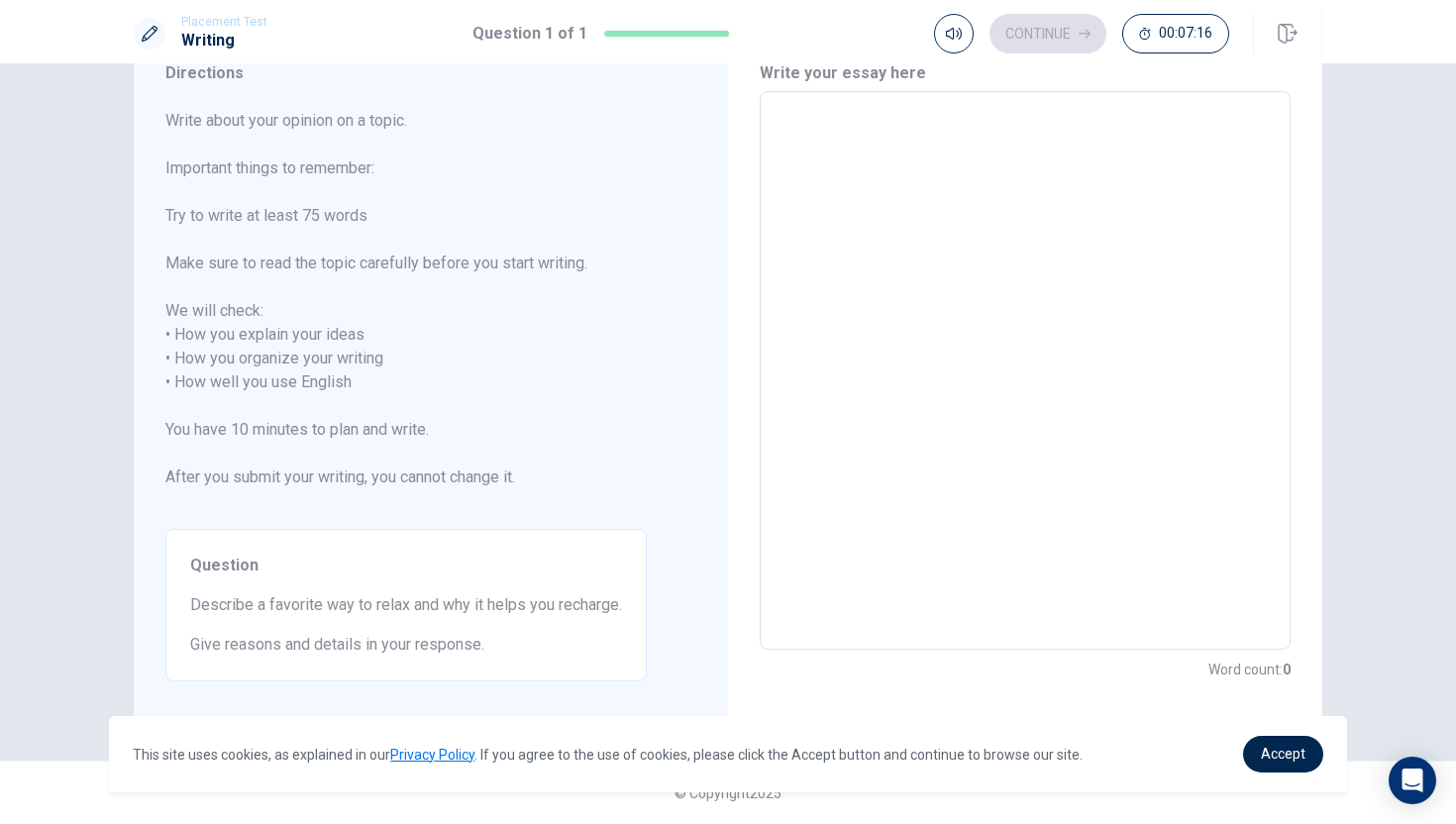 click at bounding box center [1025, 370] 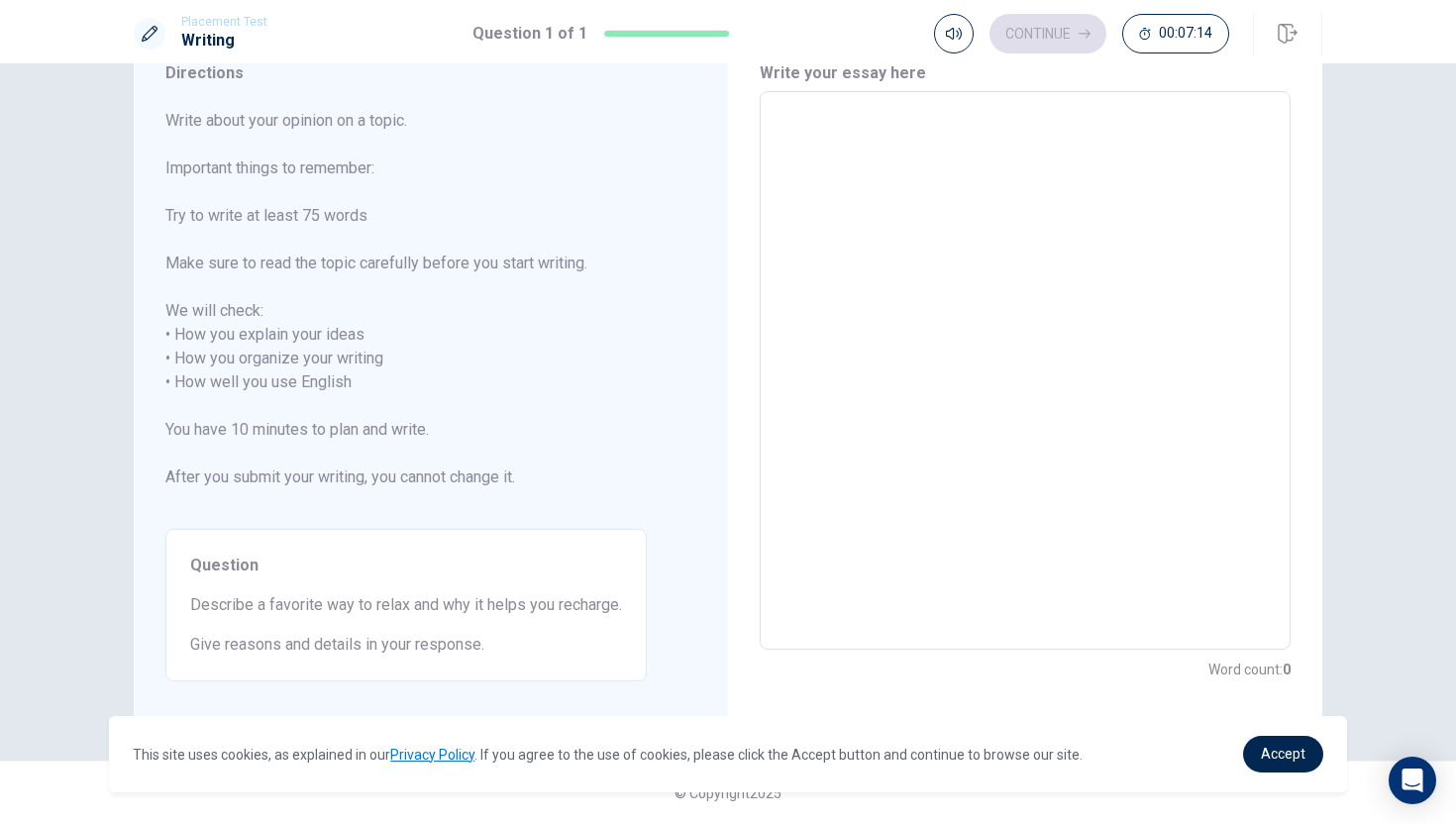 paste on "m" 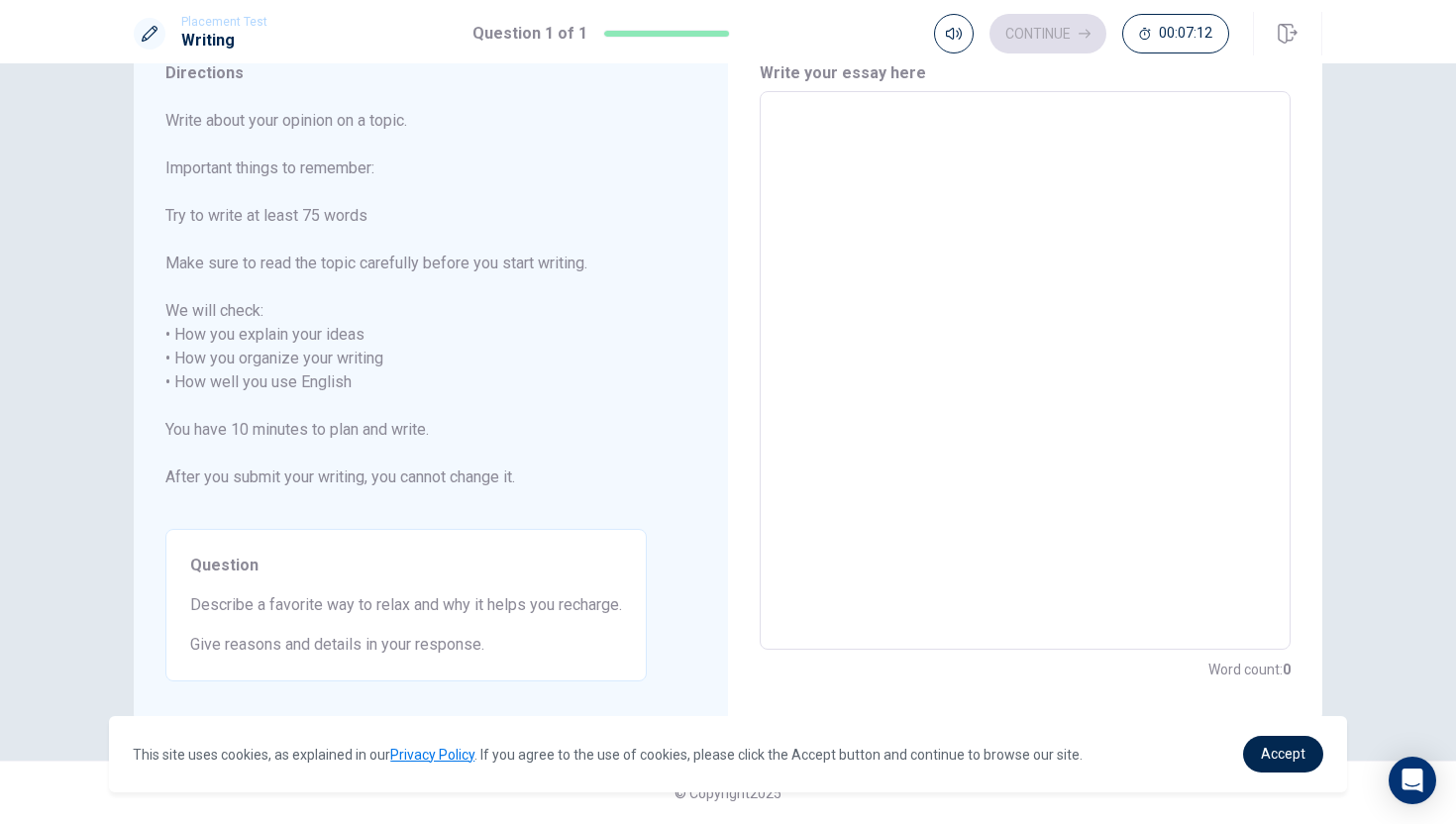 type on "m" 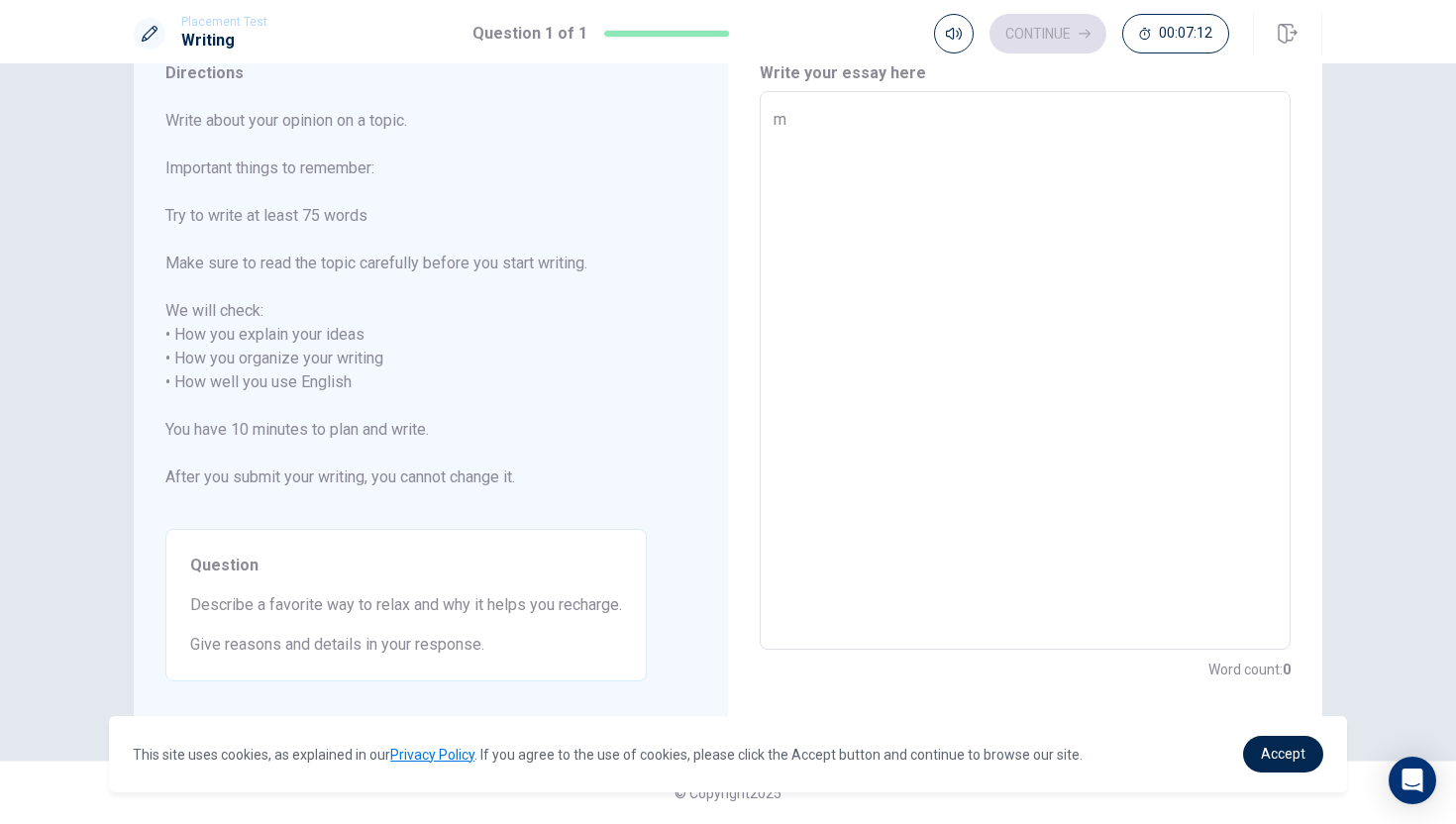 type on "x" 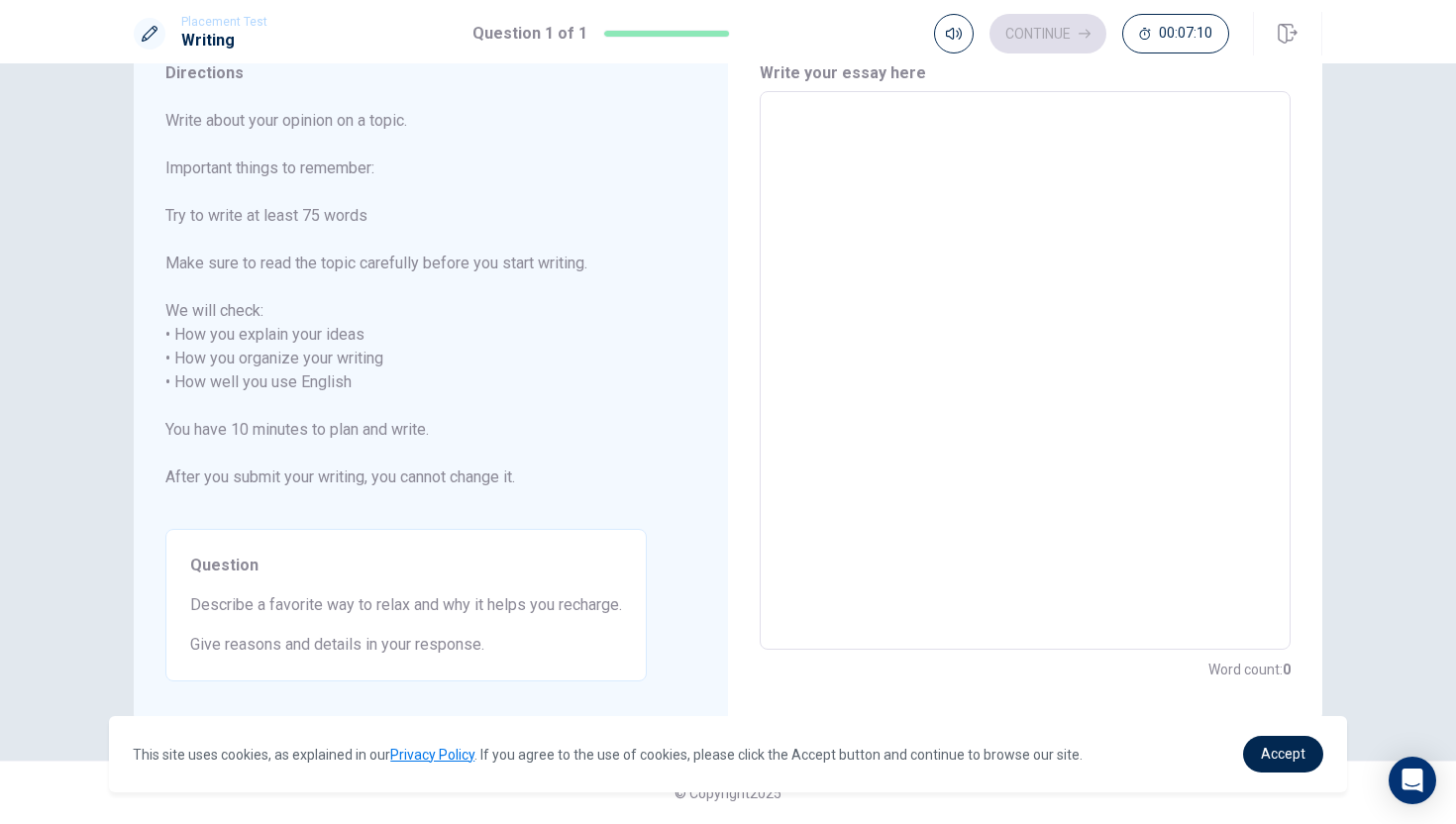 type on "M" 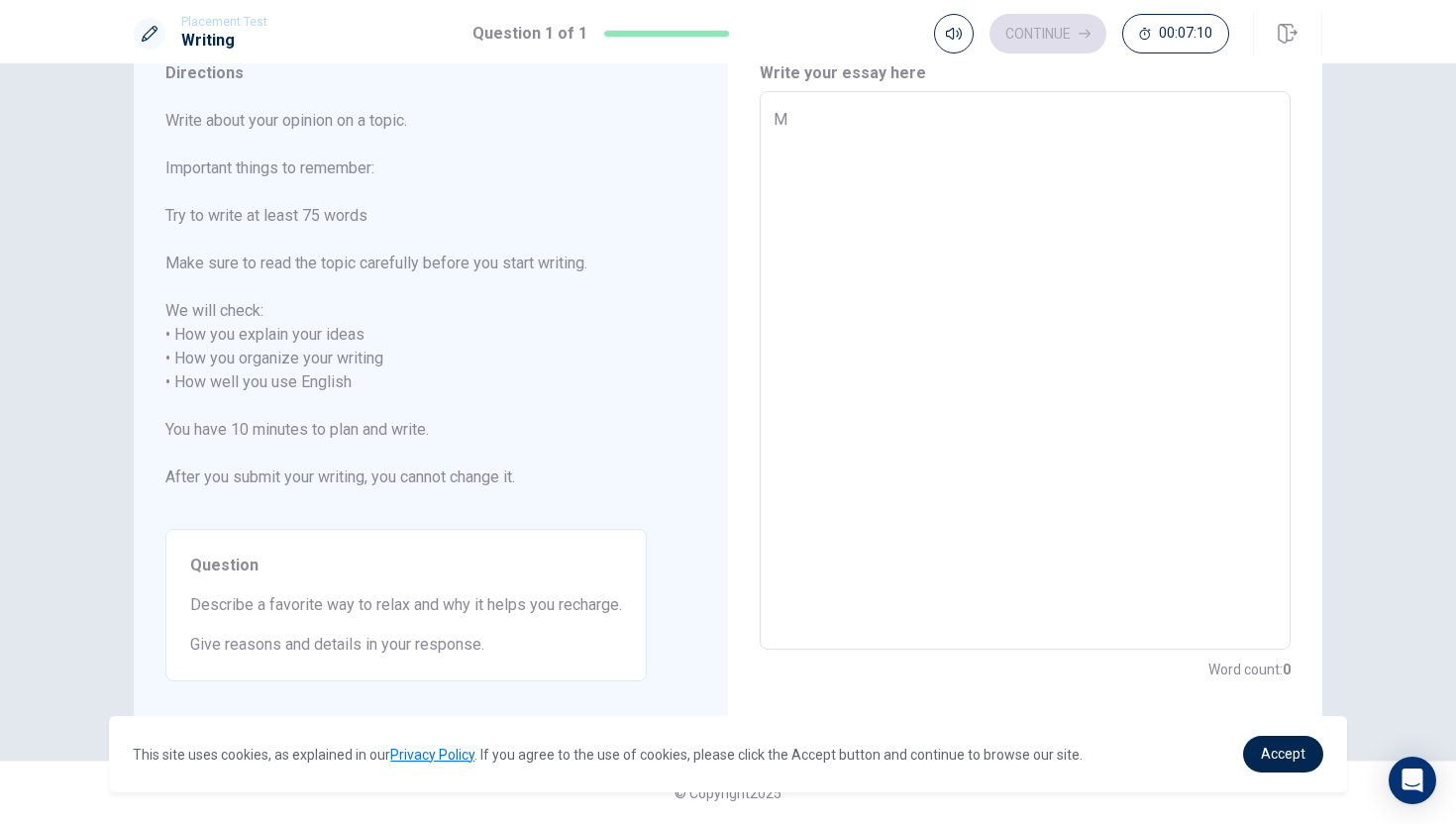 type on "x" 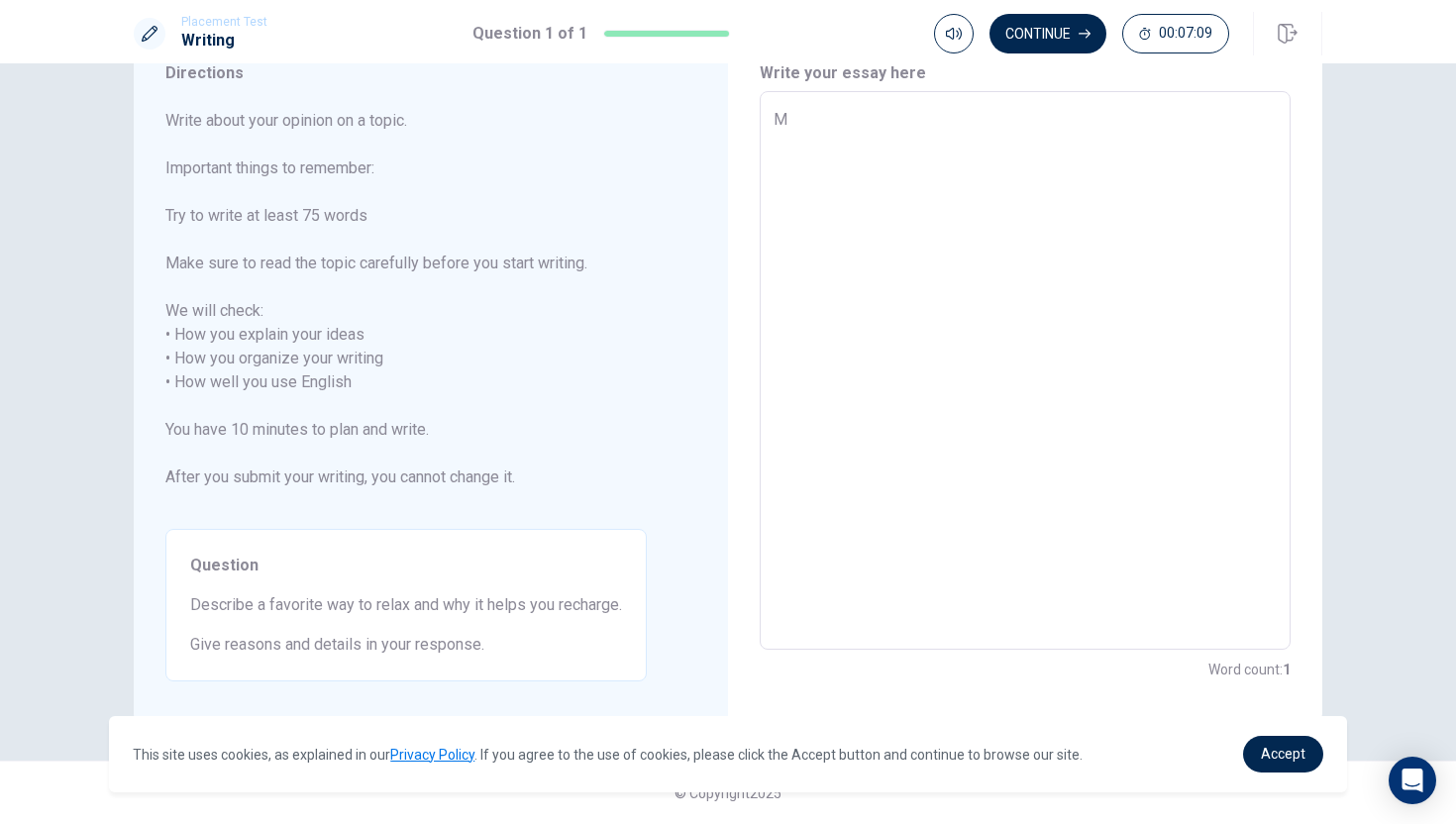 type on "My" 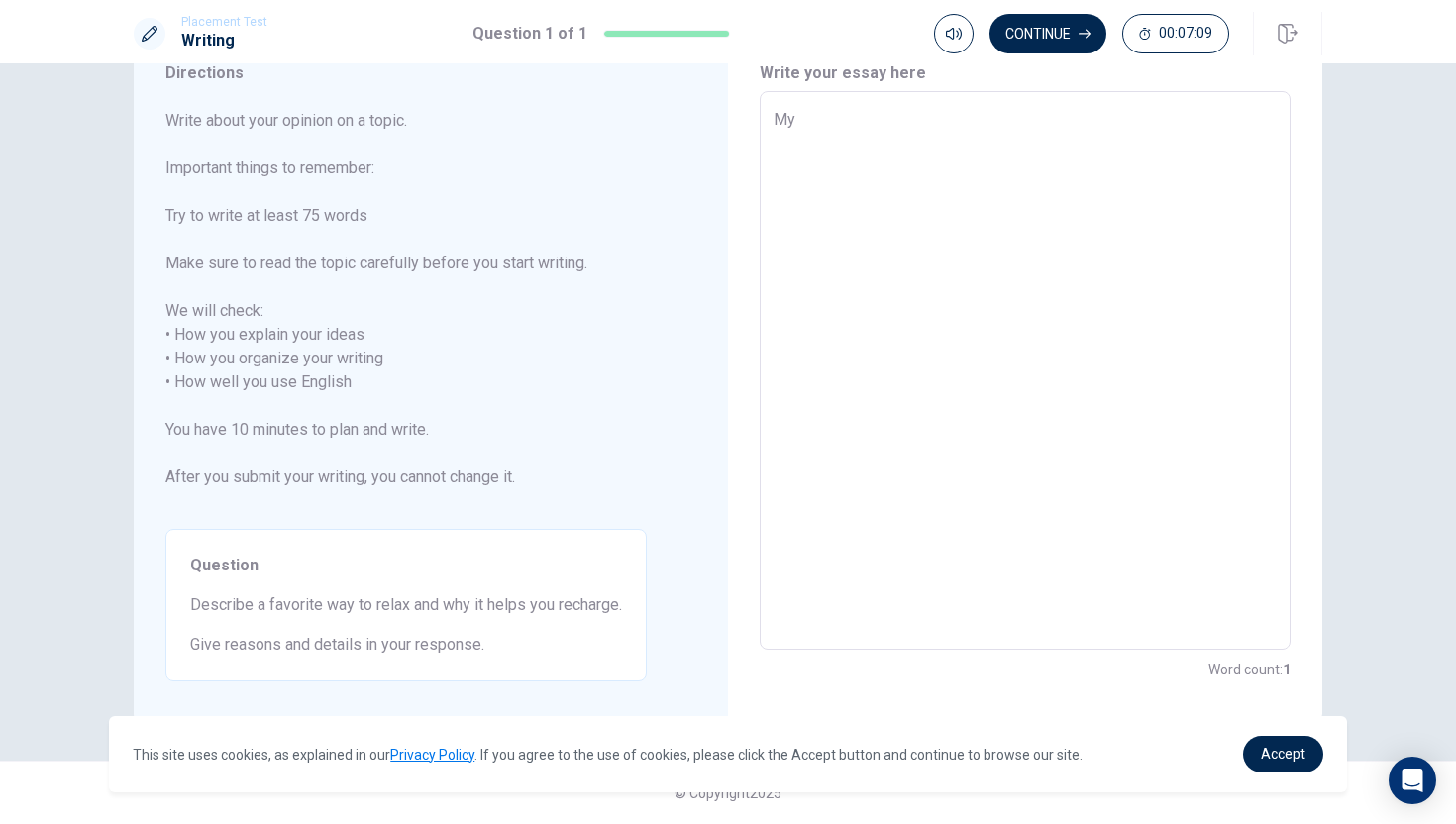 type on "x" 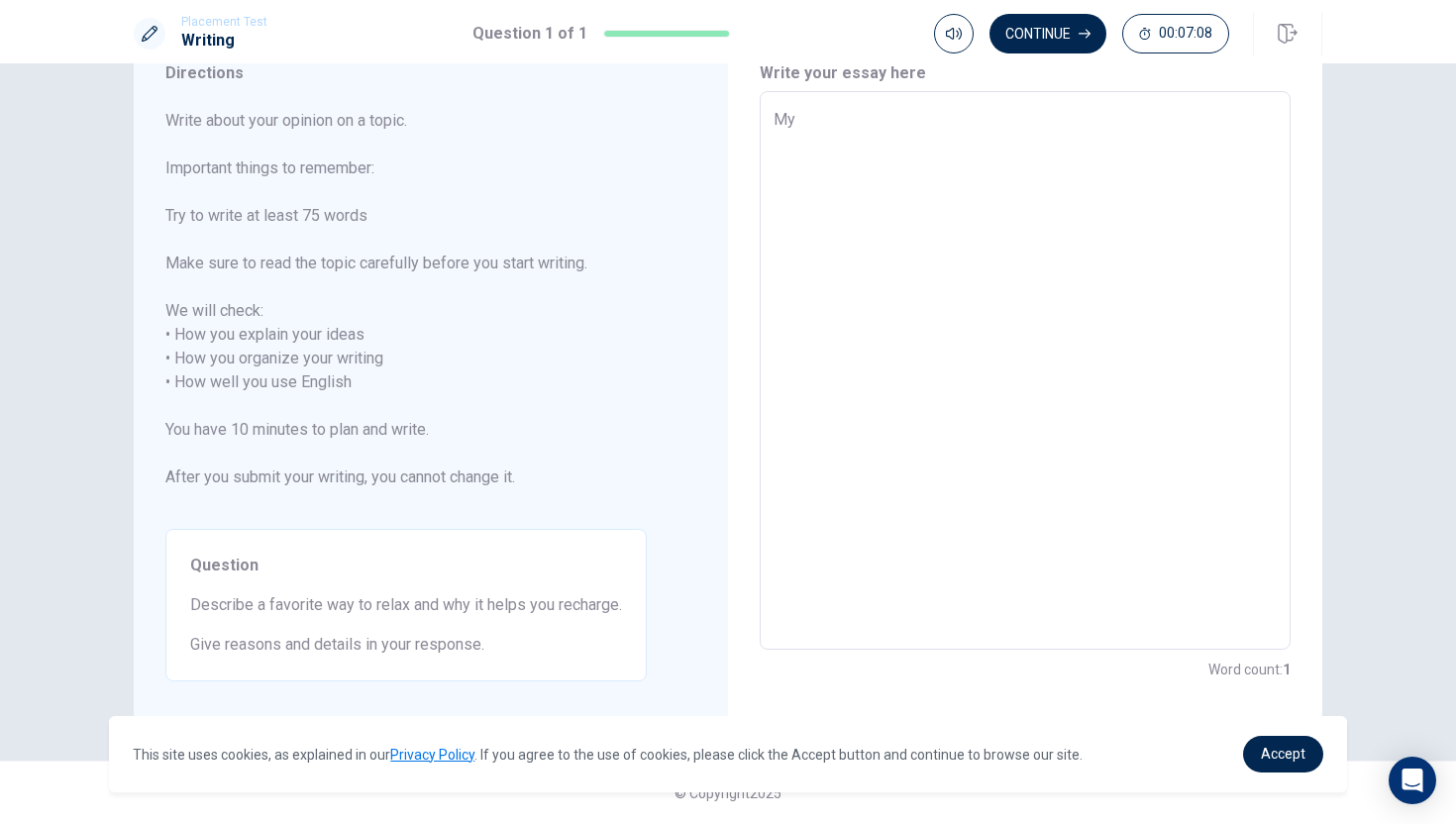 type on "My" 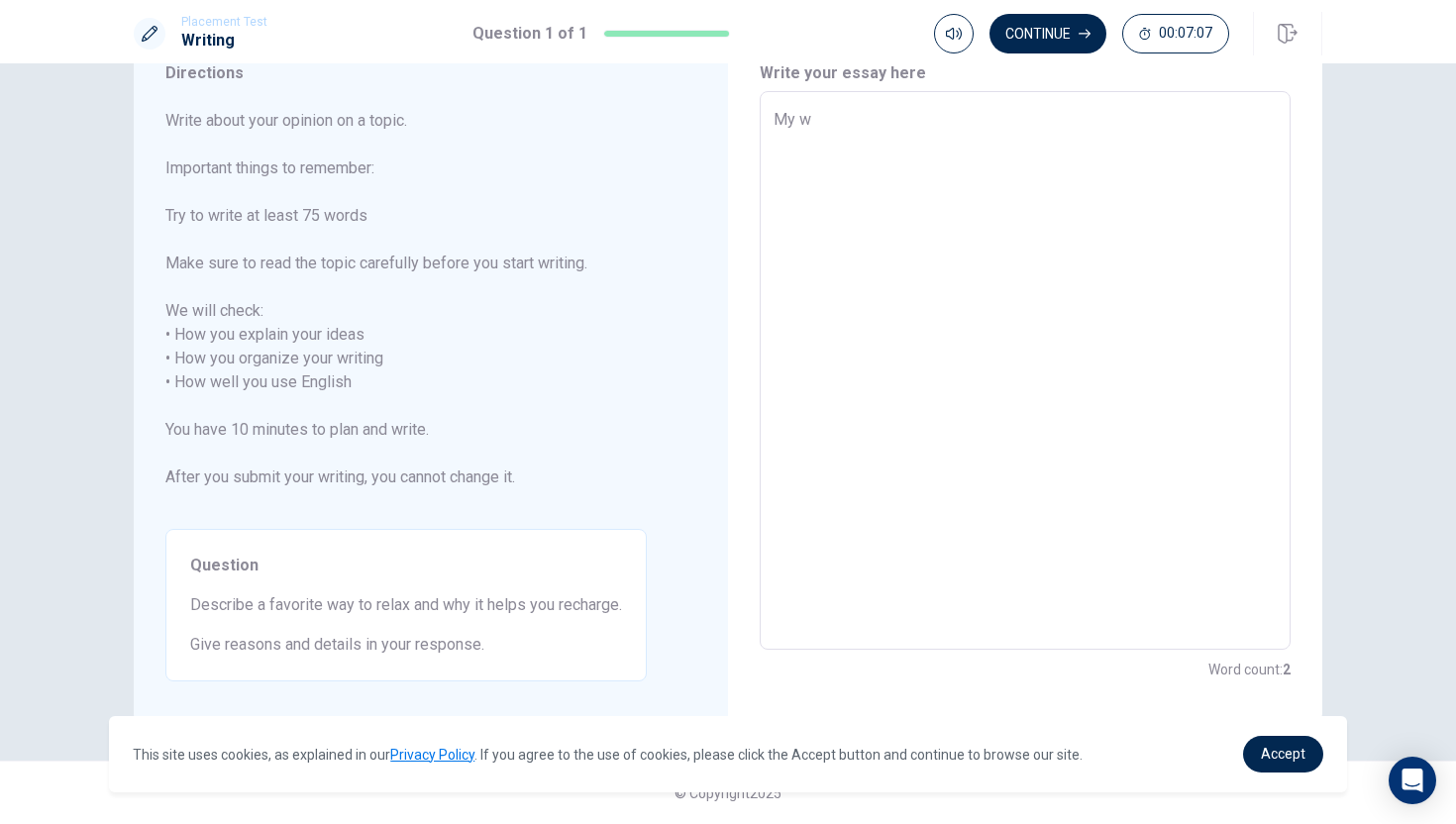 type on "x" 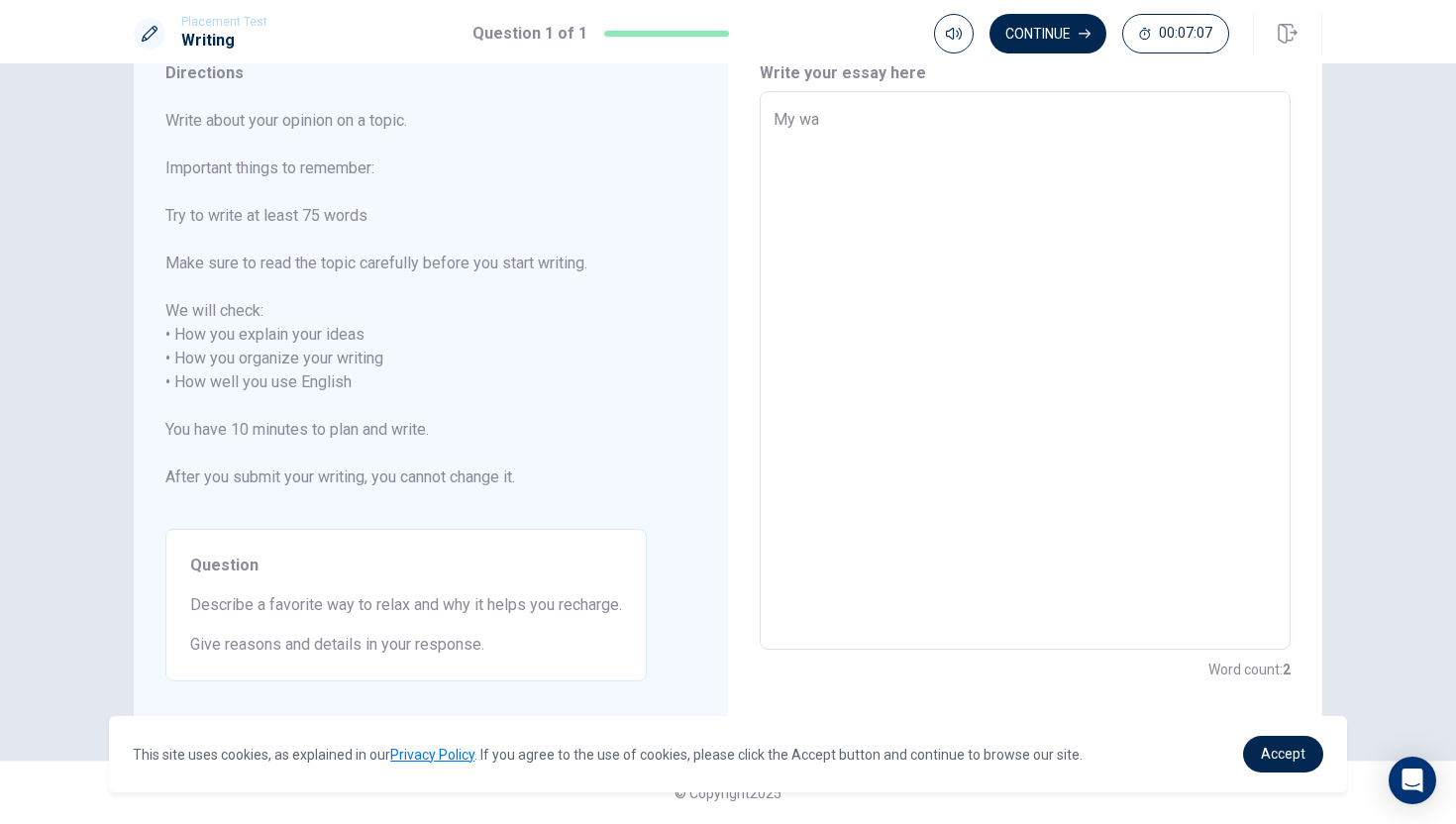 type on "x" 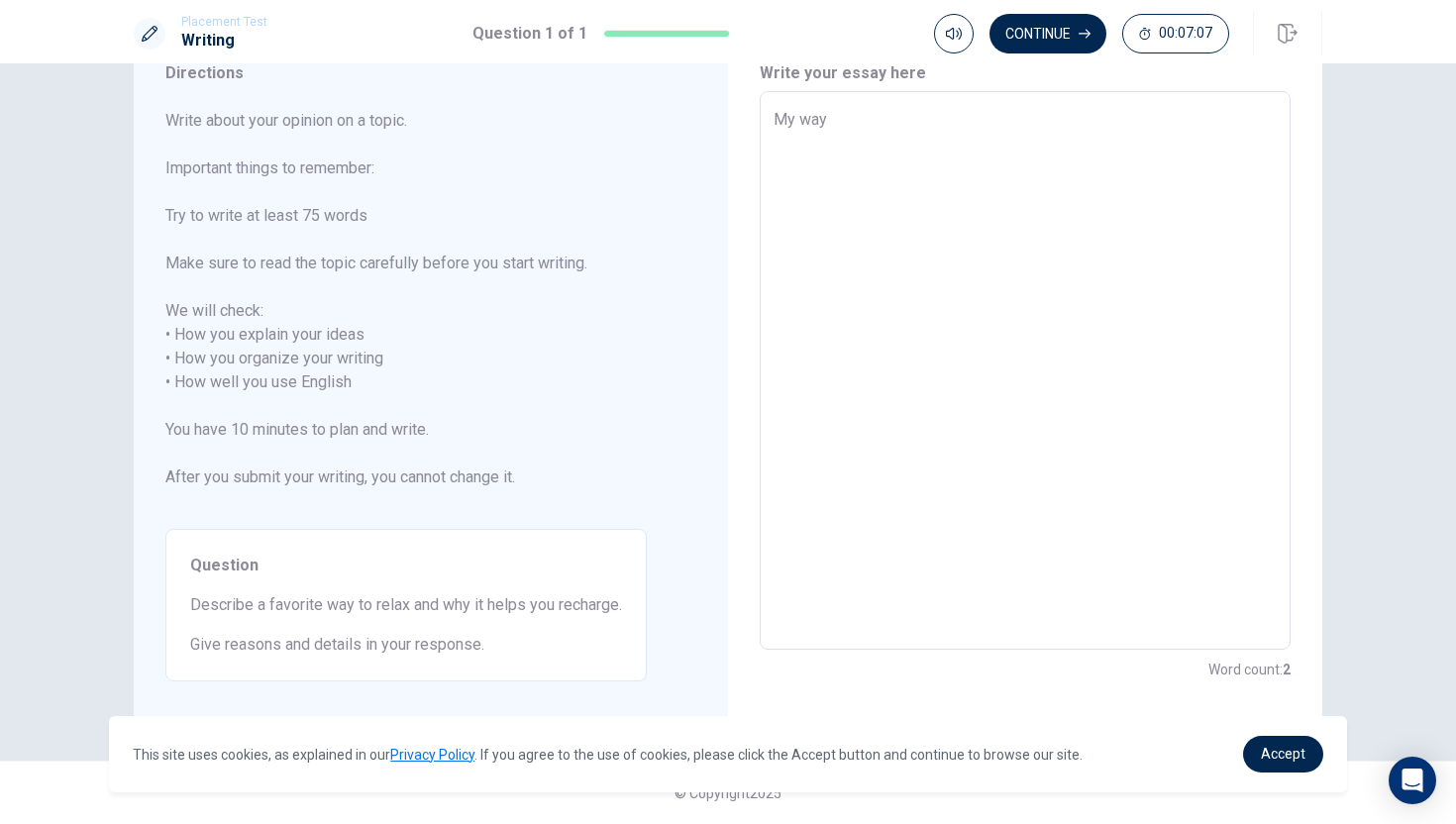 type on "x" 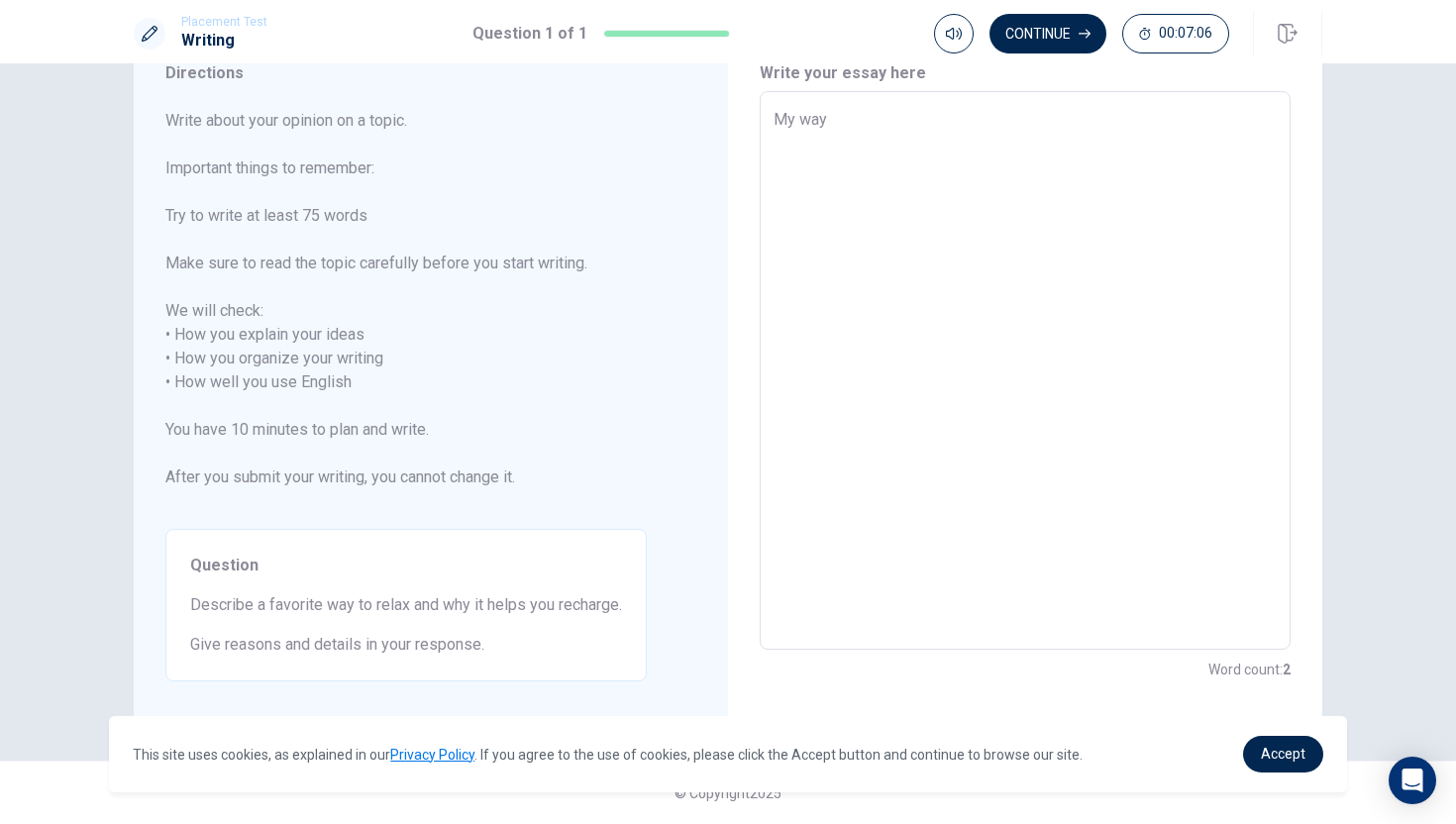 type on "My way" 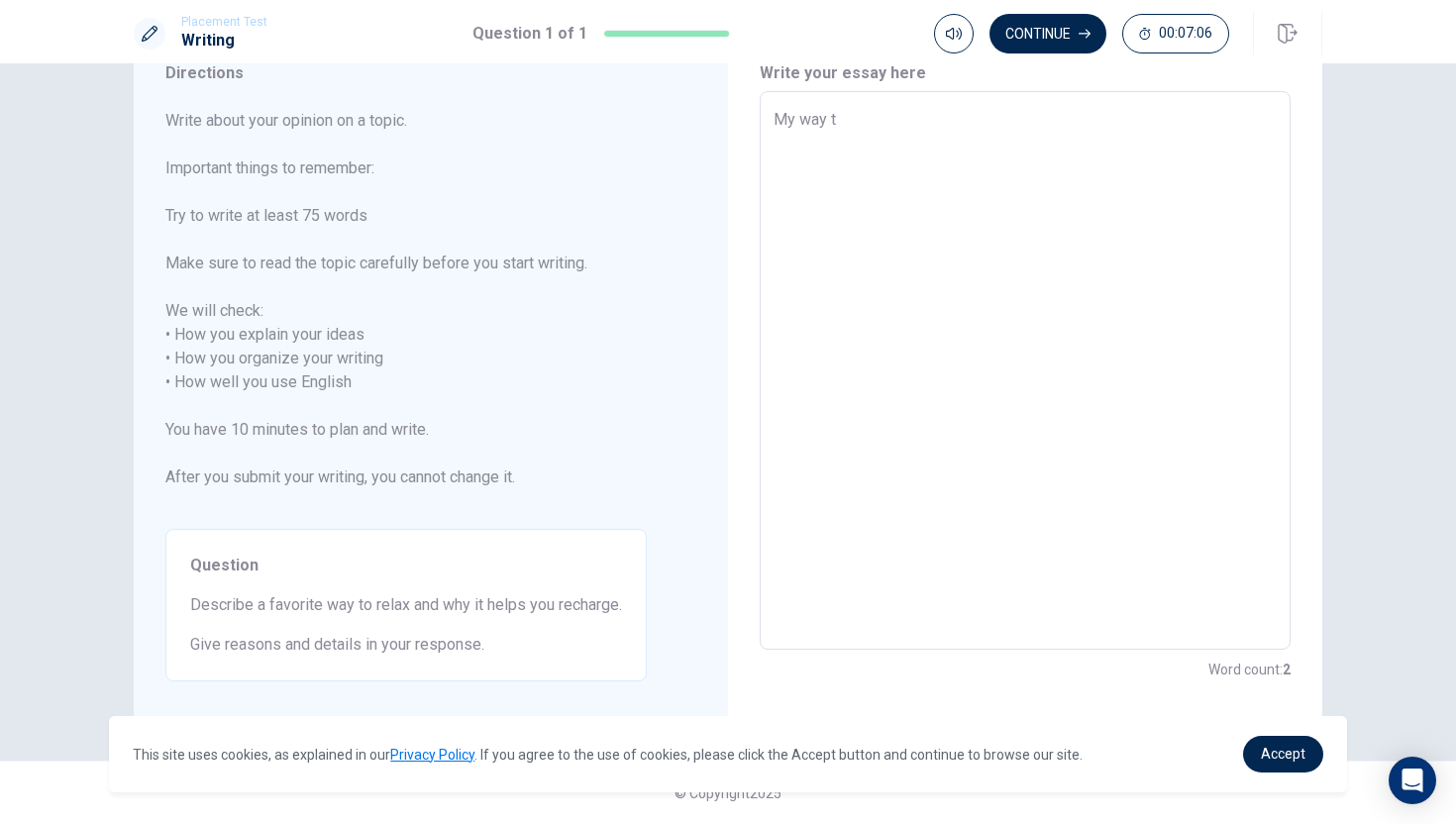 type on "x" 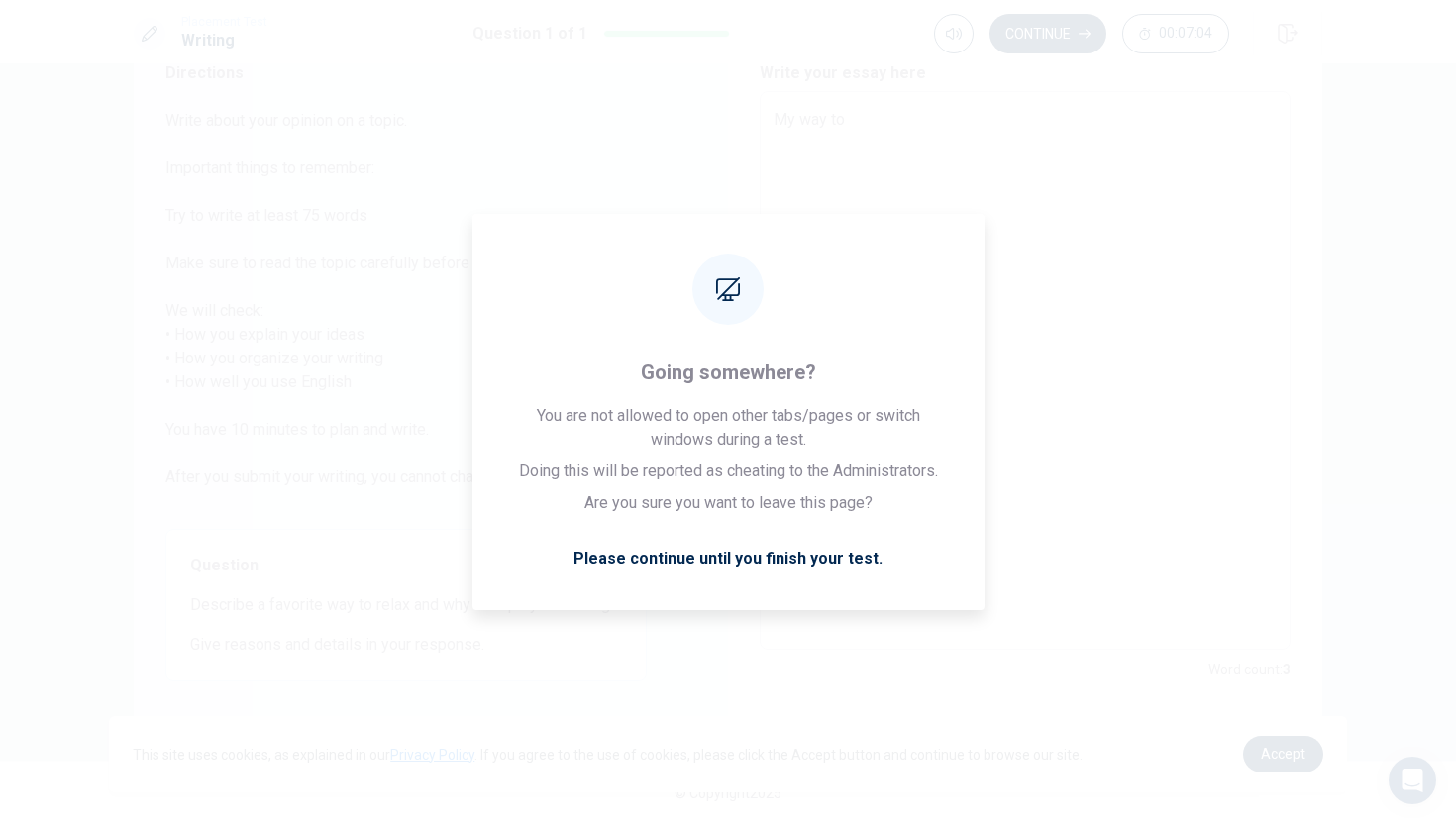 type on "x" 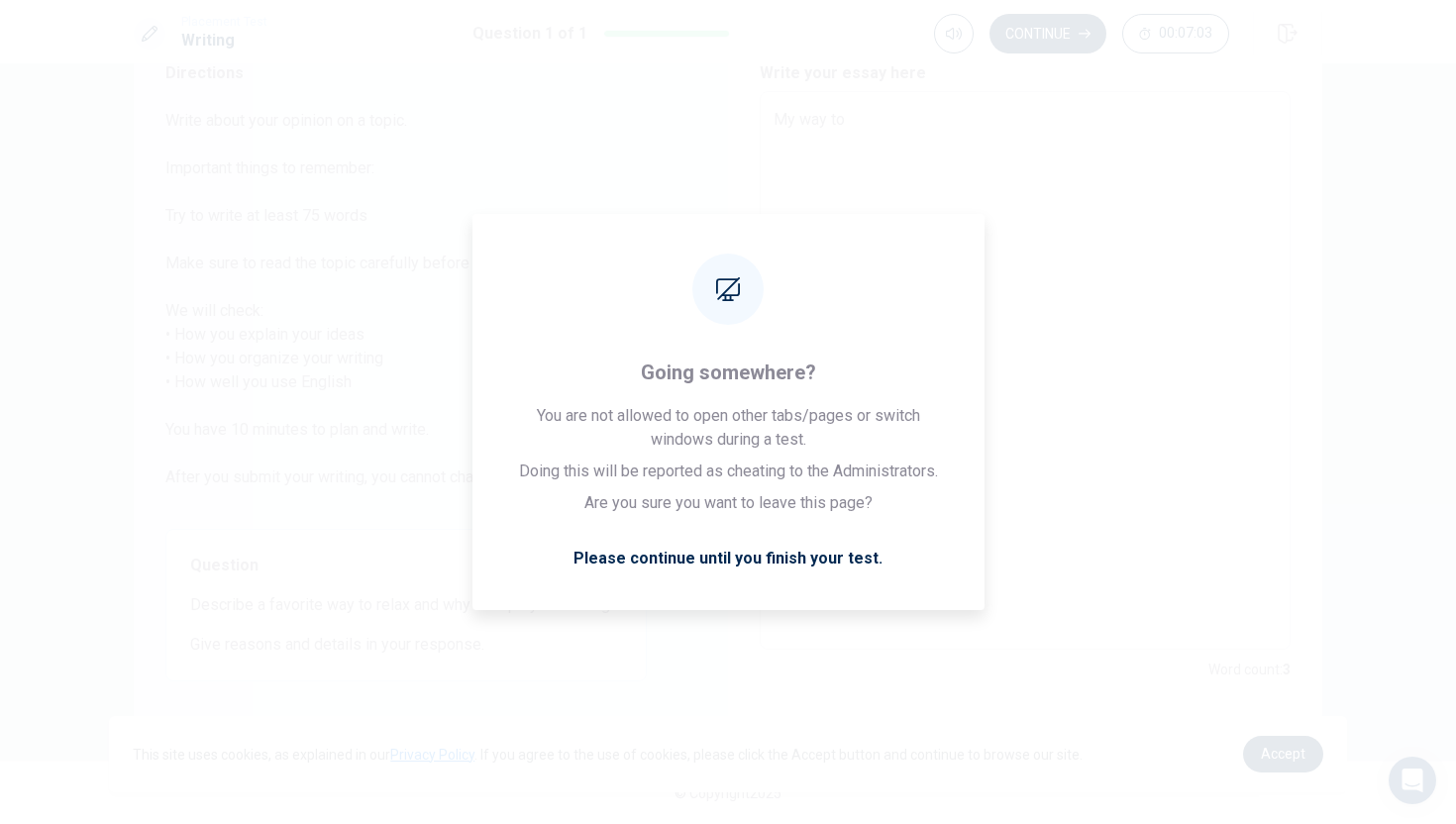 type on "My way to" 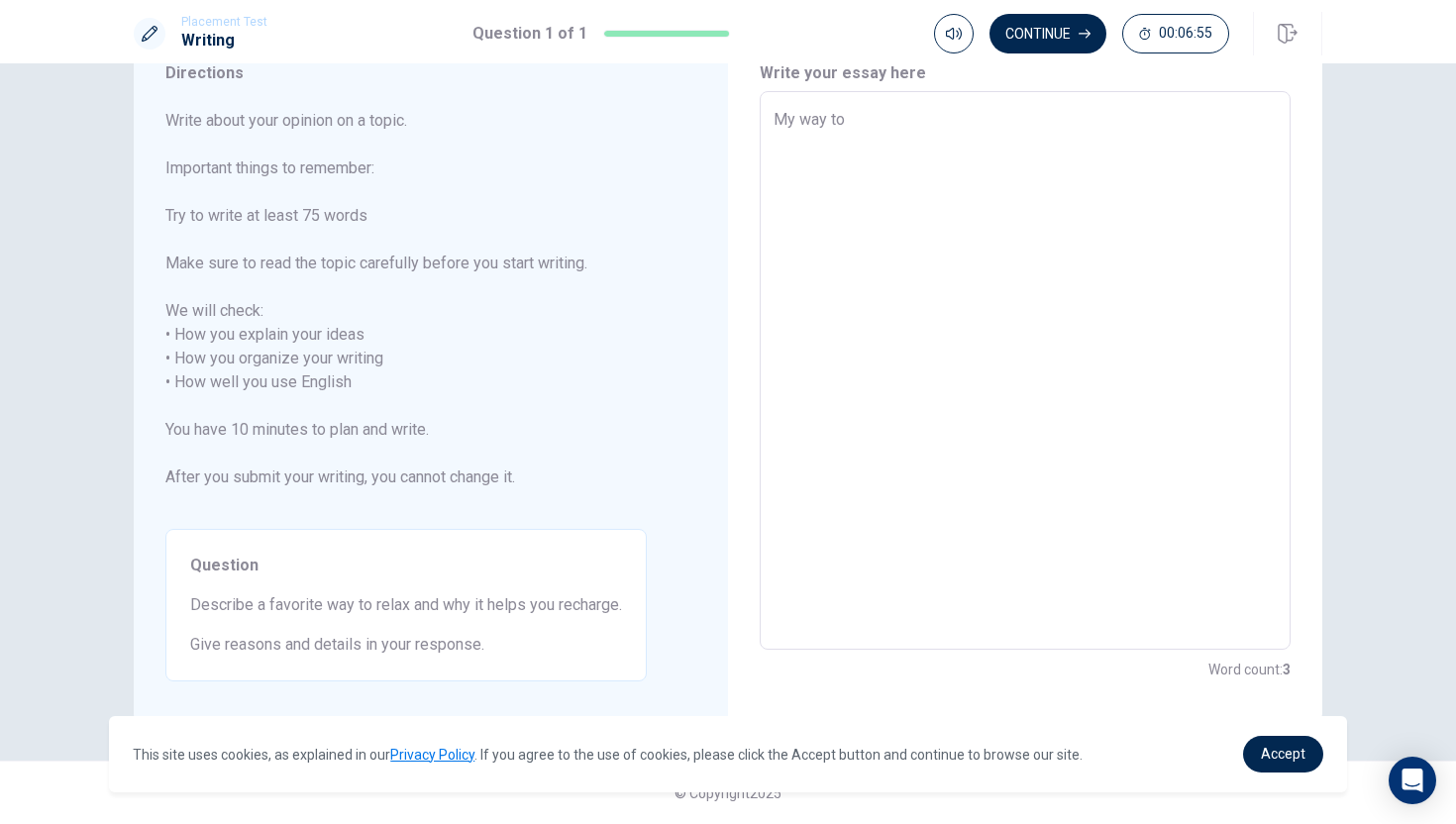 type on "x" 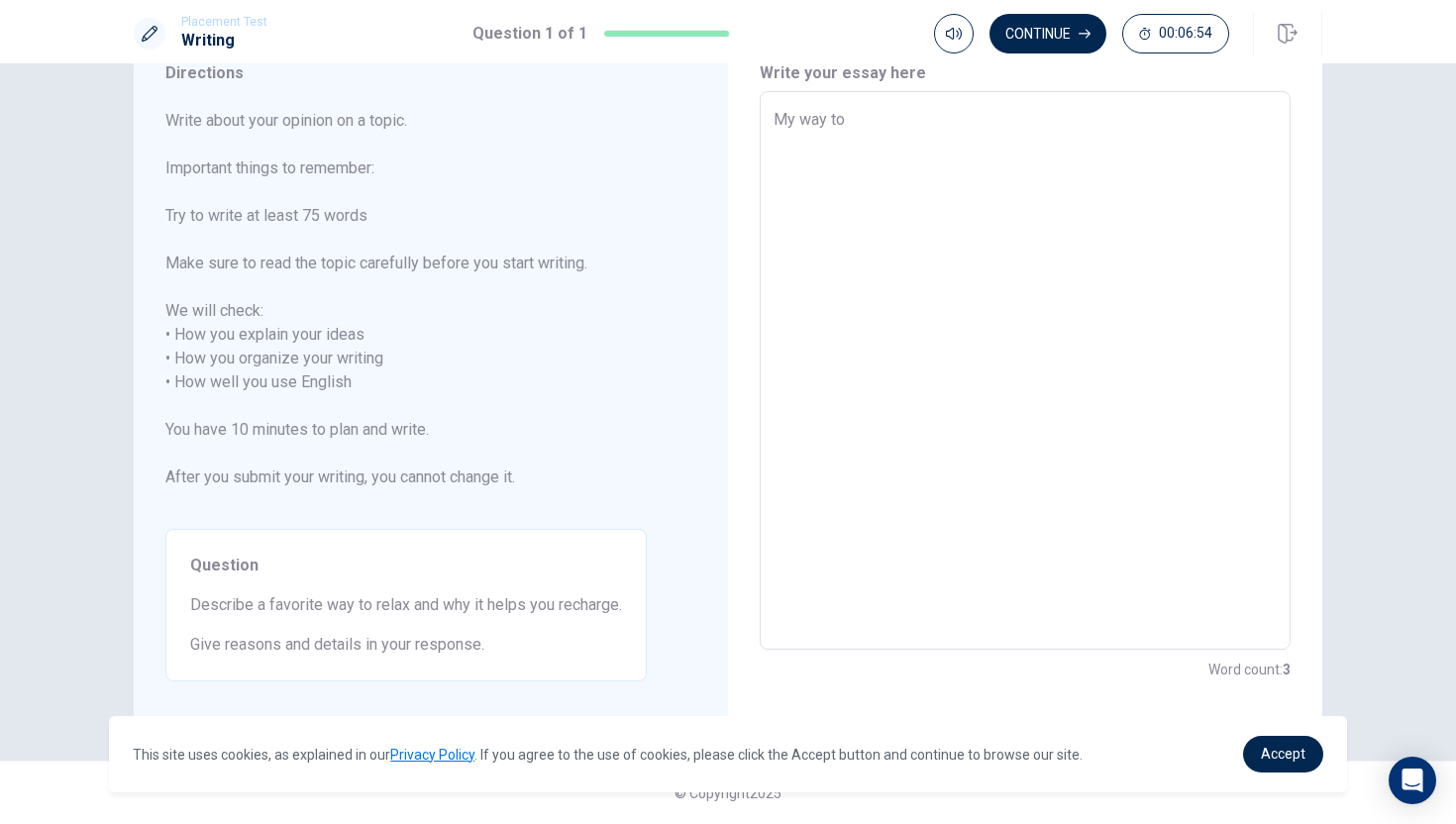 type on "My way t" 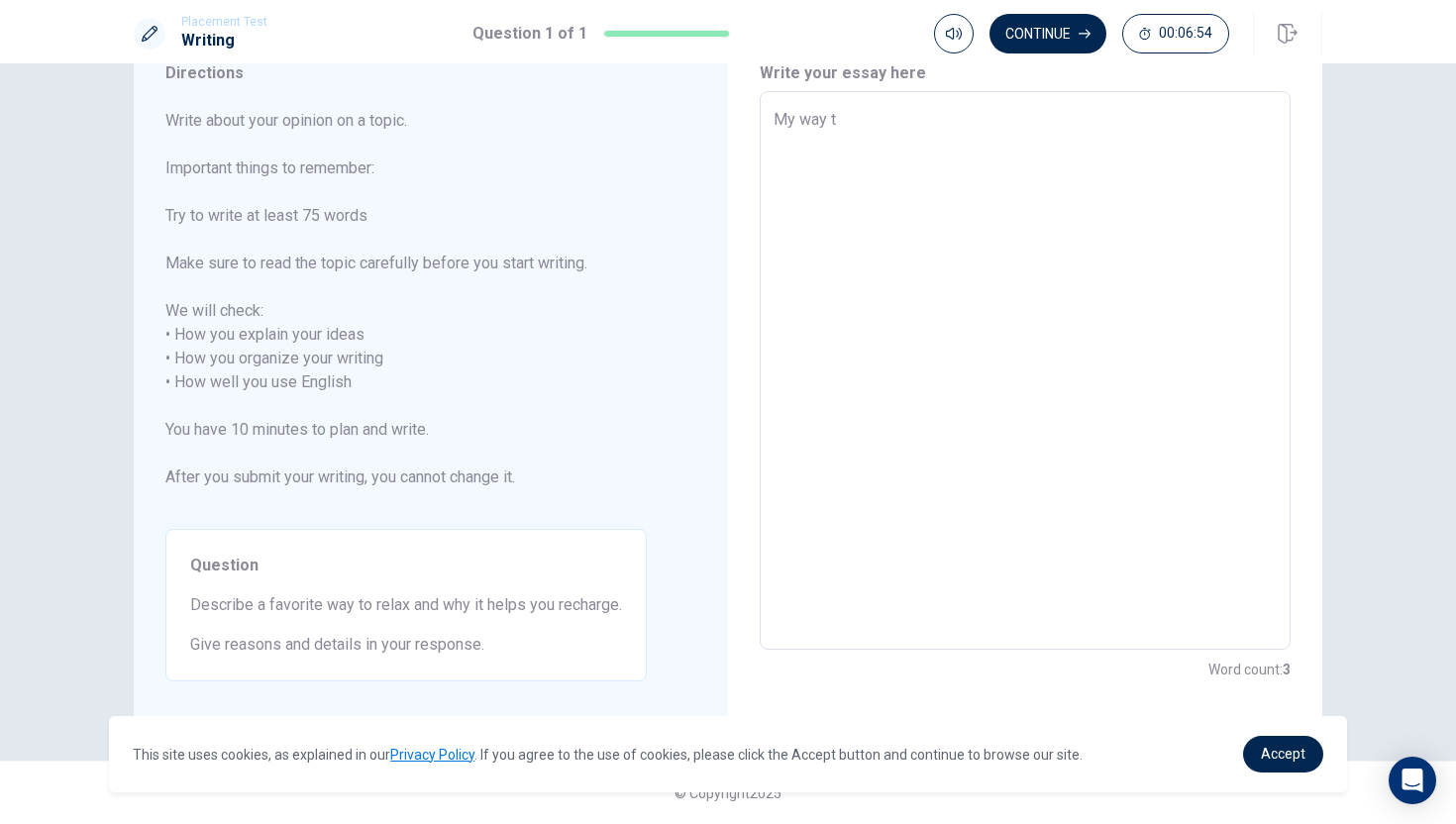 type on "x" 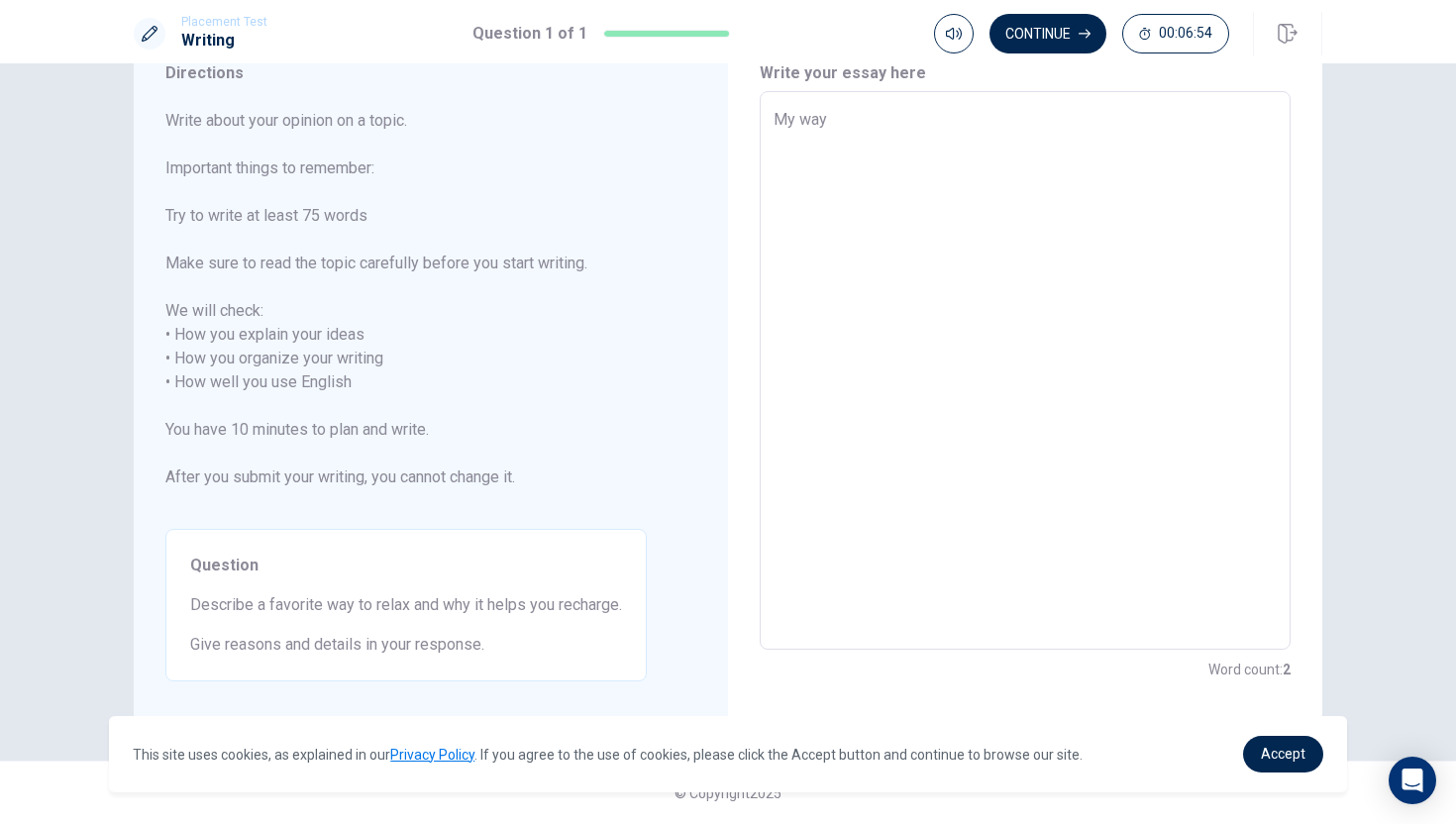type on "x" 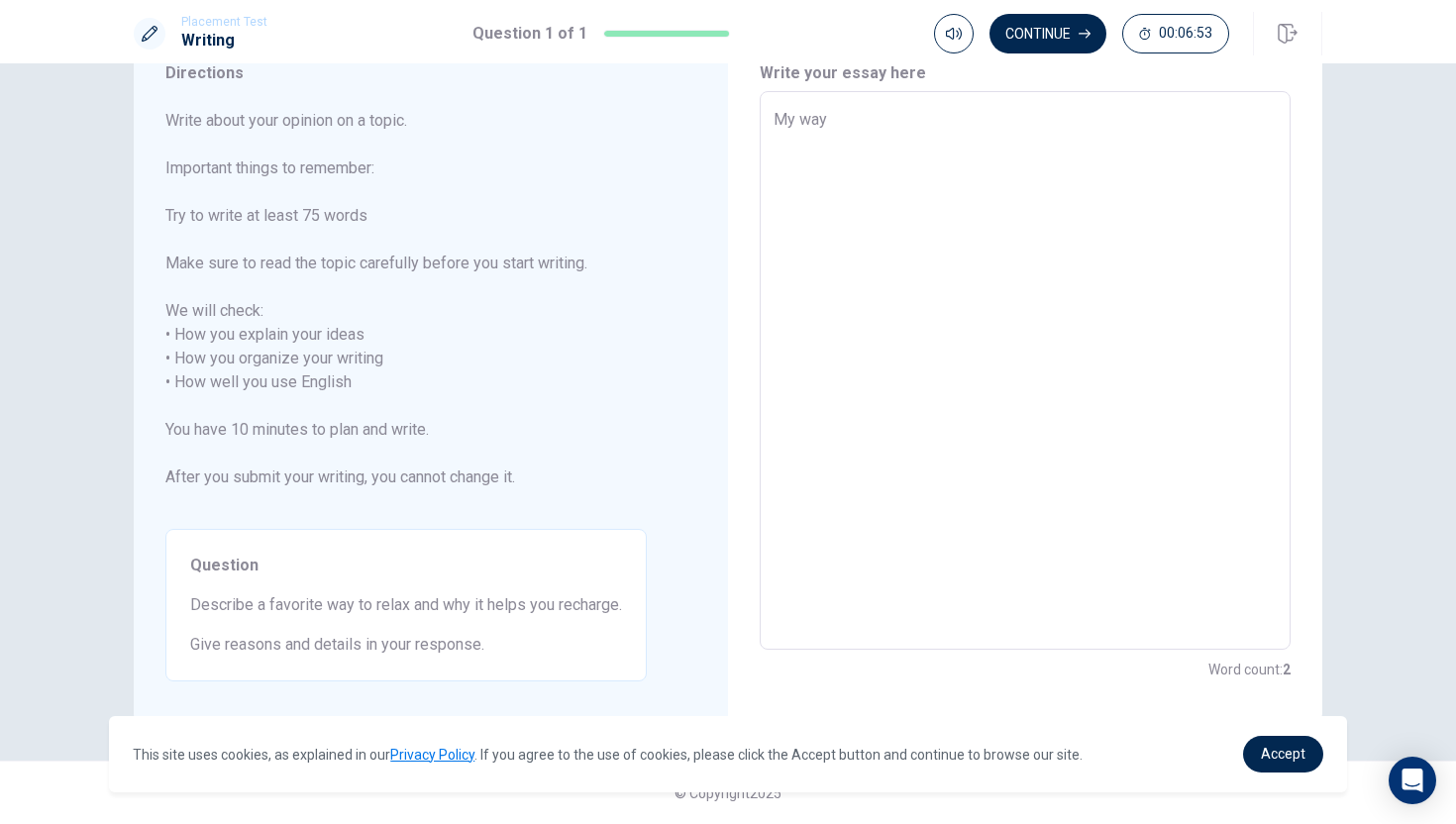 type on "My way o" 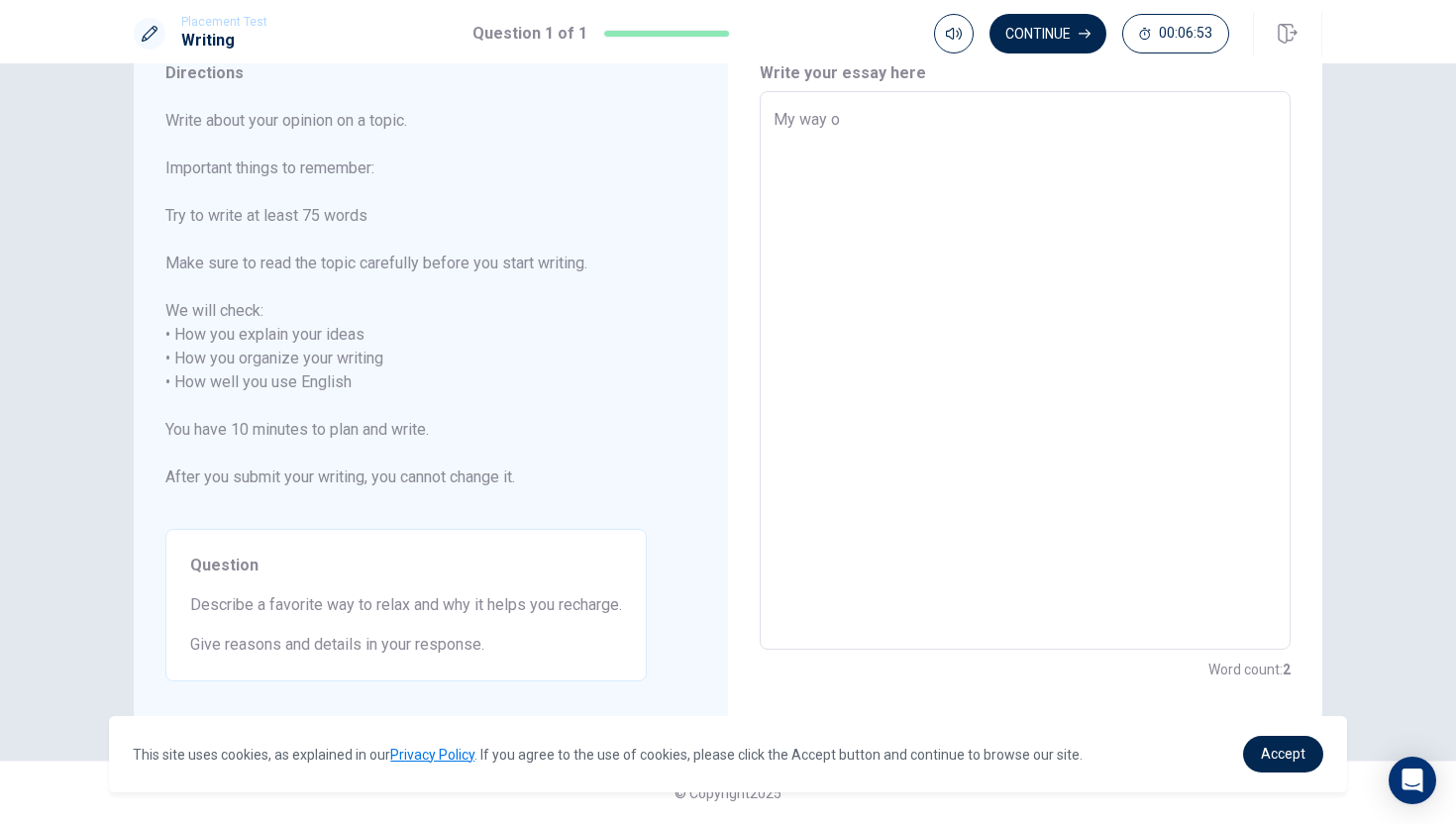 type on "x" 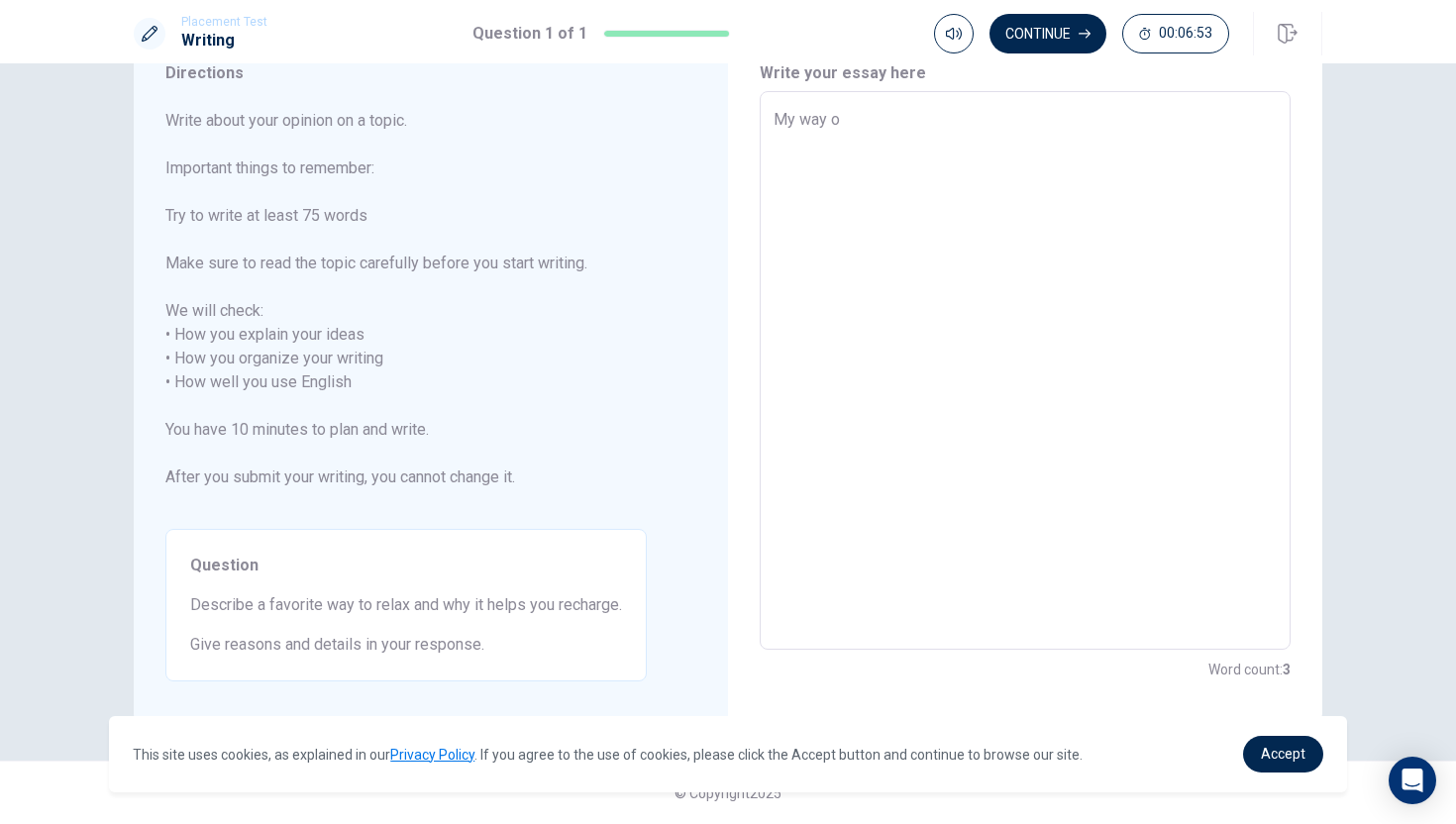 type on "My way of" 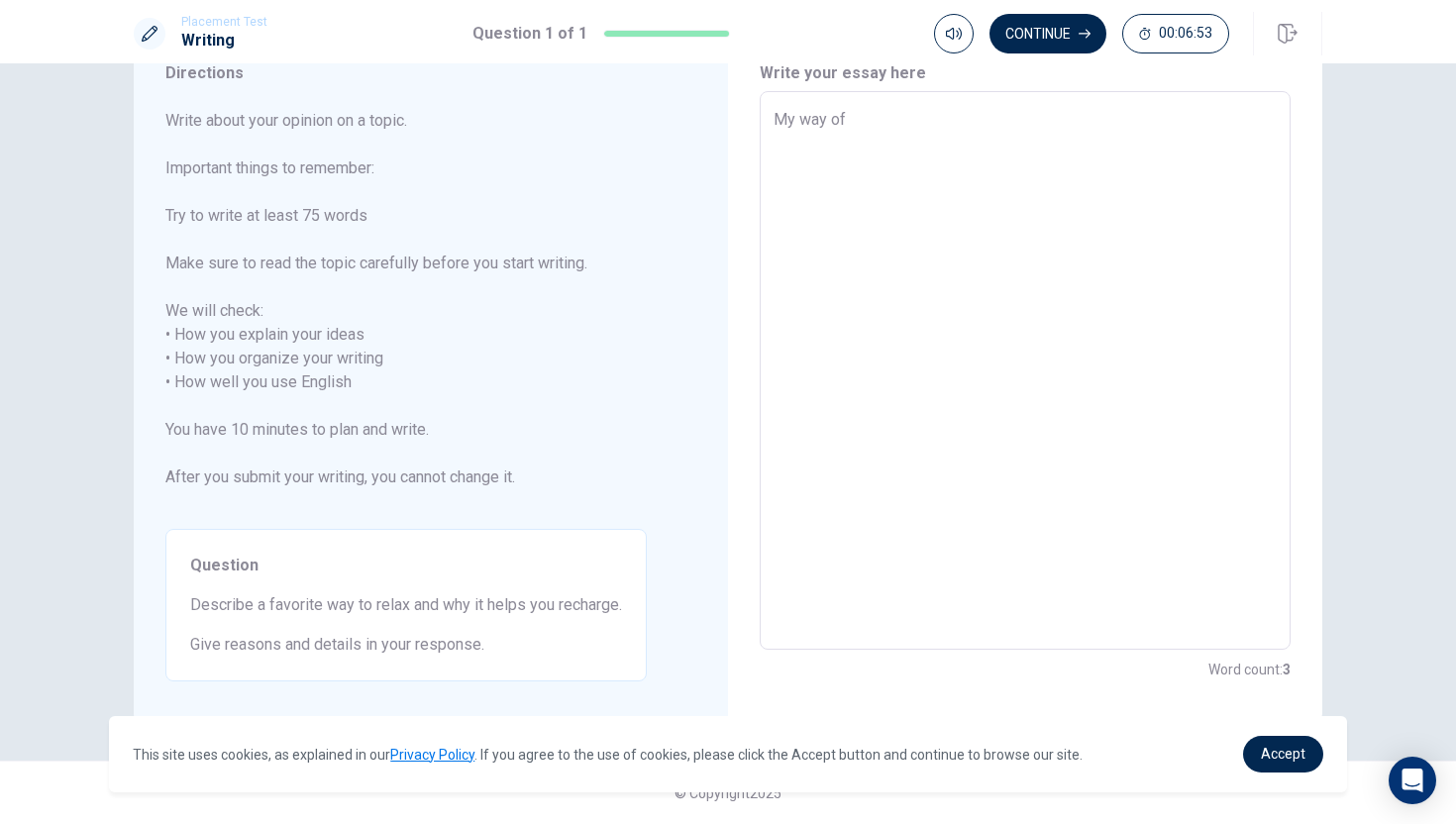 type on "x" 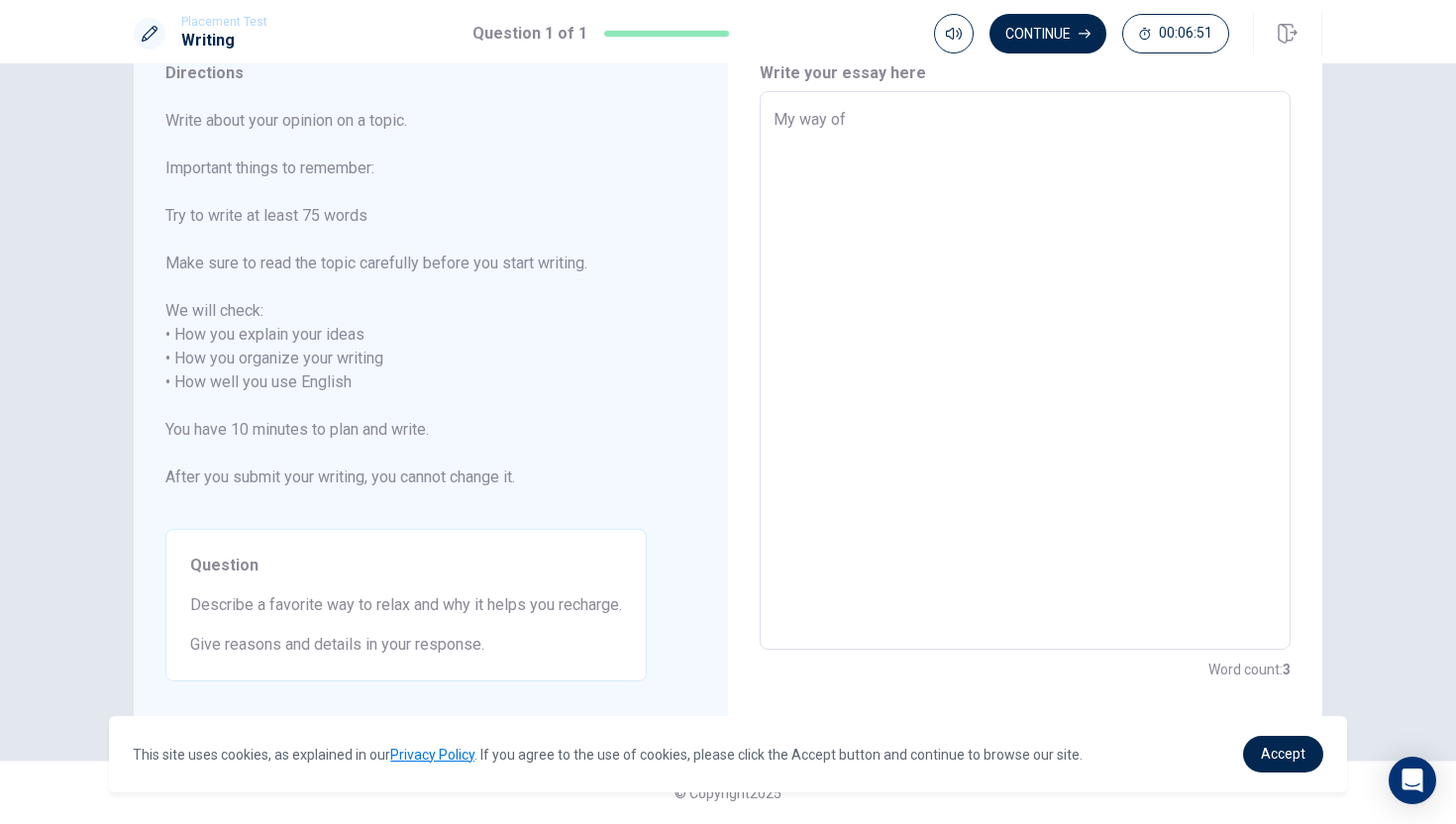 type on "x" 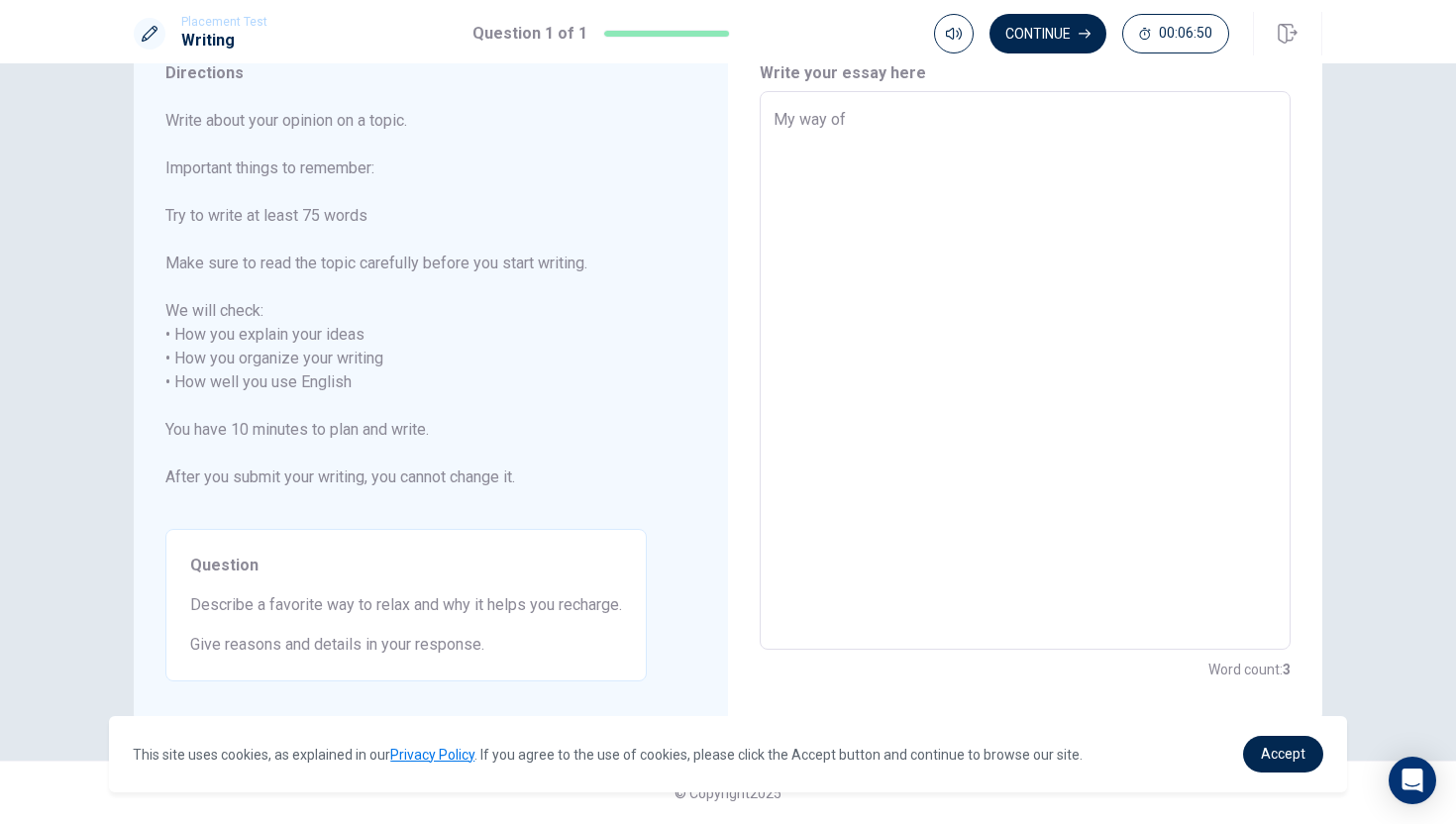 type on "My way of r" 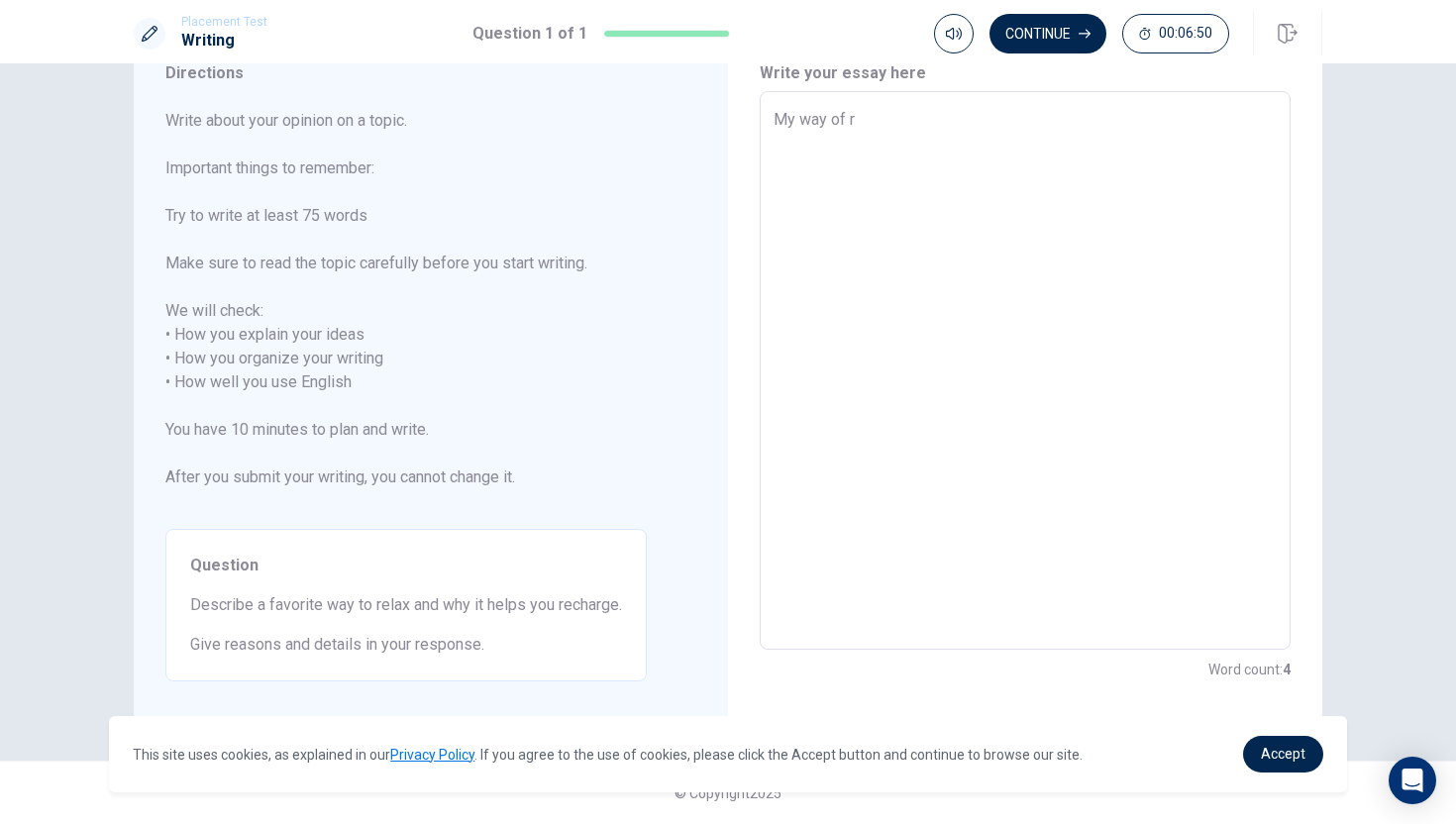 type on "x" 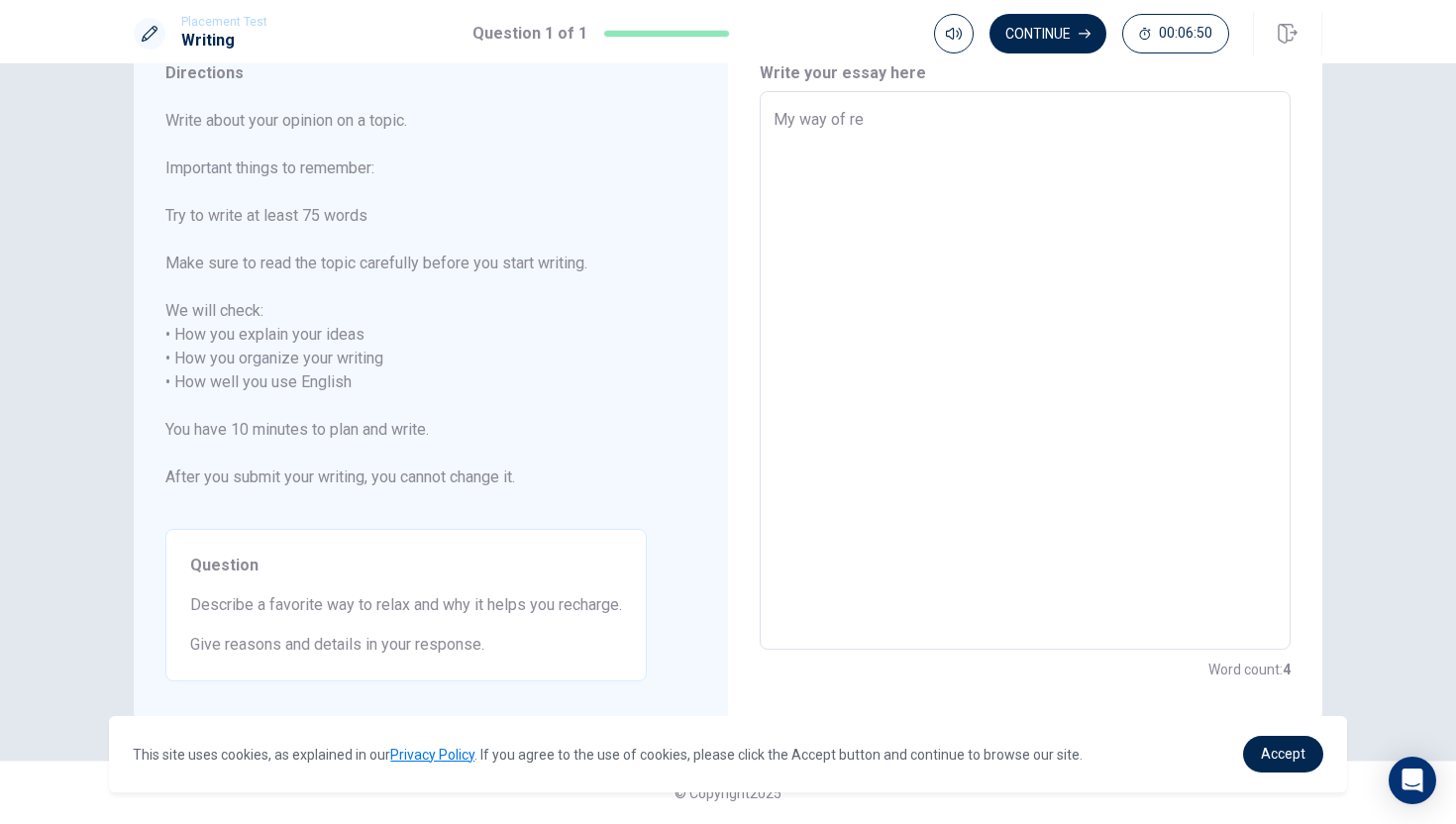 type on "x" 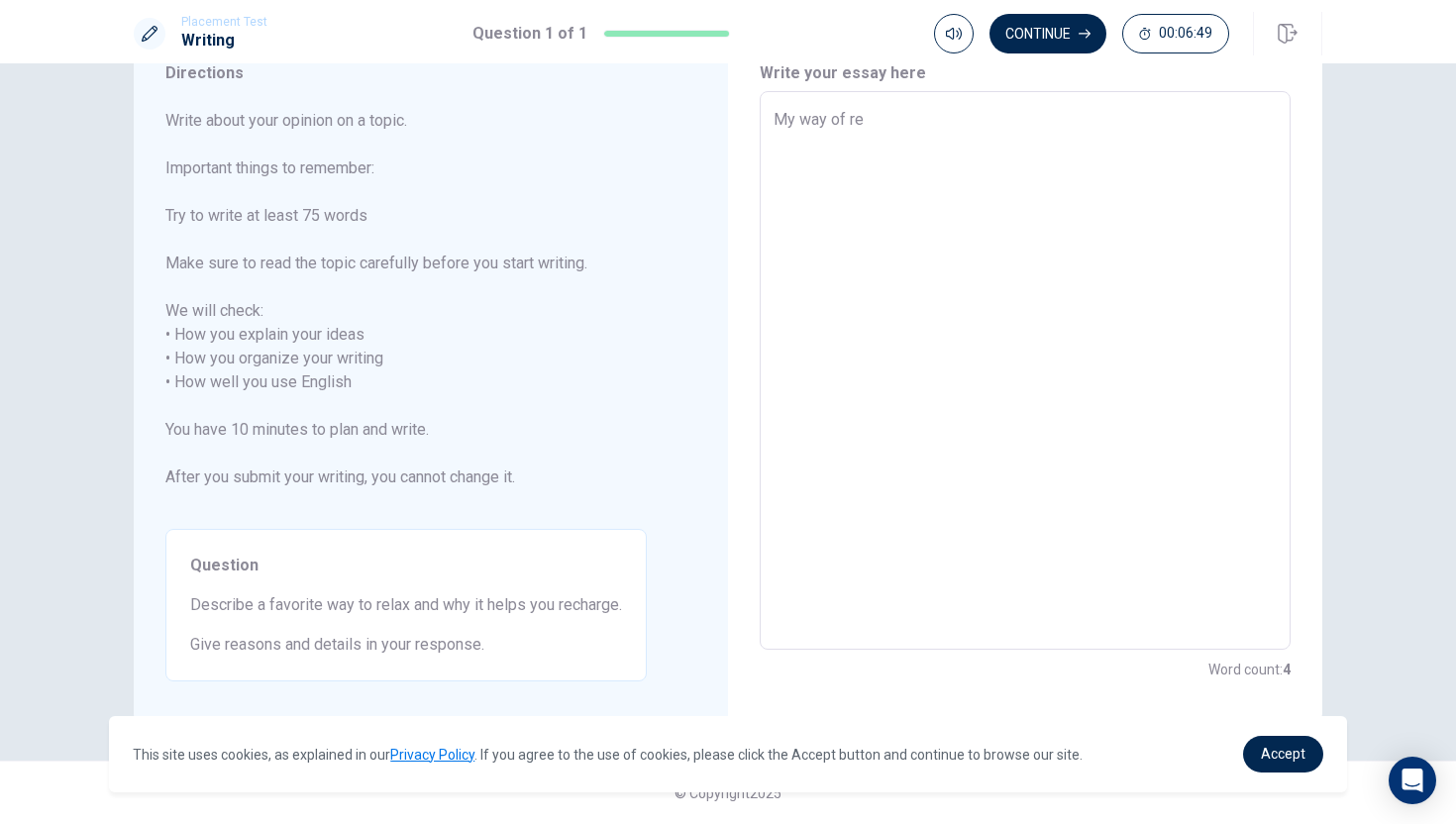 type on "My way of rel" 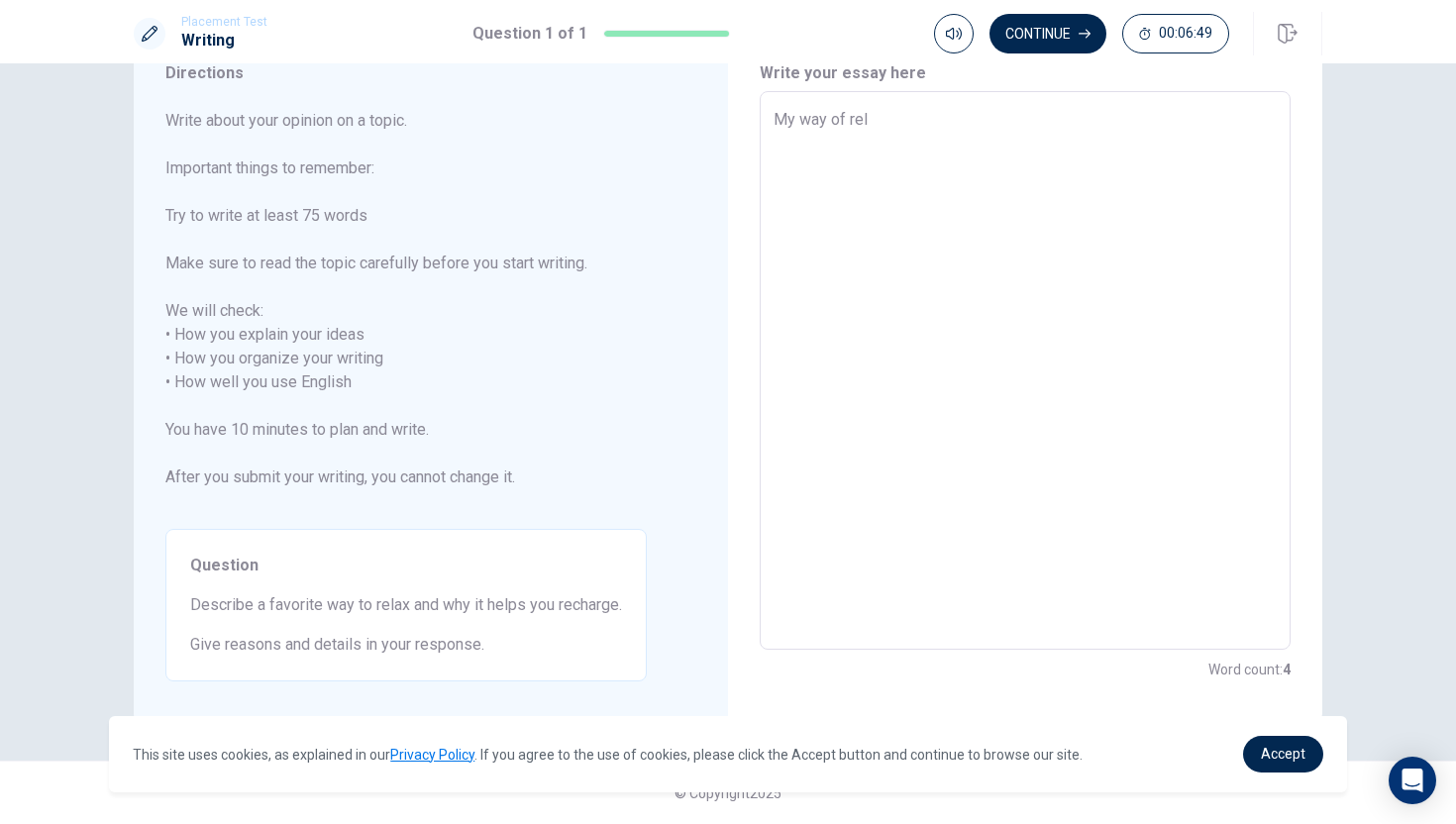 type on "x" 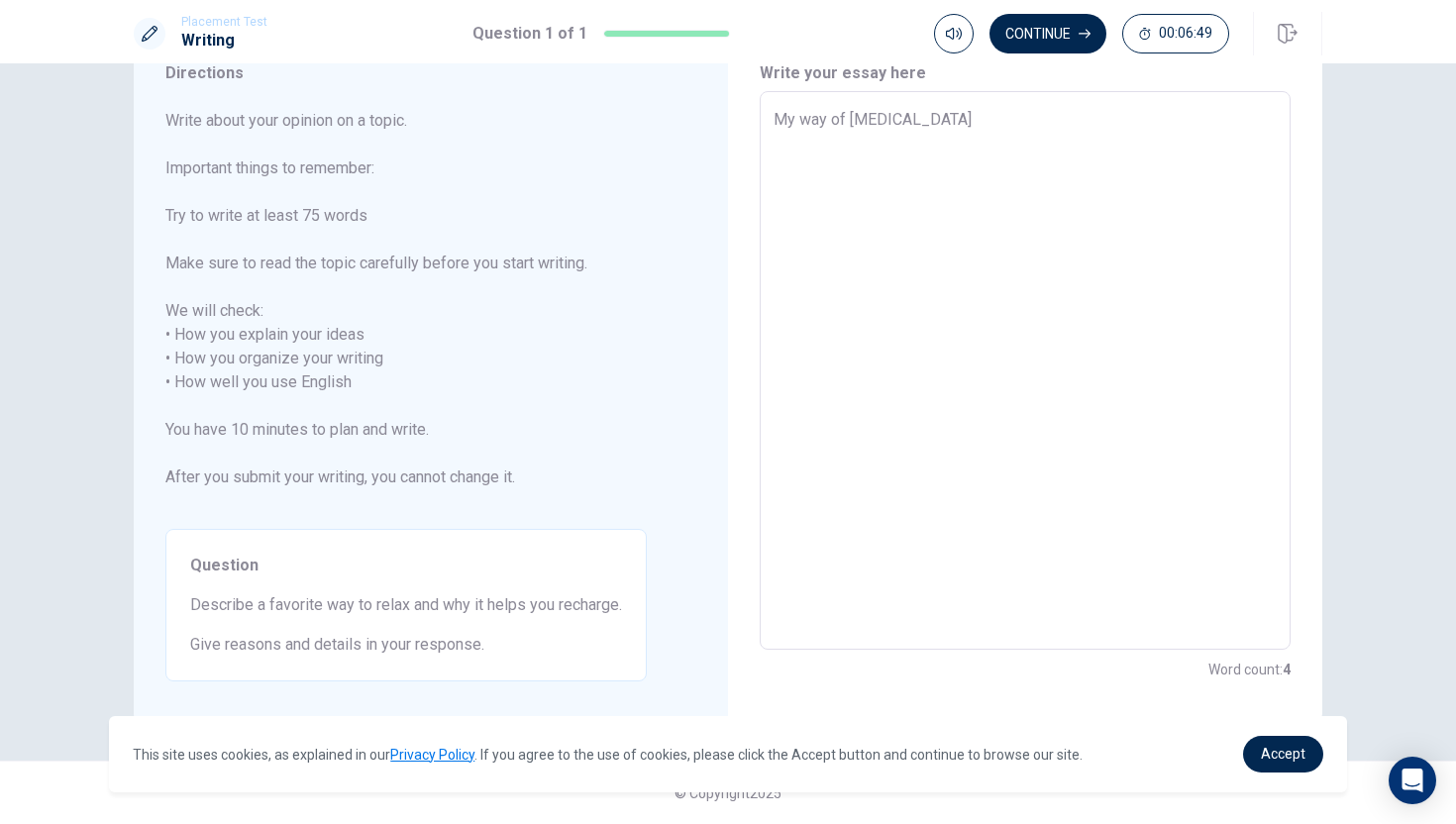 type on "x" 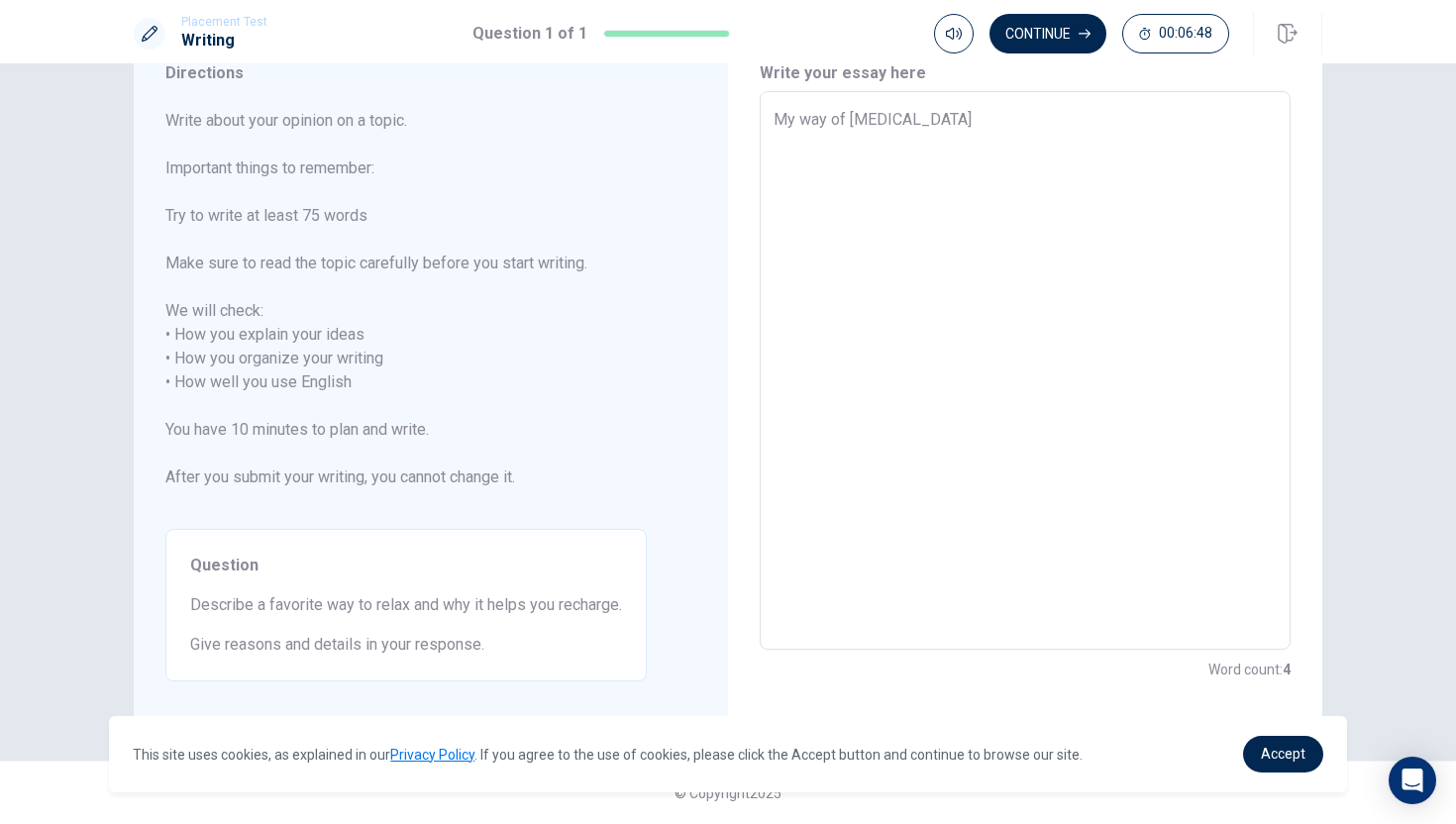 type on "My way of relax" 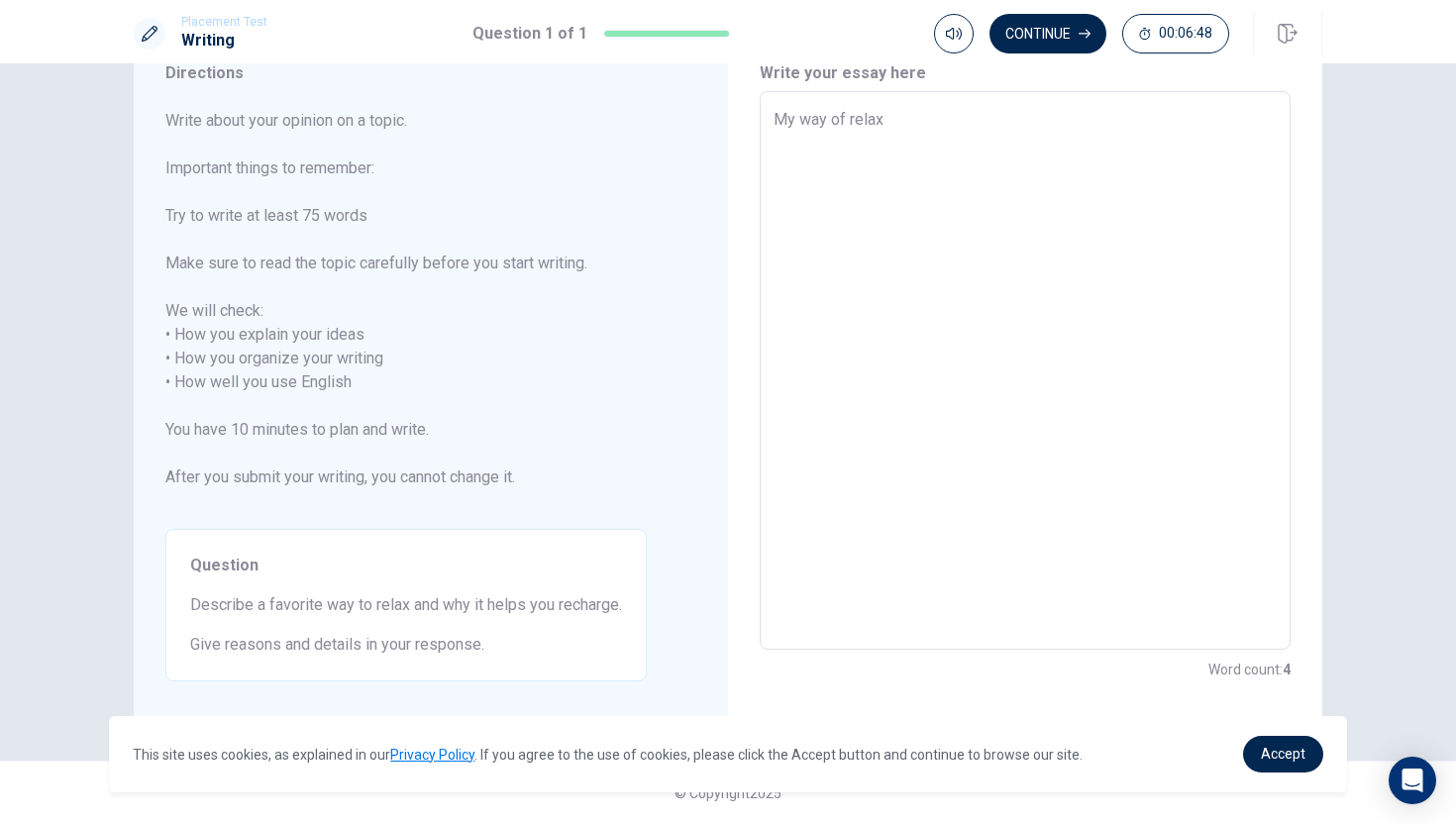 type on "x" 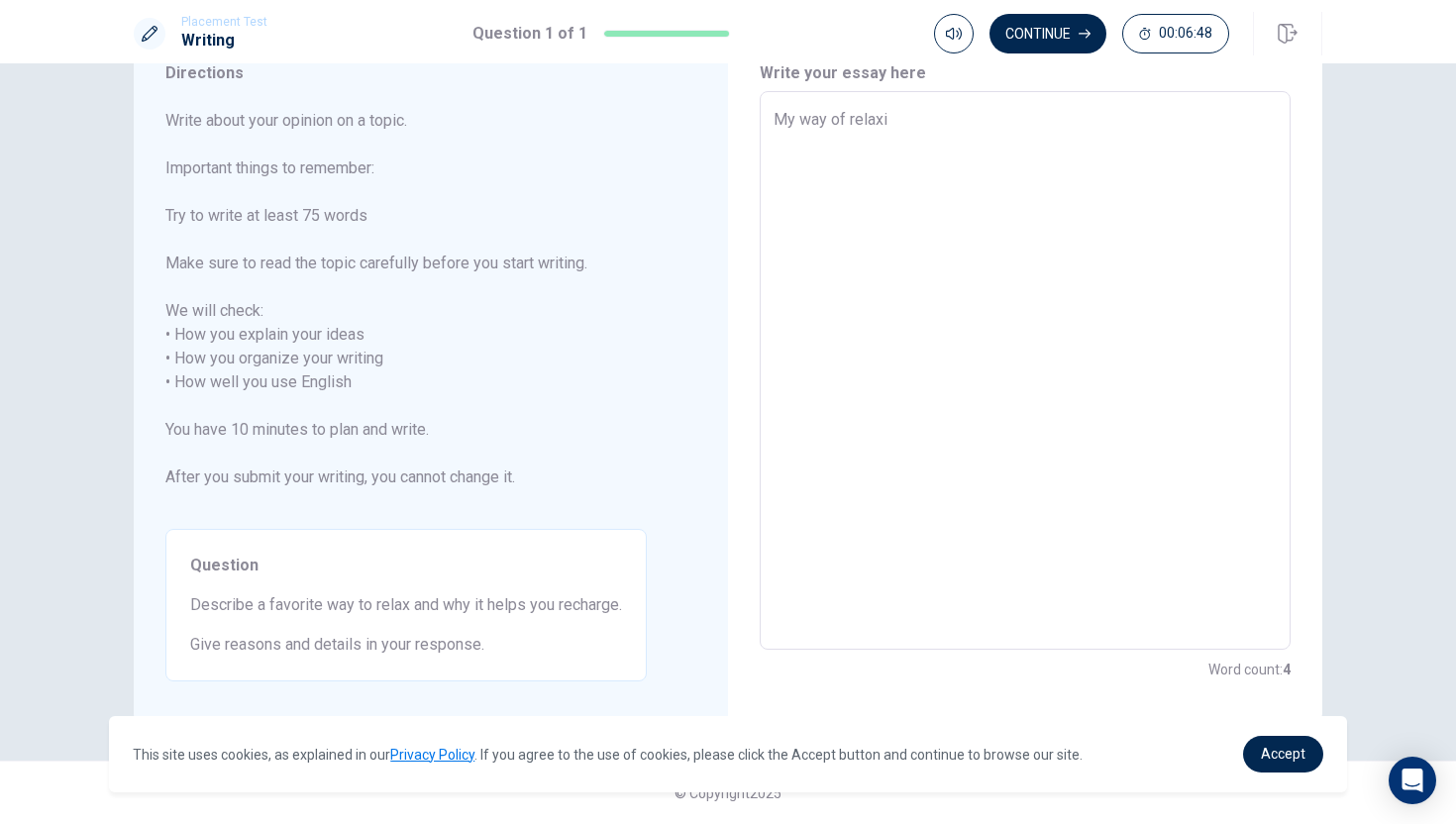 type on "x" 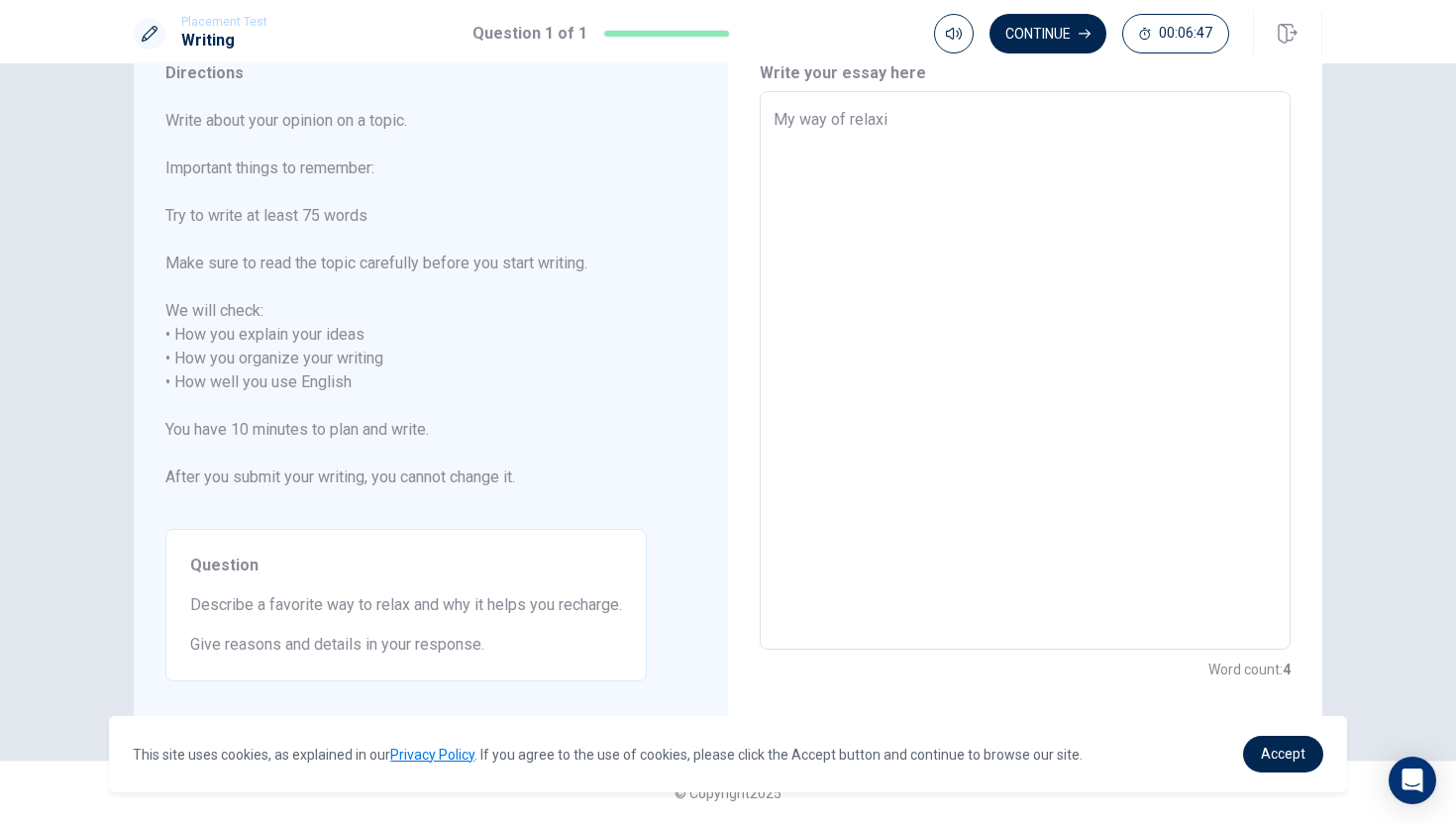 type on "My way of [MEDICAL_DATA]" 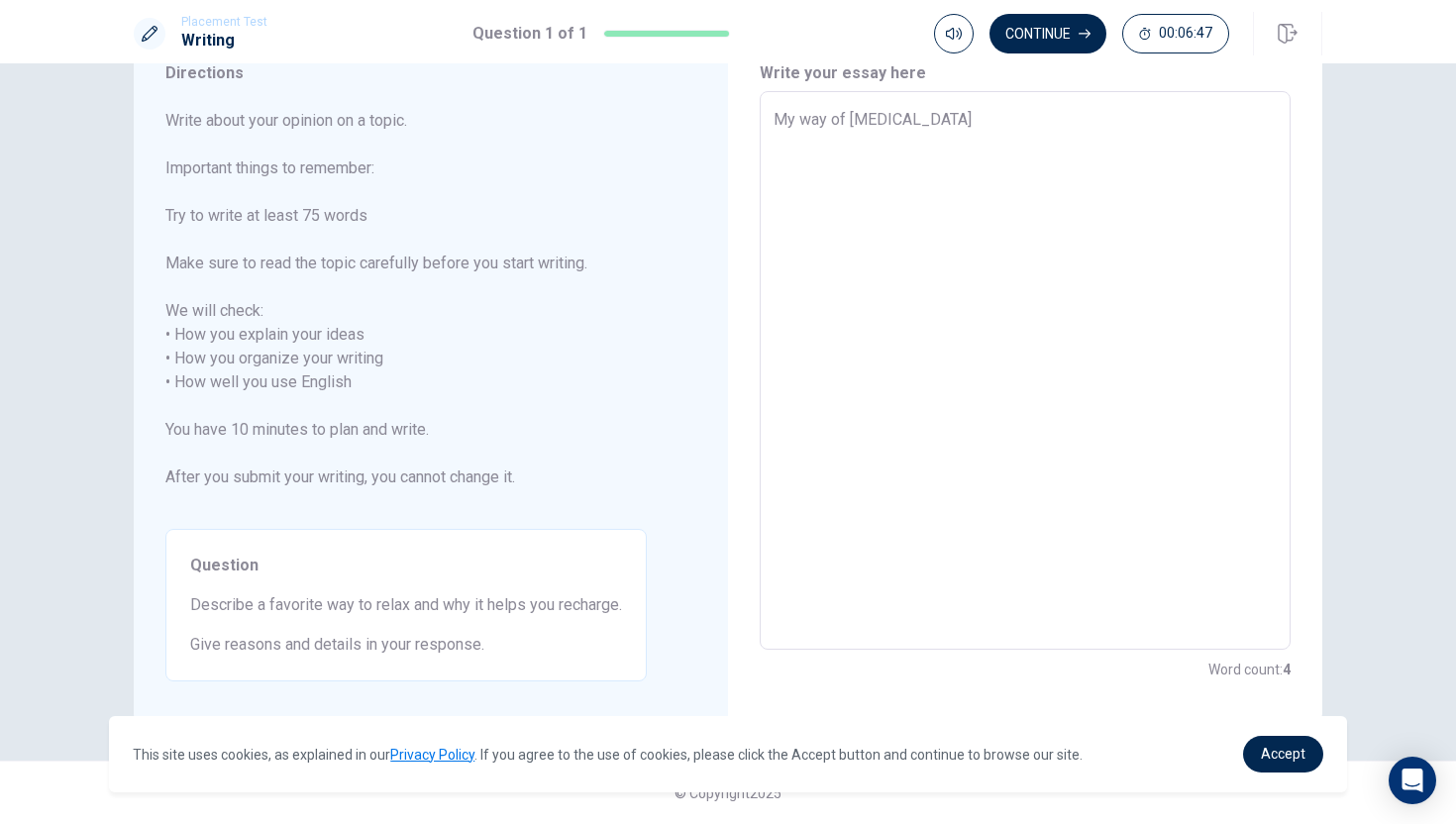 type on "x" 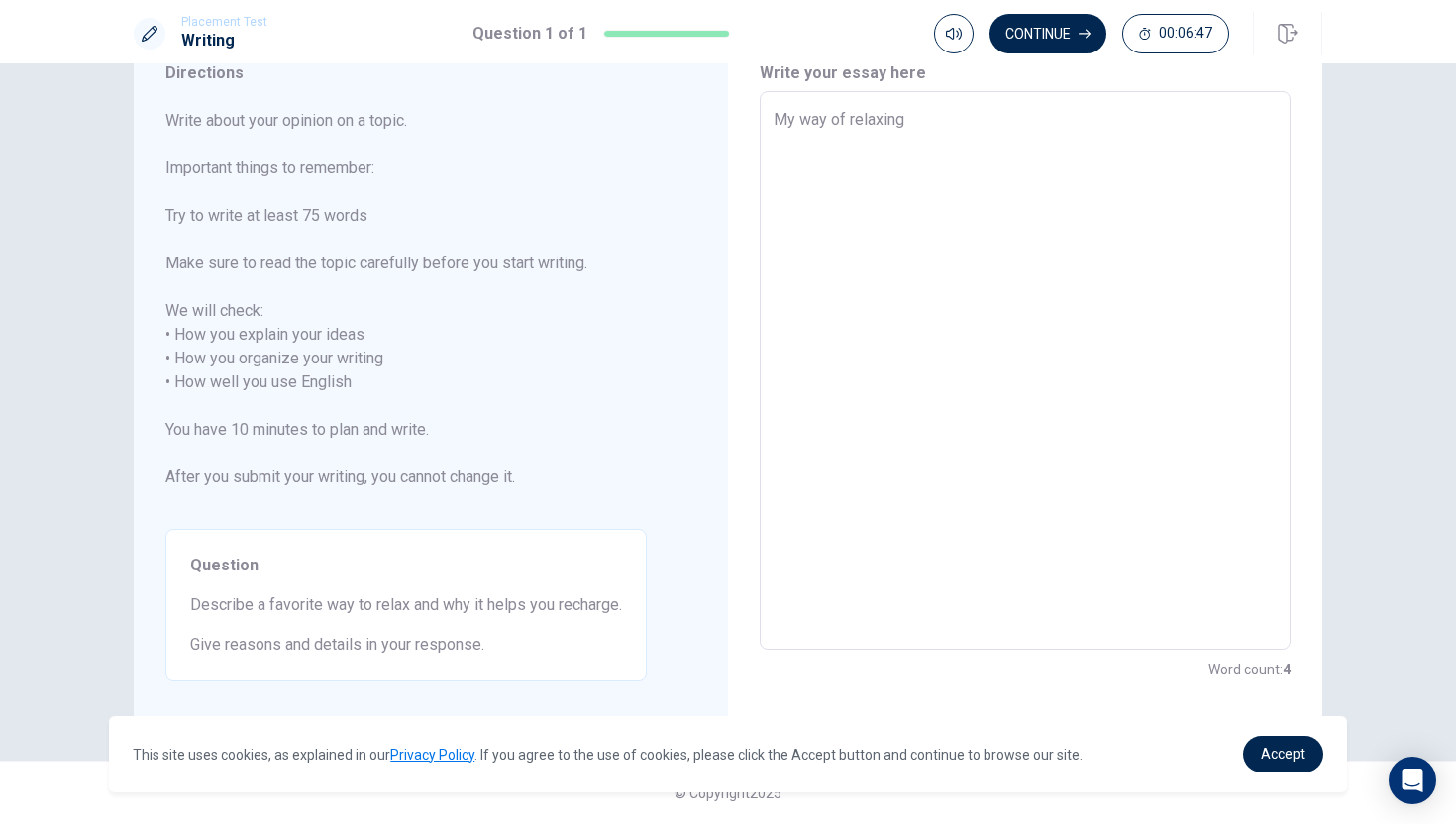 type on "x" 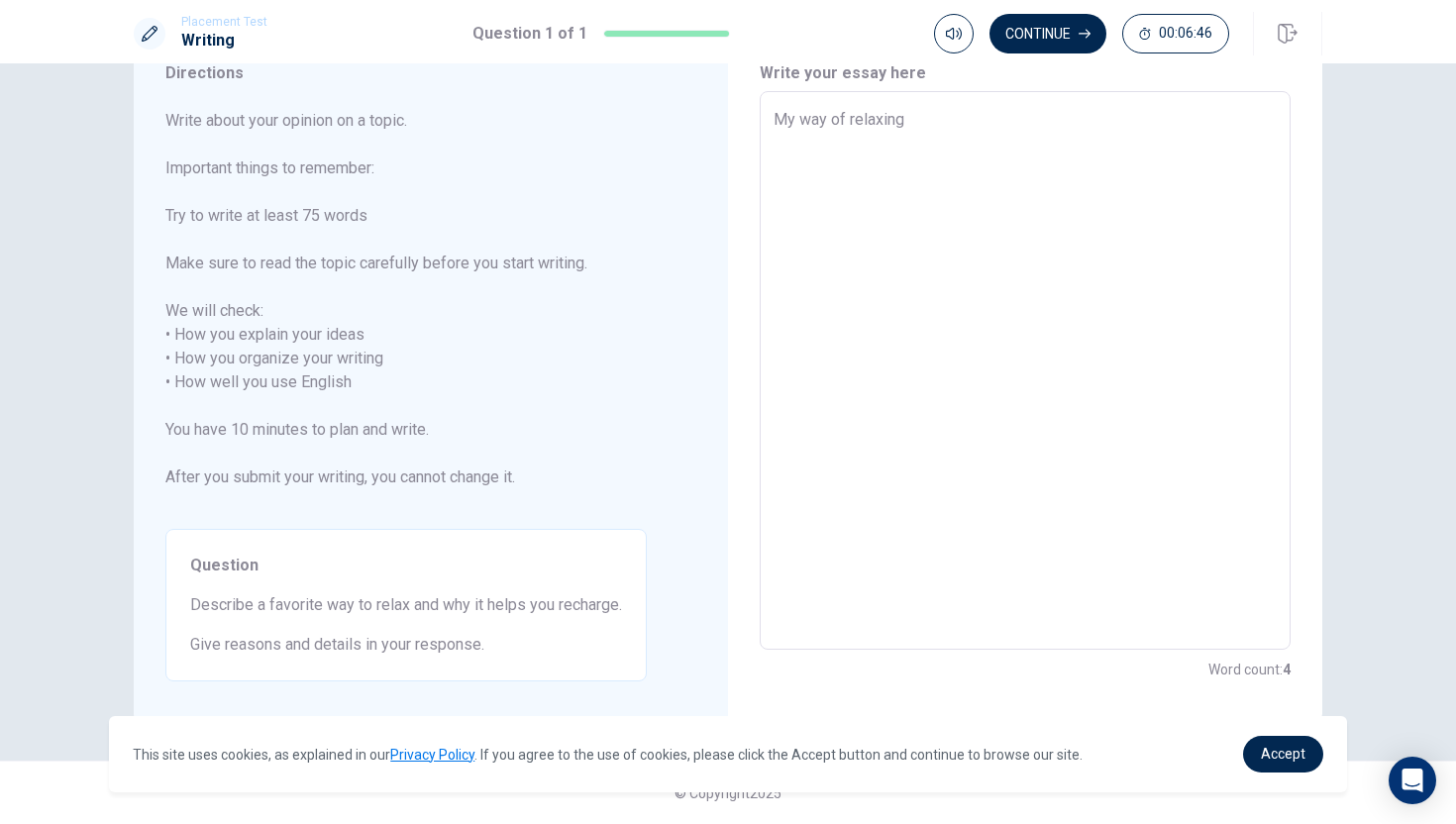 type on "My way of relaxing" 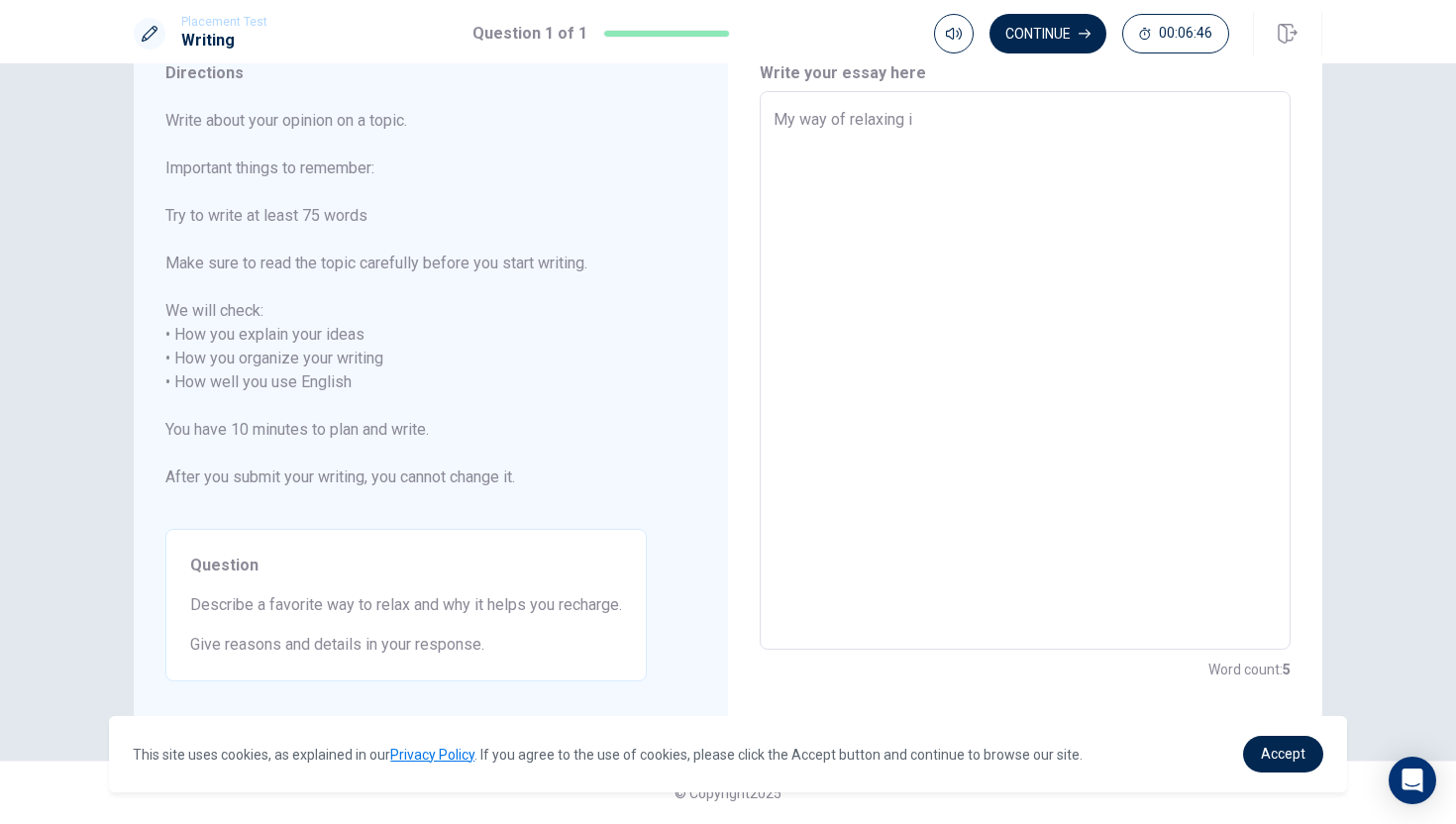type on "x" 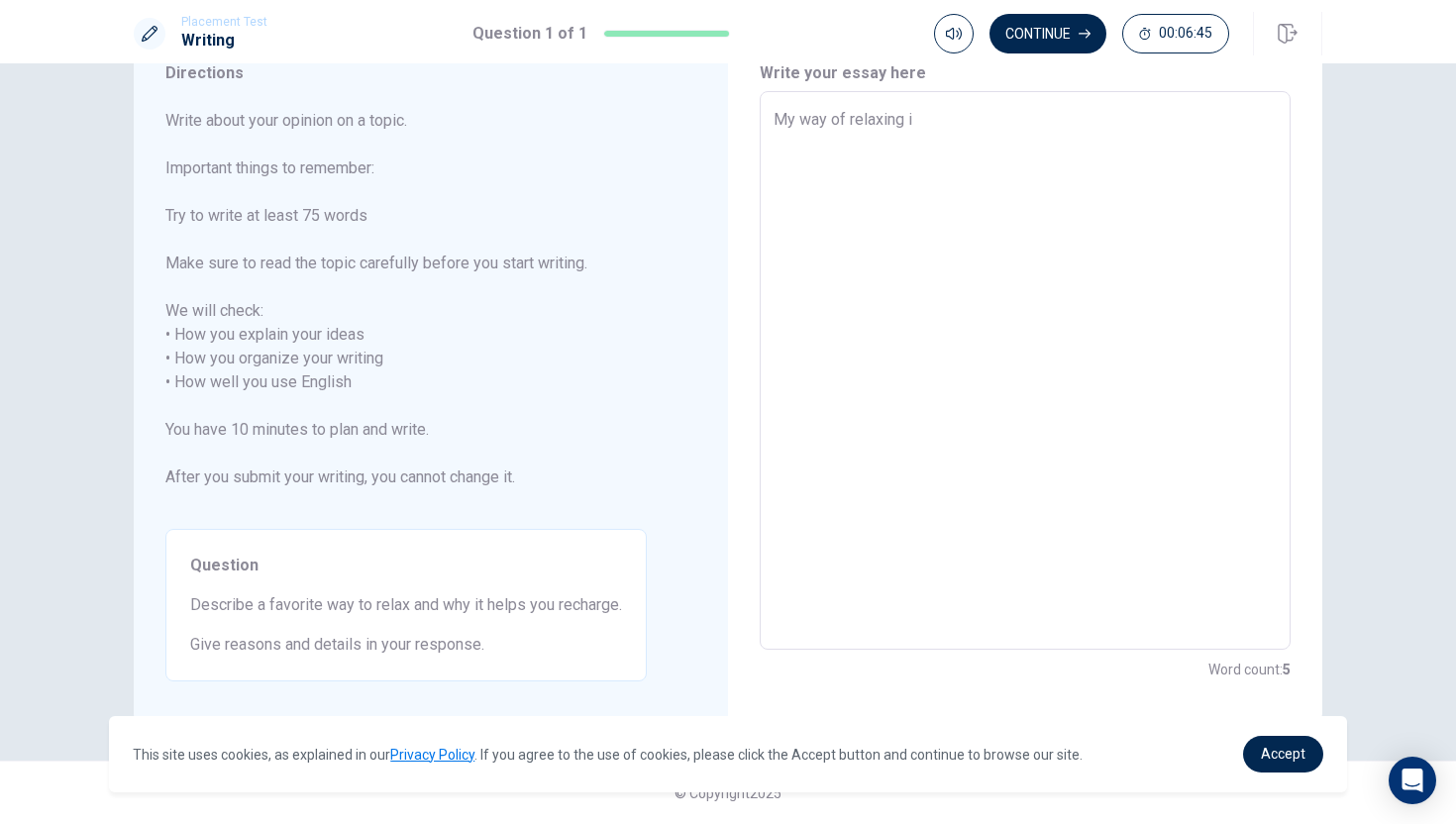 type on "My way of relaxing is" 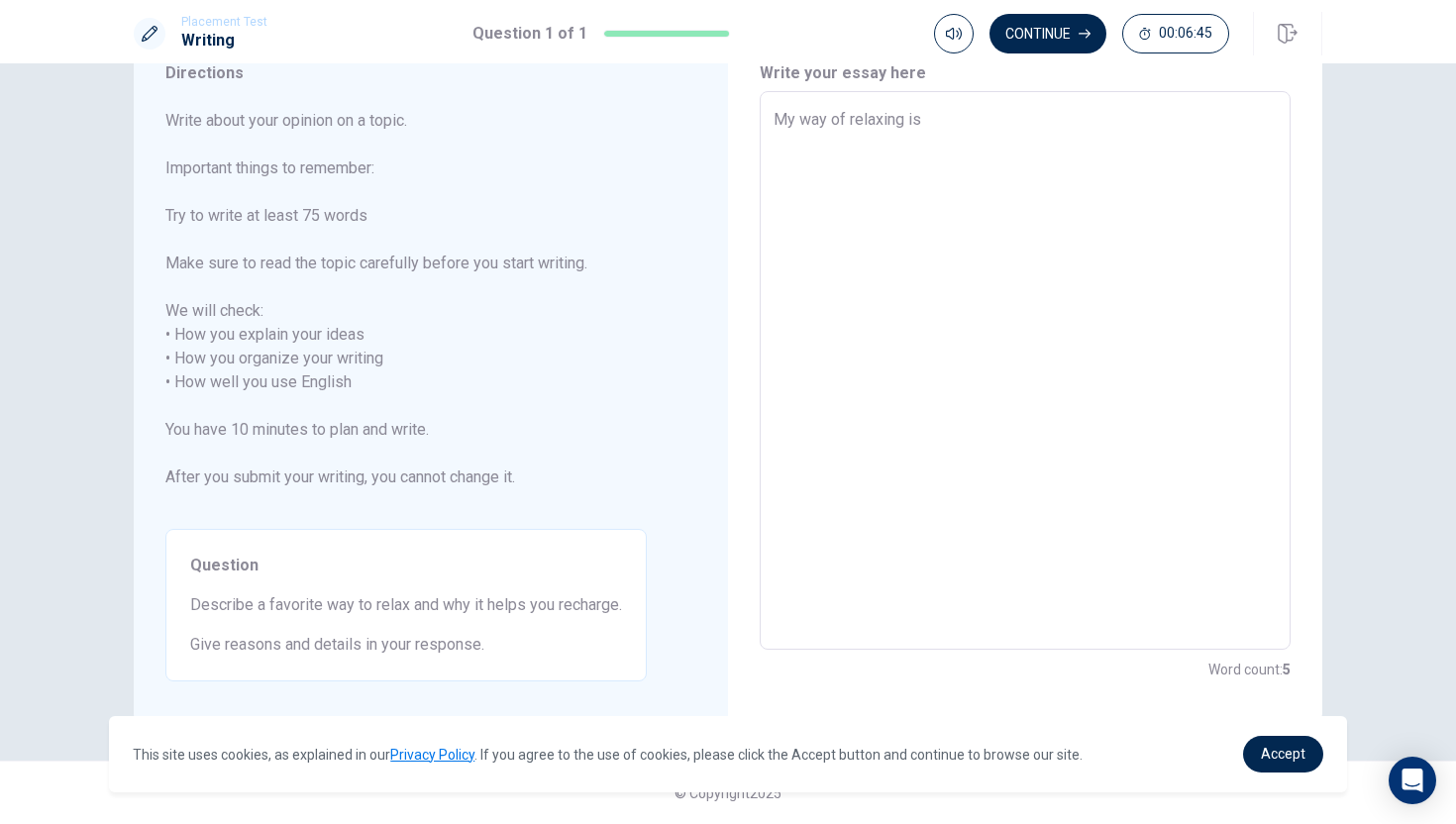type on "x" 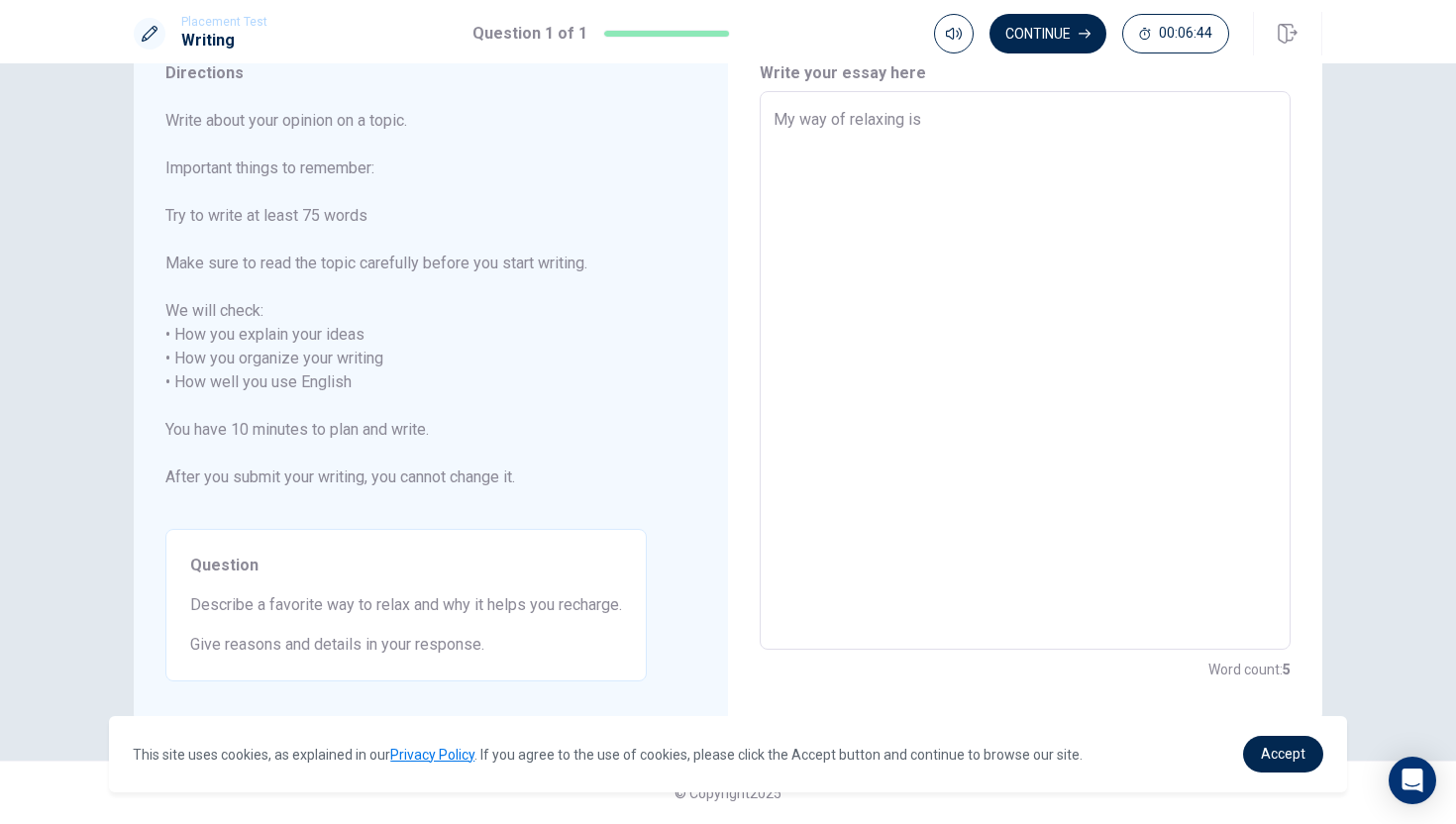 type on "My way of relaxing is w" 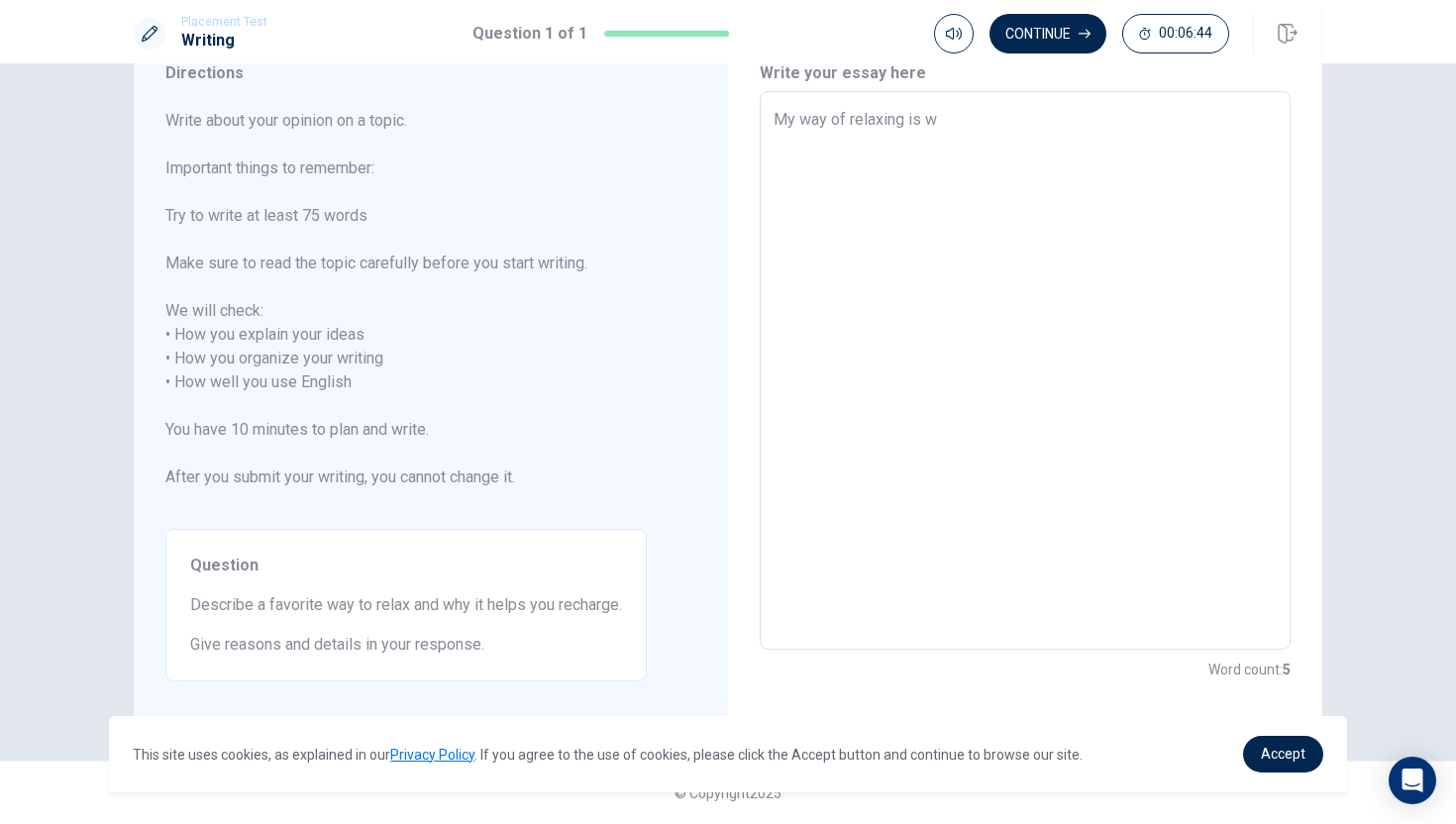 type on "x" 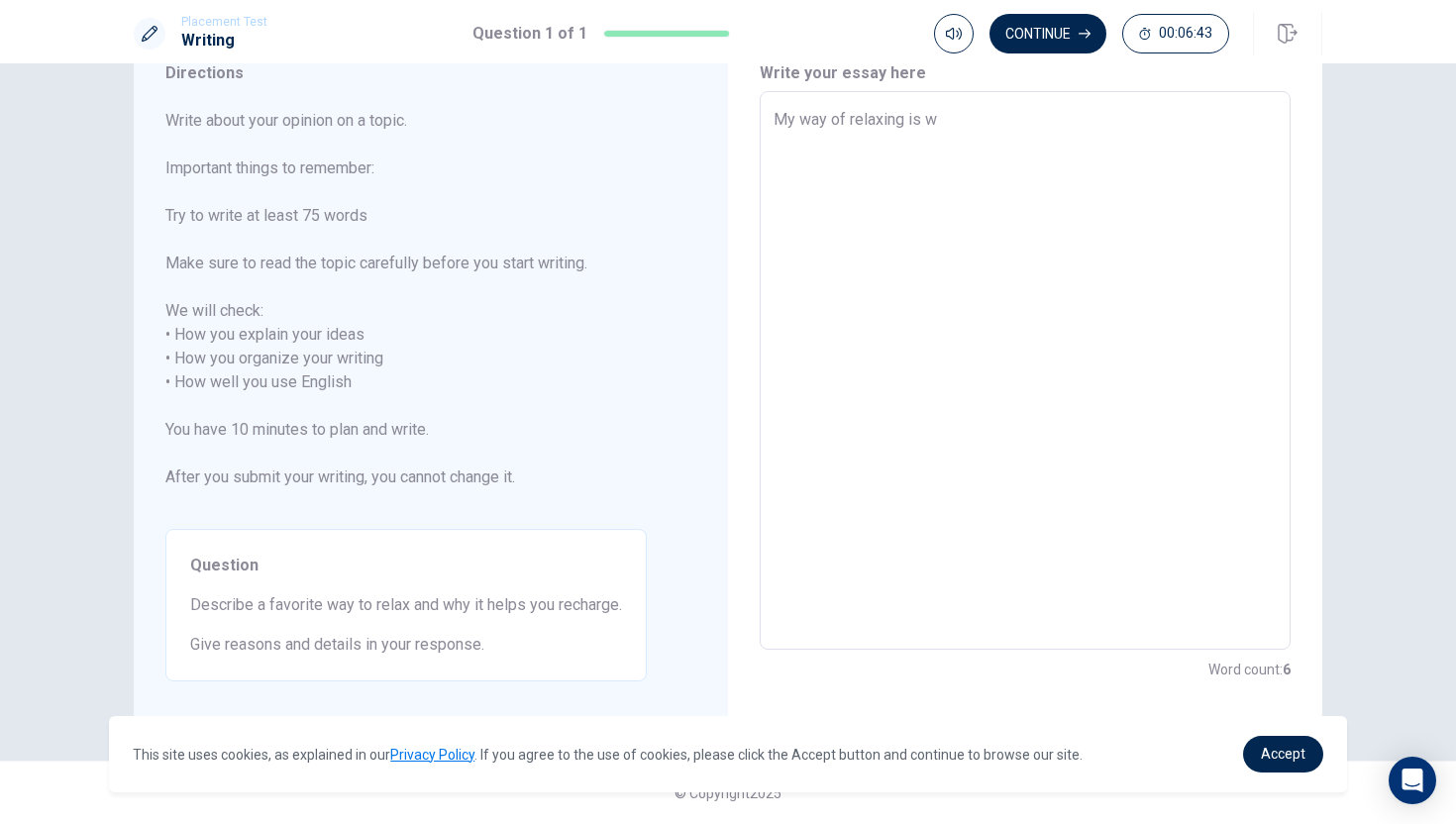 type on "My way of relaxing is wa" 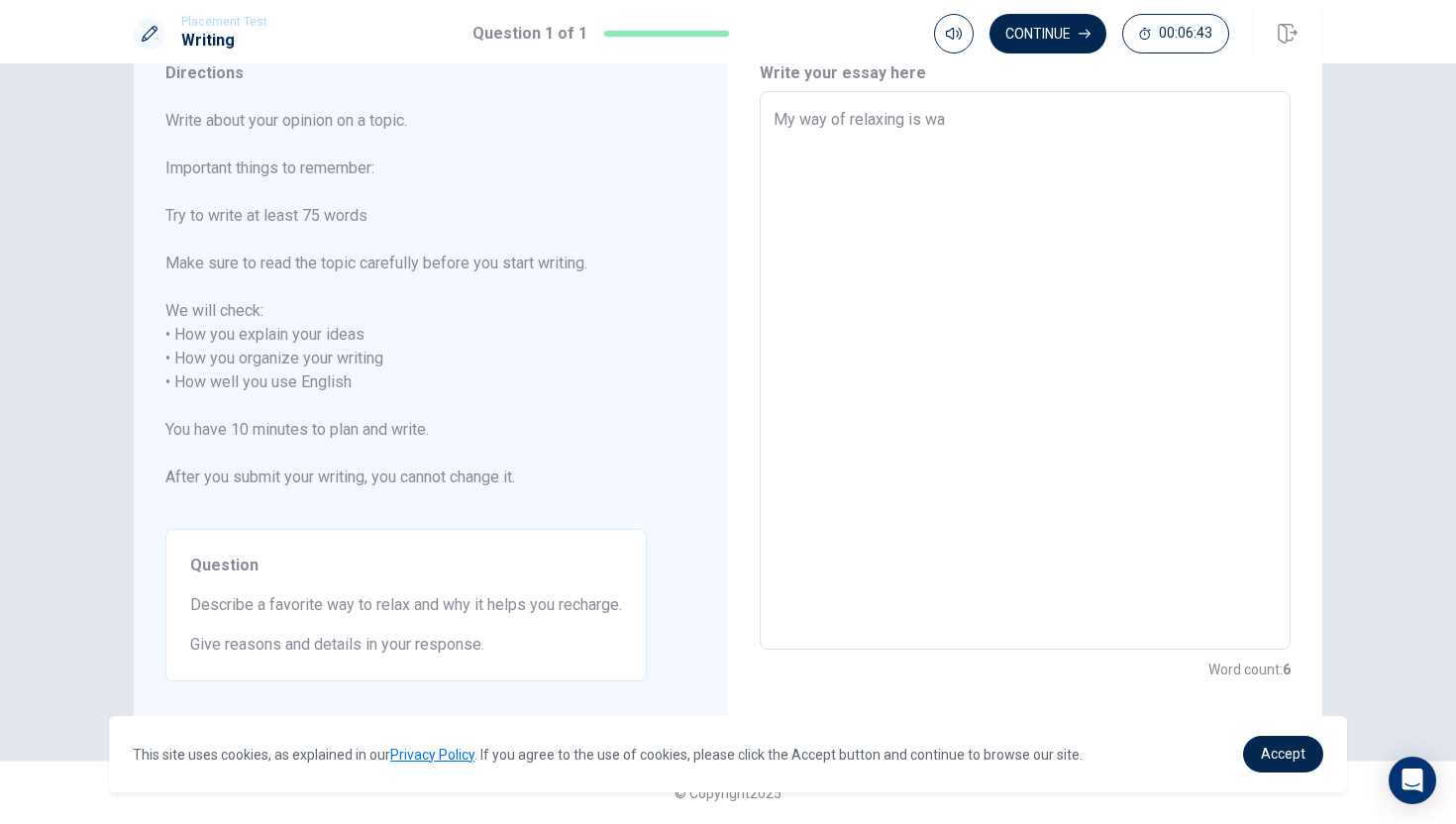type on "x" 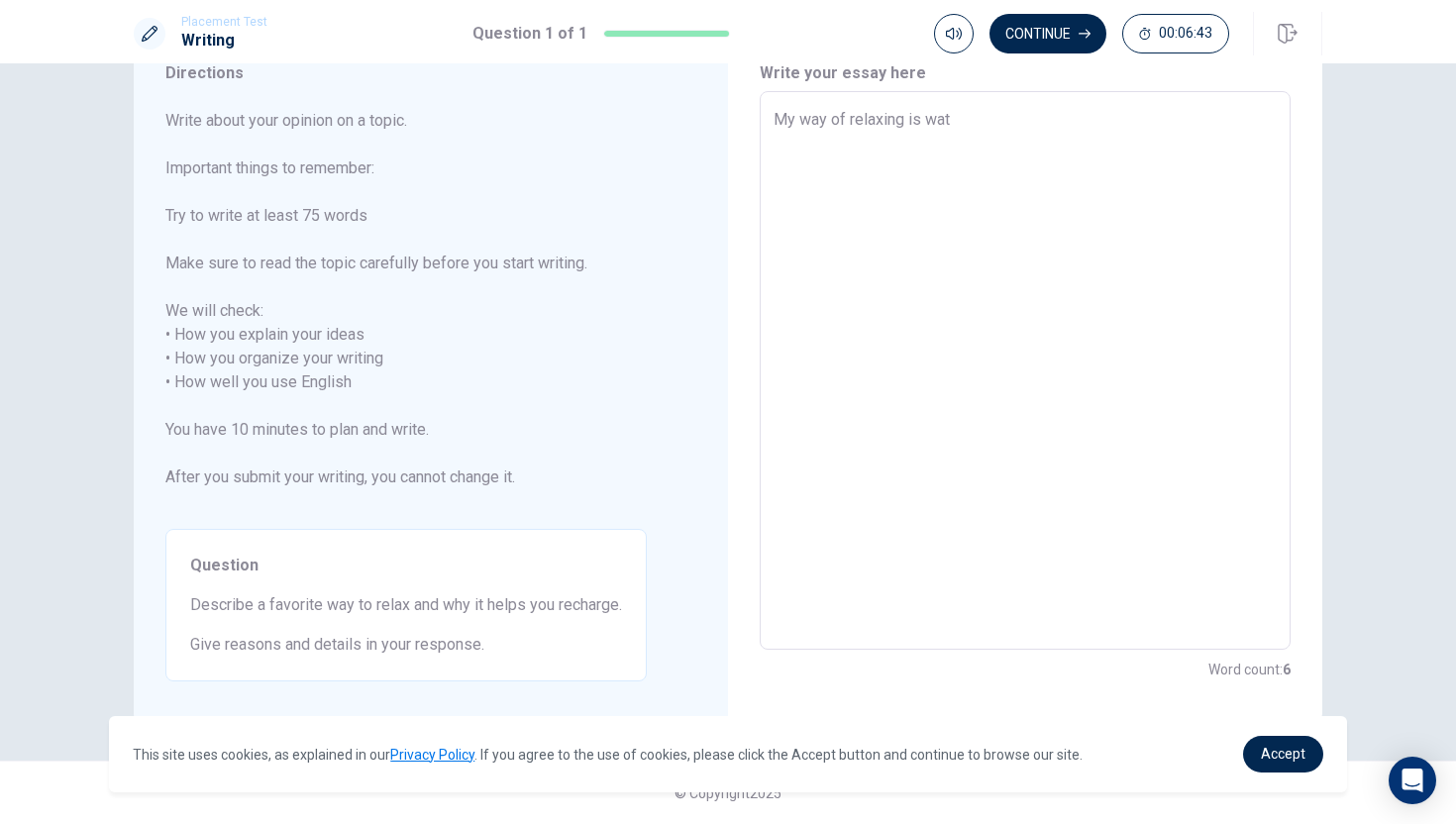 type on "x" 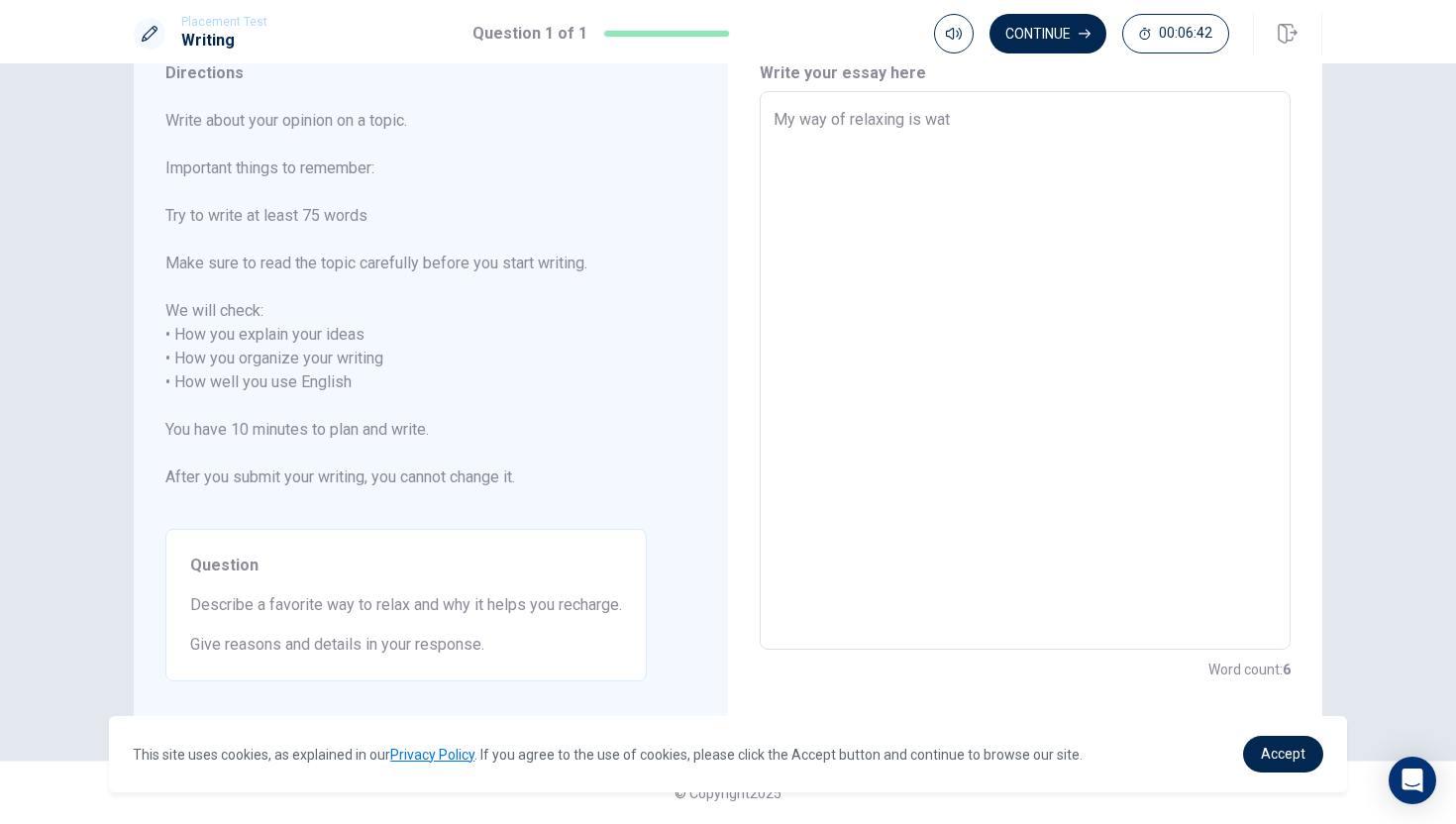 type on "My way of relaxing is watc" 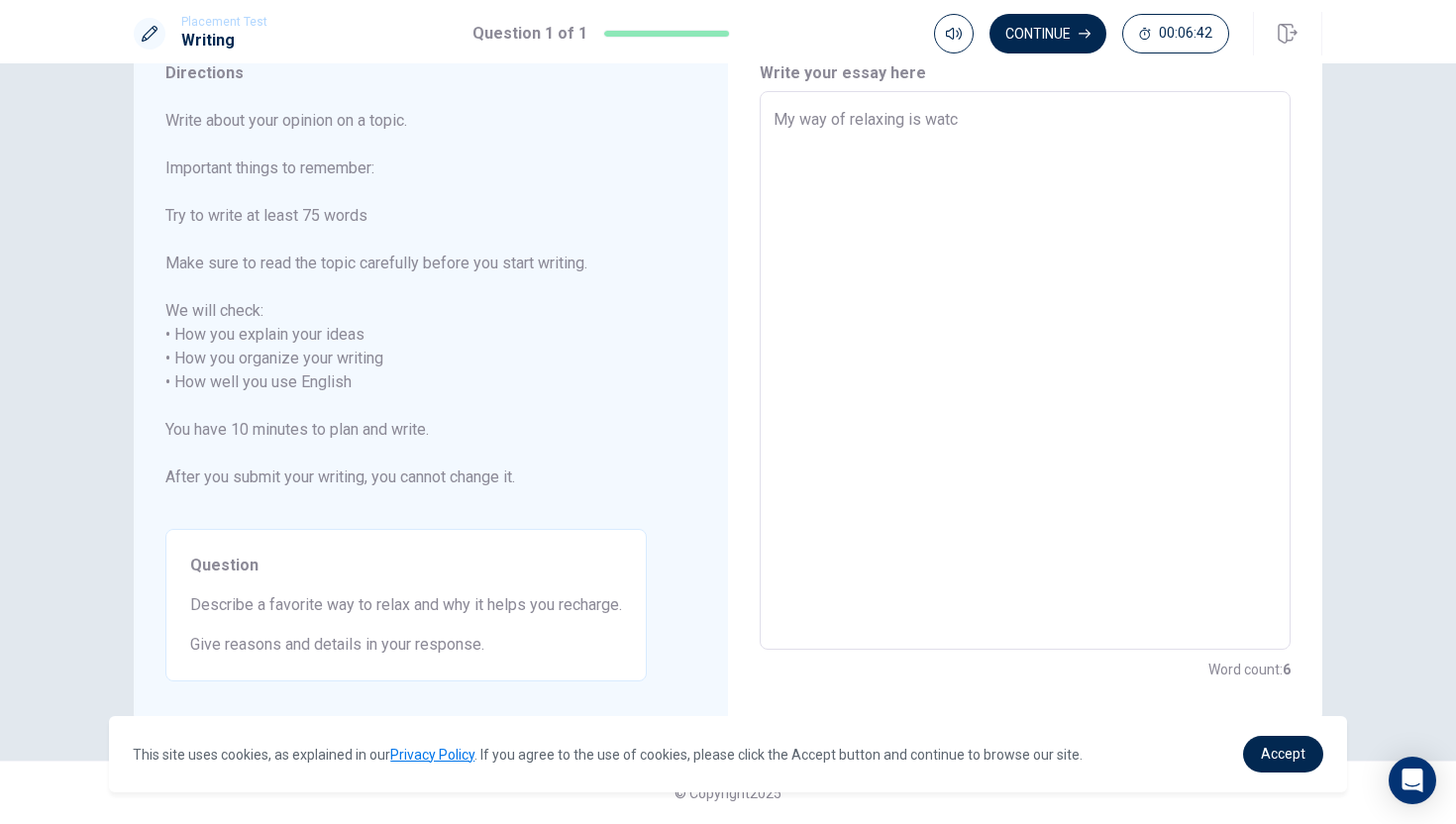 type on "x" 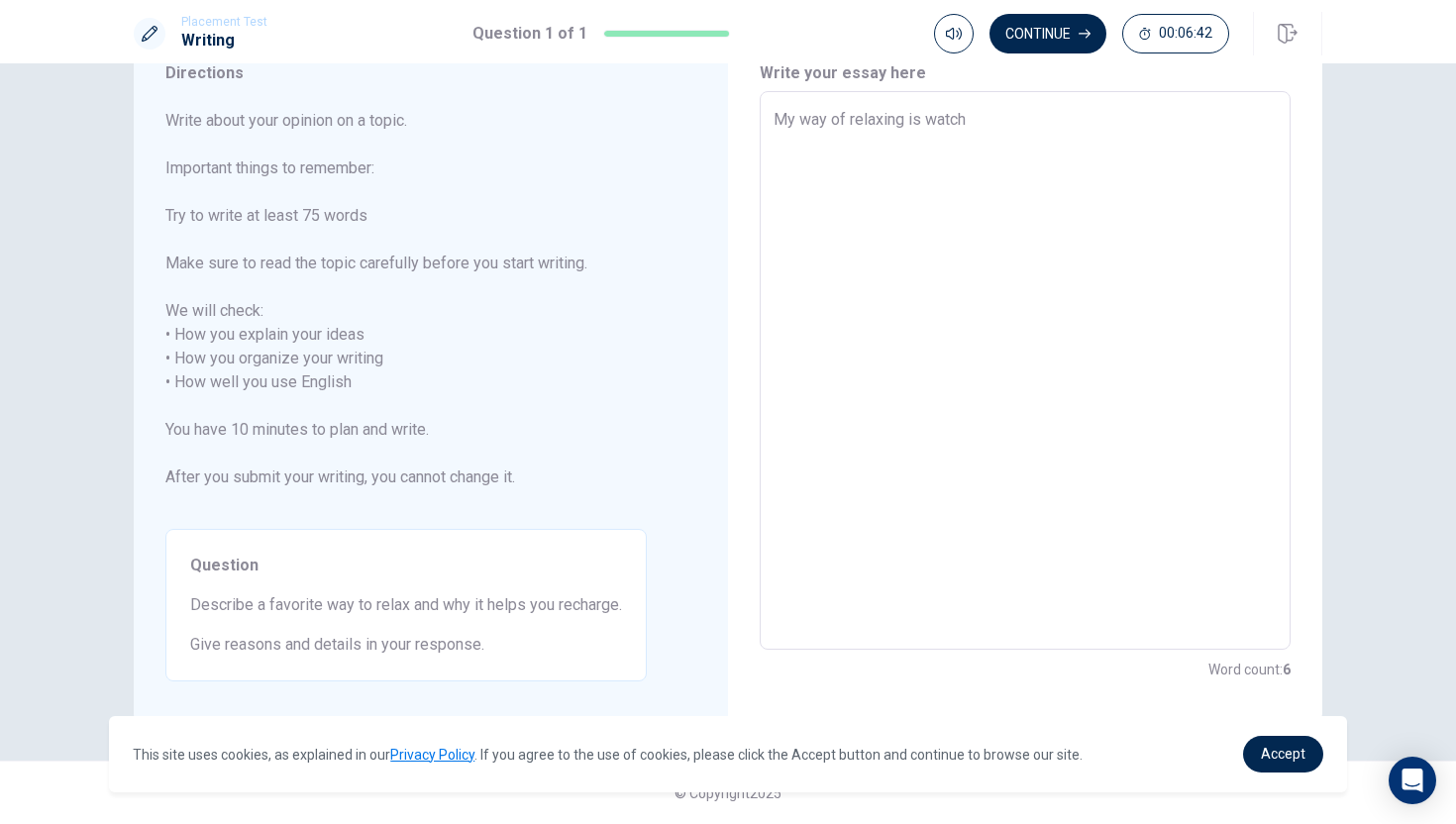 type on "x" 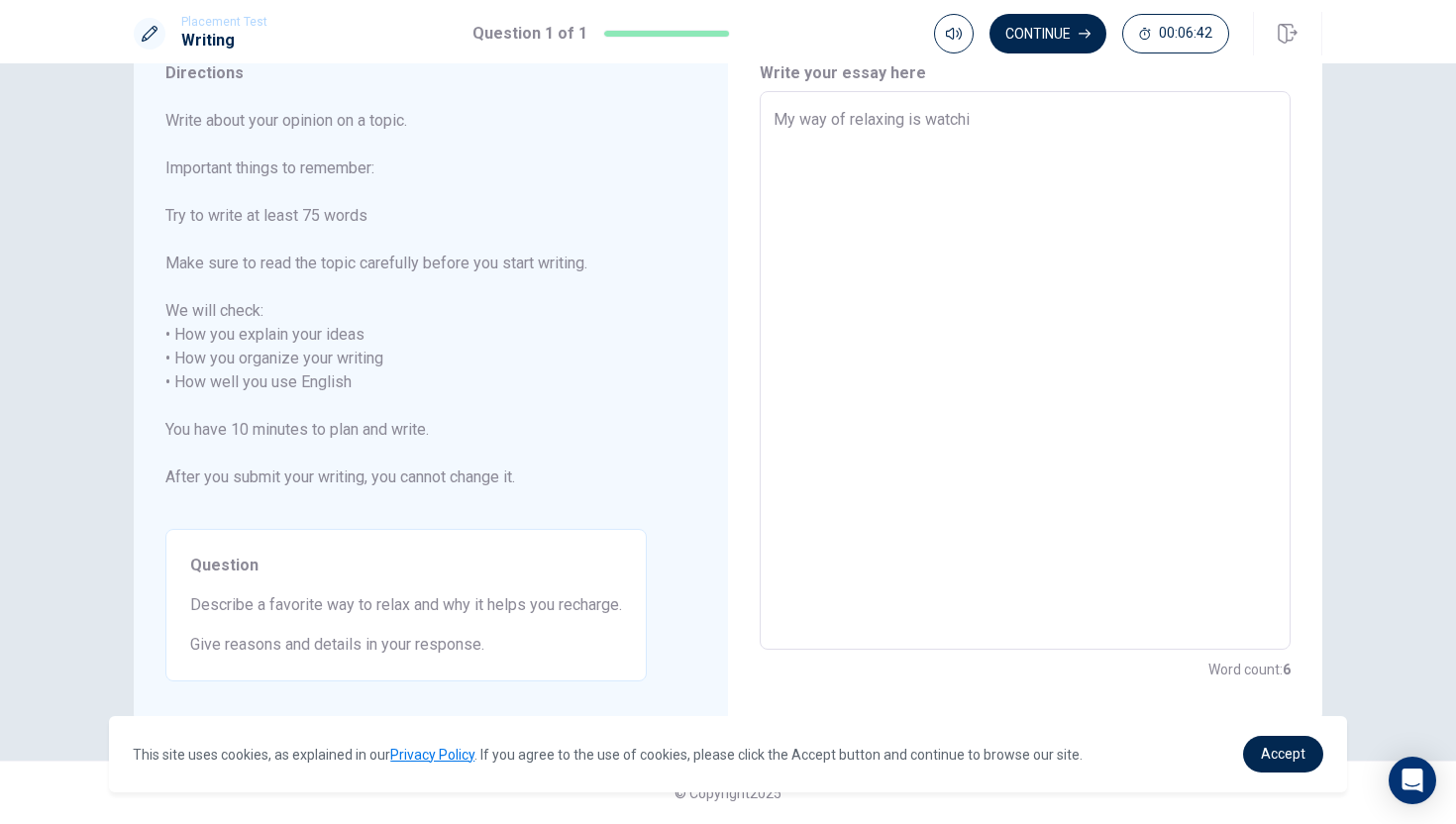 type on "x" 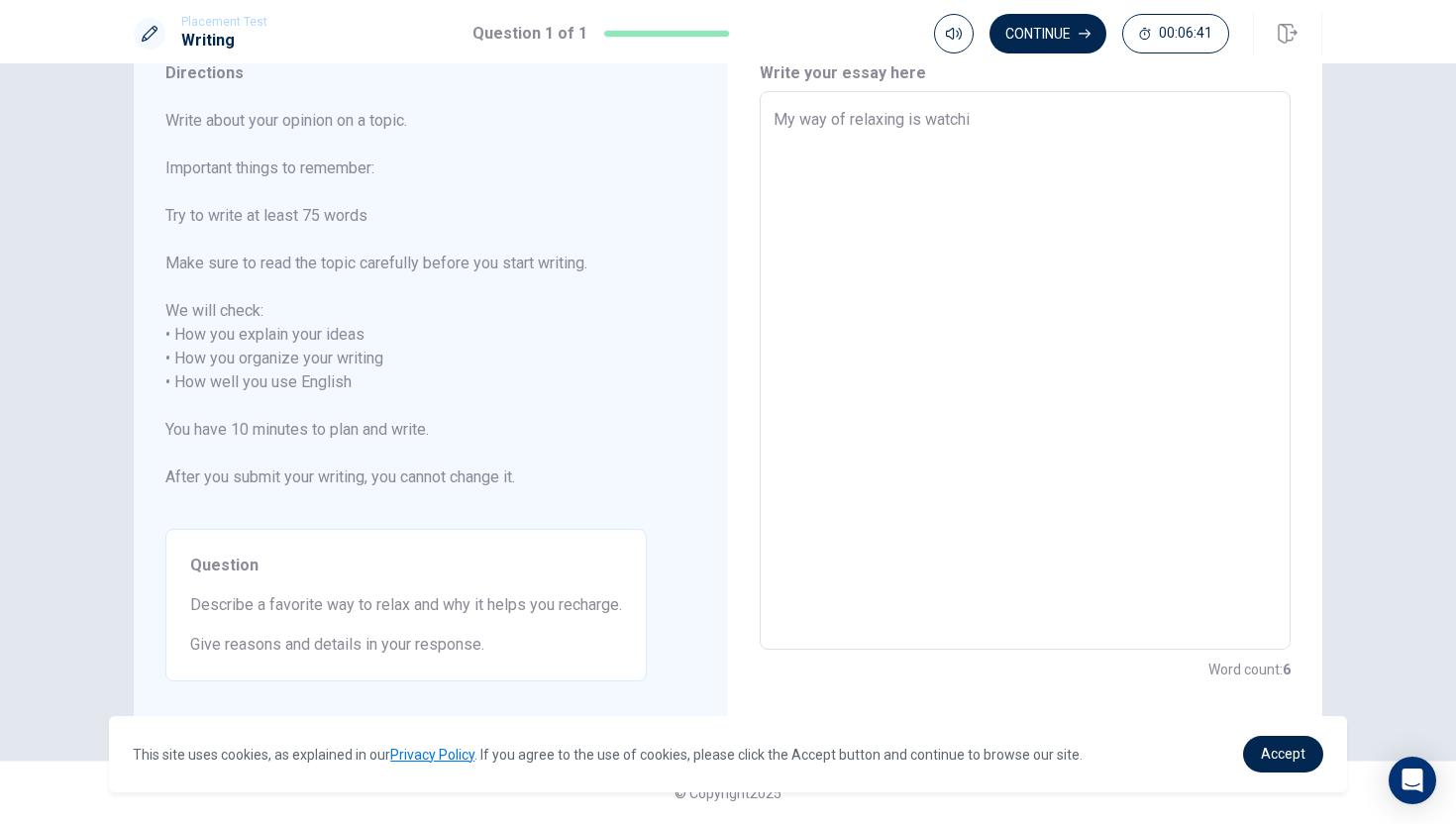 type on "My way of relaxing is watchin" 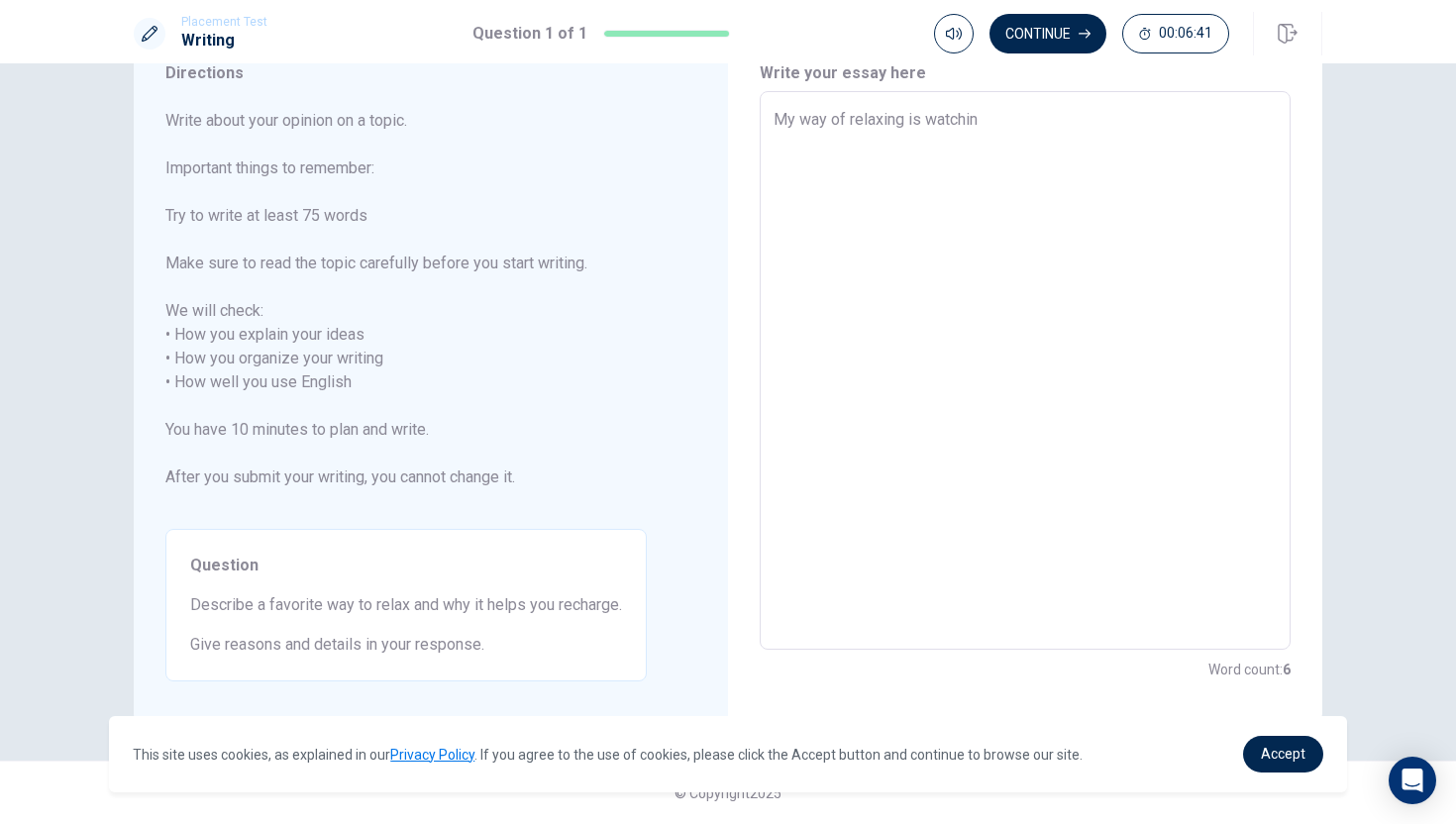 type on "x" 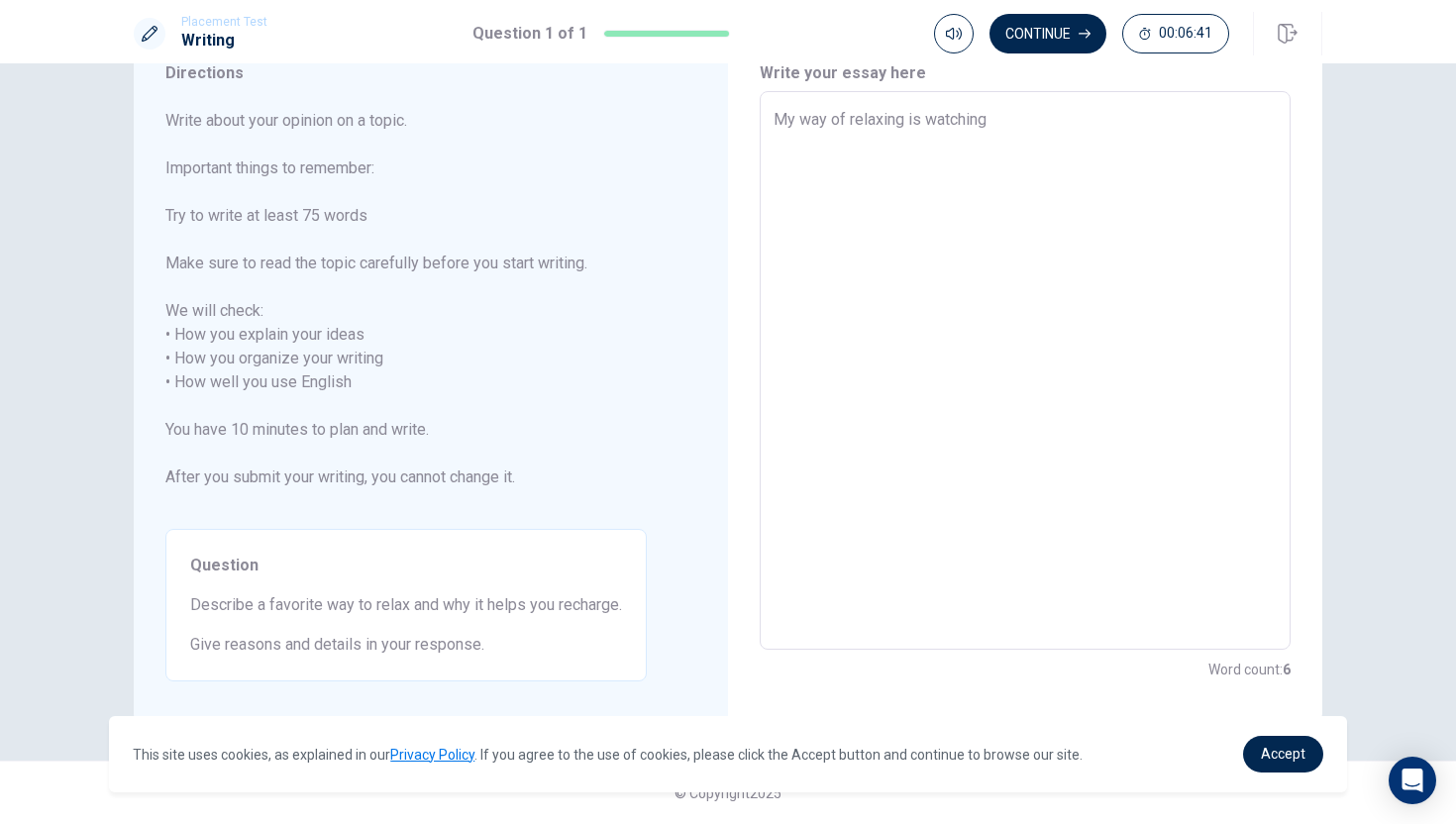 type on "x" 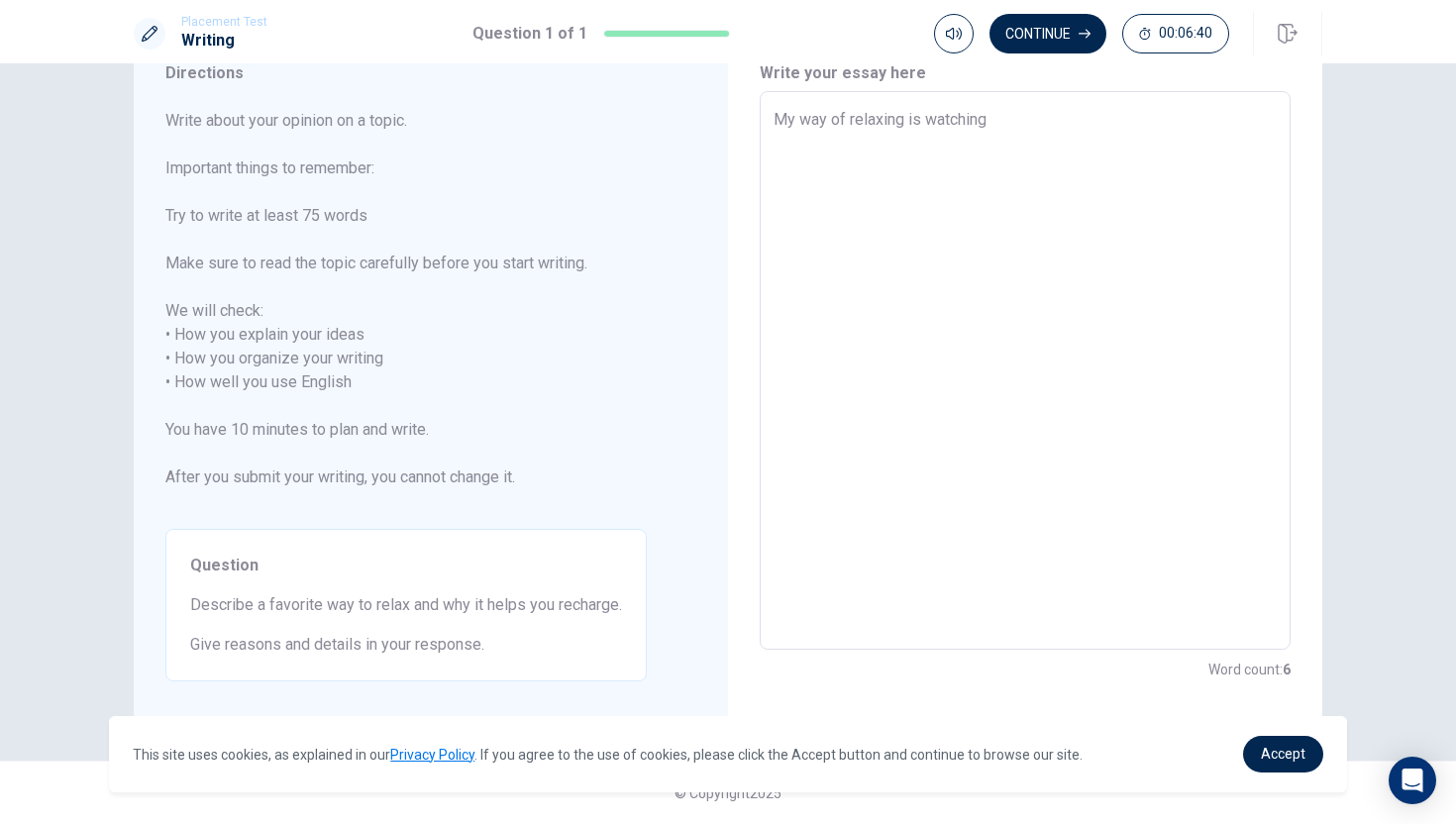 type on "My way of relaxing is watching" 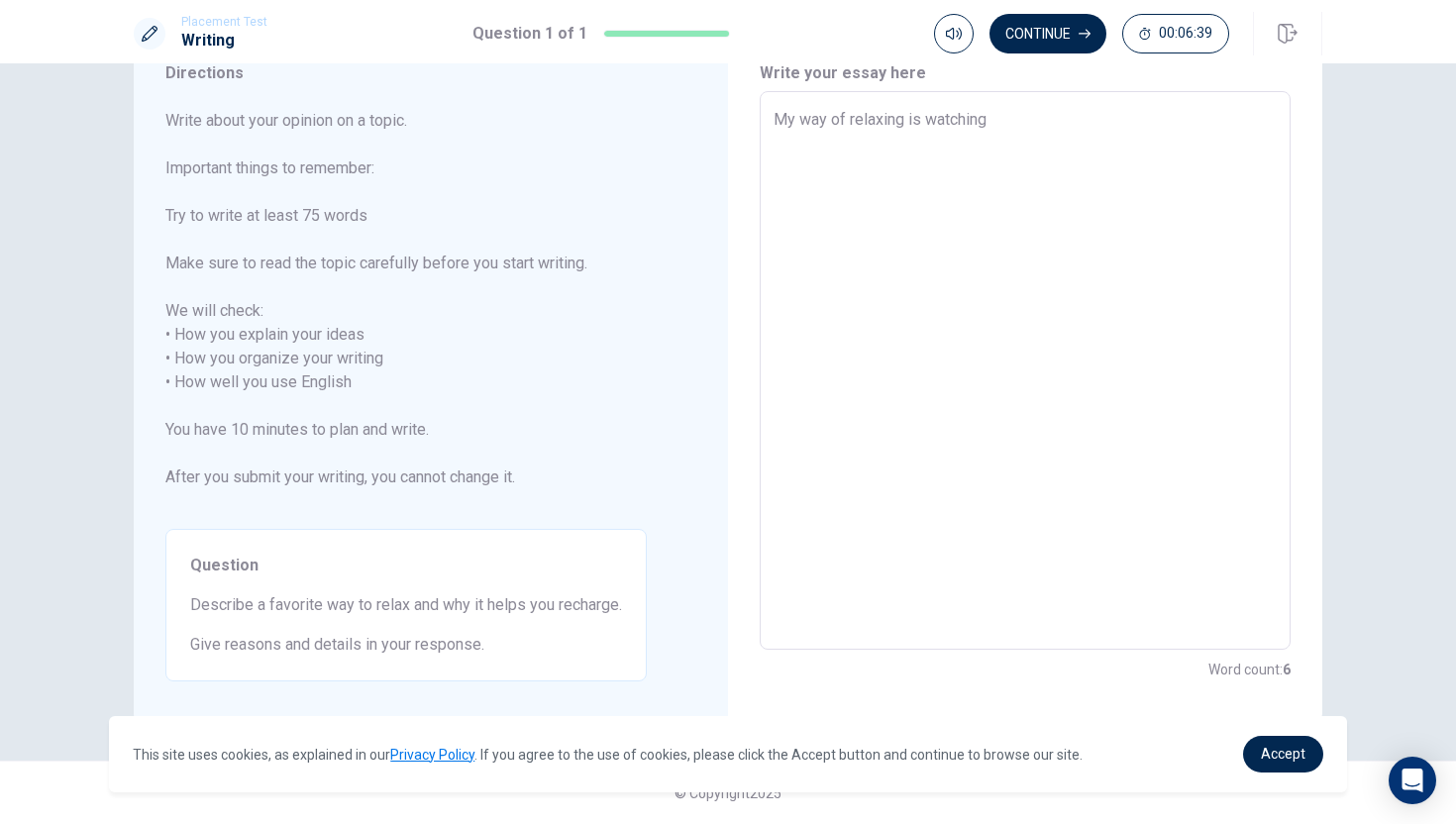type on "My way of relaxing is watching m" 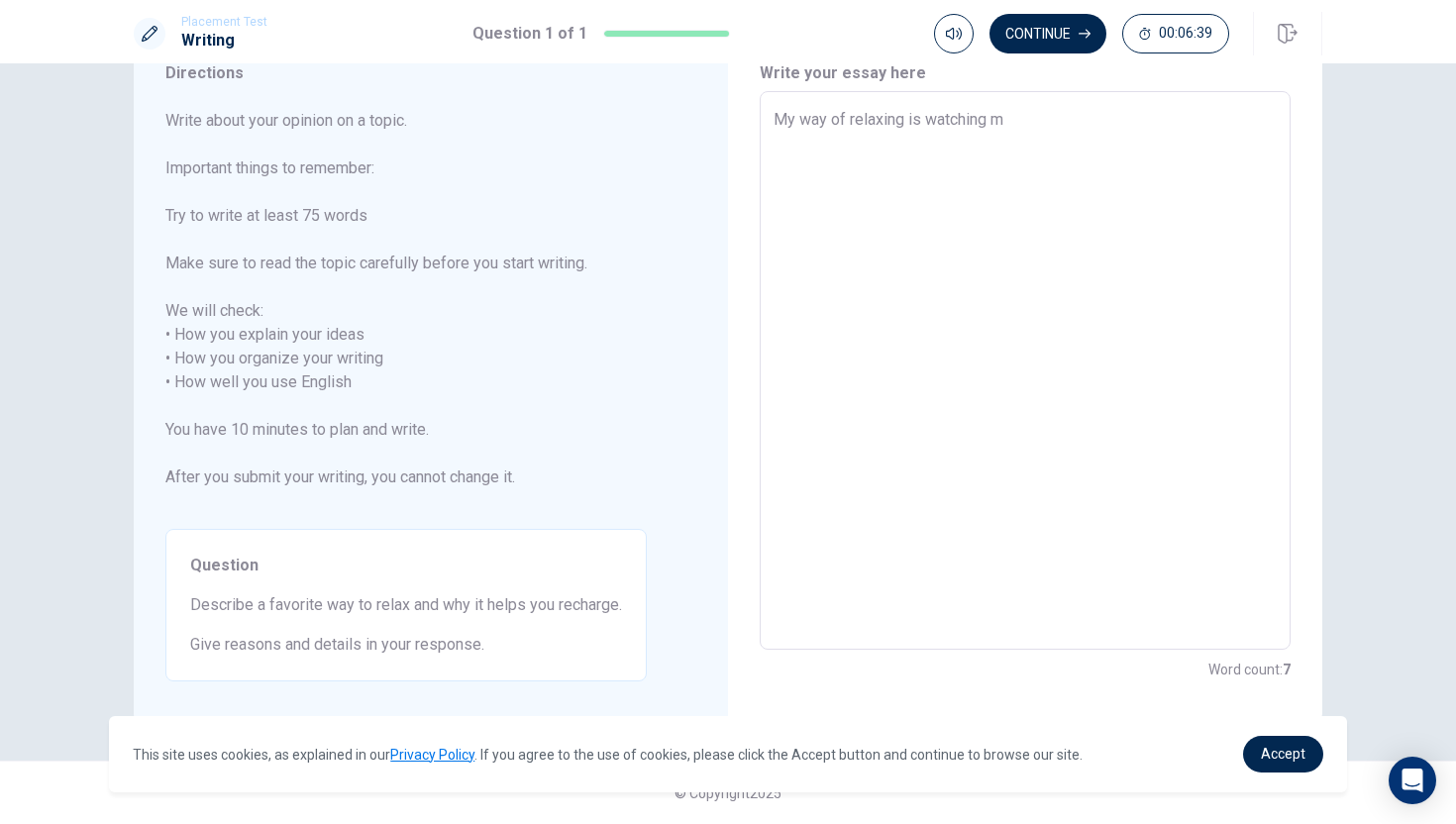type on "x" 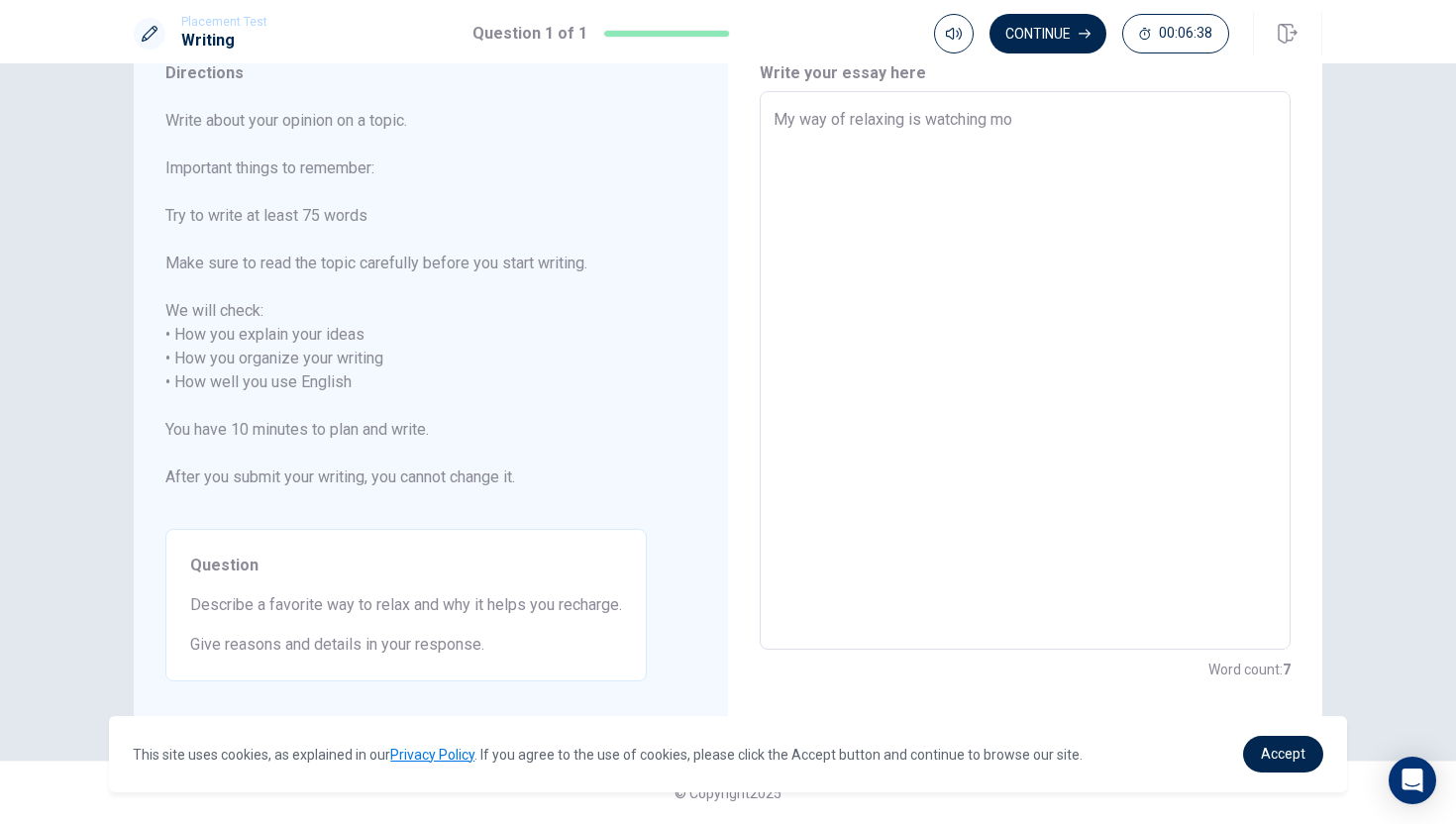 type on "x" 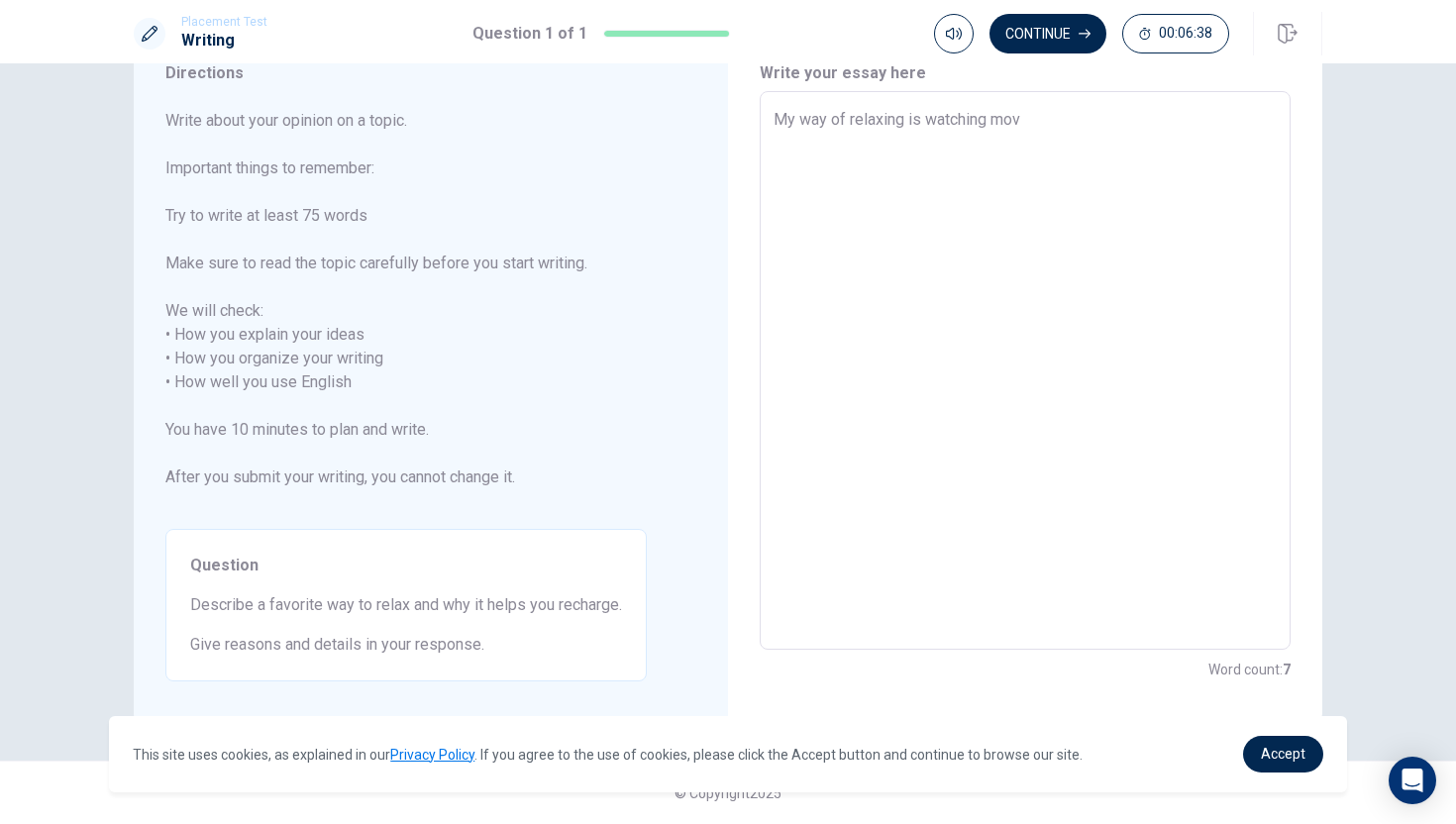 type on "x" 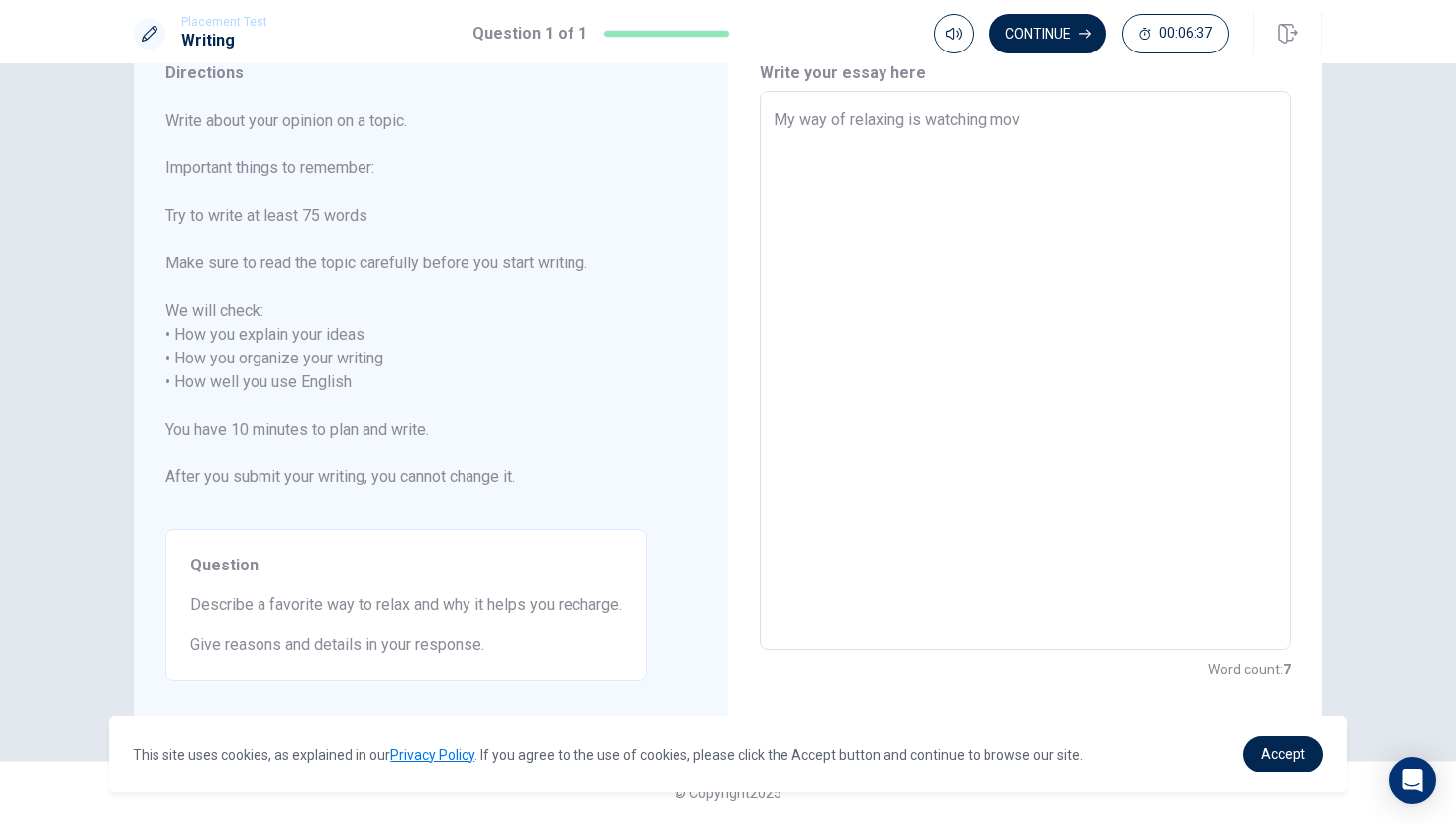 type on "My way of relaxing is watching movi" 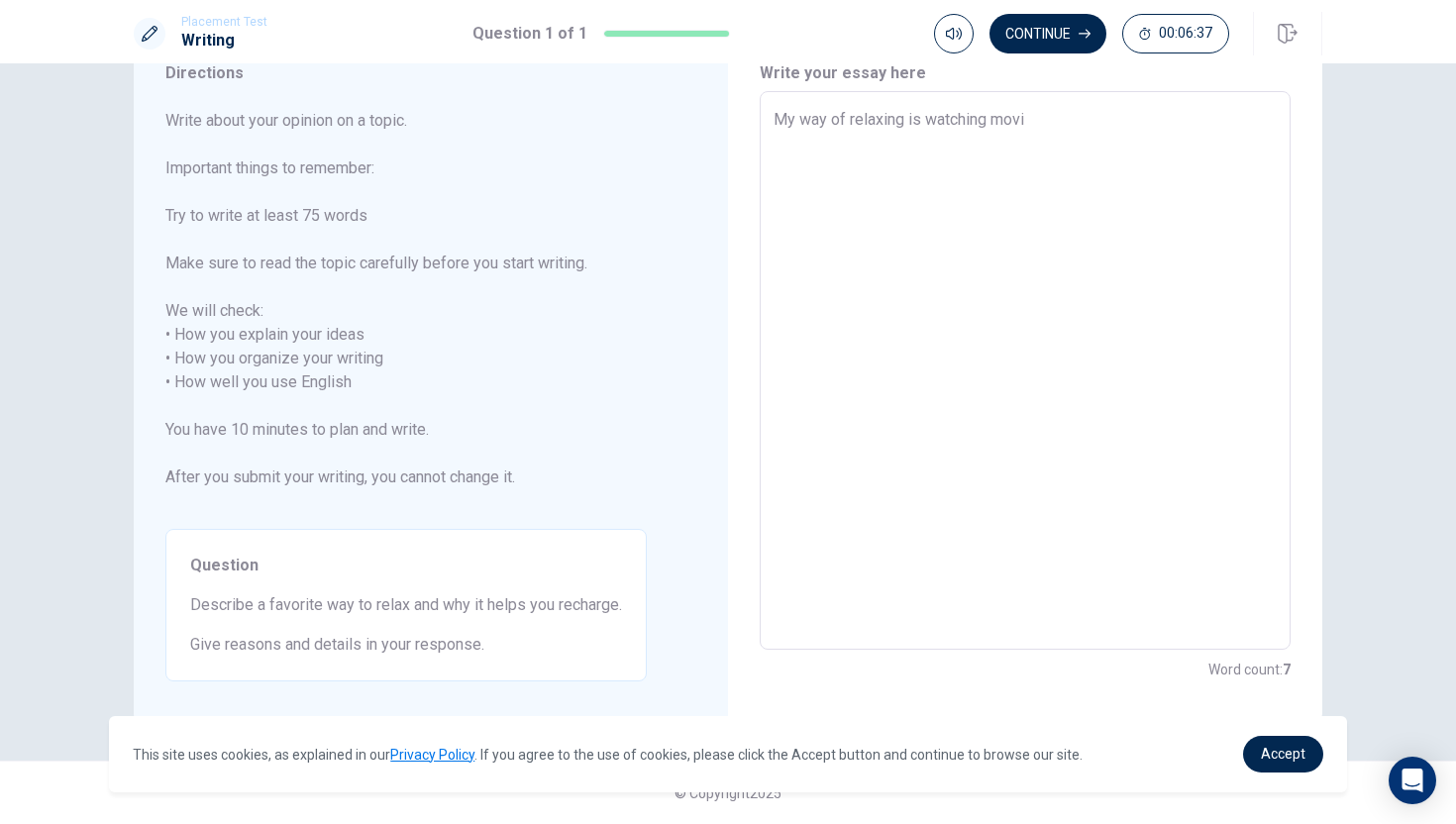 type on "x" 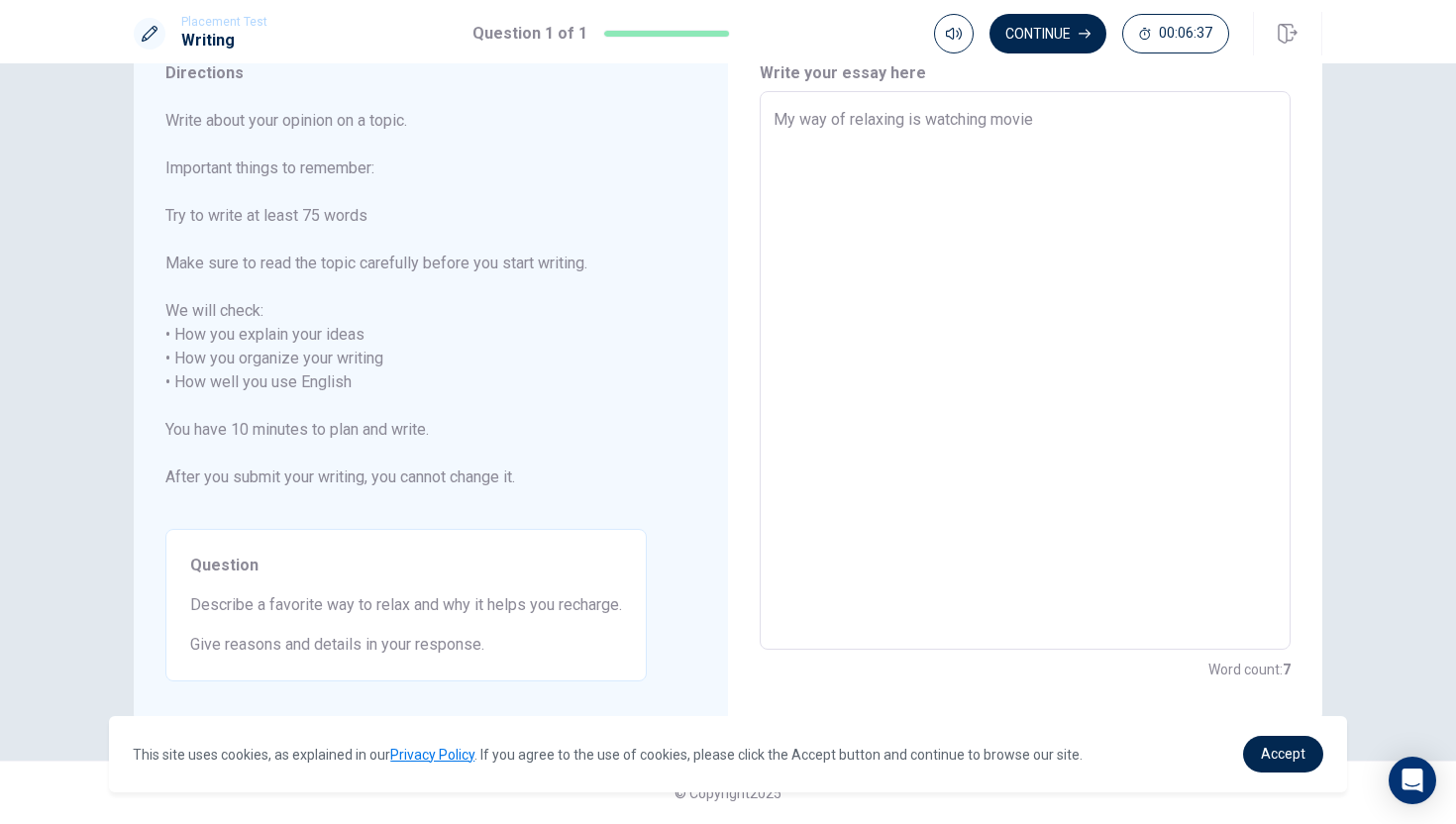 type on "x" 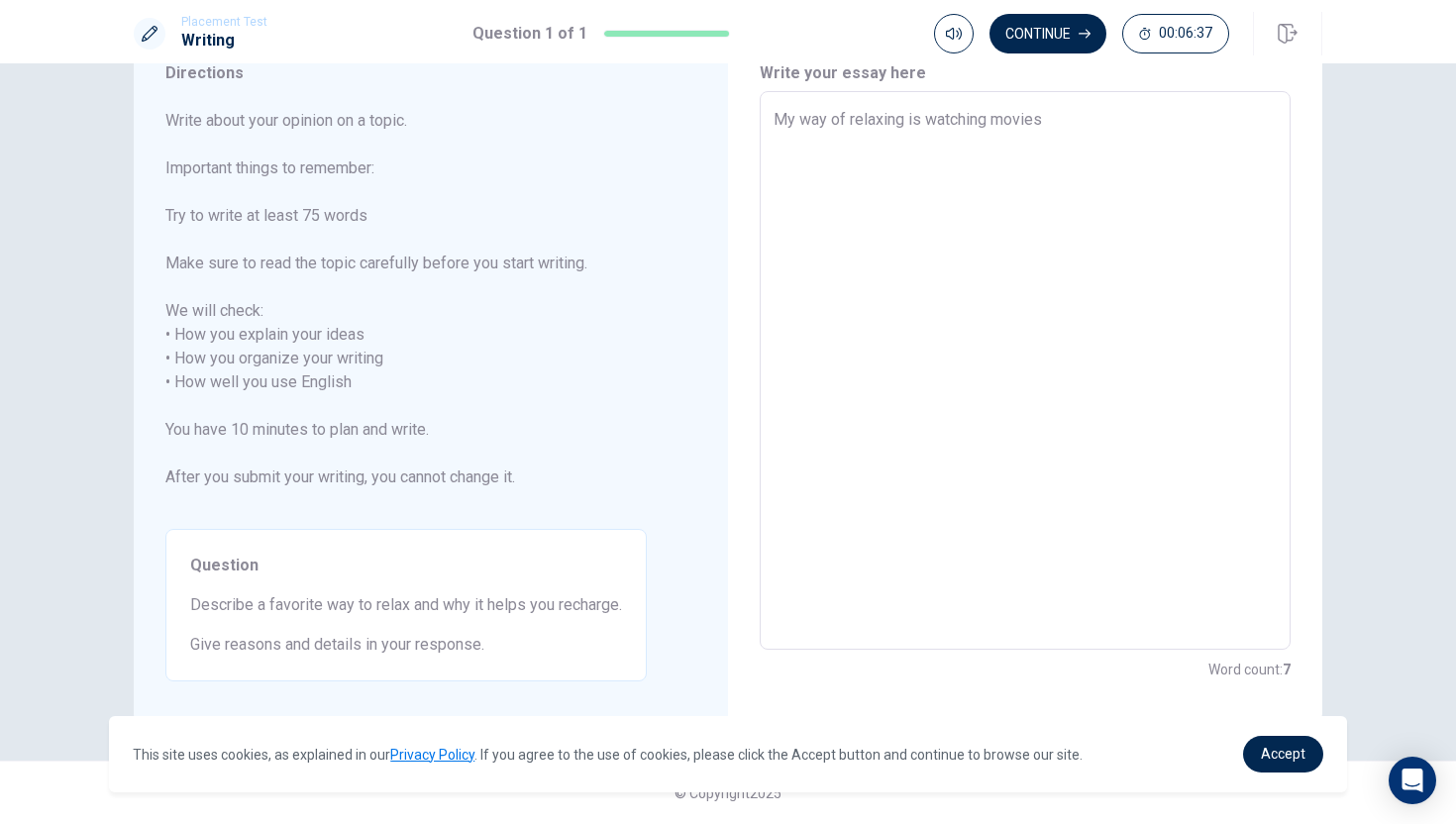 type on "x" 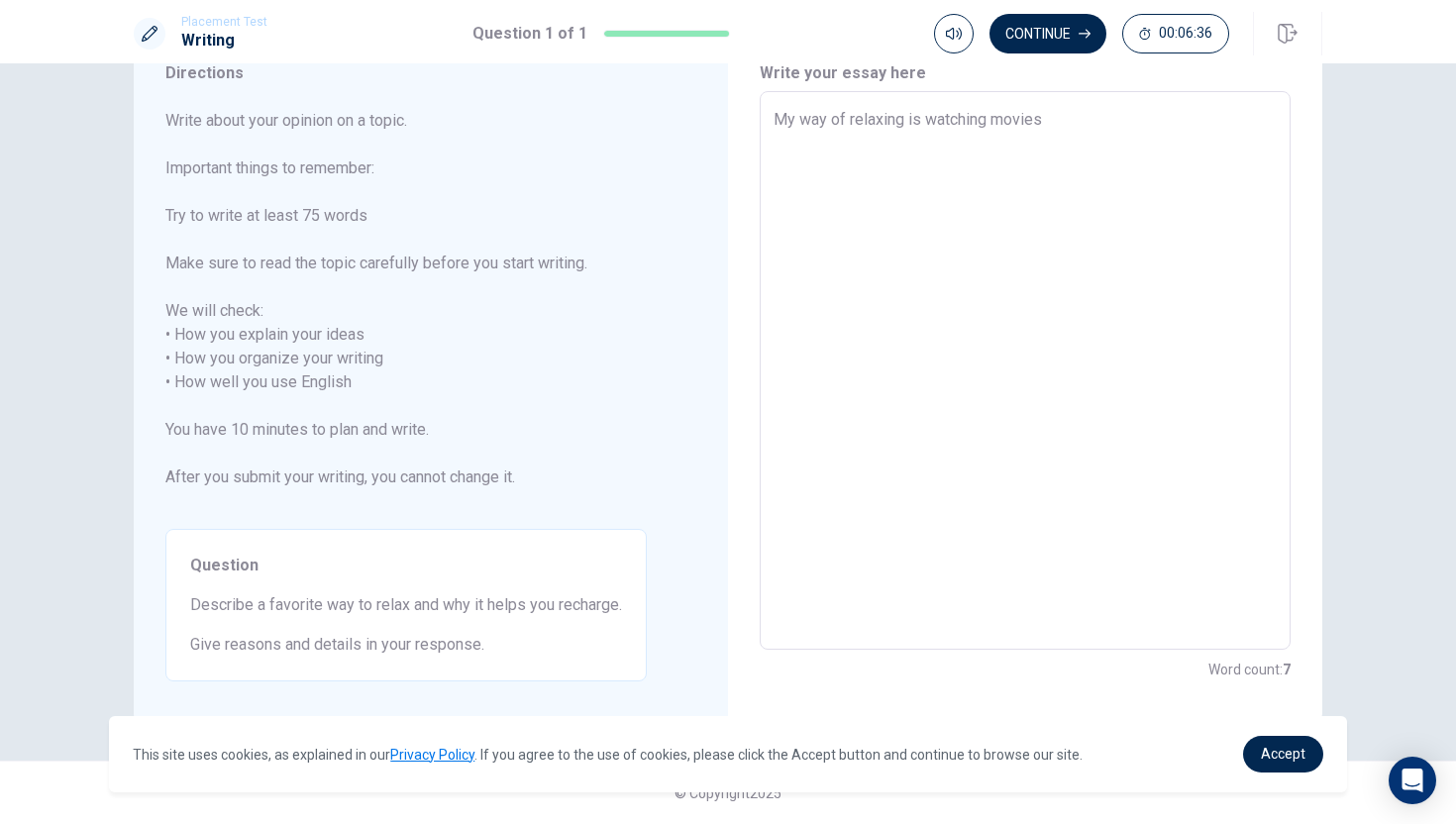 type on "My way of relaxing is watching movies." 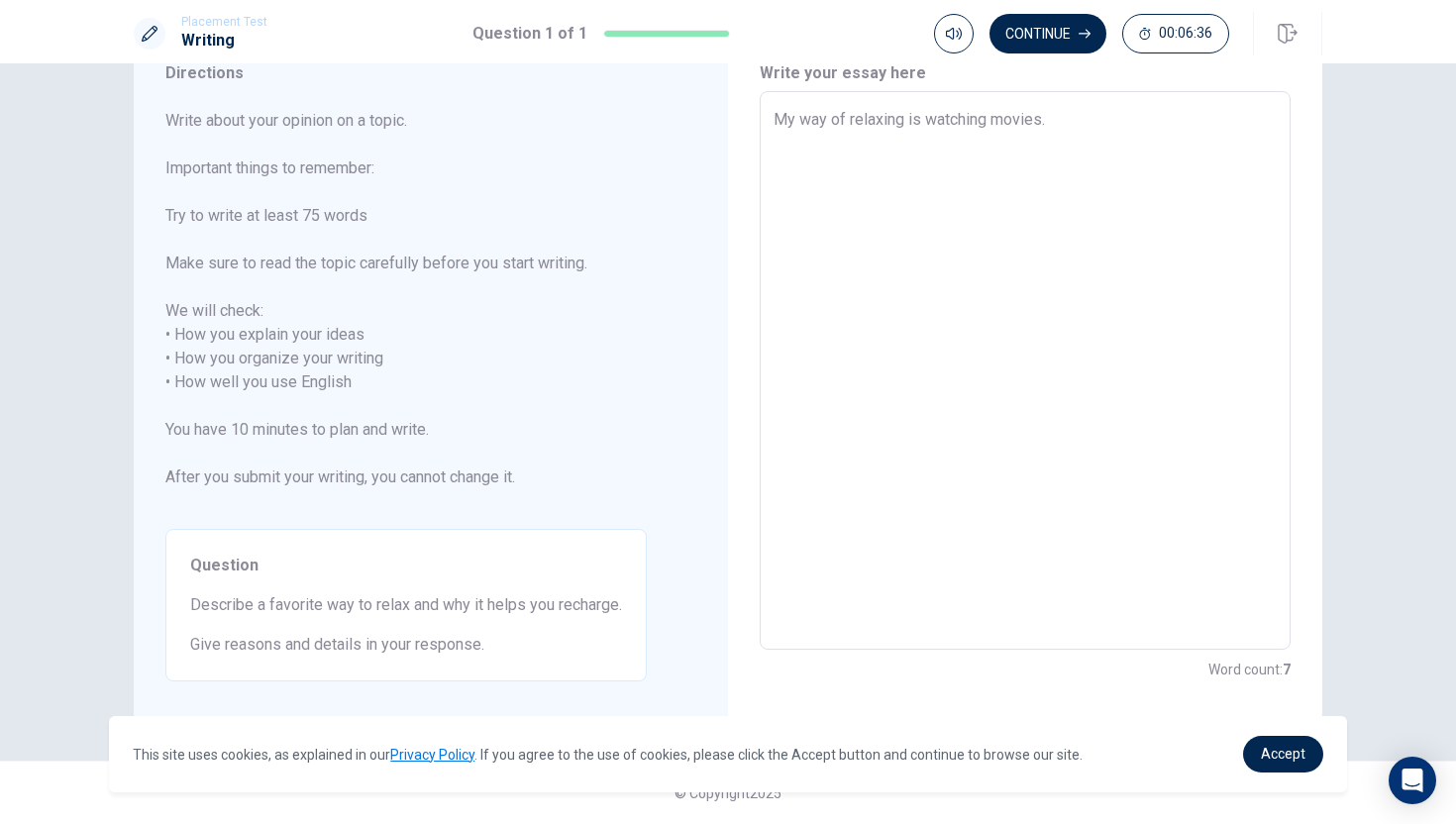 type on "x" 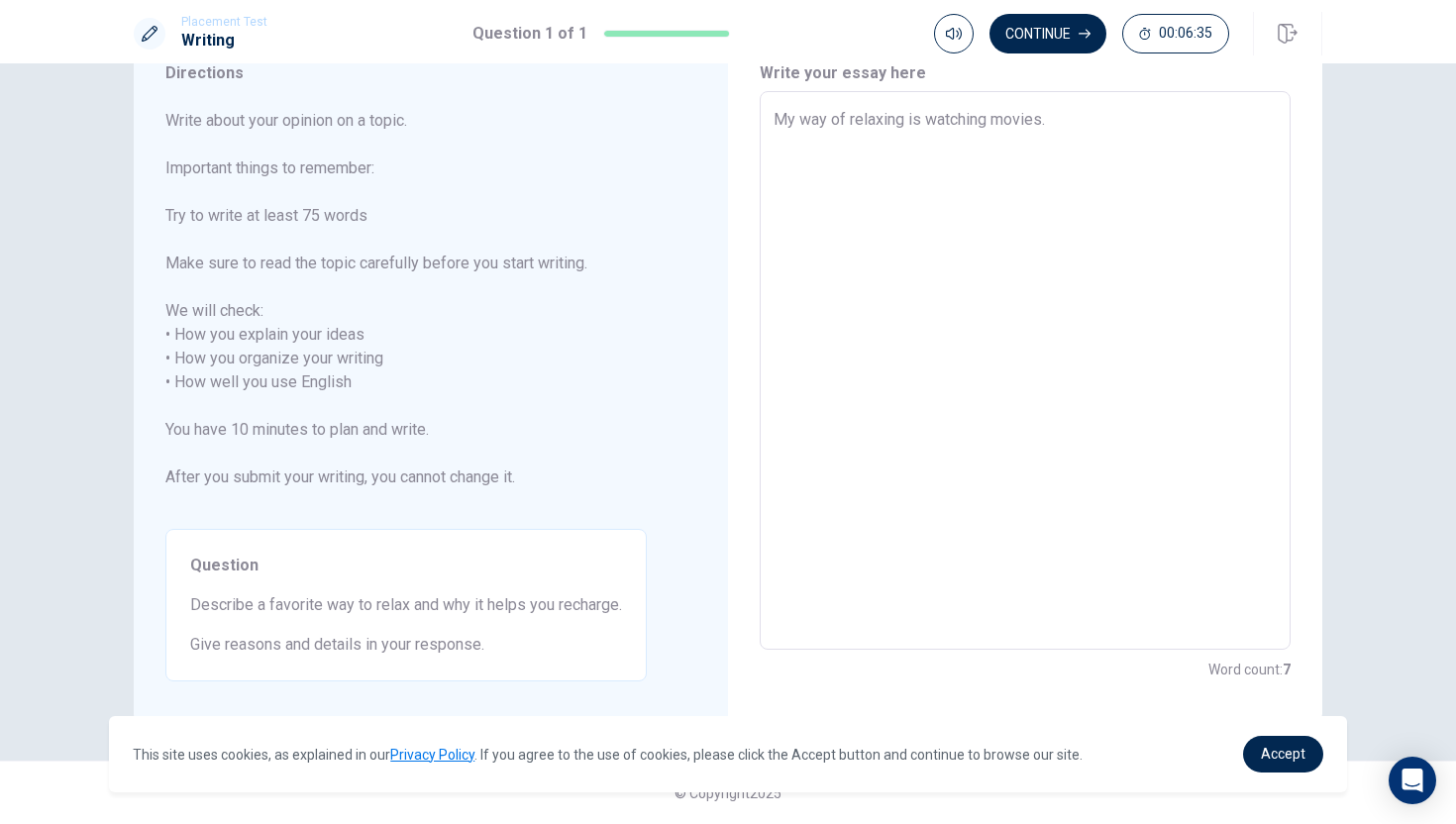 type on "My way of relaxing is watching movies." 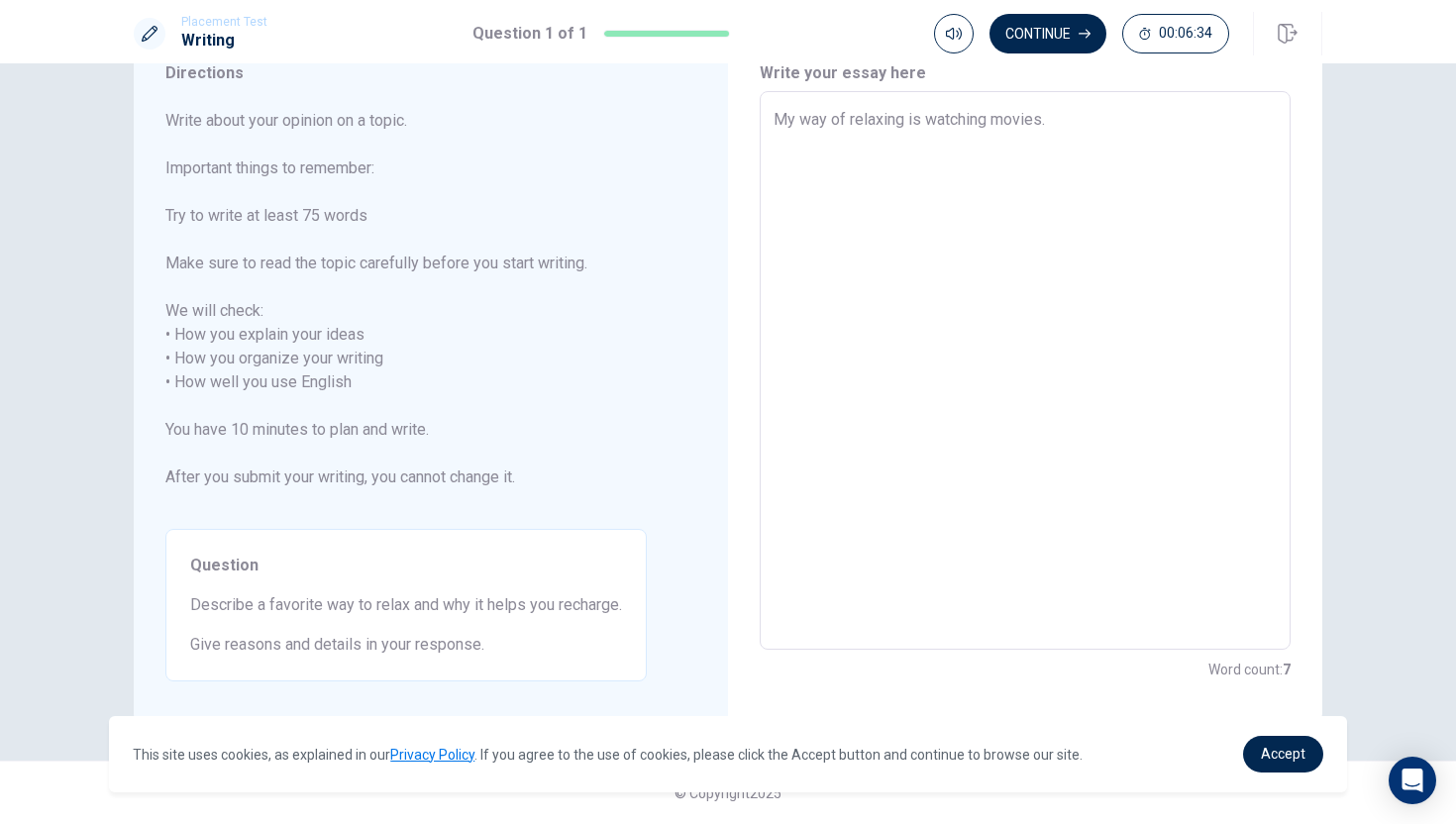 type on "x" 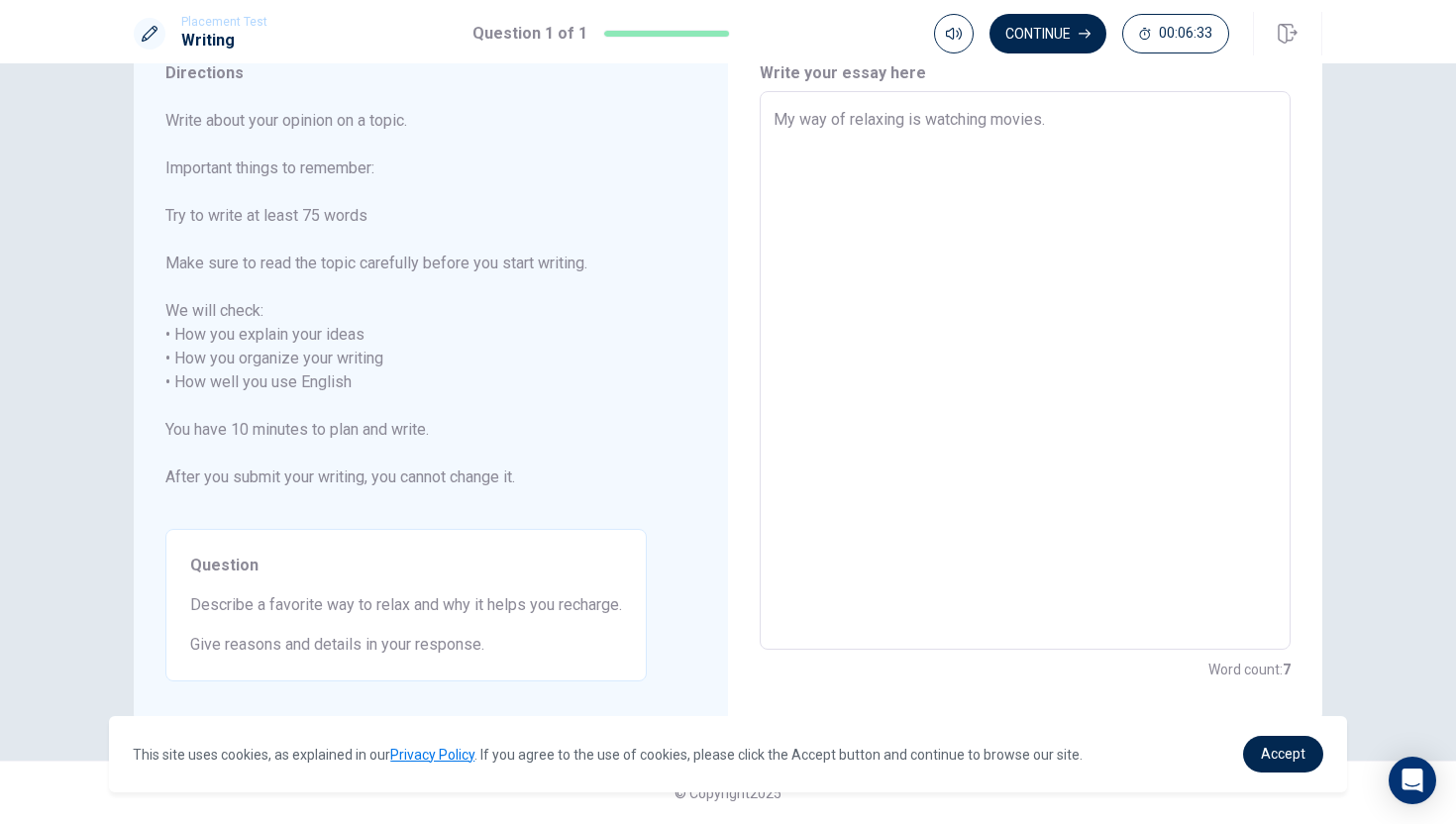 type on "My way of relaxing is watching movies. T" 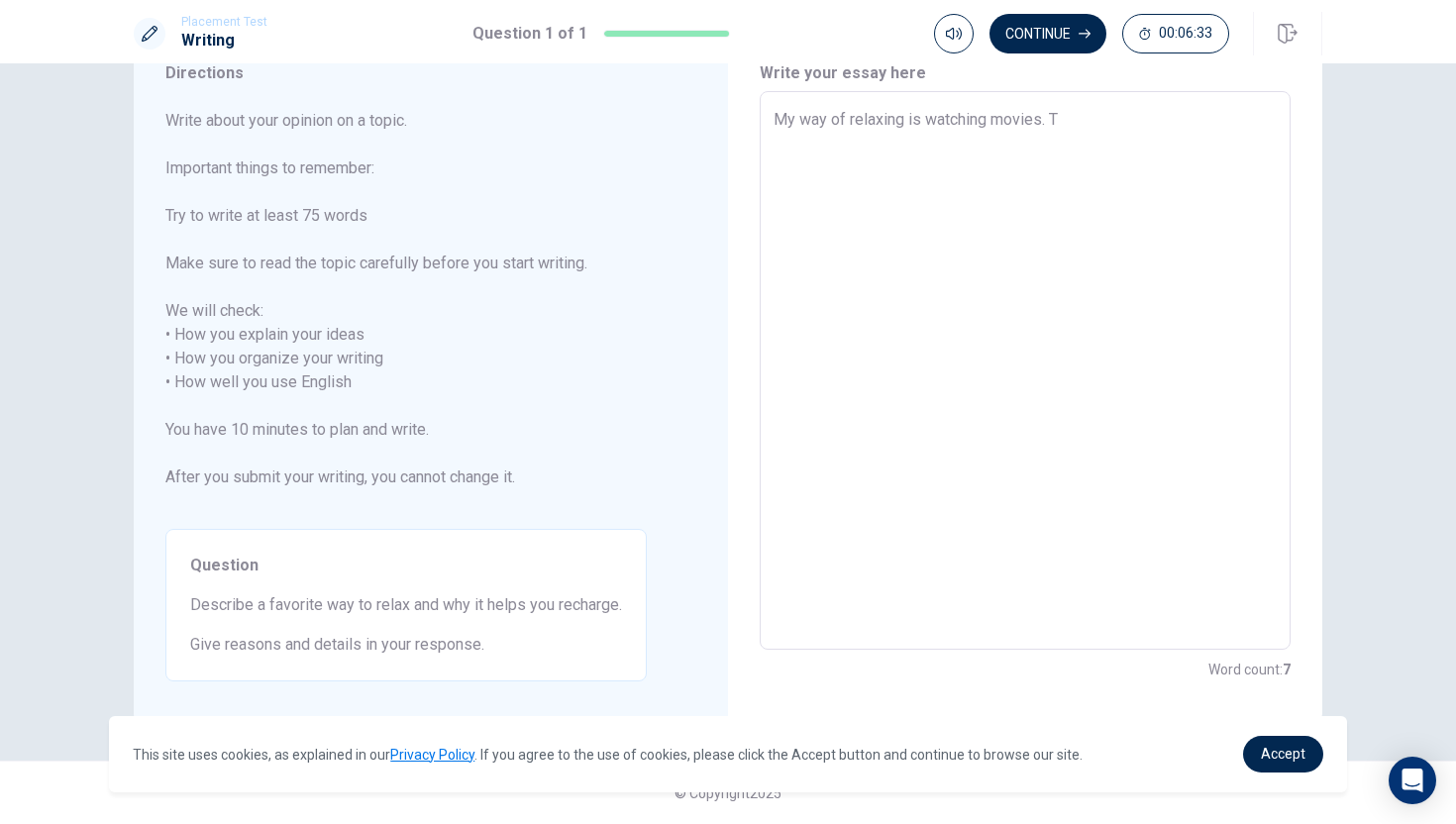 type on "x" 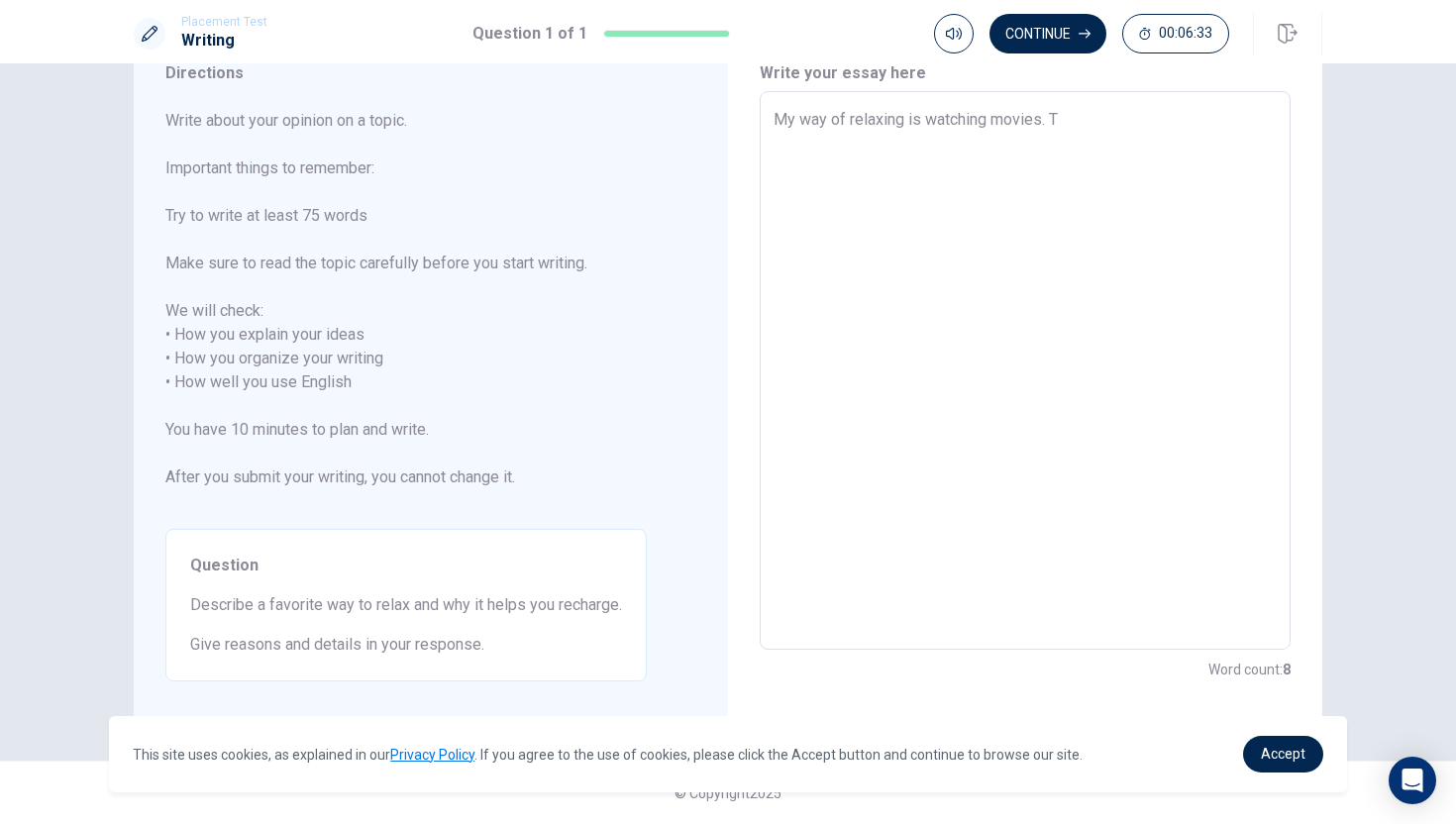 type on "My way of relaxing is watching movies. Th" 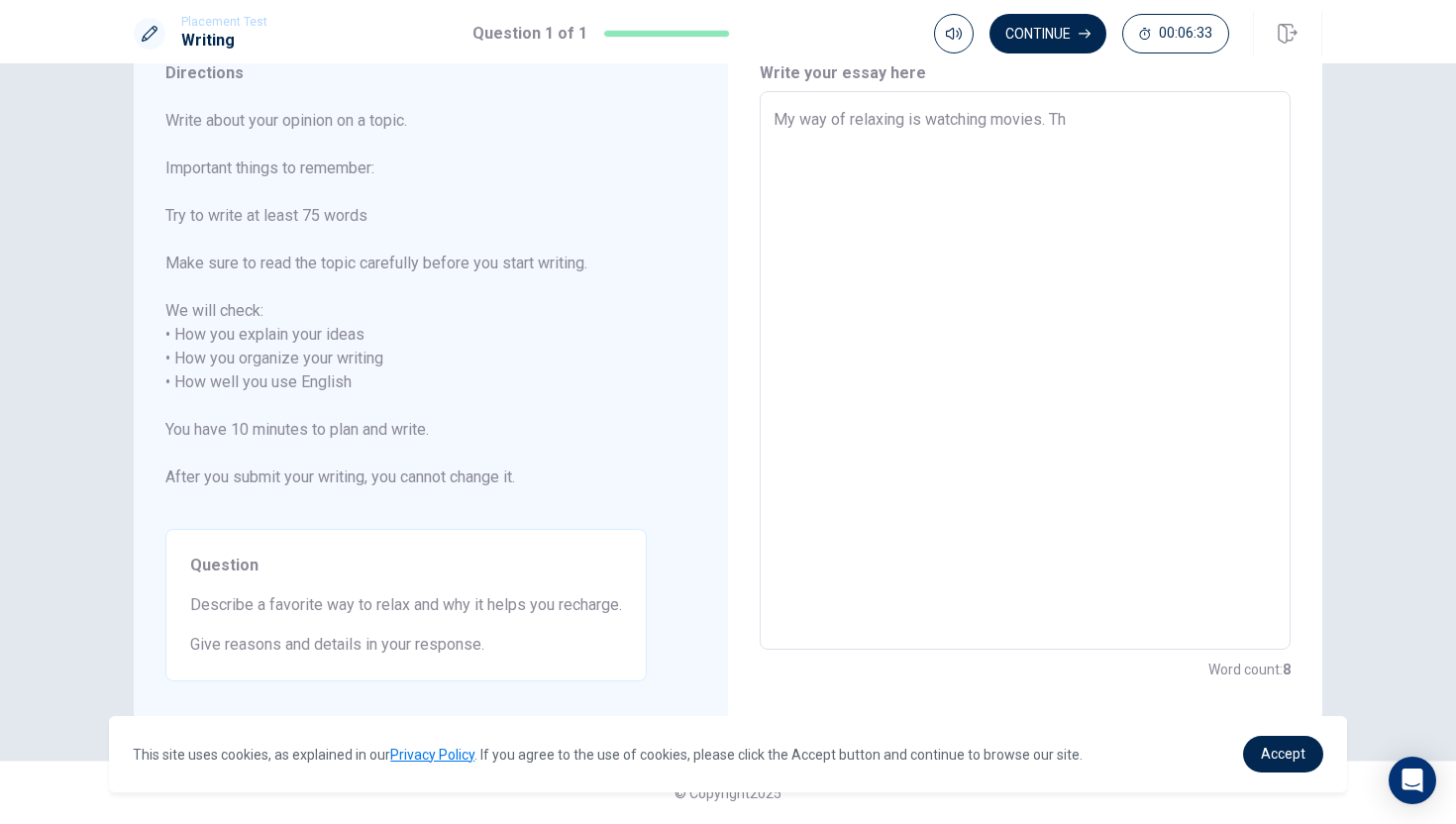 type on "x" 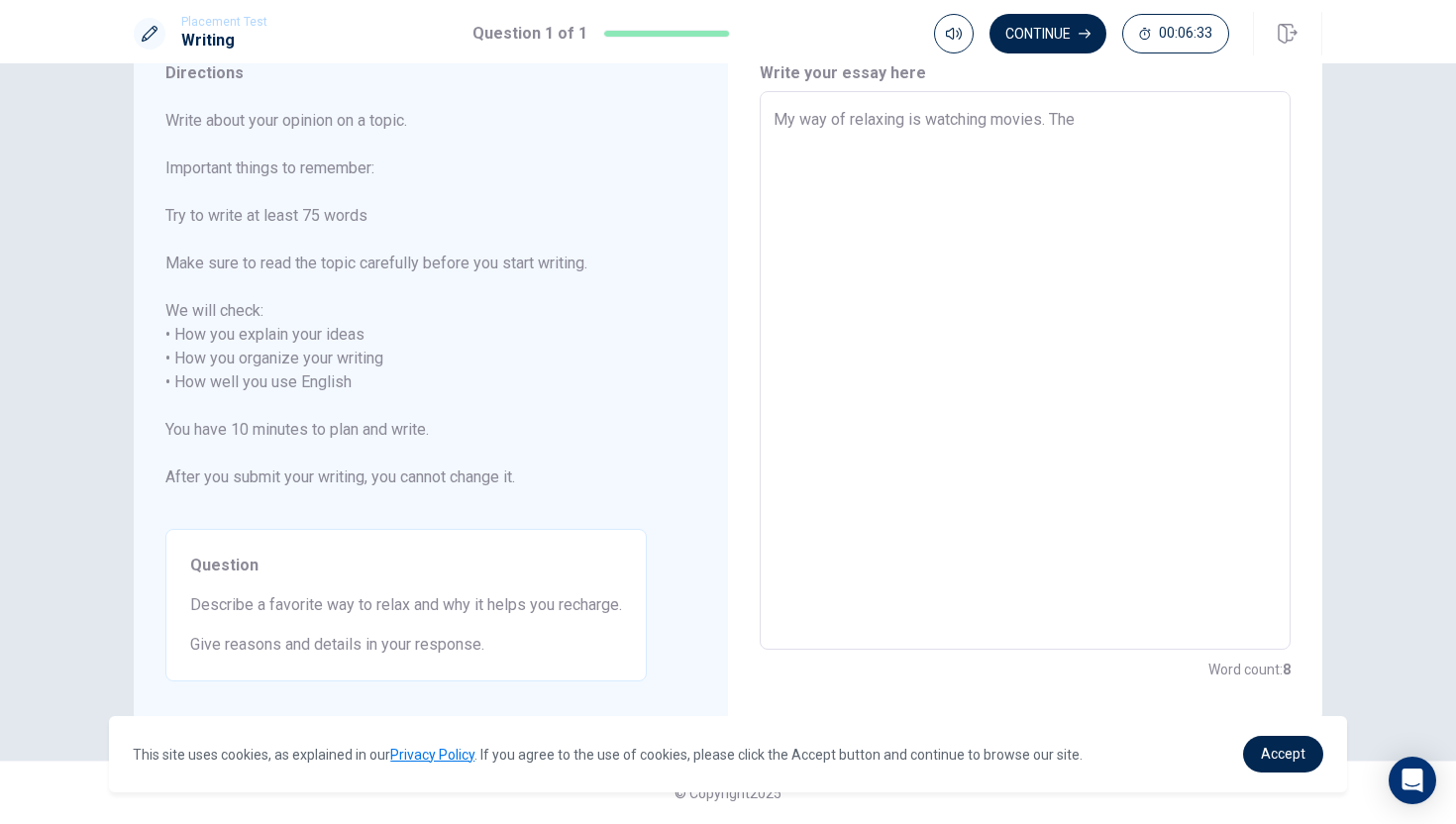 type on "x" 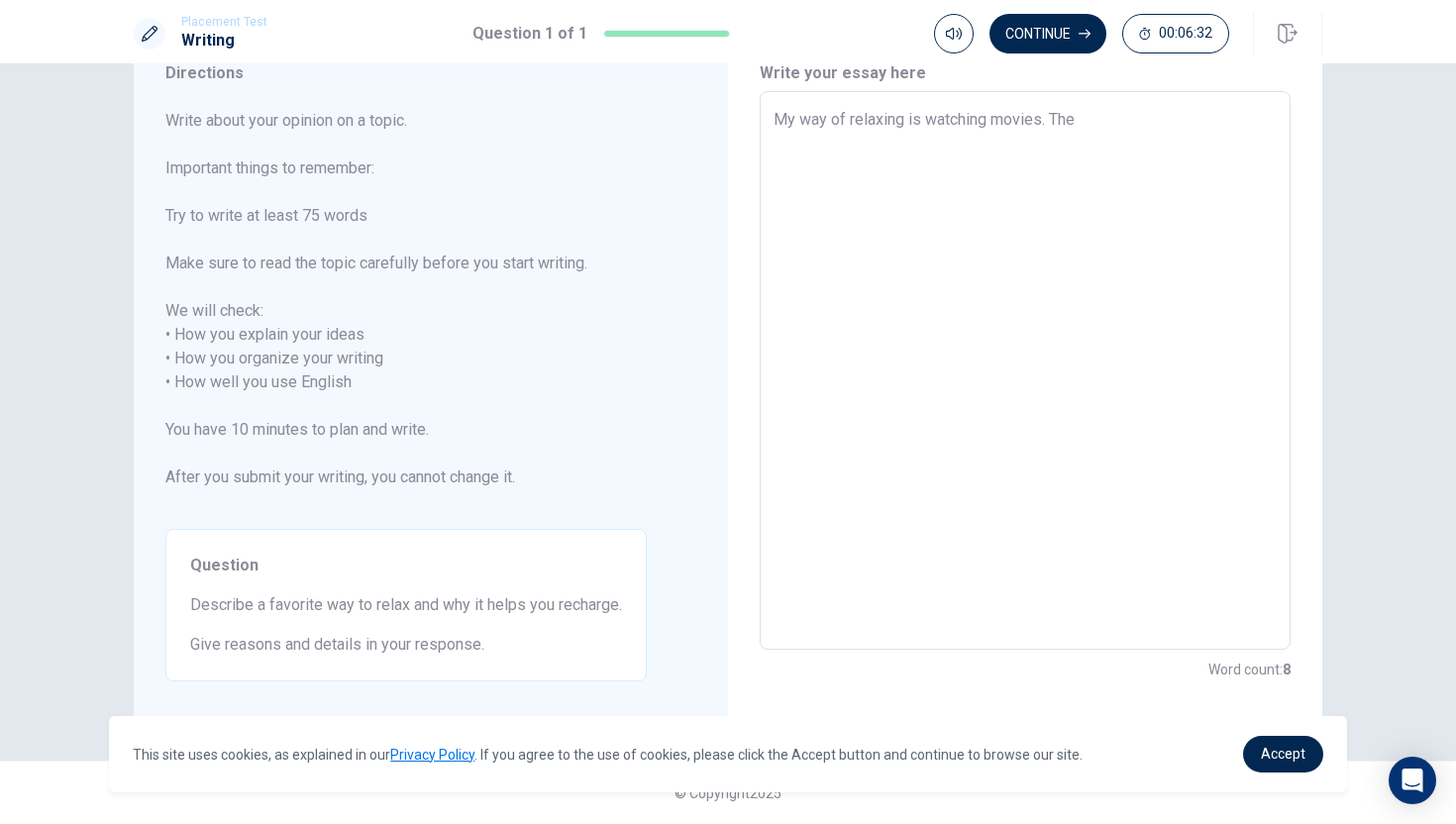 type on "My way of relaxing is watching movies. Ther" 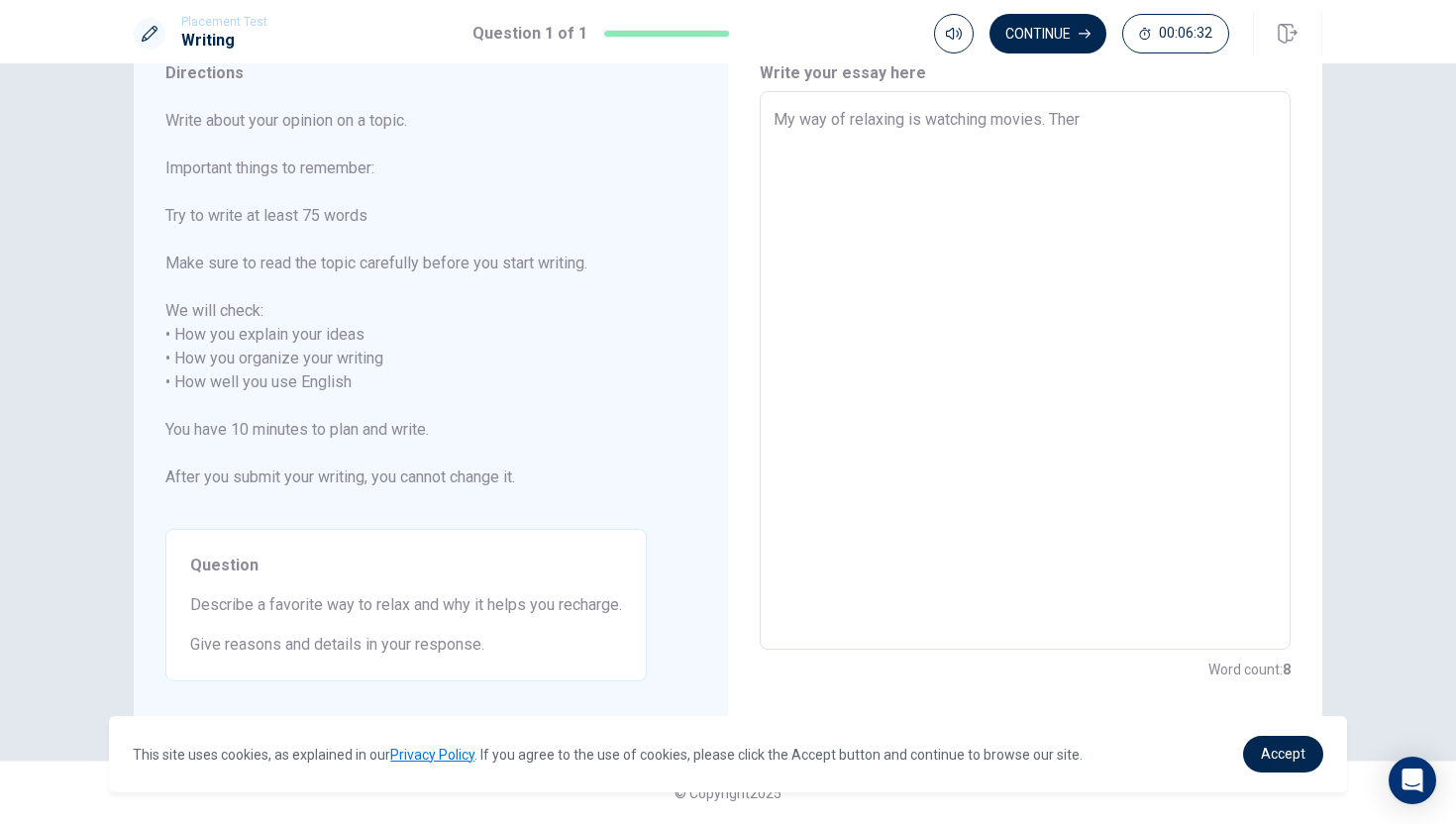 type on "x" 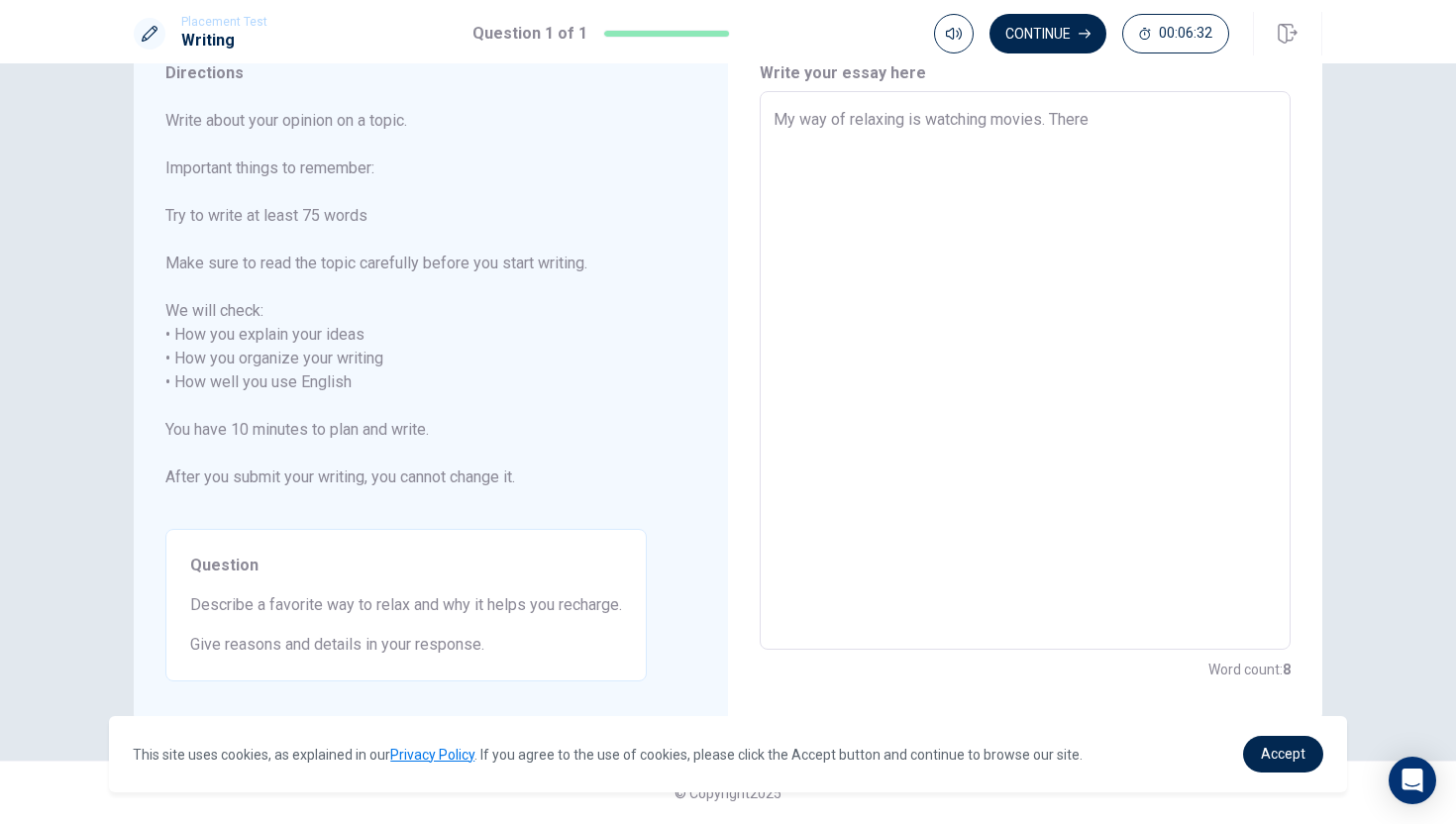 type on "x" 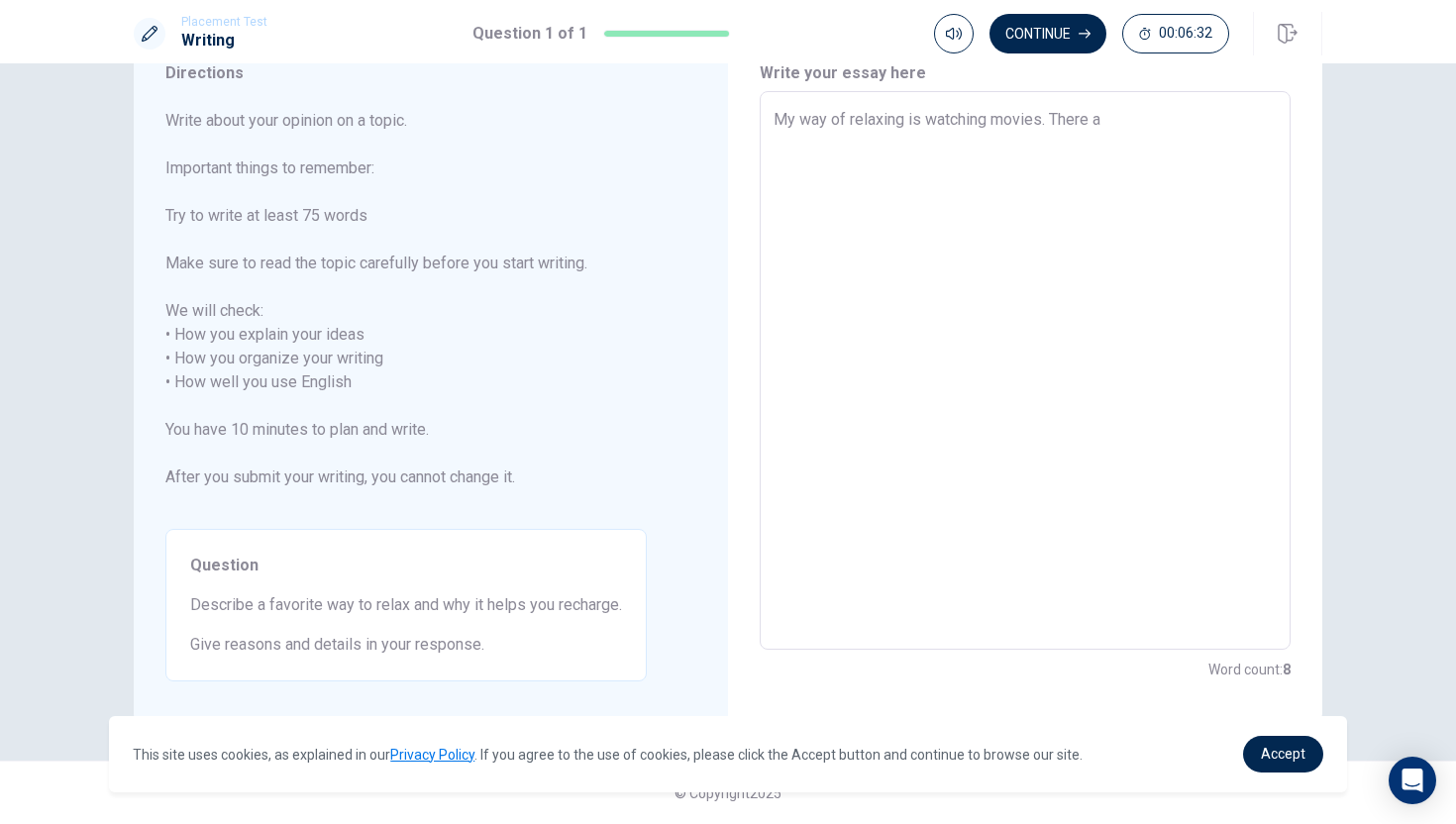 type on "x" 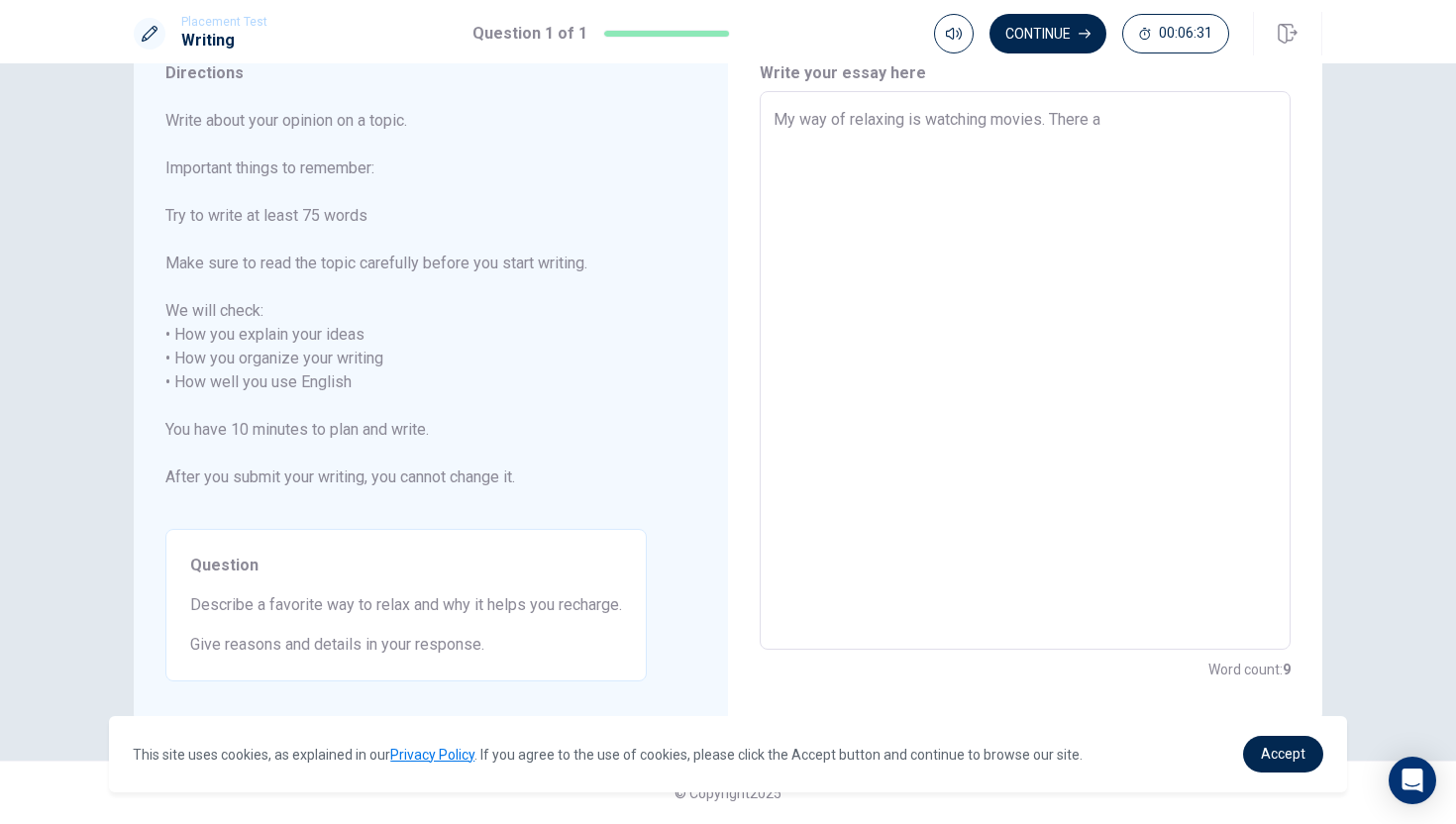 type on "My way of relaxing is watching movies. There ar" 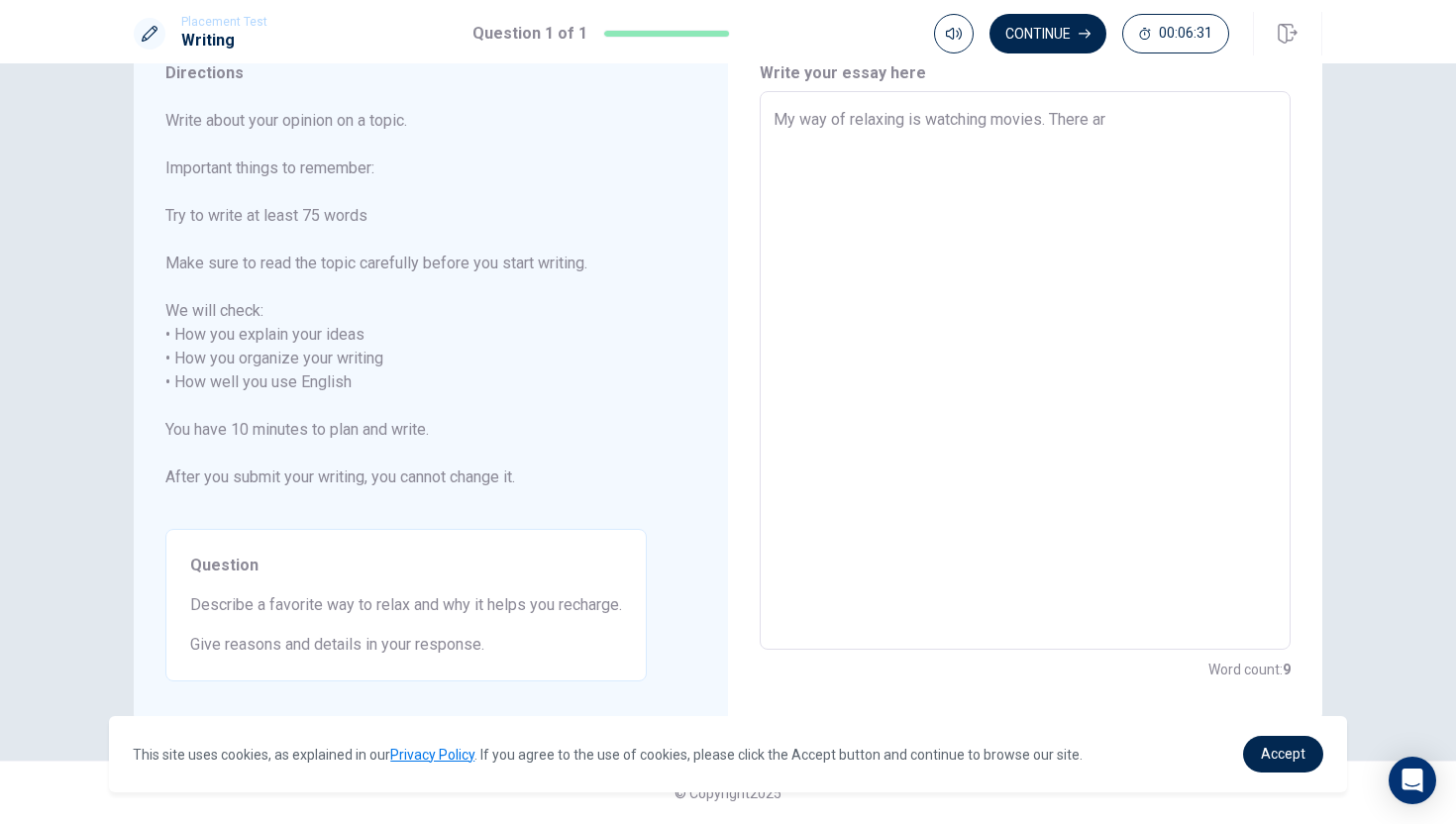 type on "x" 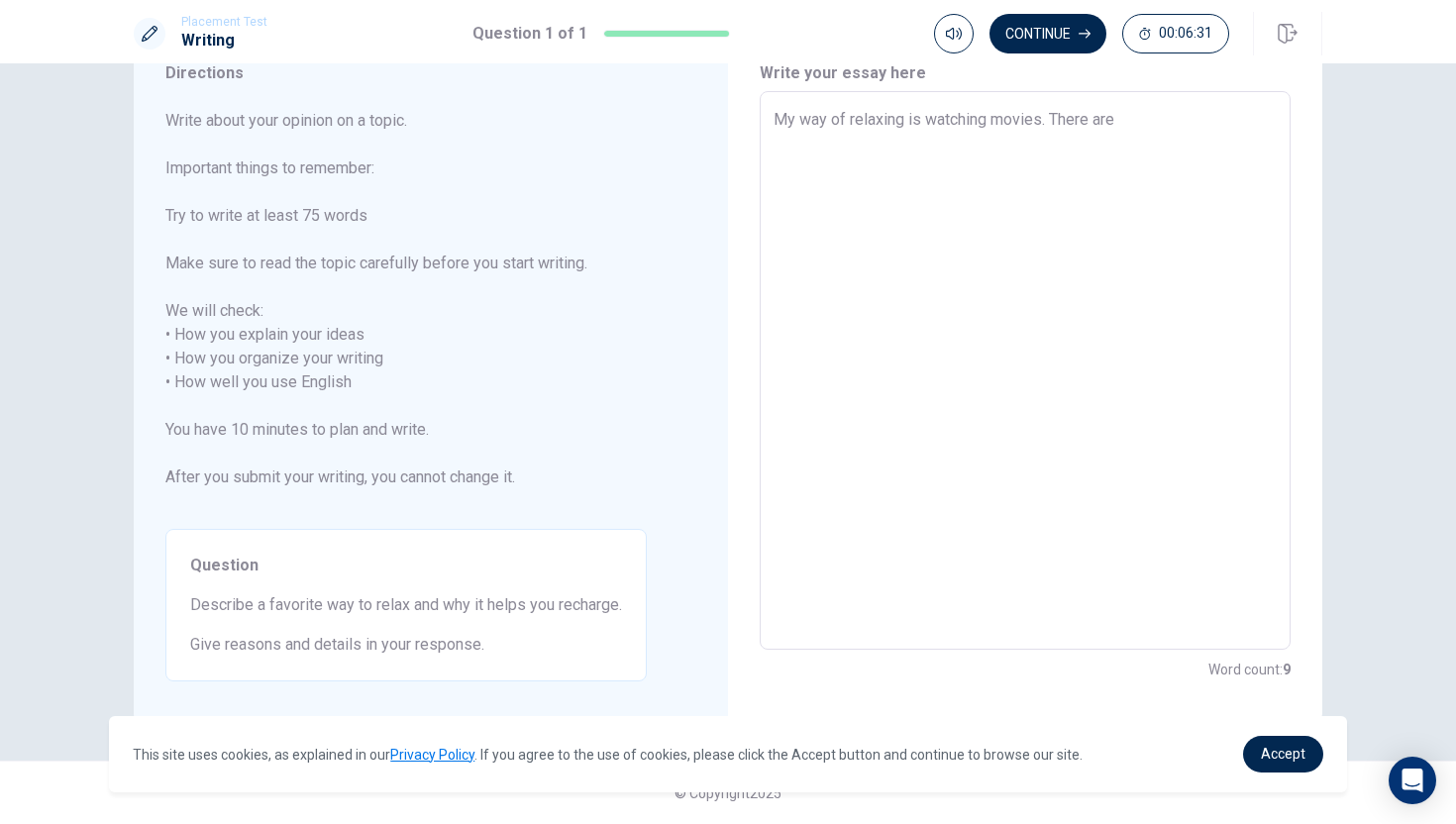 type on "x" 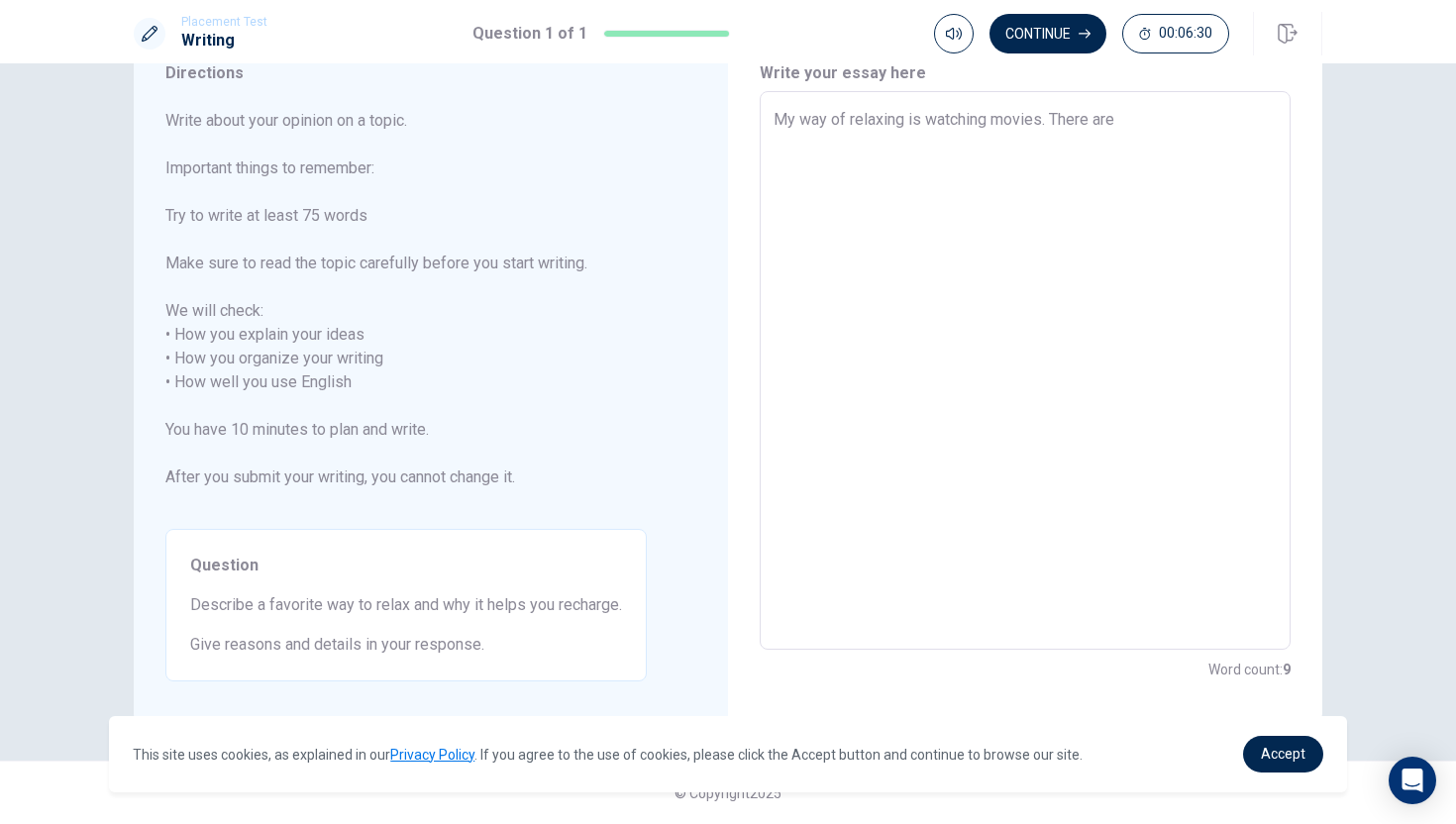 type on "My way of relaxing is watching movies. There are" 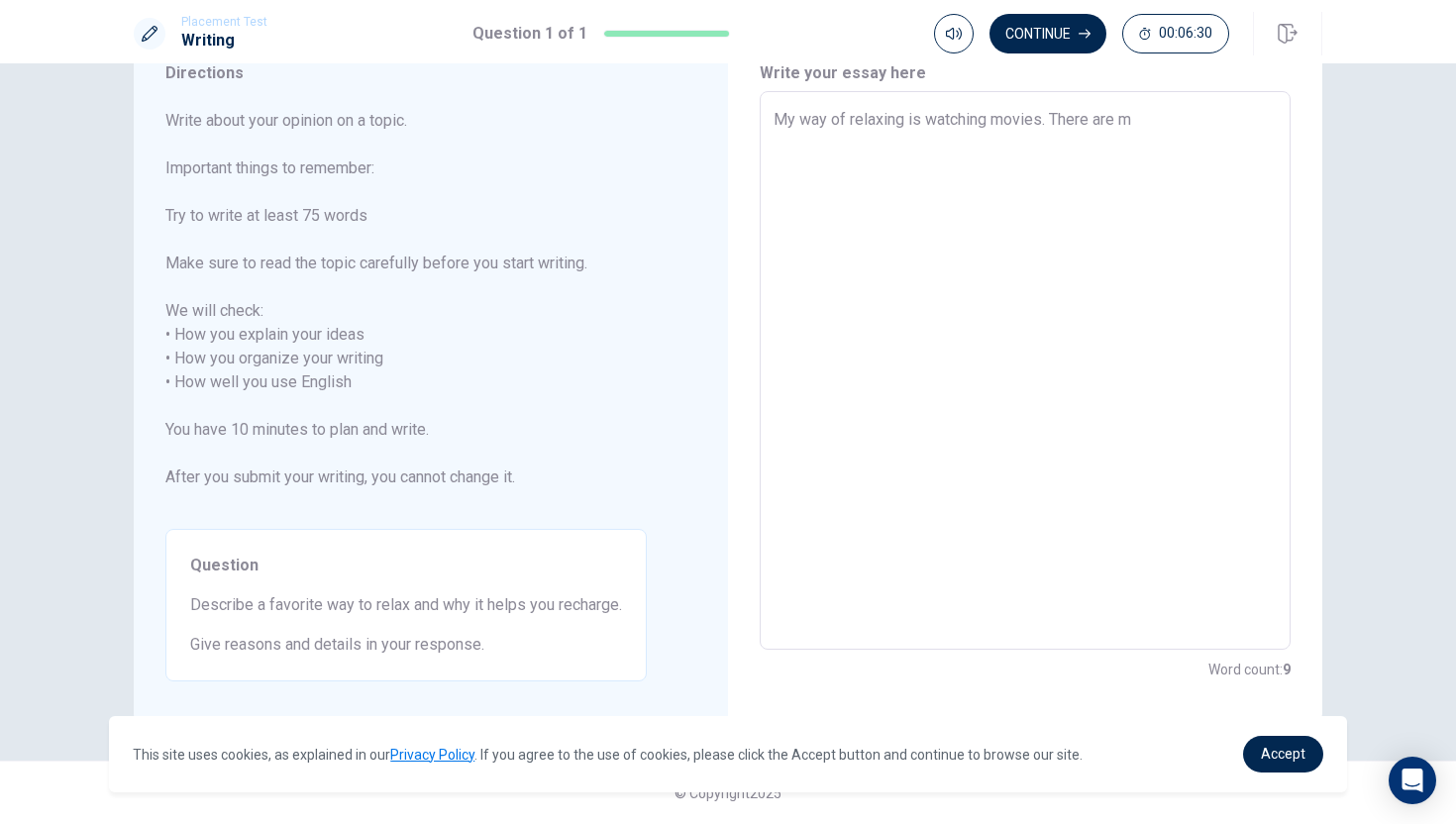 type on "x" 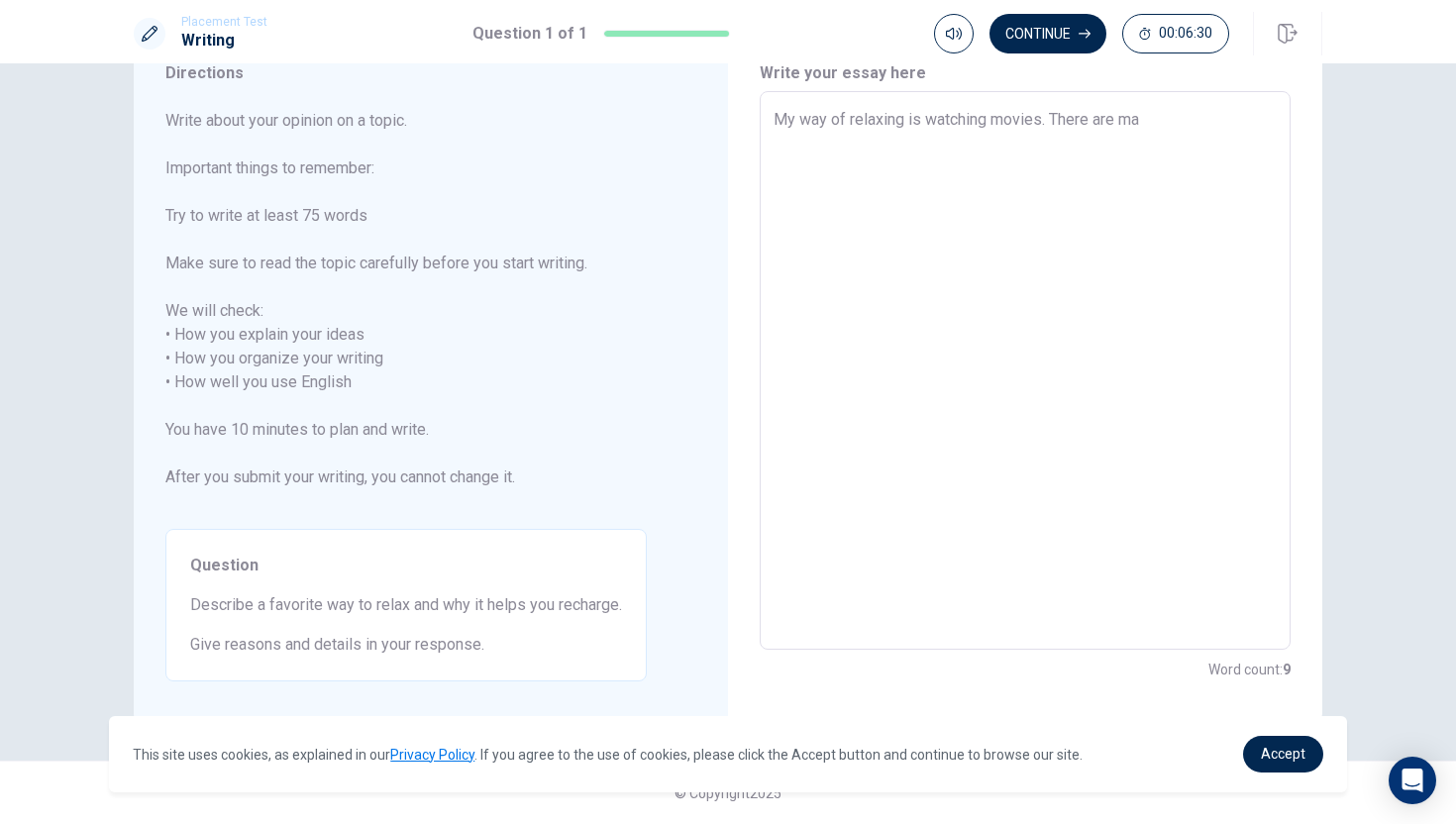 type on "x" 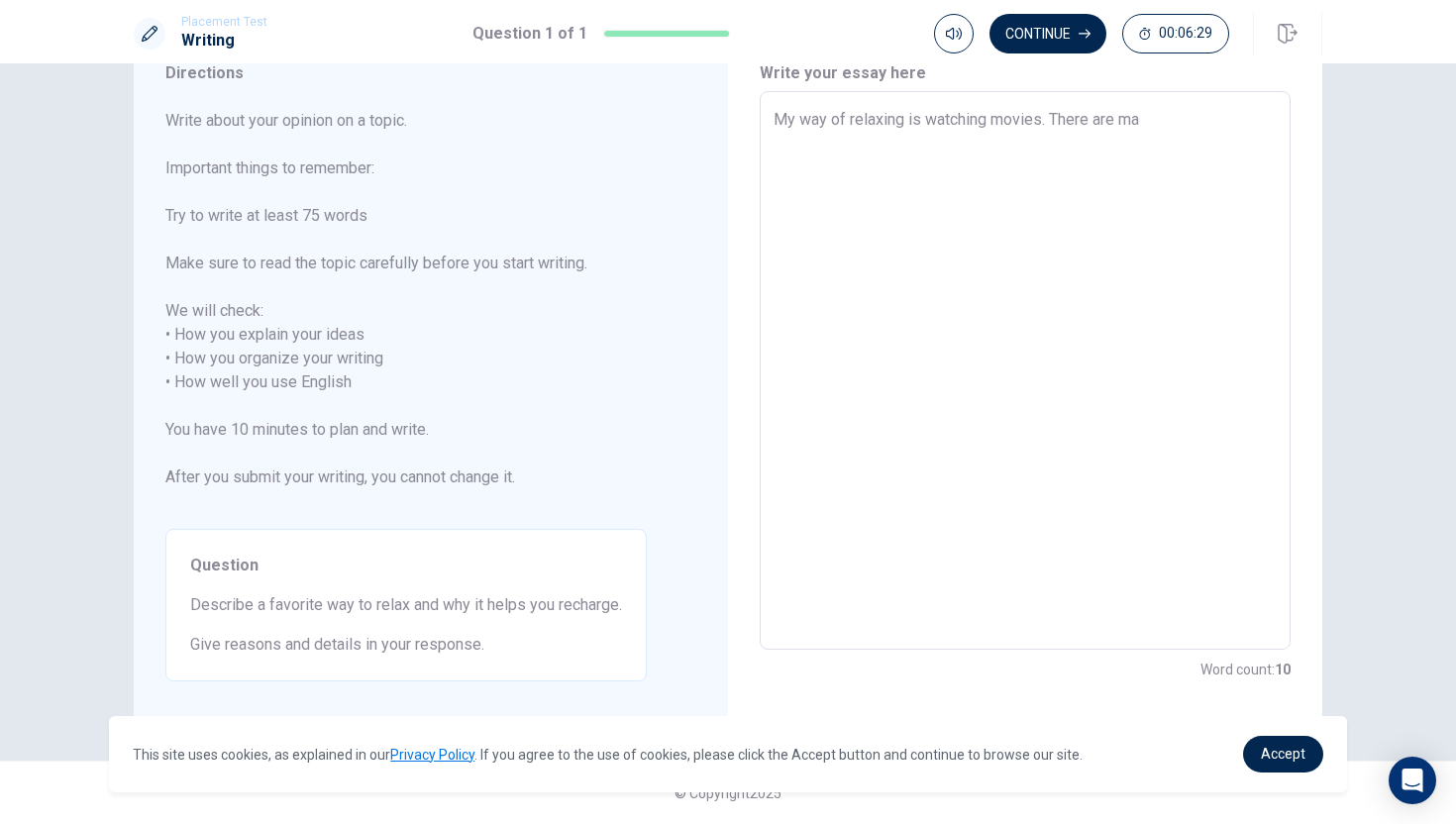 type on "My way of relaxing is watching movies. There are man" 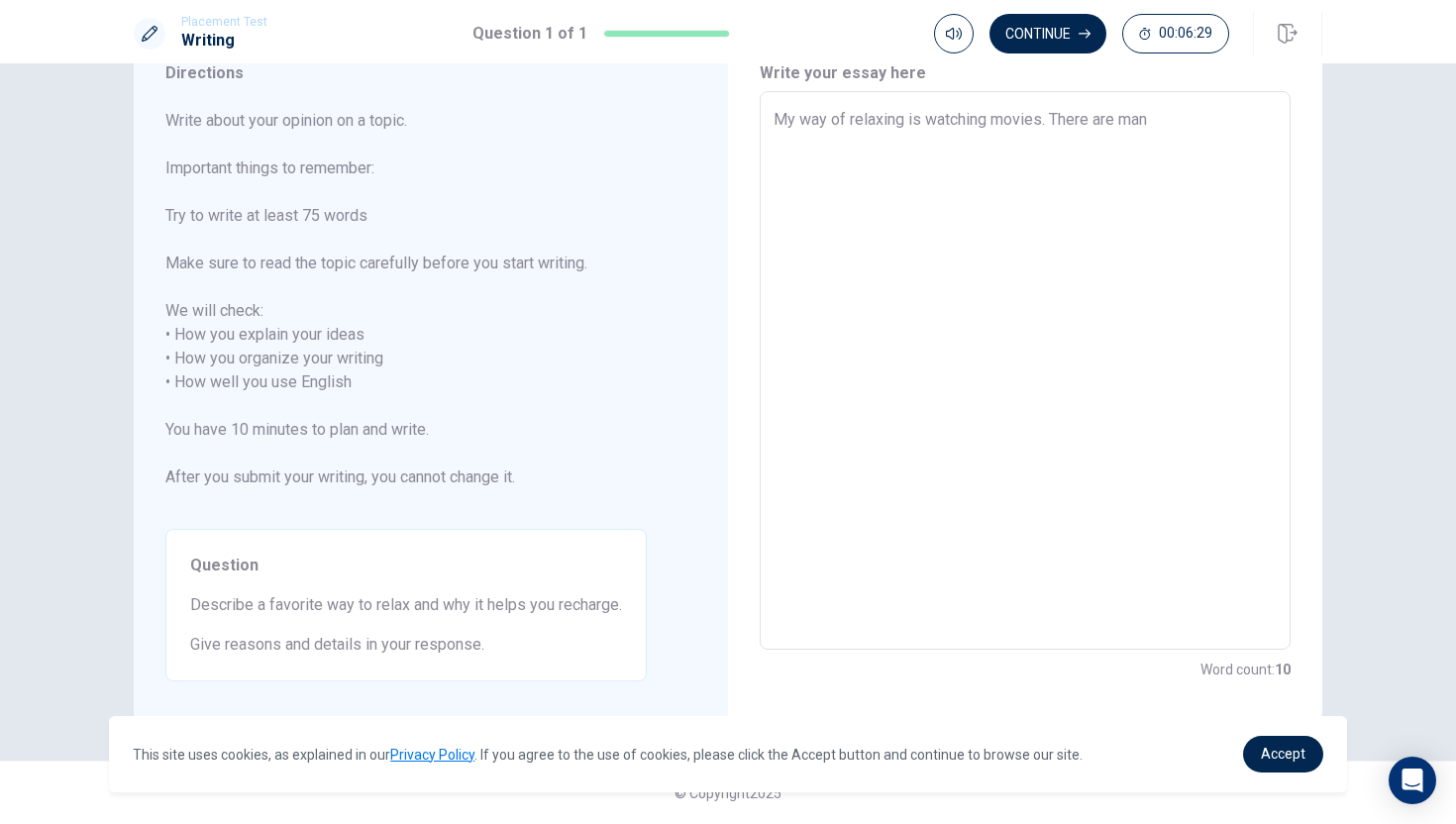 type on "x" 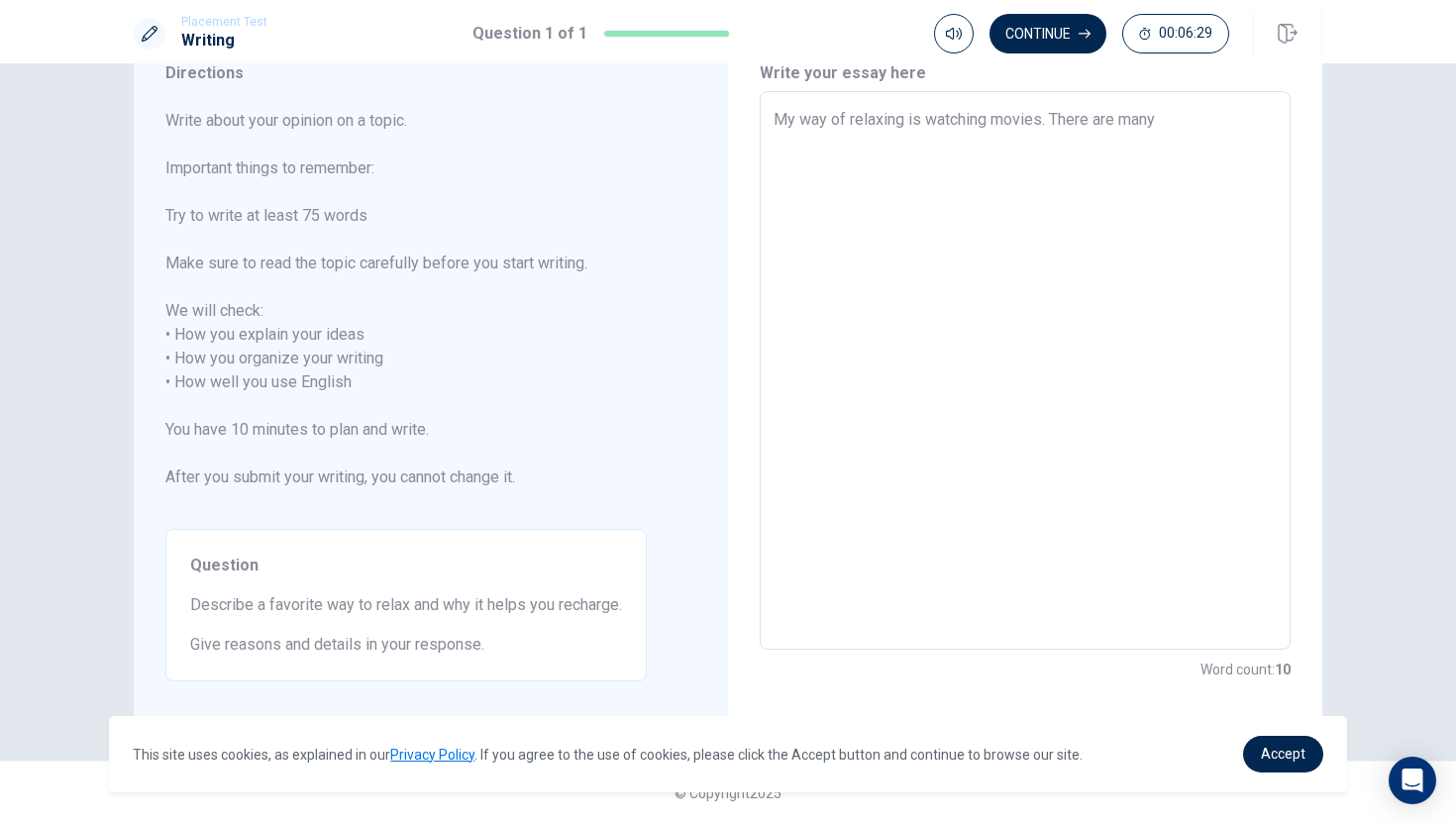 type on "x" 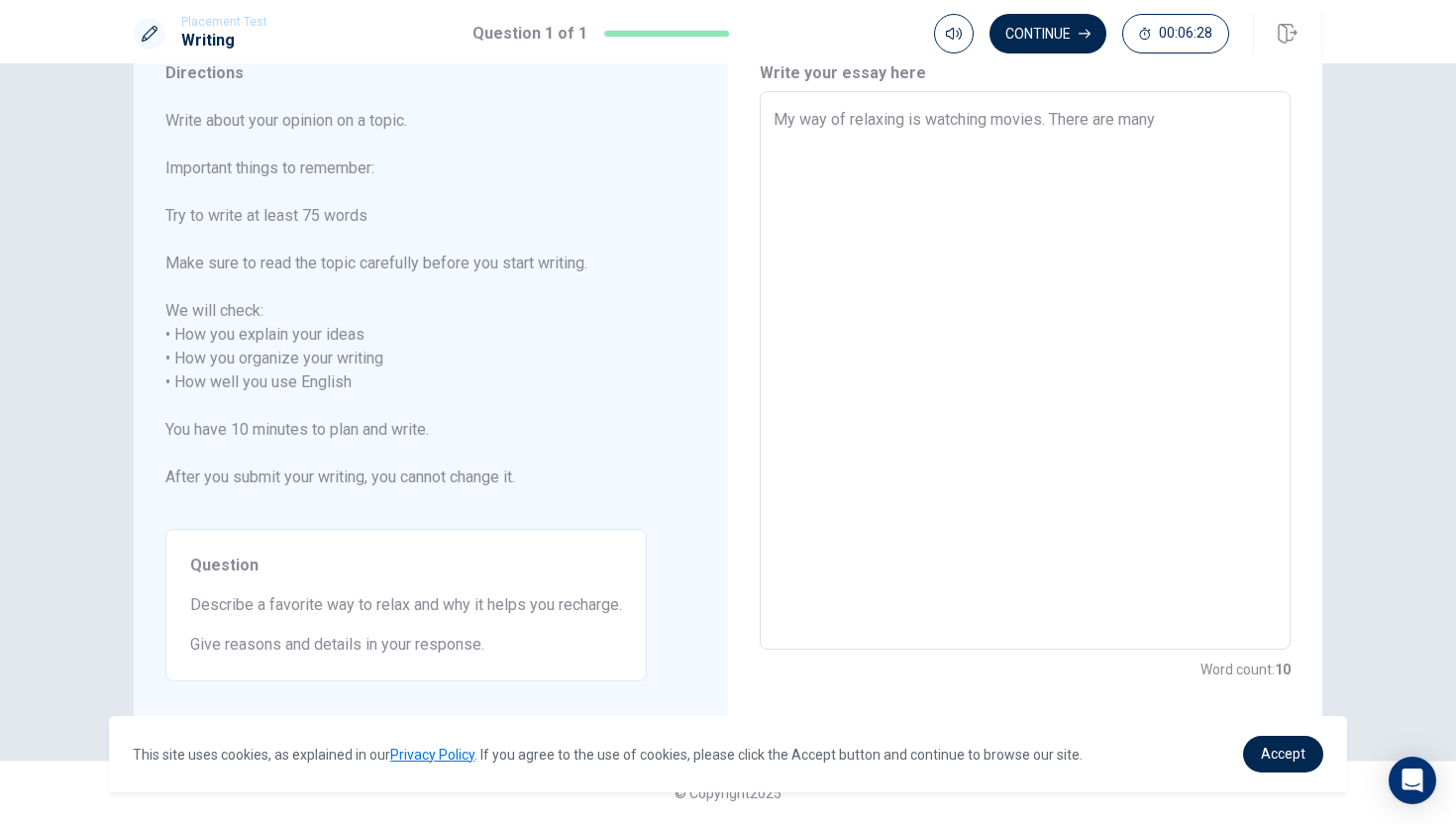type on "x" 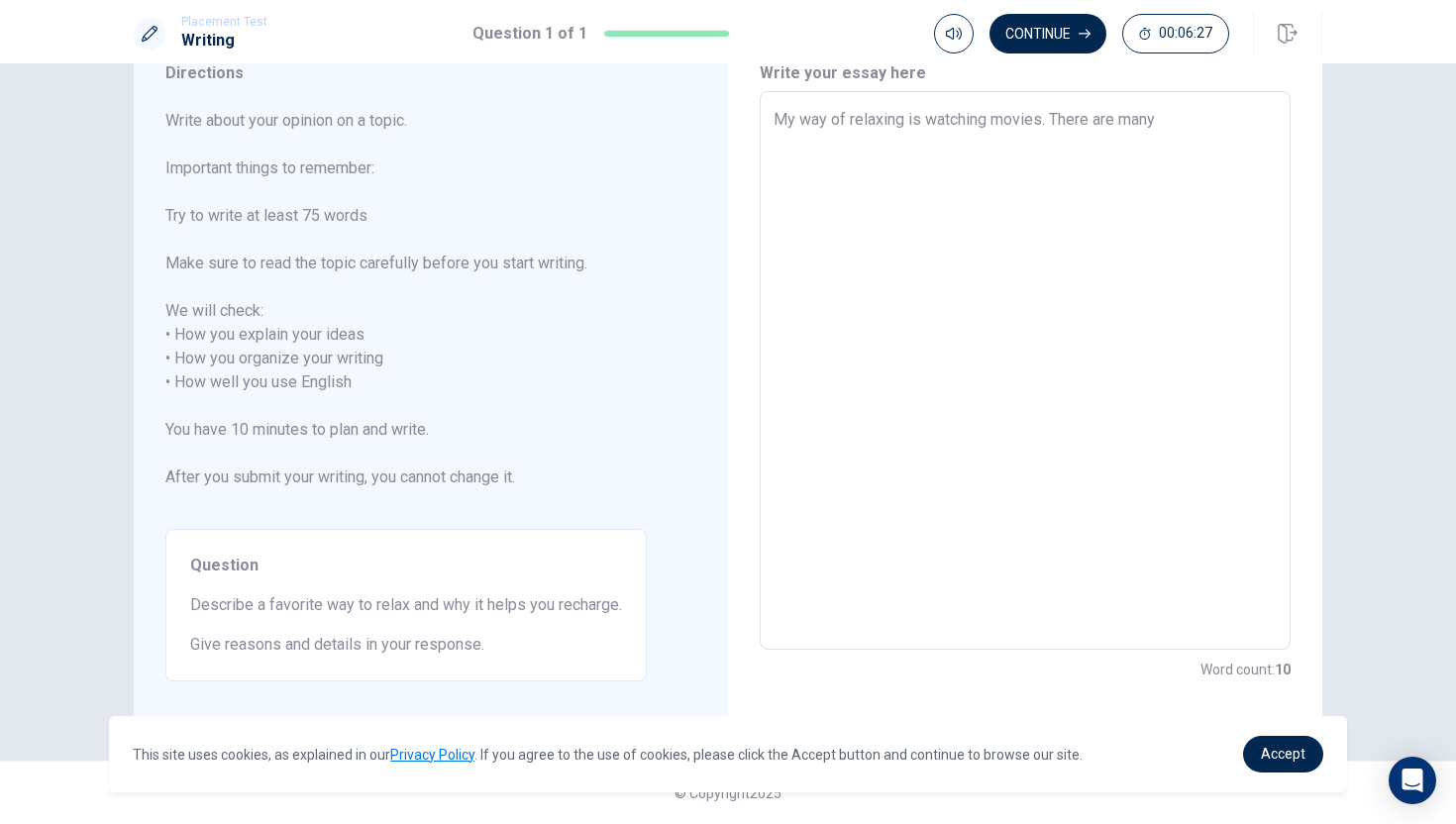 type on "My way of relaxing is watching movies. There are many d" 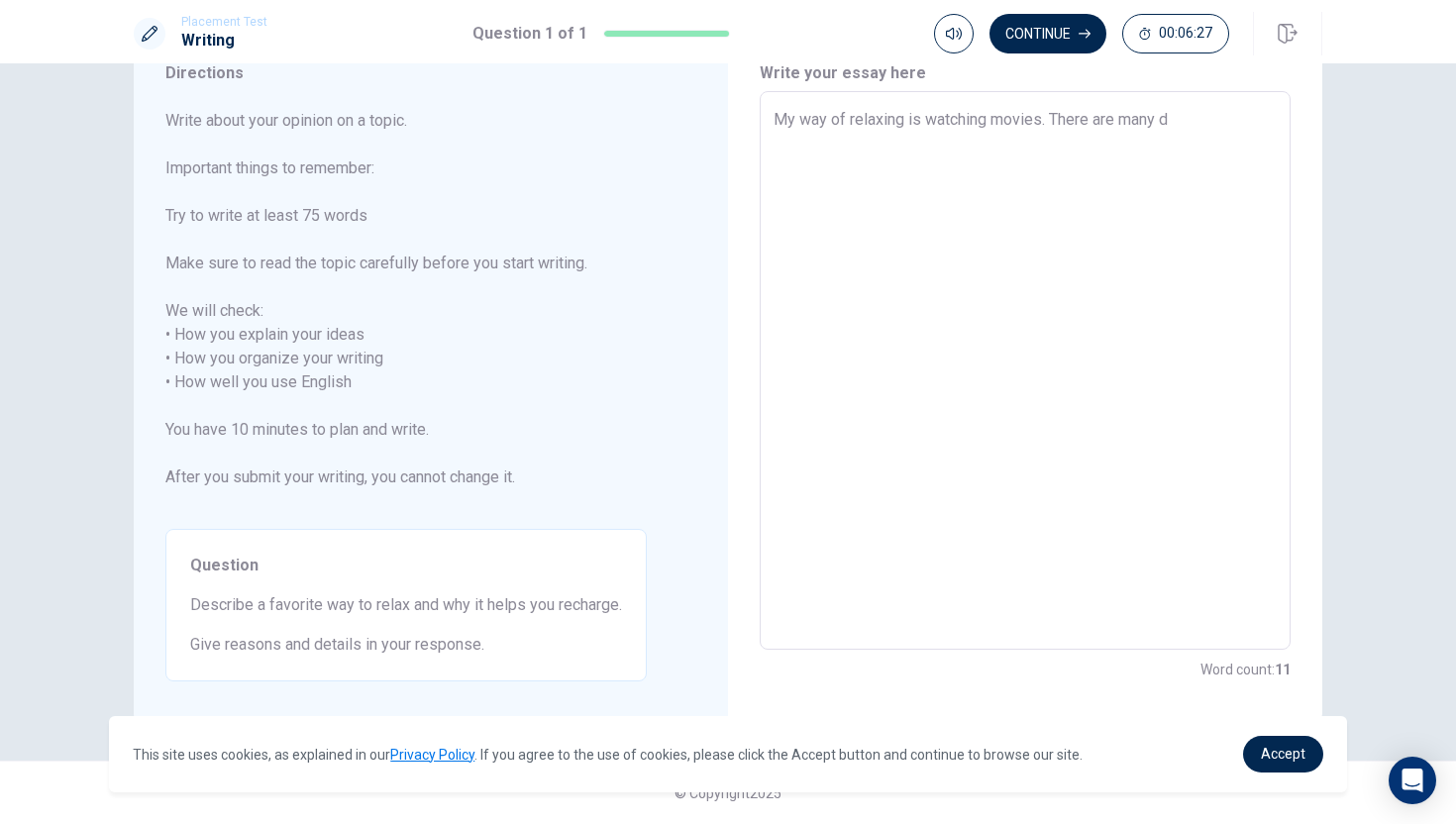 type on "x" 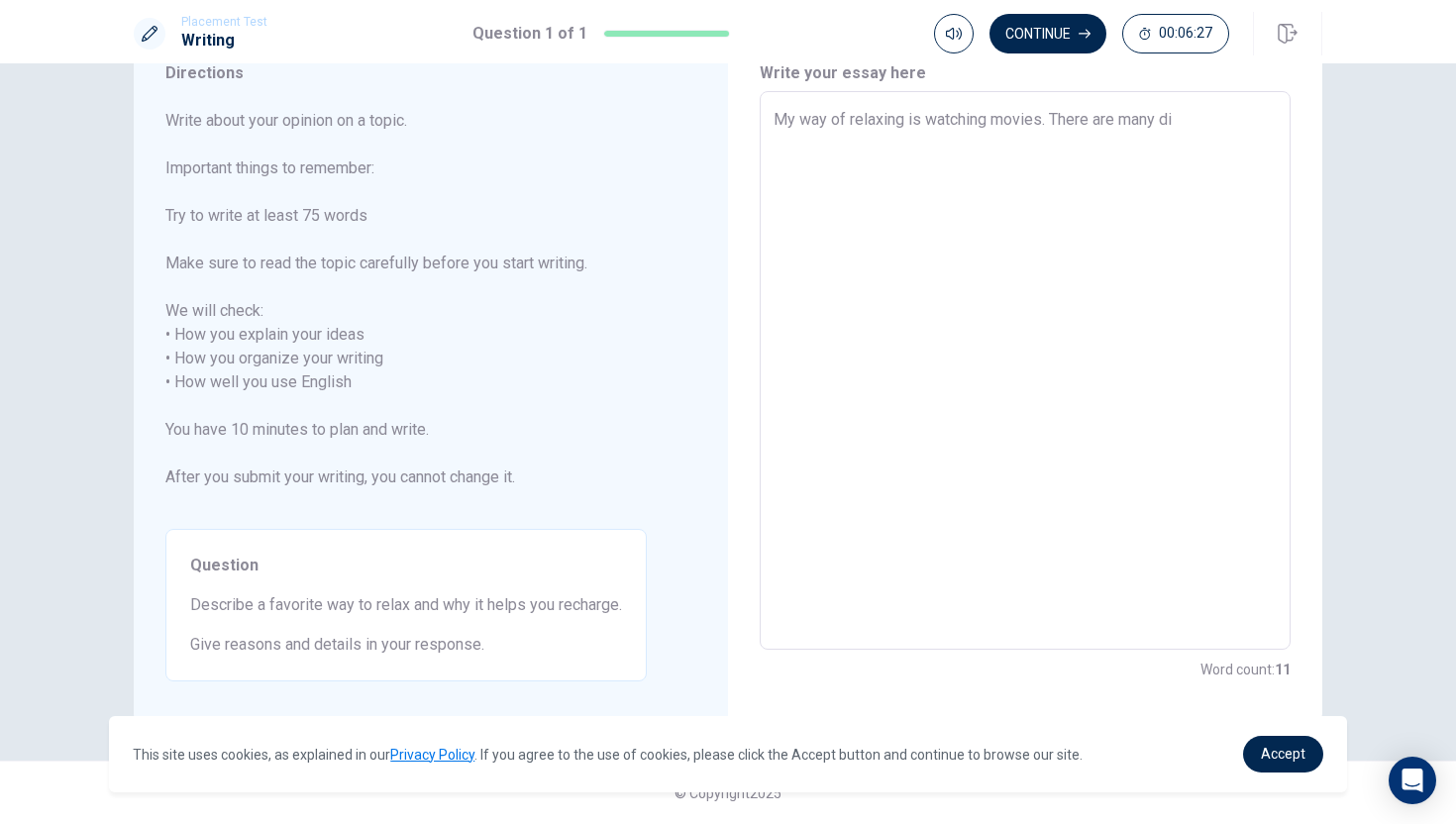 type on "x" 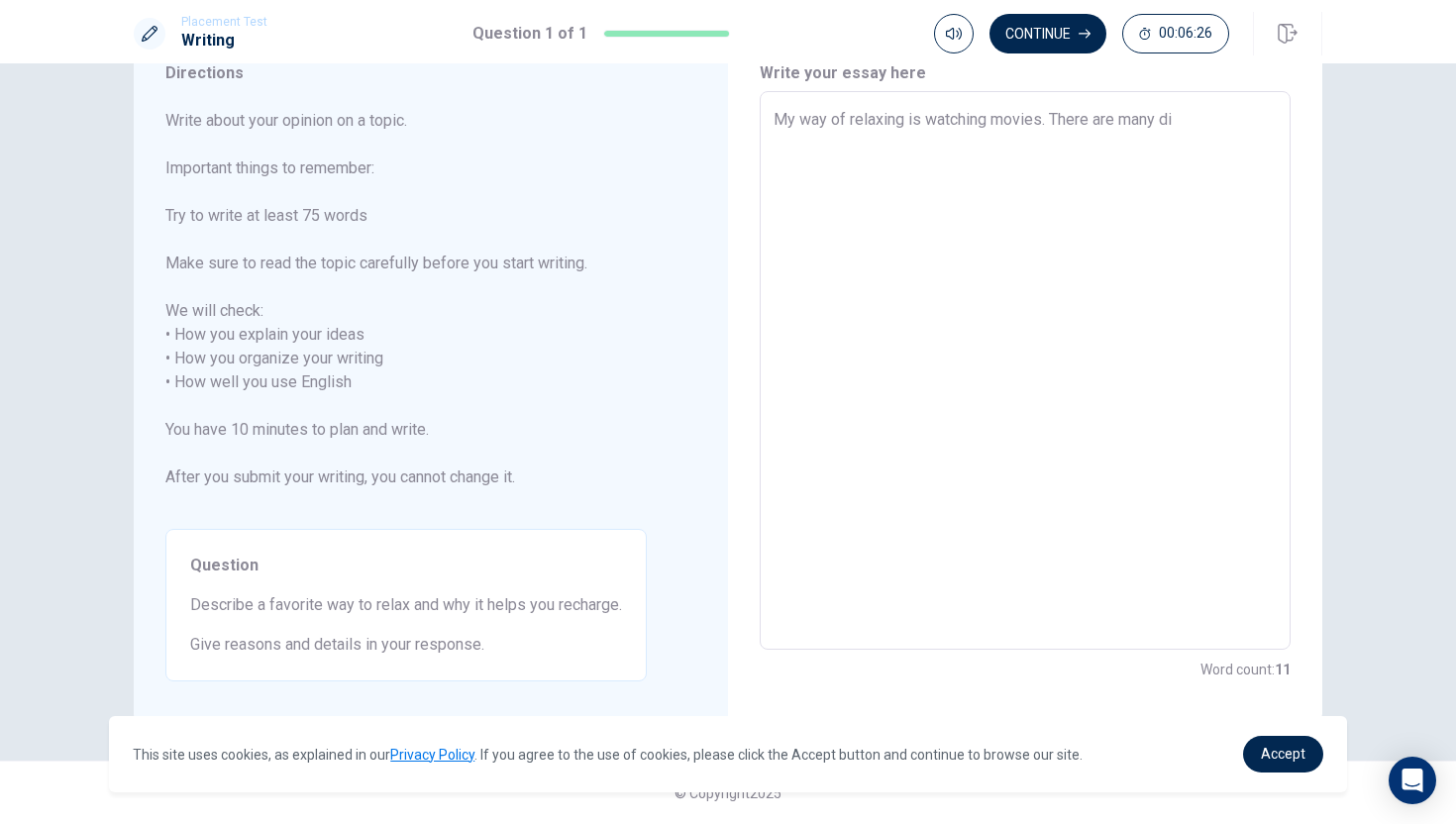type on "My way of relaxing is watching movies. There are many dif" 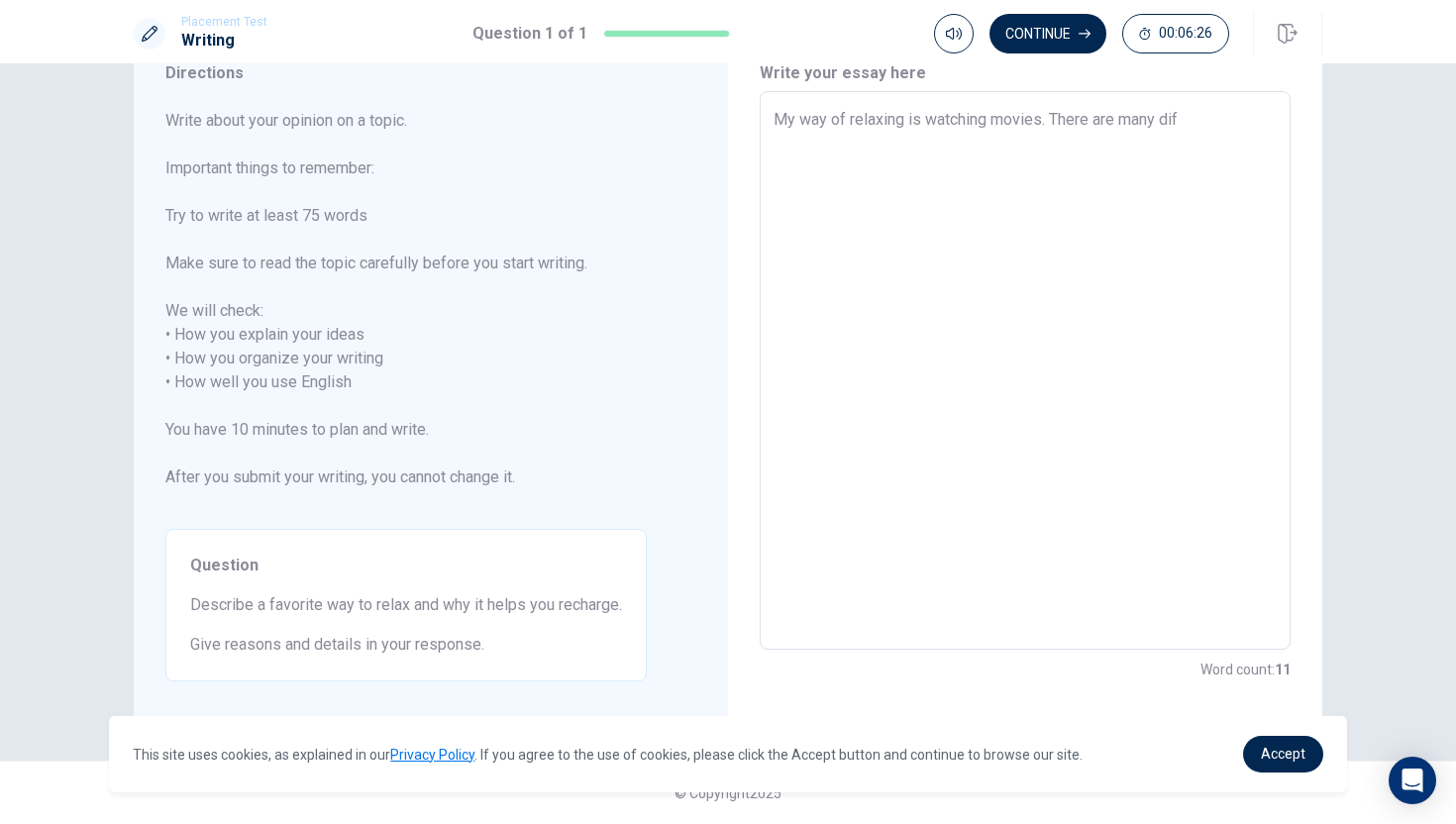 type on "x" 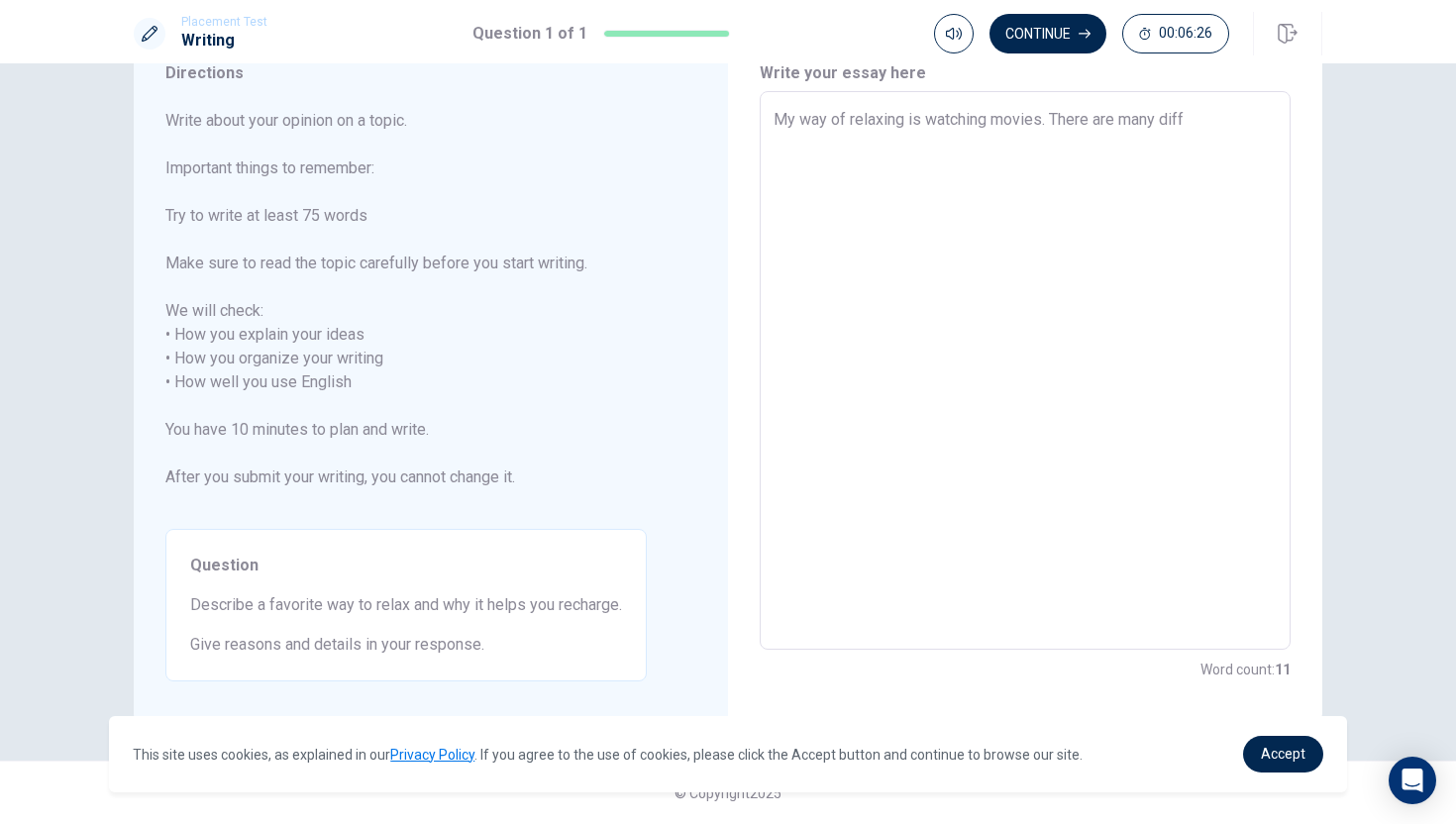 type on "x" 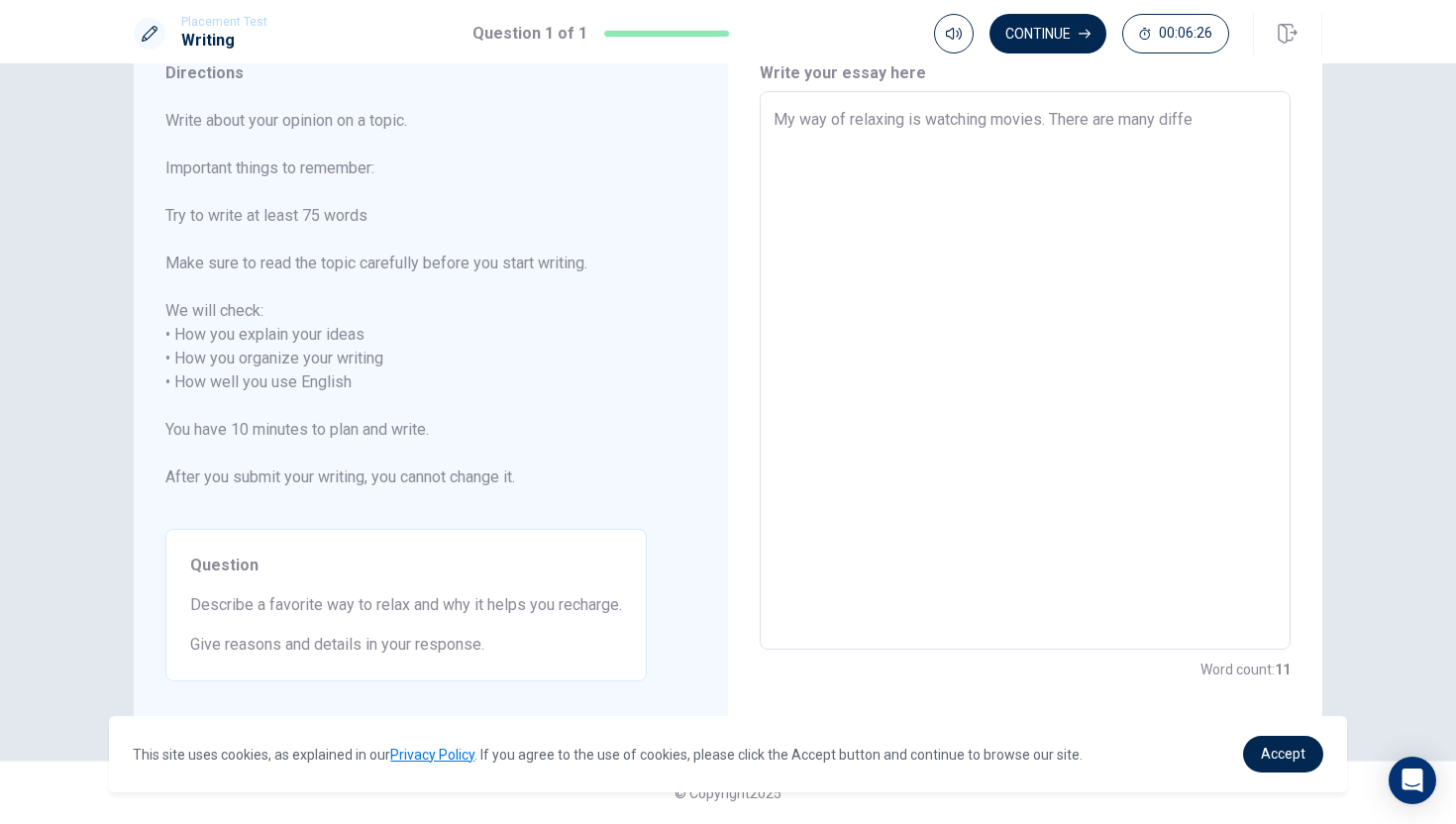 type on "x" 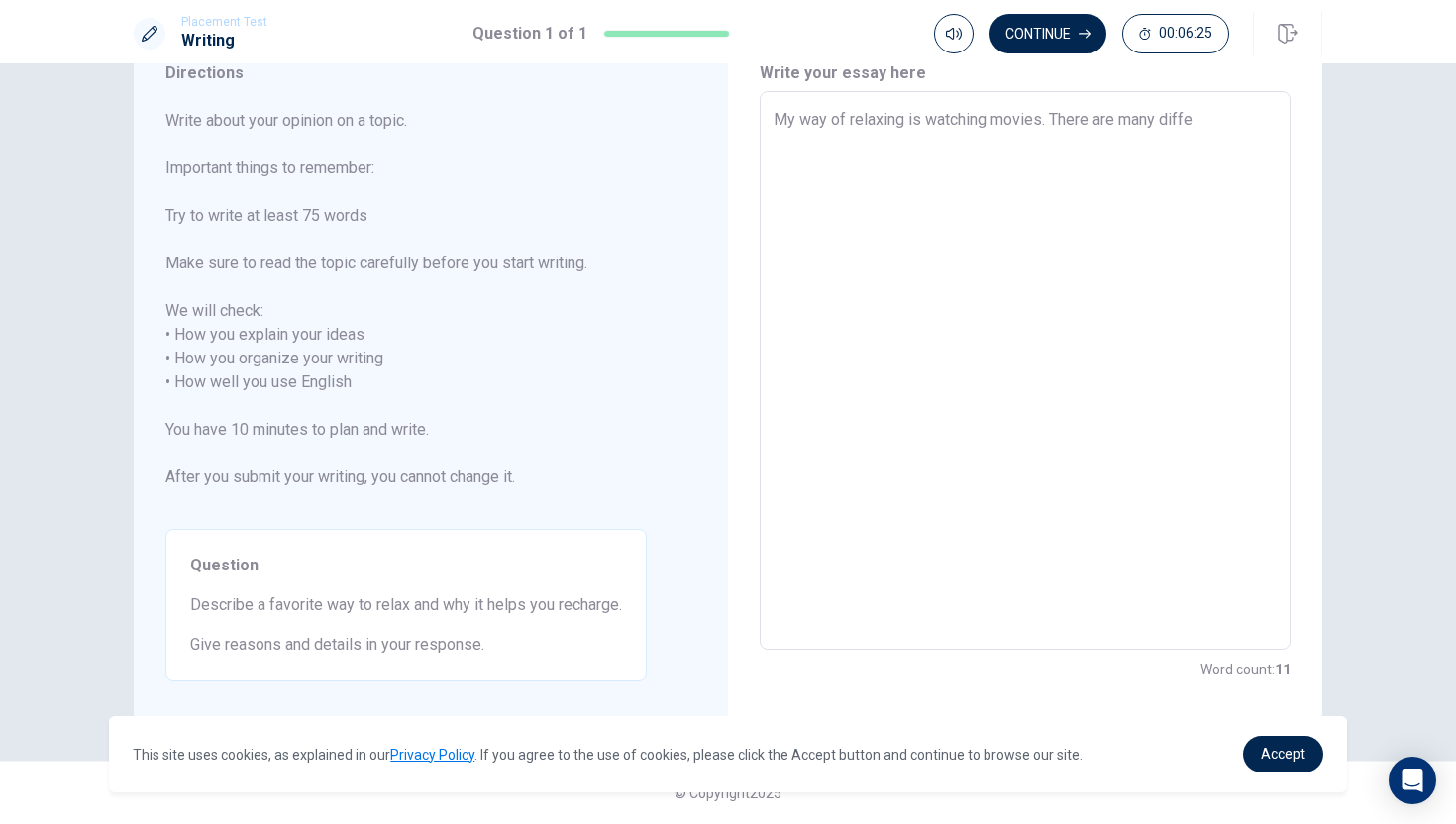 type on "My way of relaxing is watching movies. There are many differ" 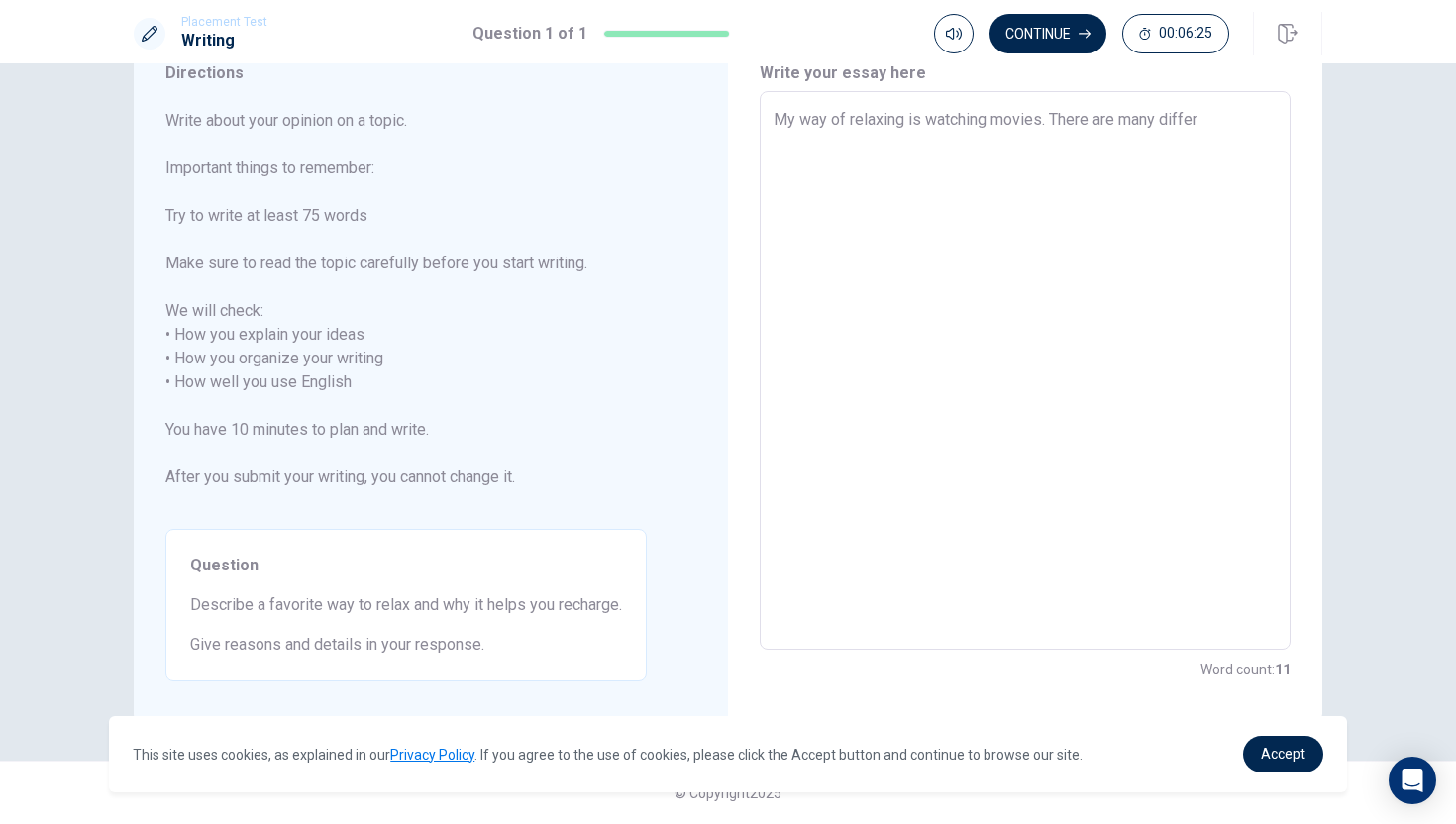type on "x" 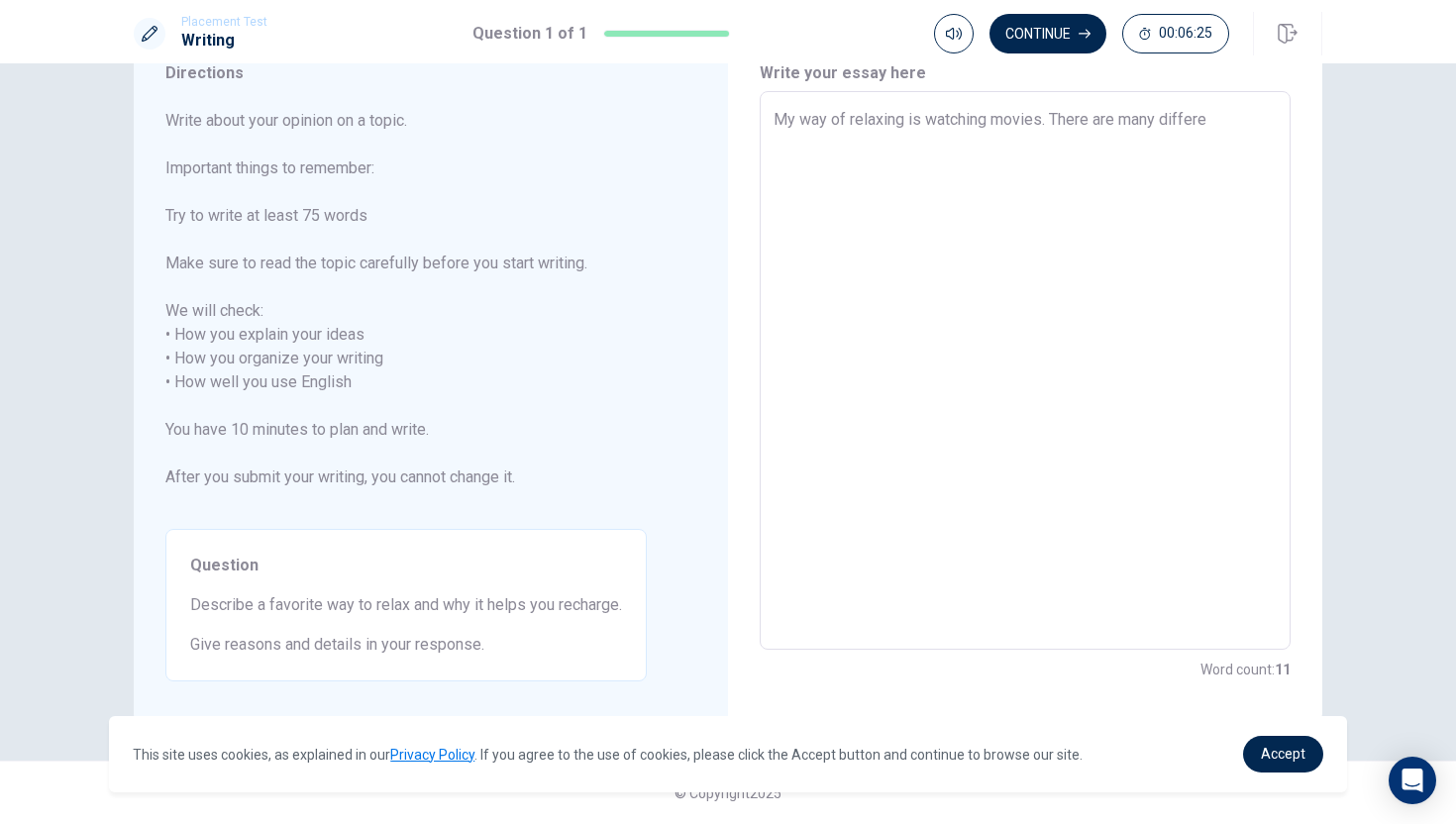 type on "x" 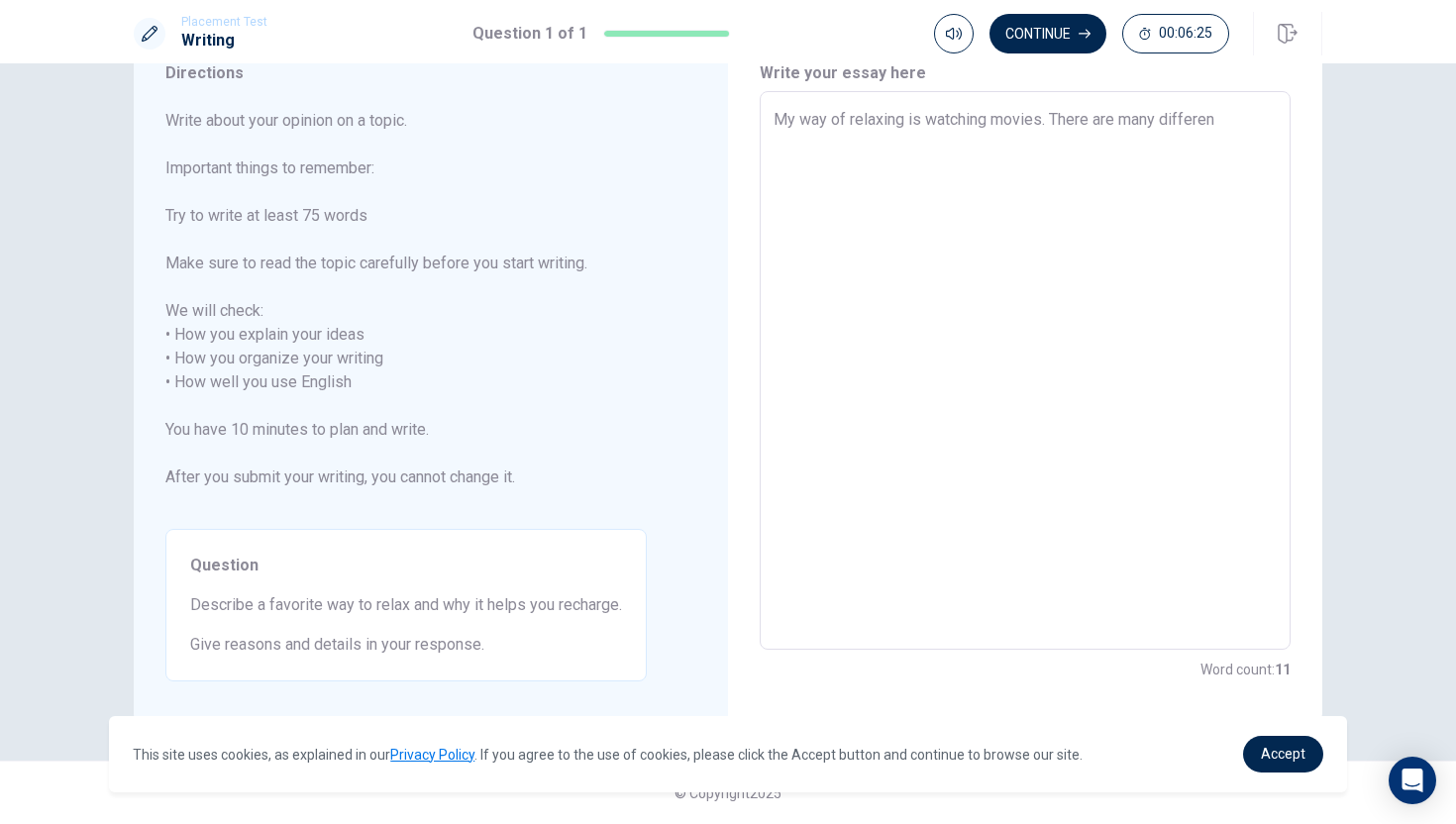 type on "x" 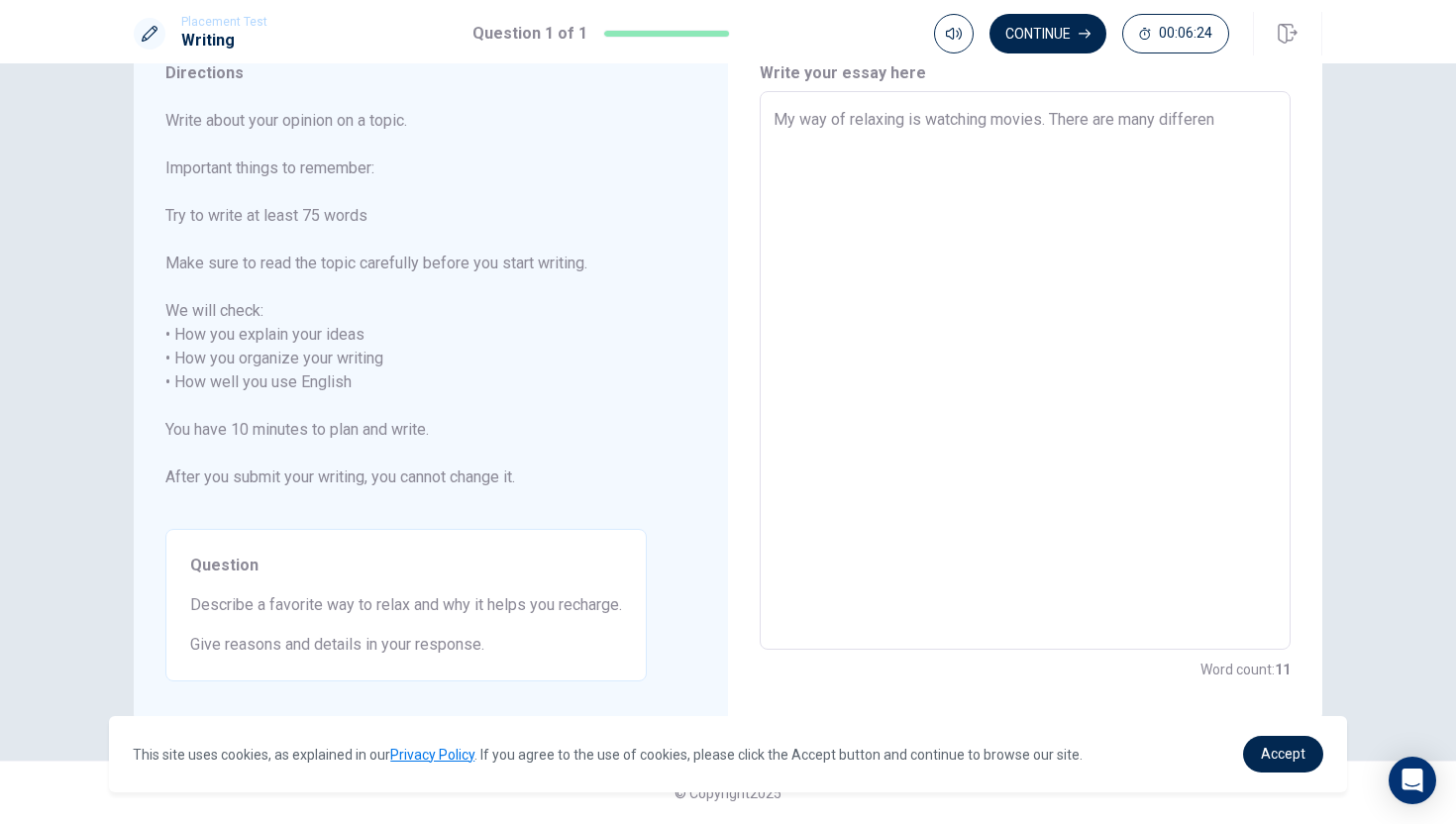 type on "My way of relaxing is watching movies. There are many different" 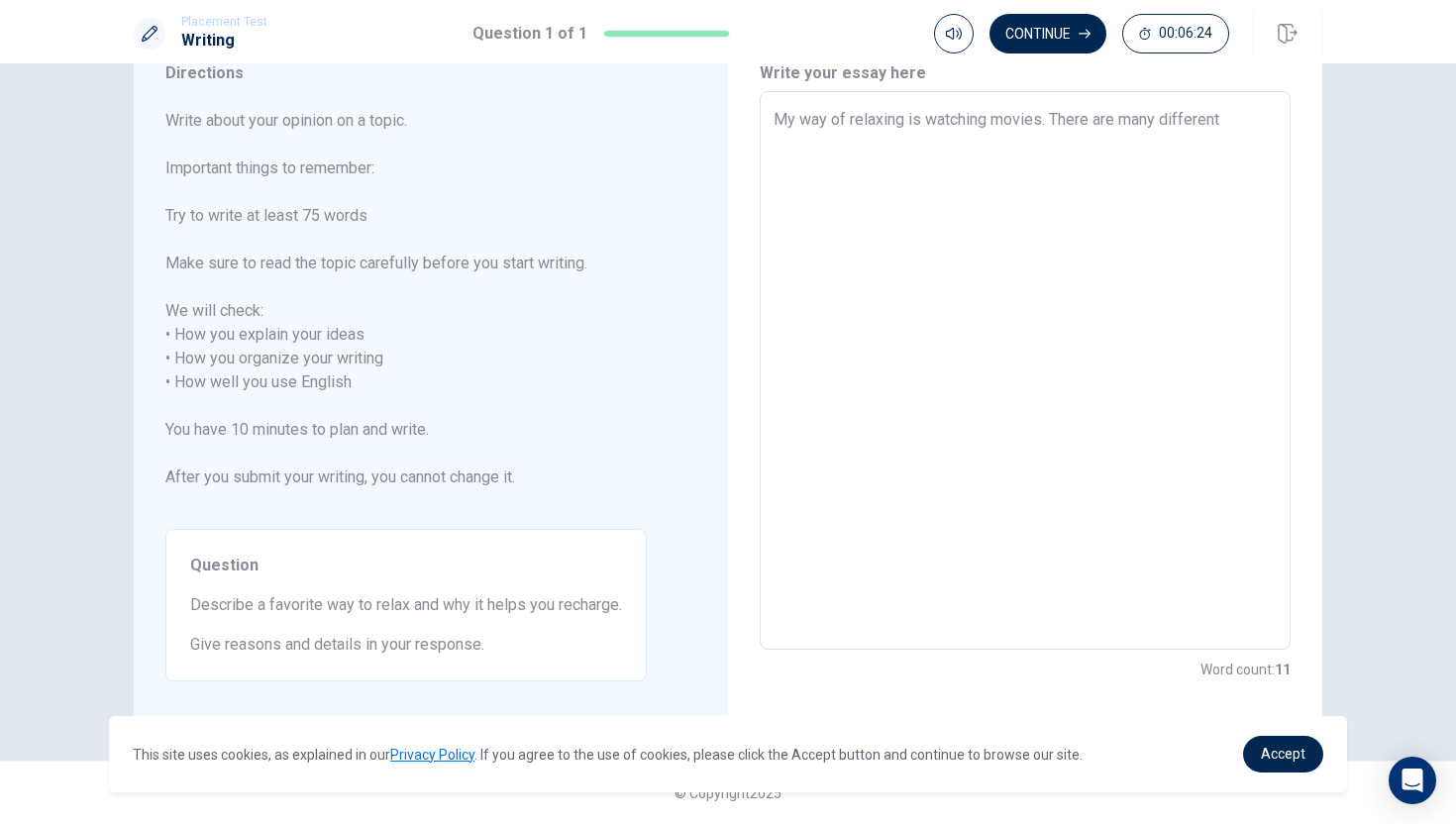 type on "x" 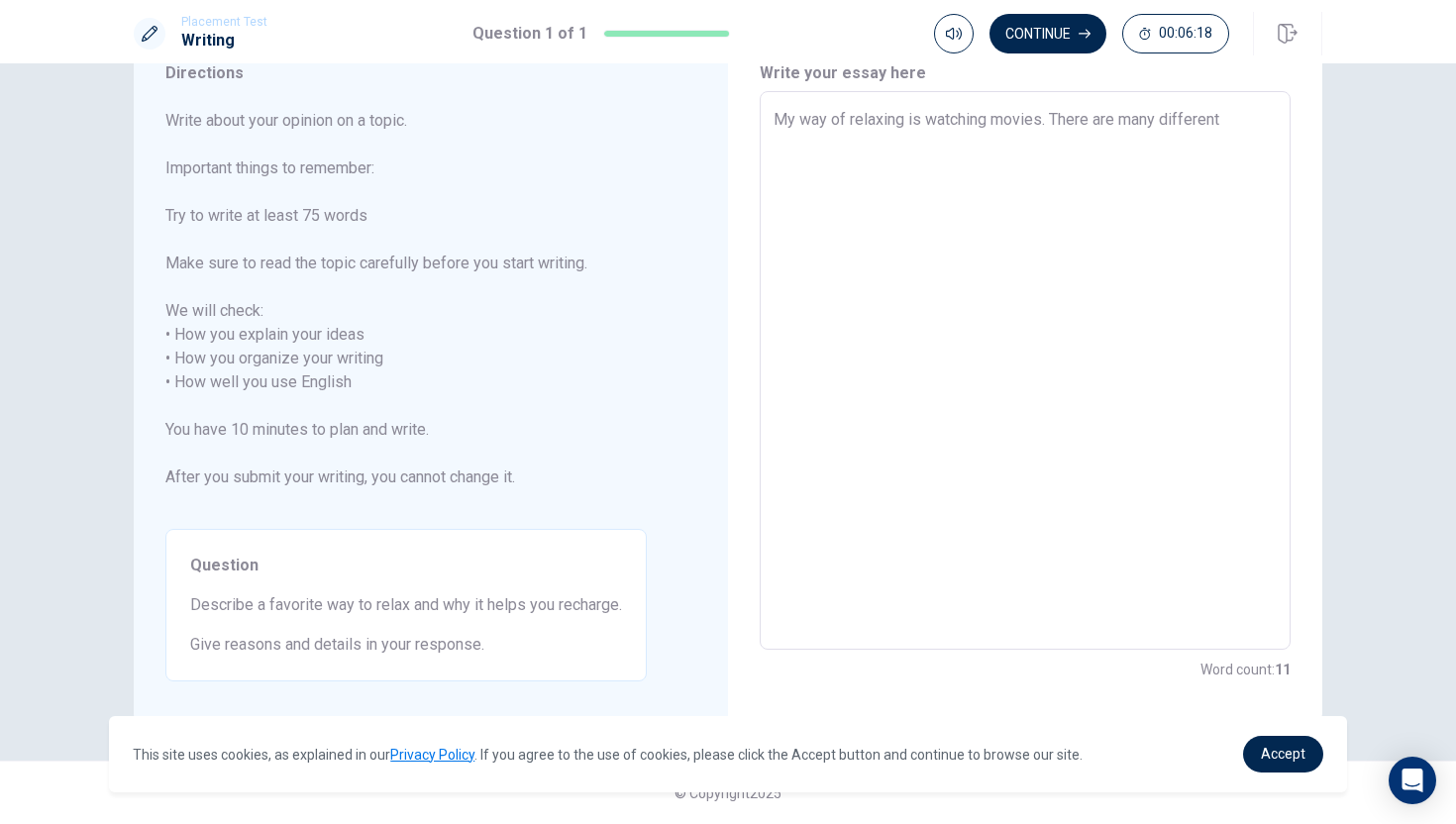 type on "x" 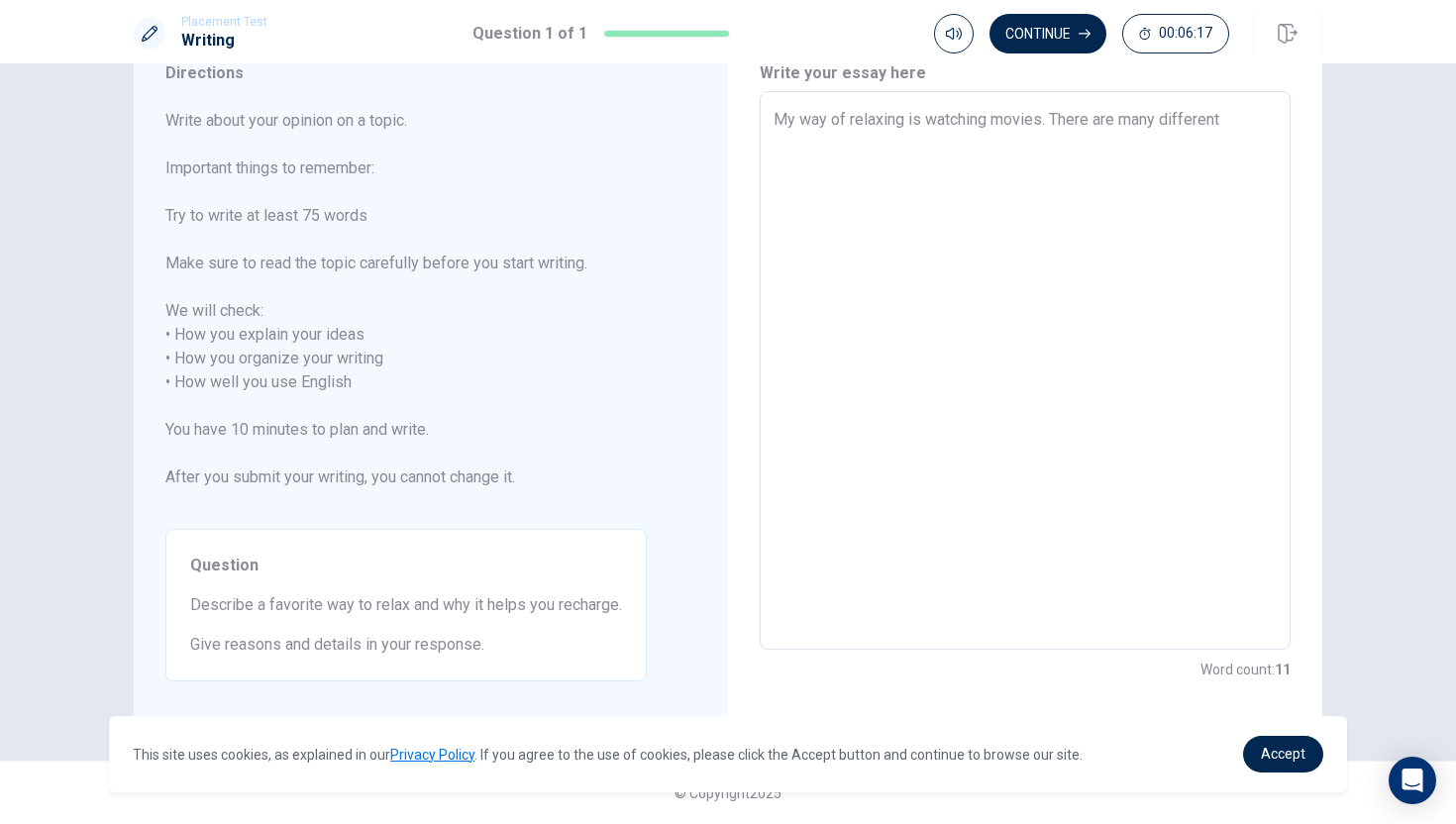 type on "My way of relaxing is watching movies. There are many different g" 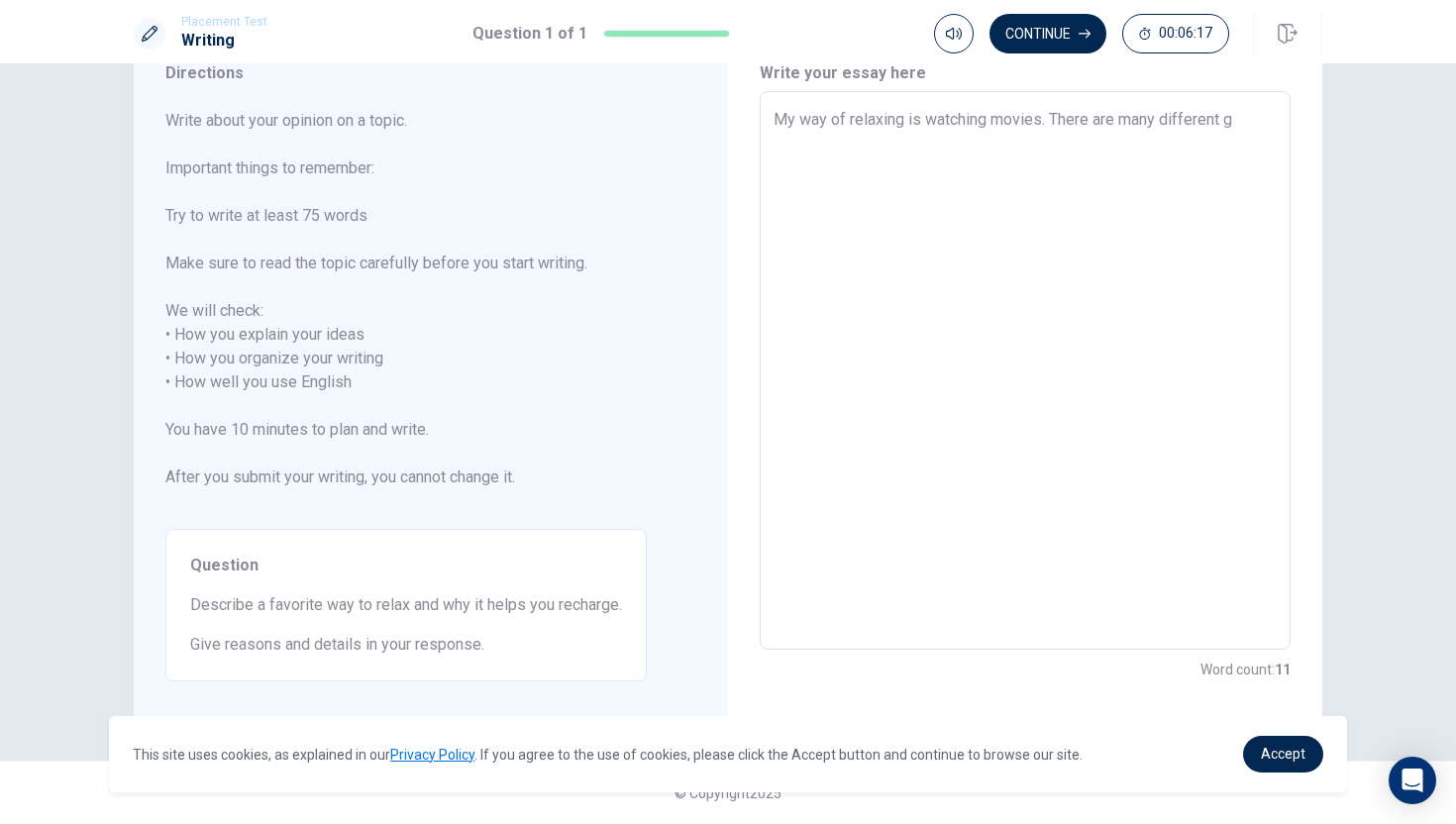 type on "x" 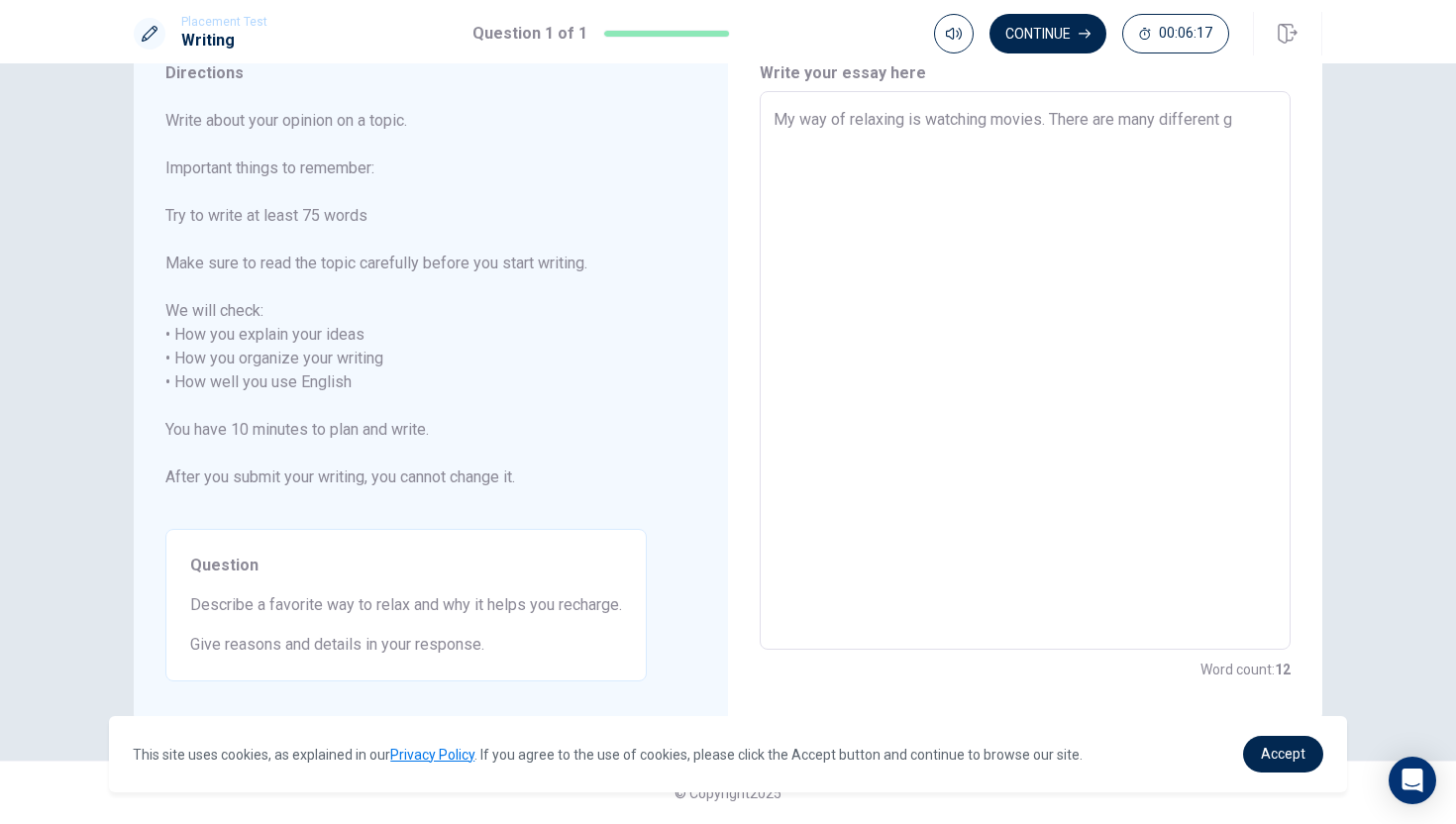 type on "My way of relaxing is watching movies. There are many different ge" 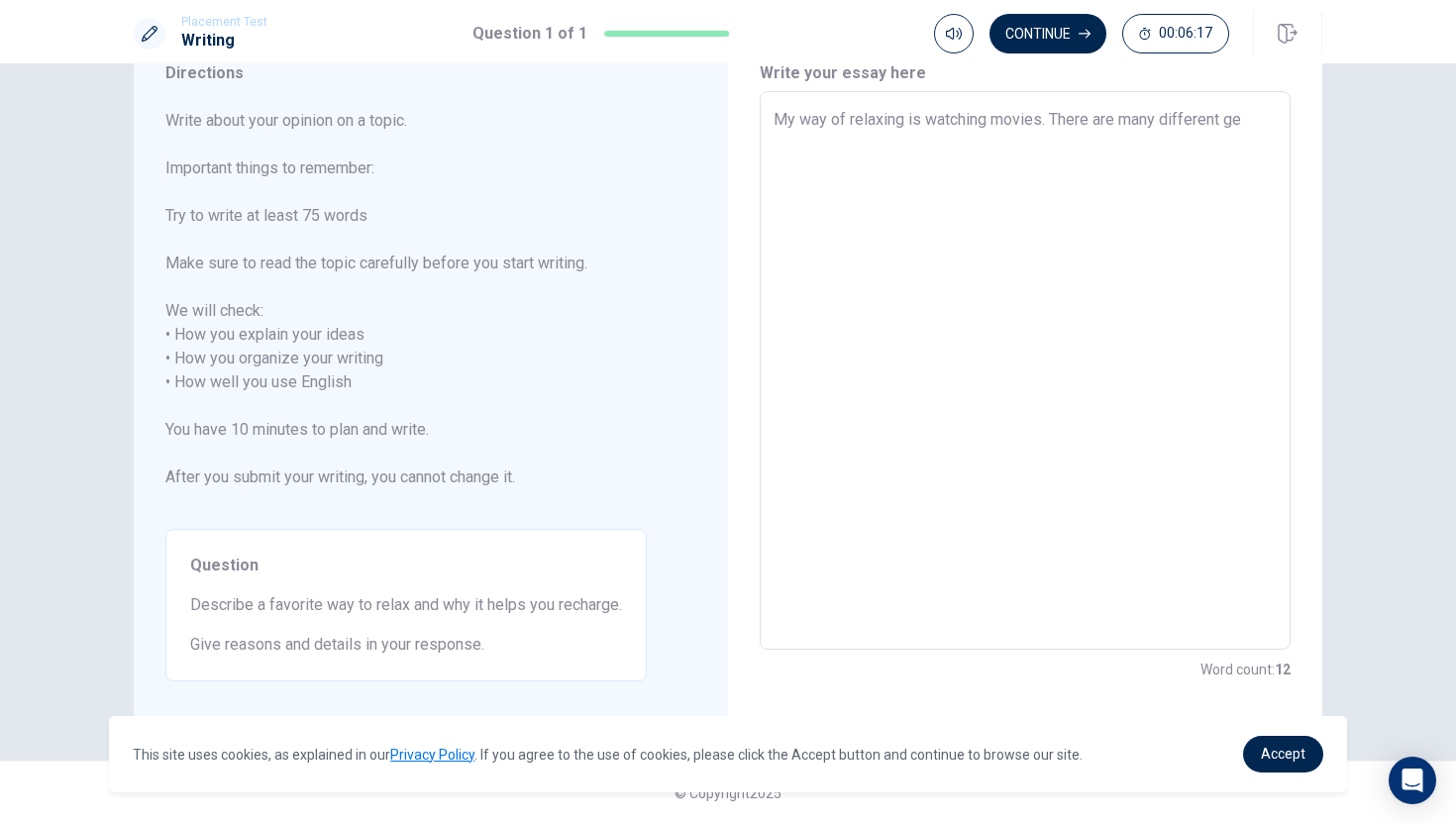 type on "x" 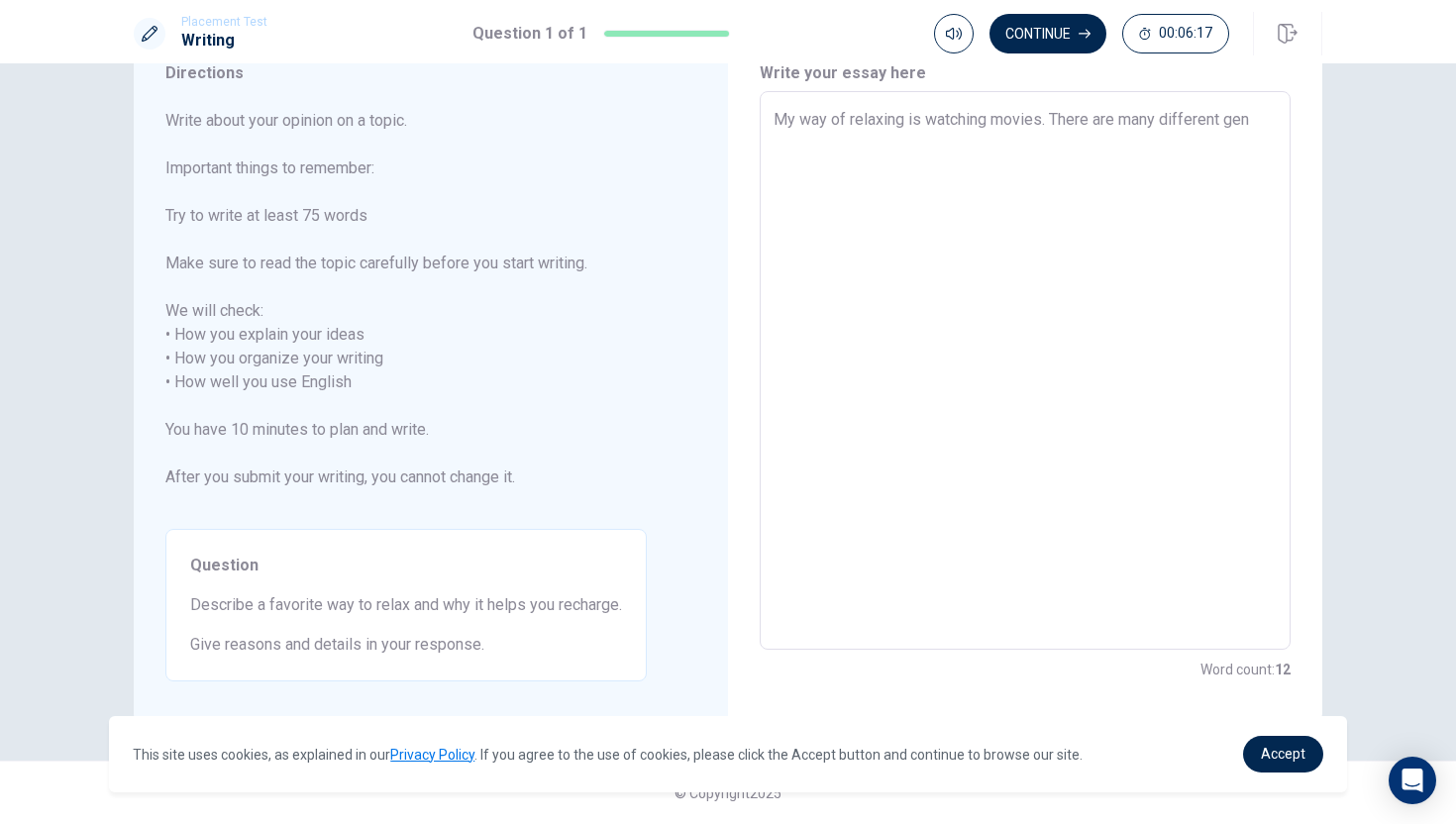 type on "x" 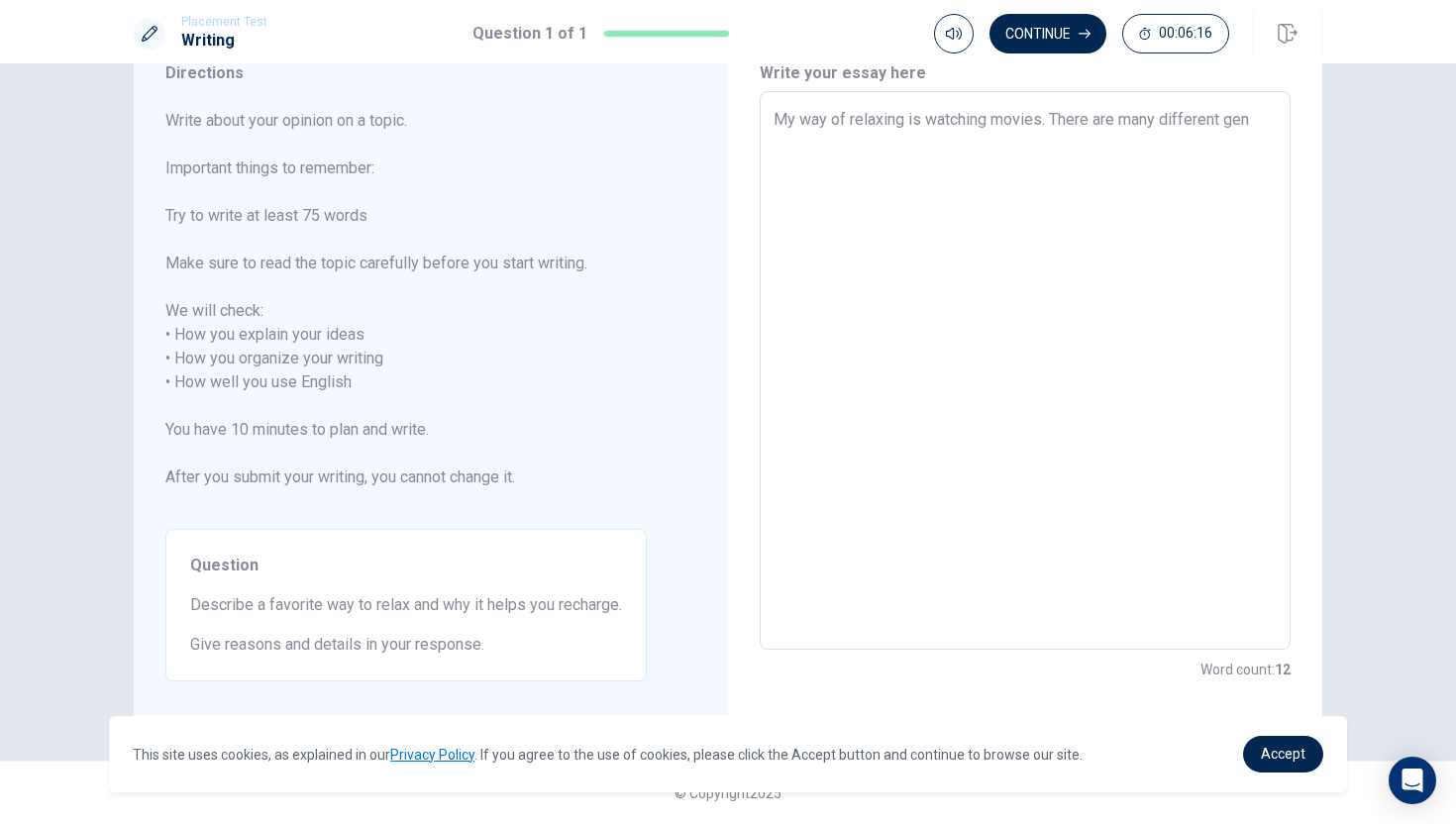 type on "My way of relaxing is watching movies. There are many different genr" 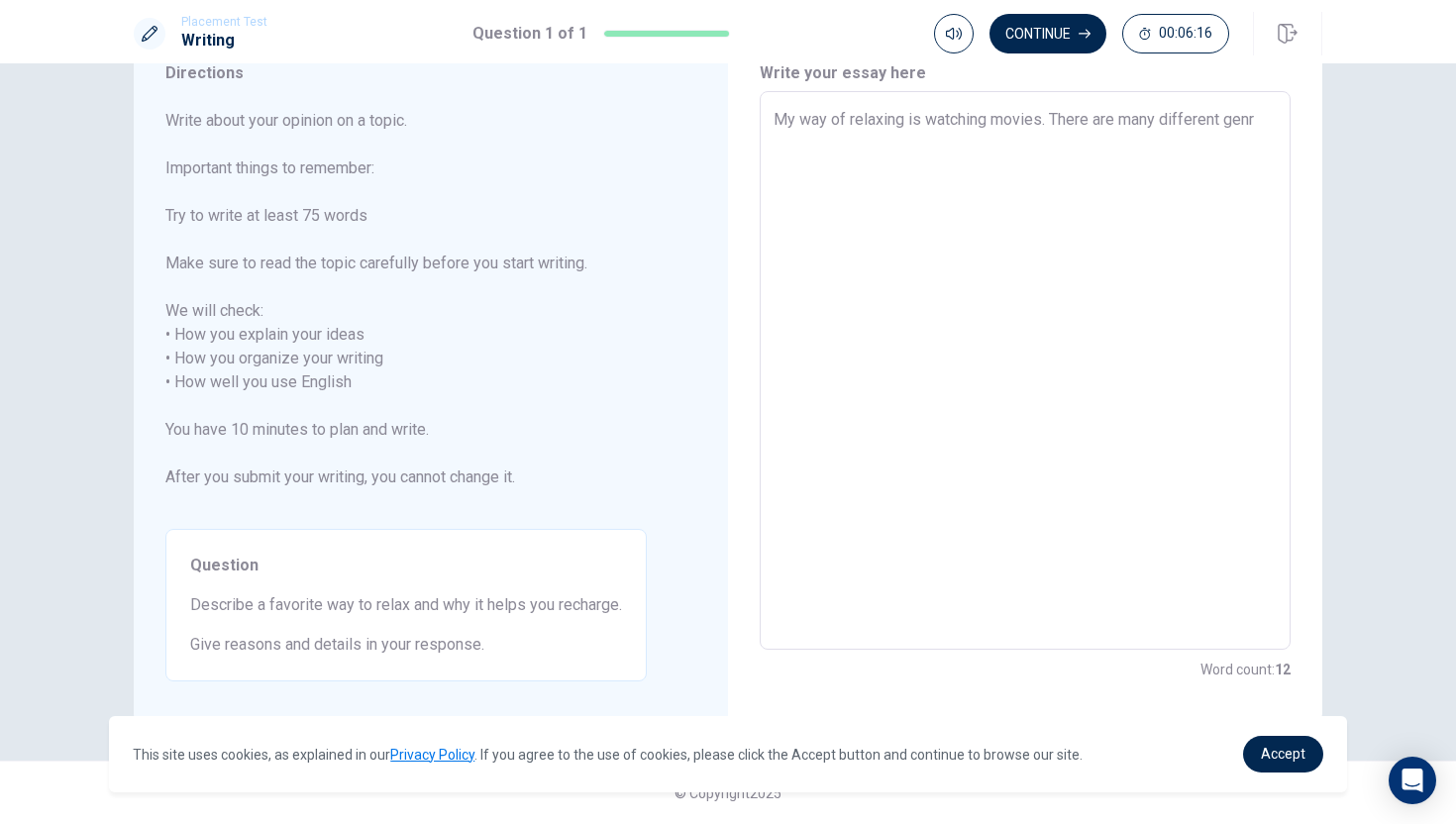type on "x" 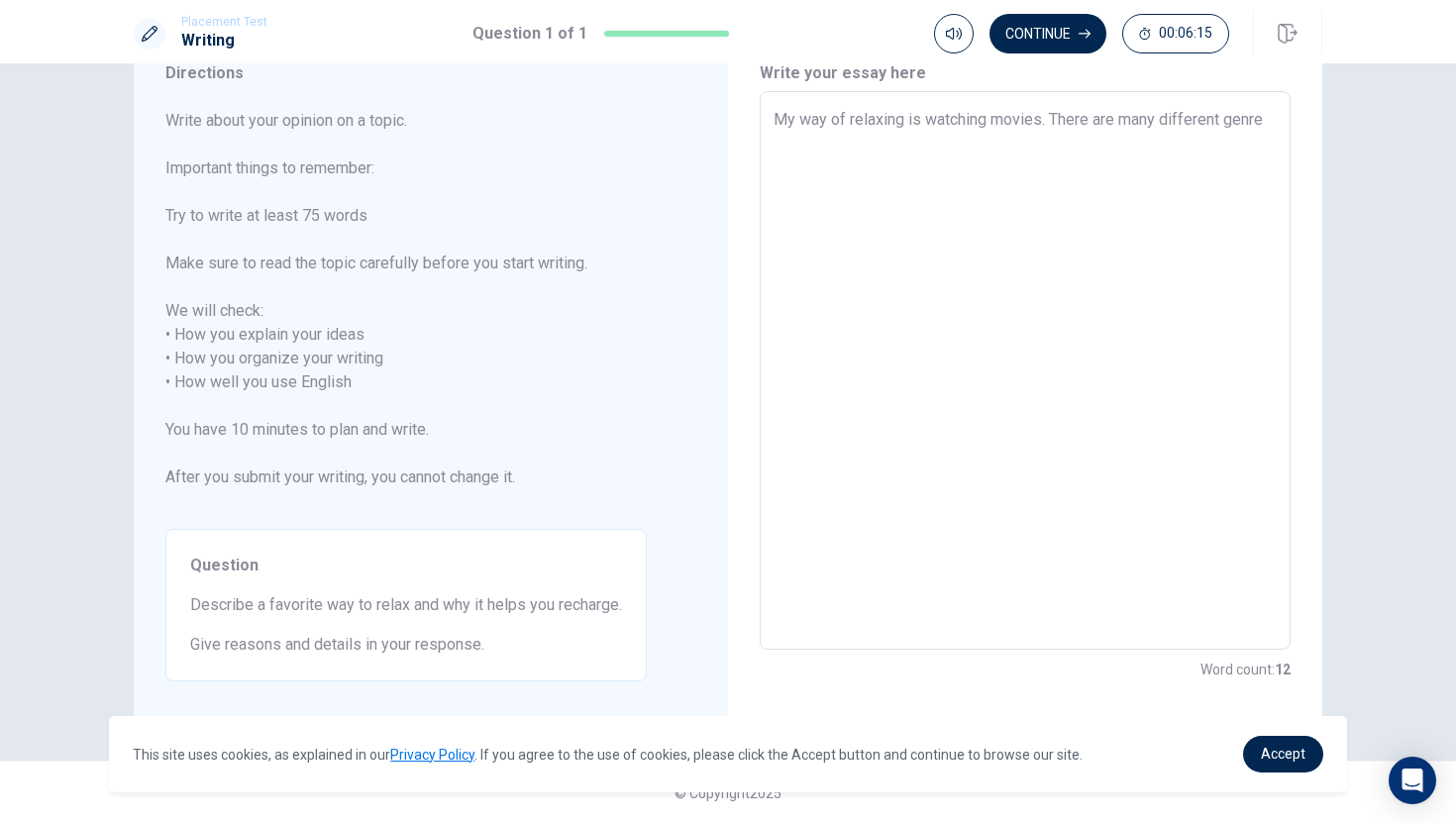 type on "x" 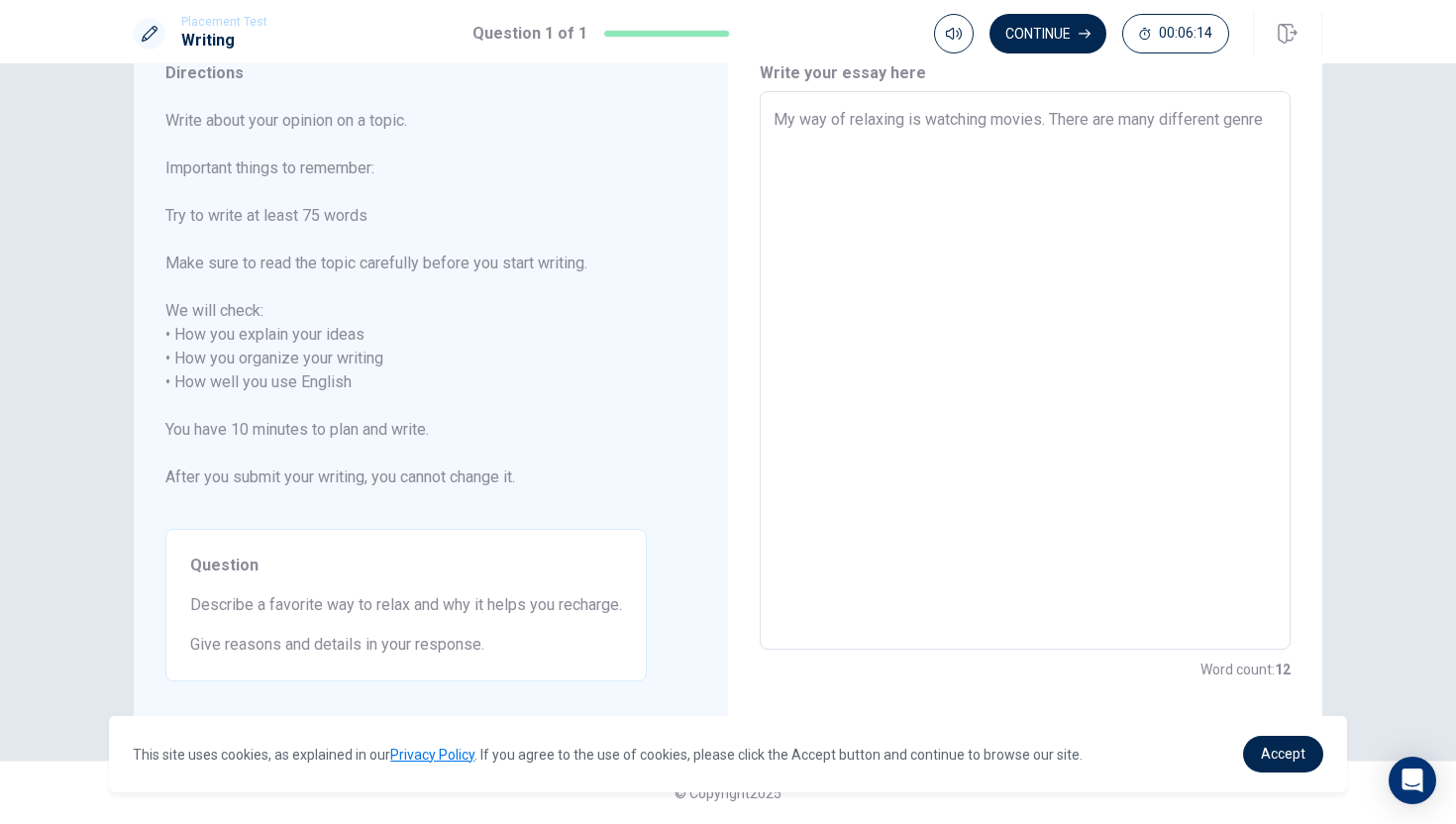 type on "My way of relaxing is watching movies. There are many different genres" 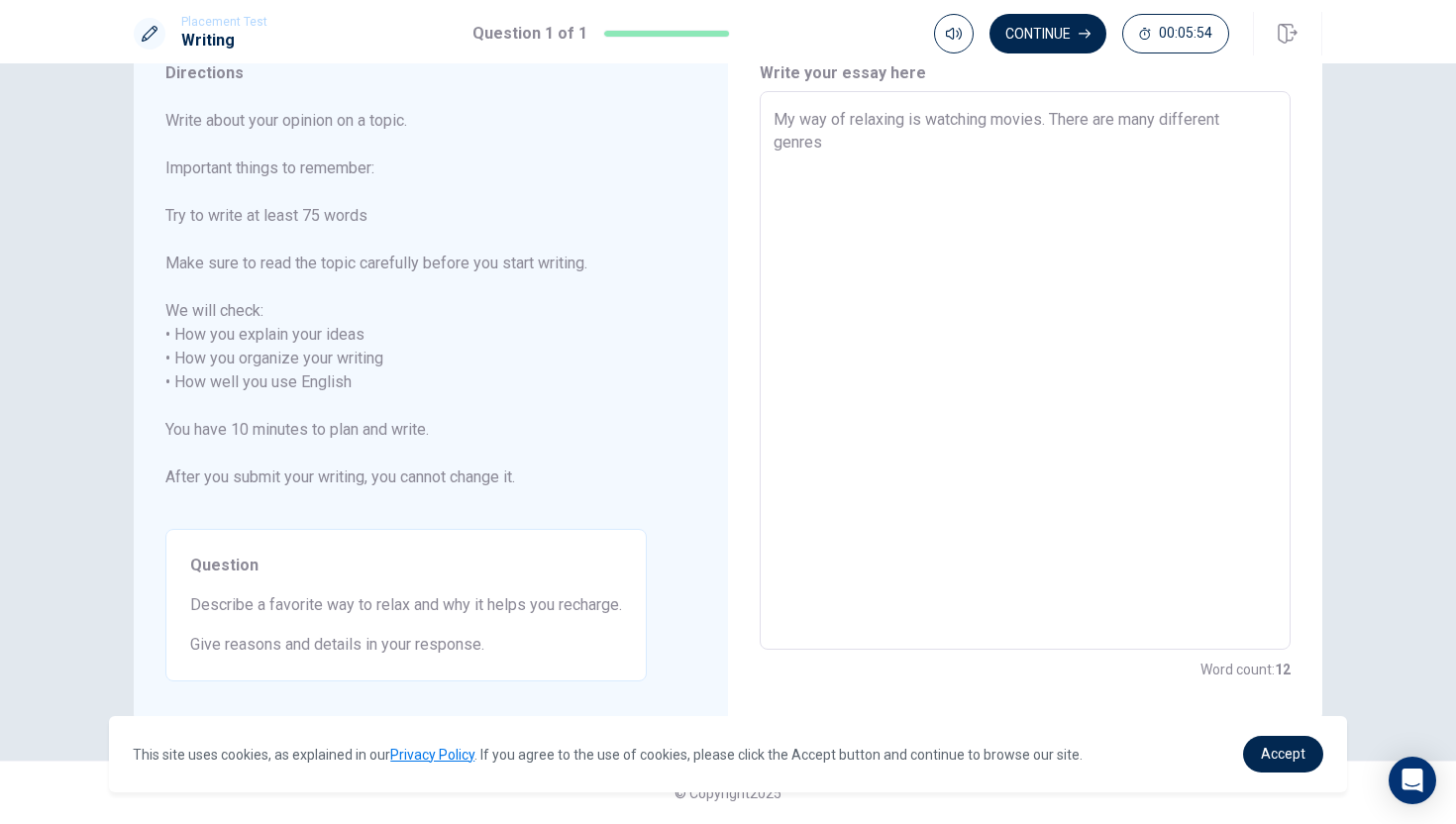 type on "x" 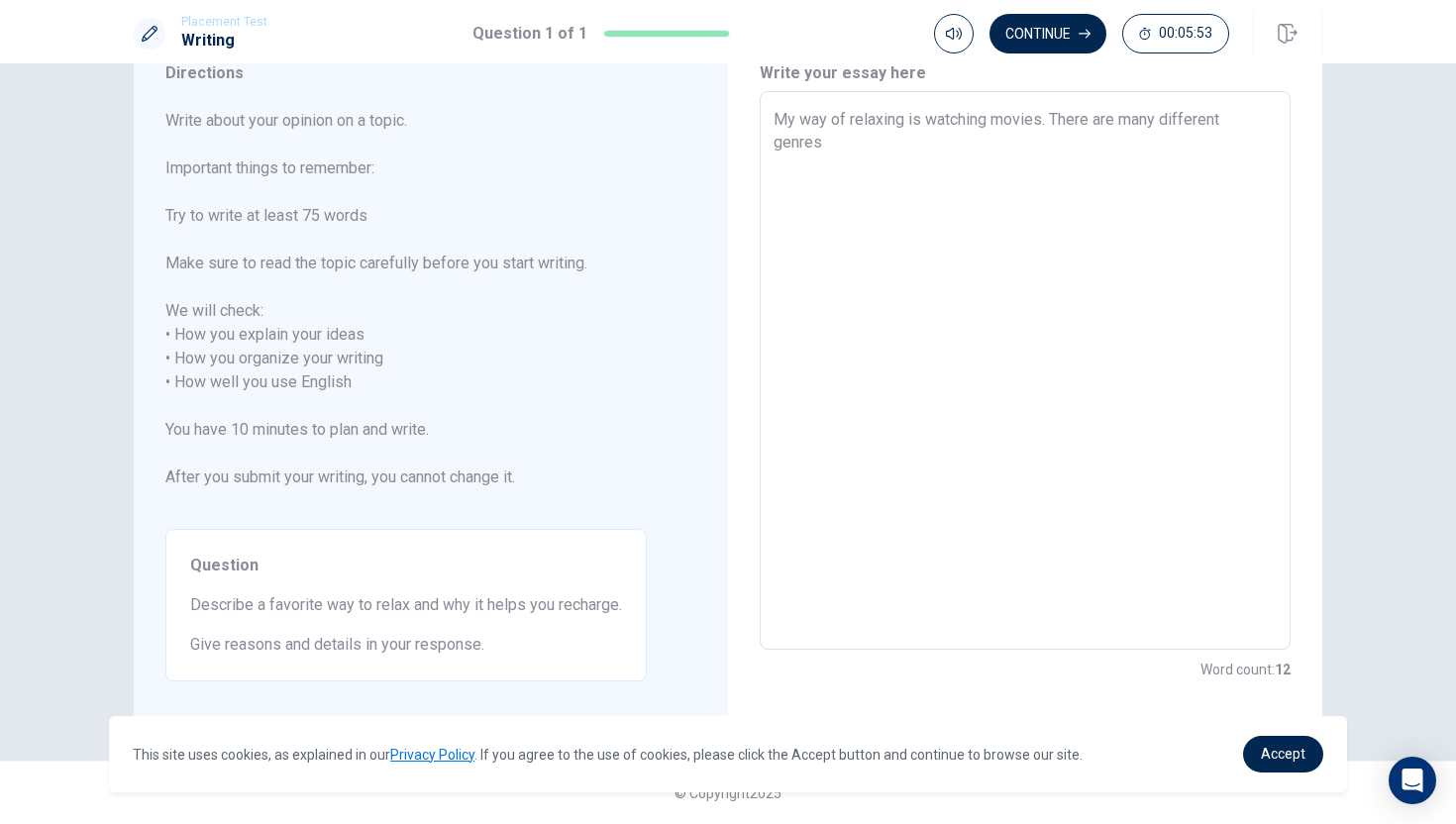 type on "My way of relaxing is watching movies. There are many different genres" 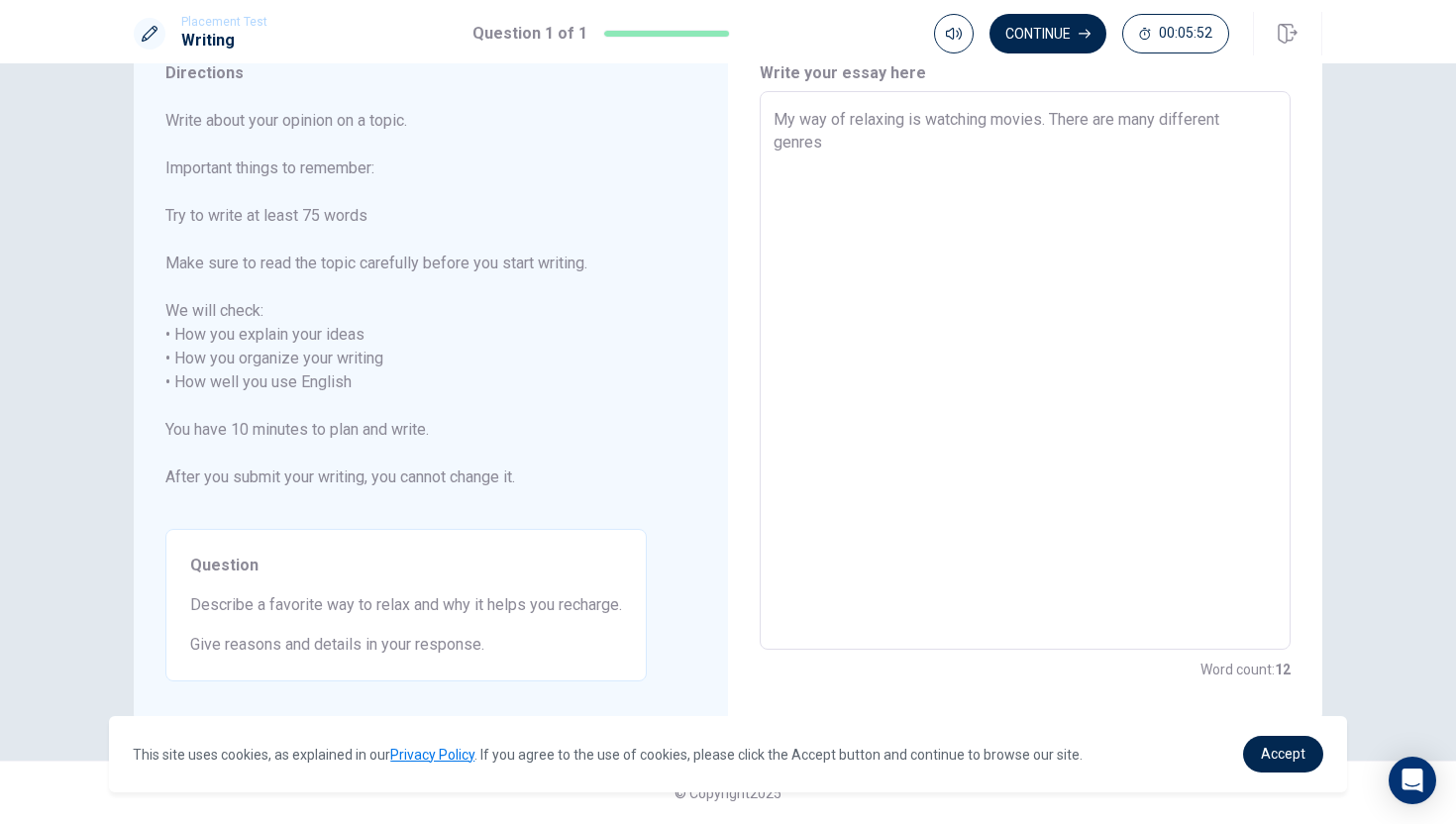 type on "My way of relaxing is watching movies. There are many different genres o" 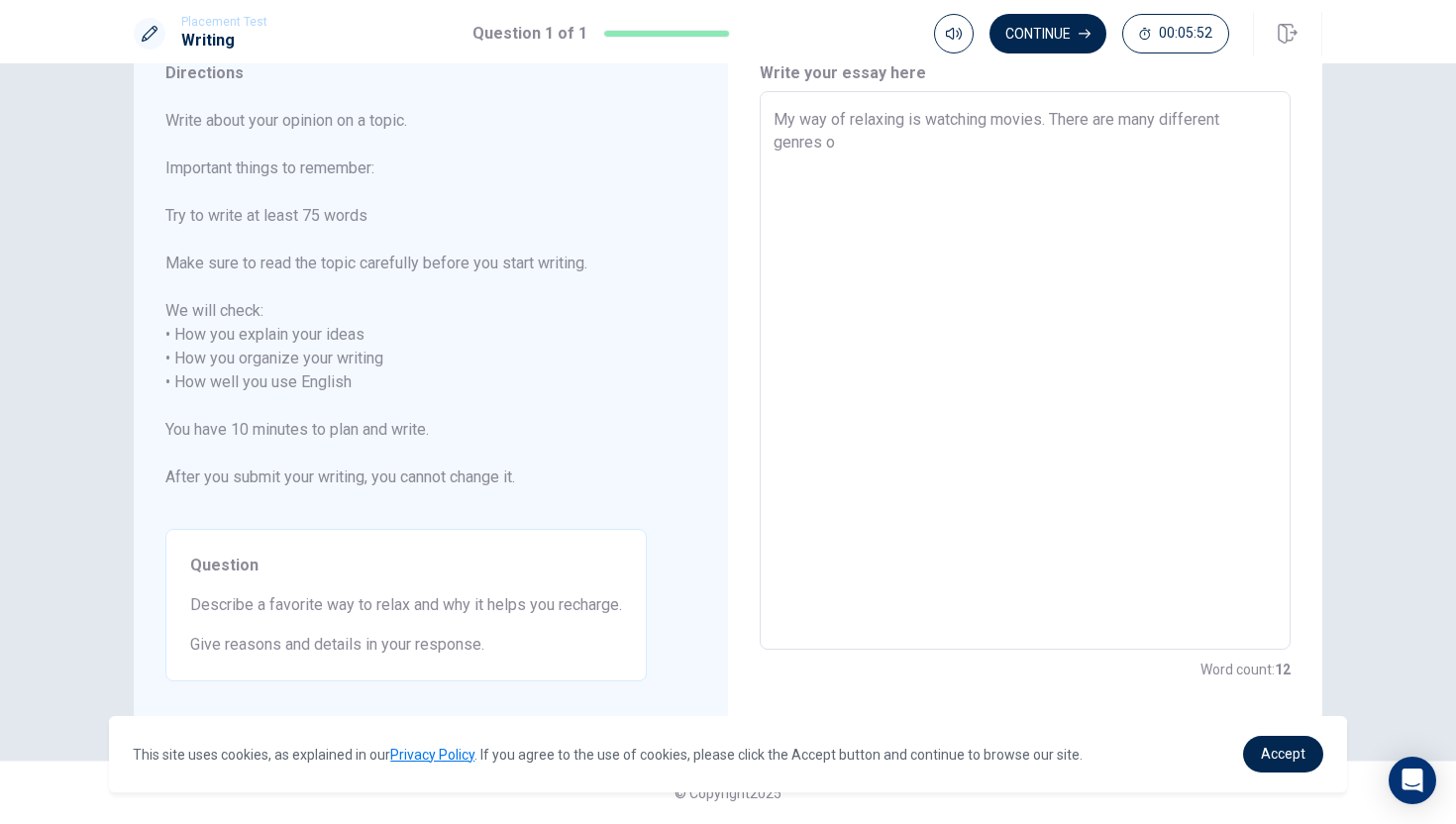 type on "x" 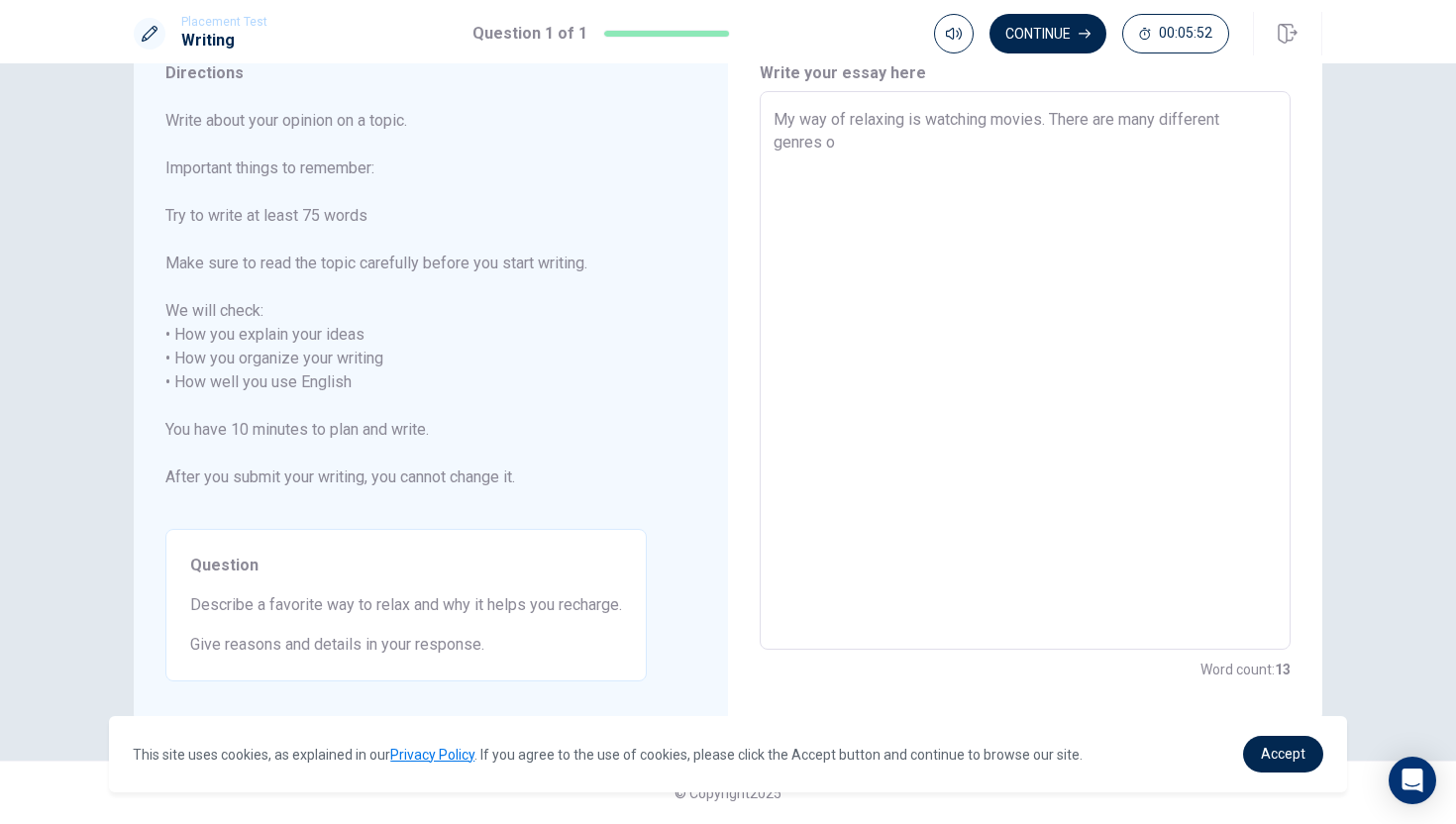 type on "My way of relaxing is watching movies. There are many different genres of" 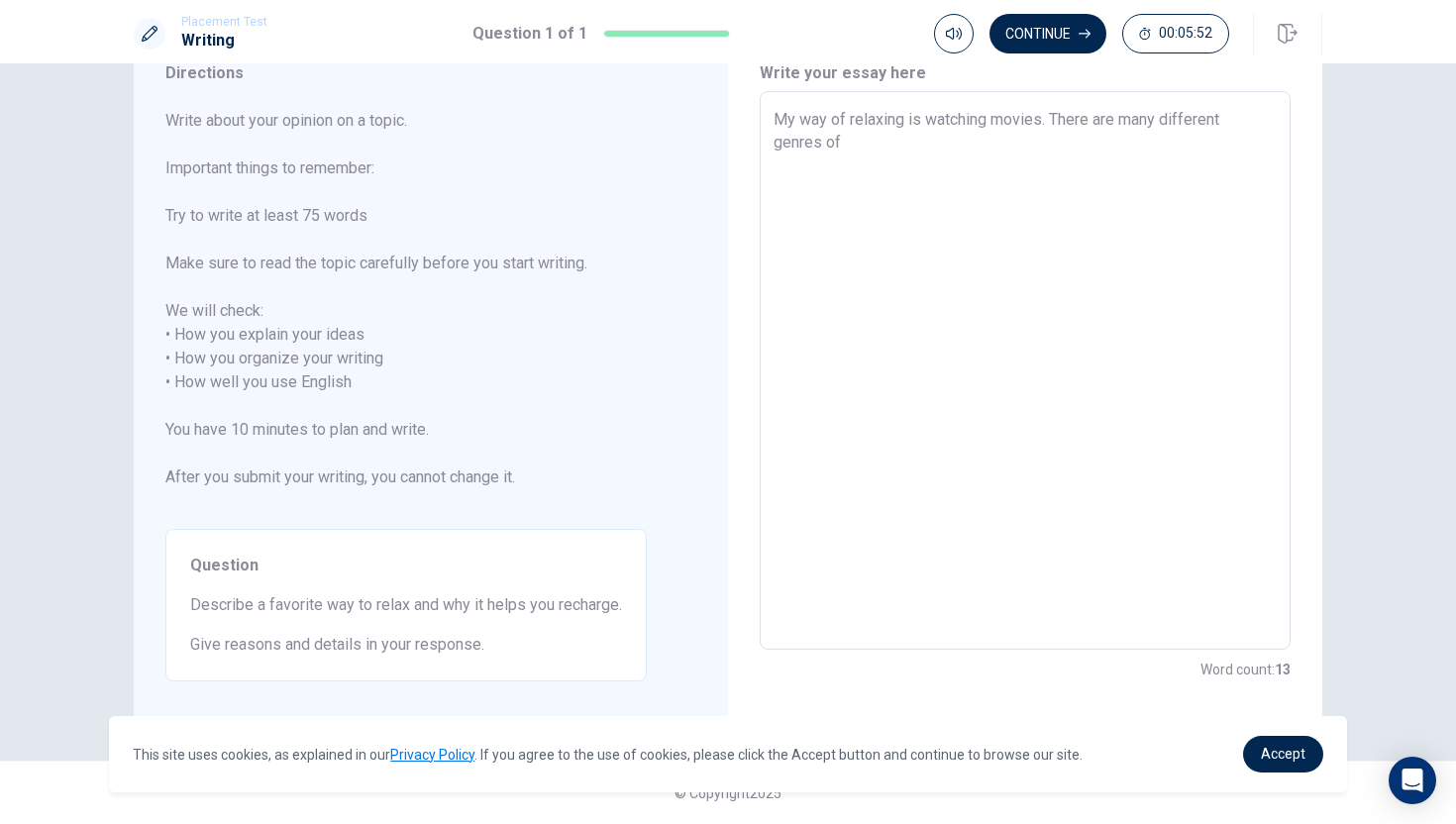 type on "x" 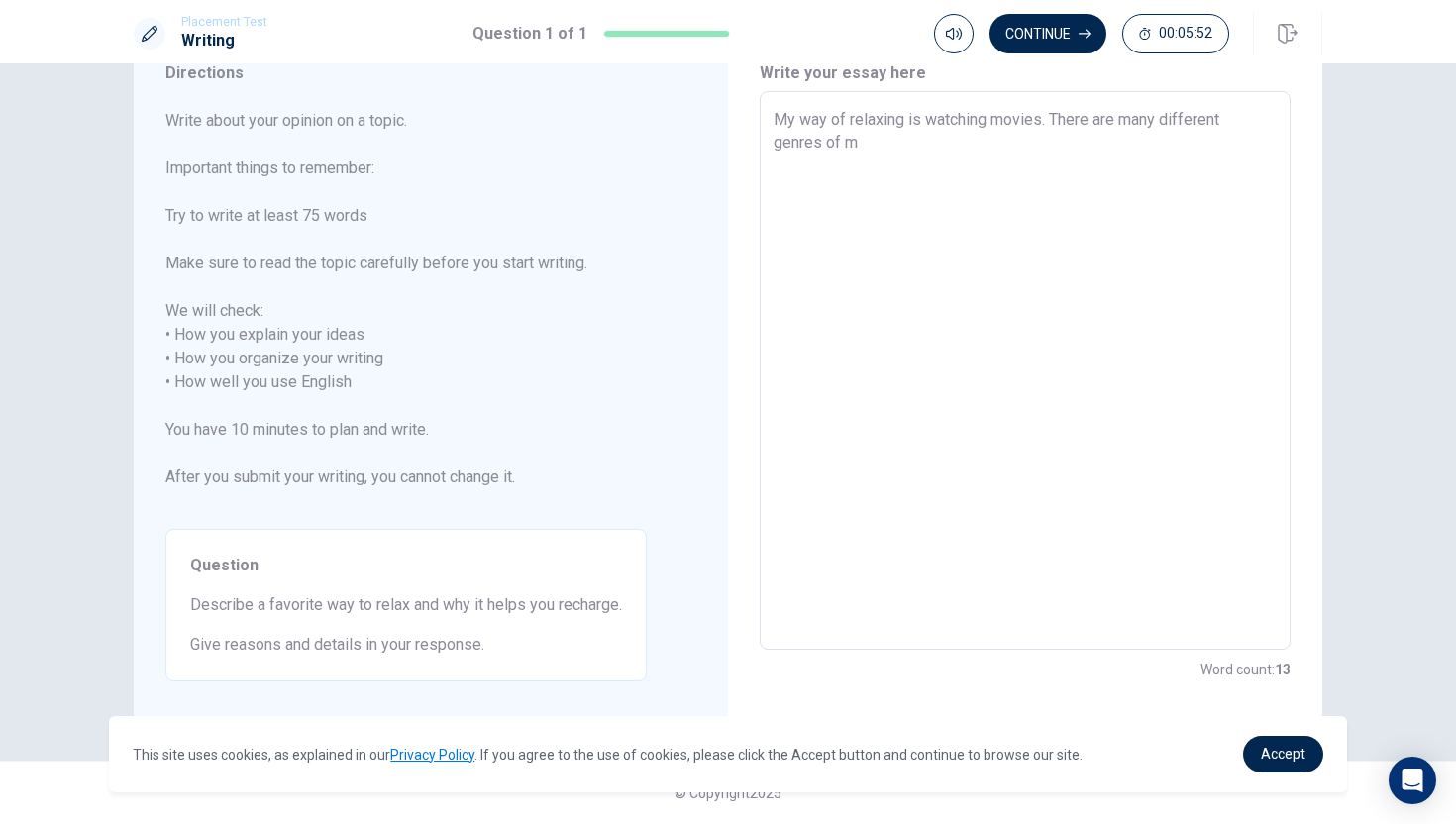 type on "x" 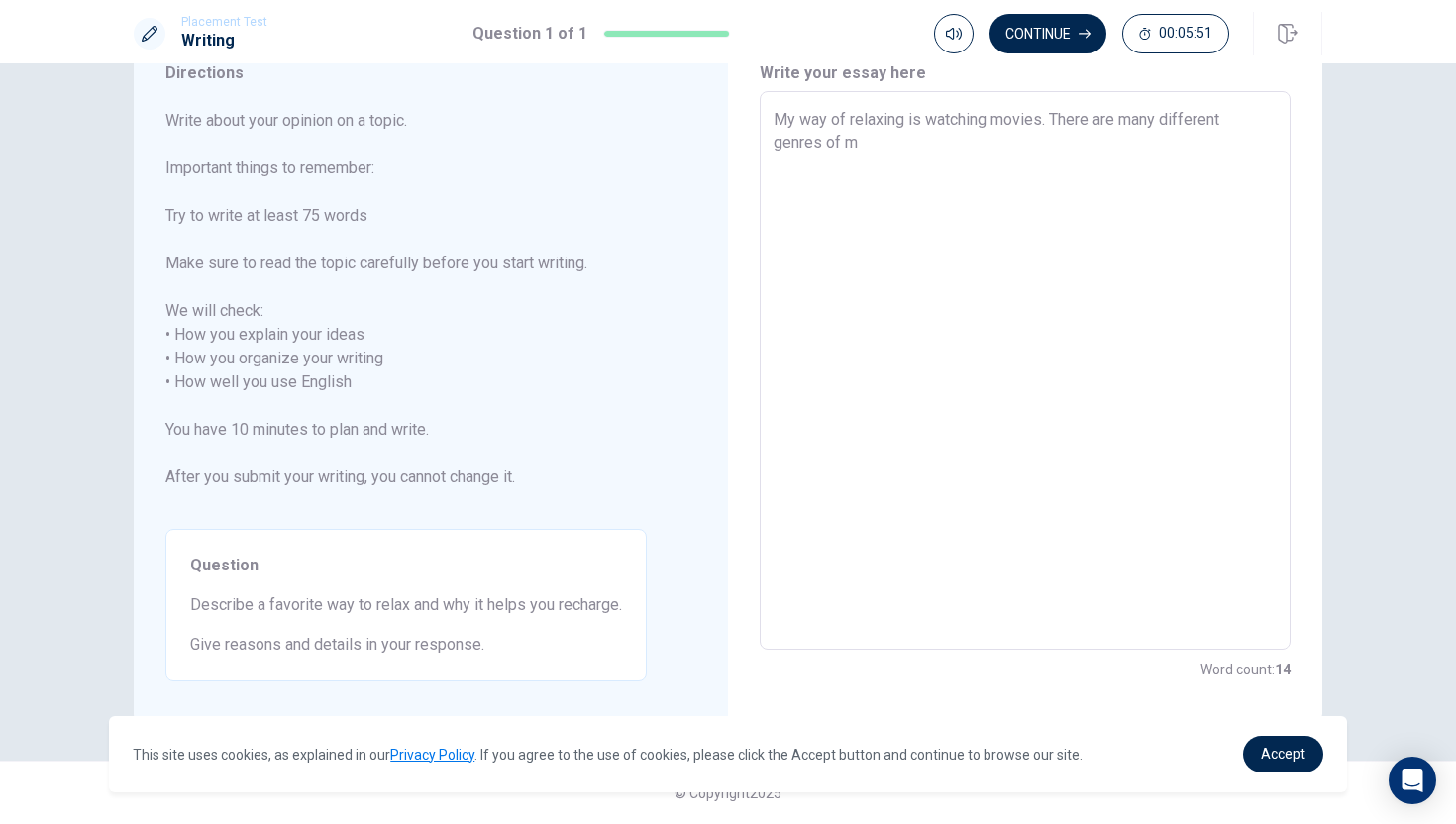 type on "My way of relaxing is watching movies. There are many different genres of mo" 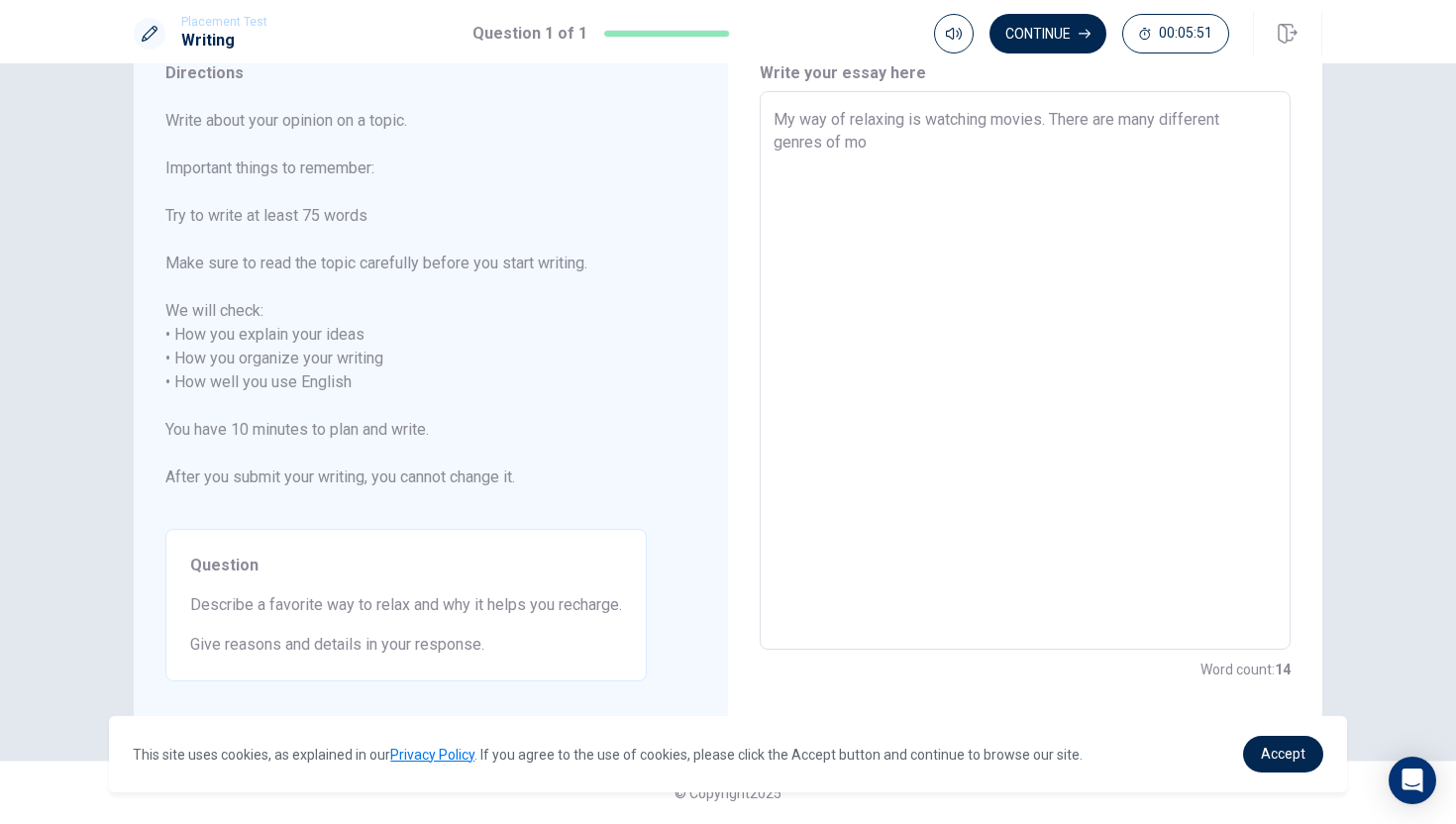 type on "x" 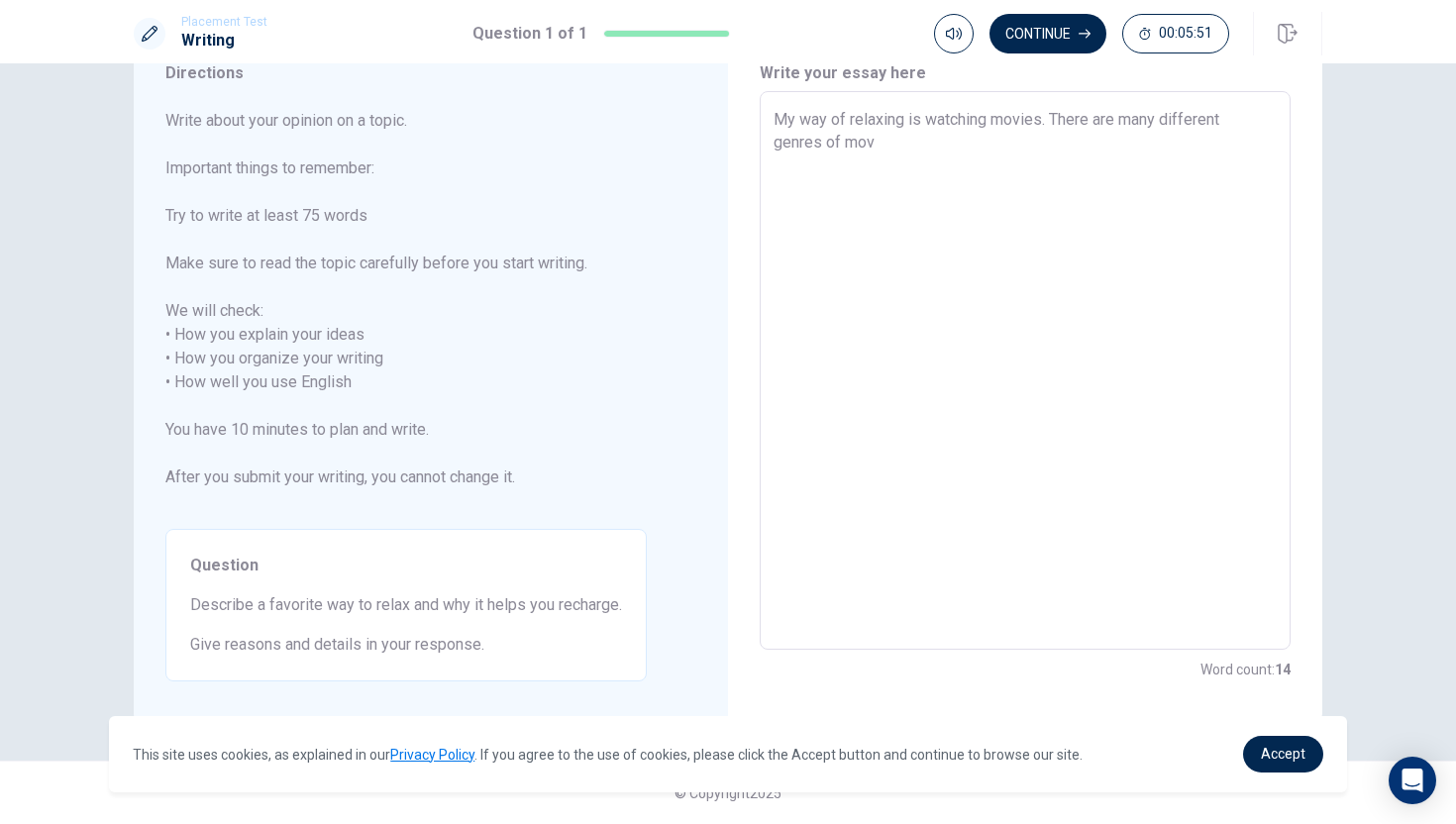 type on "x" 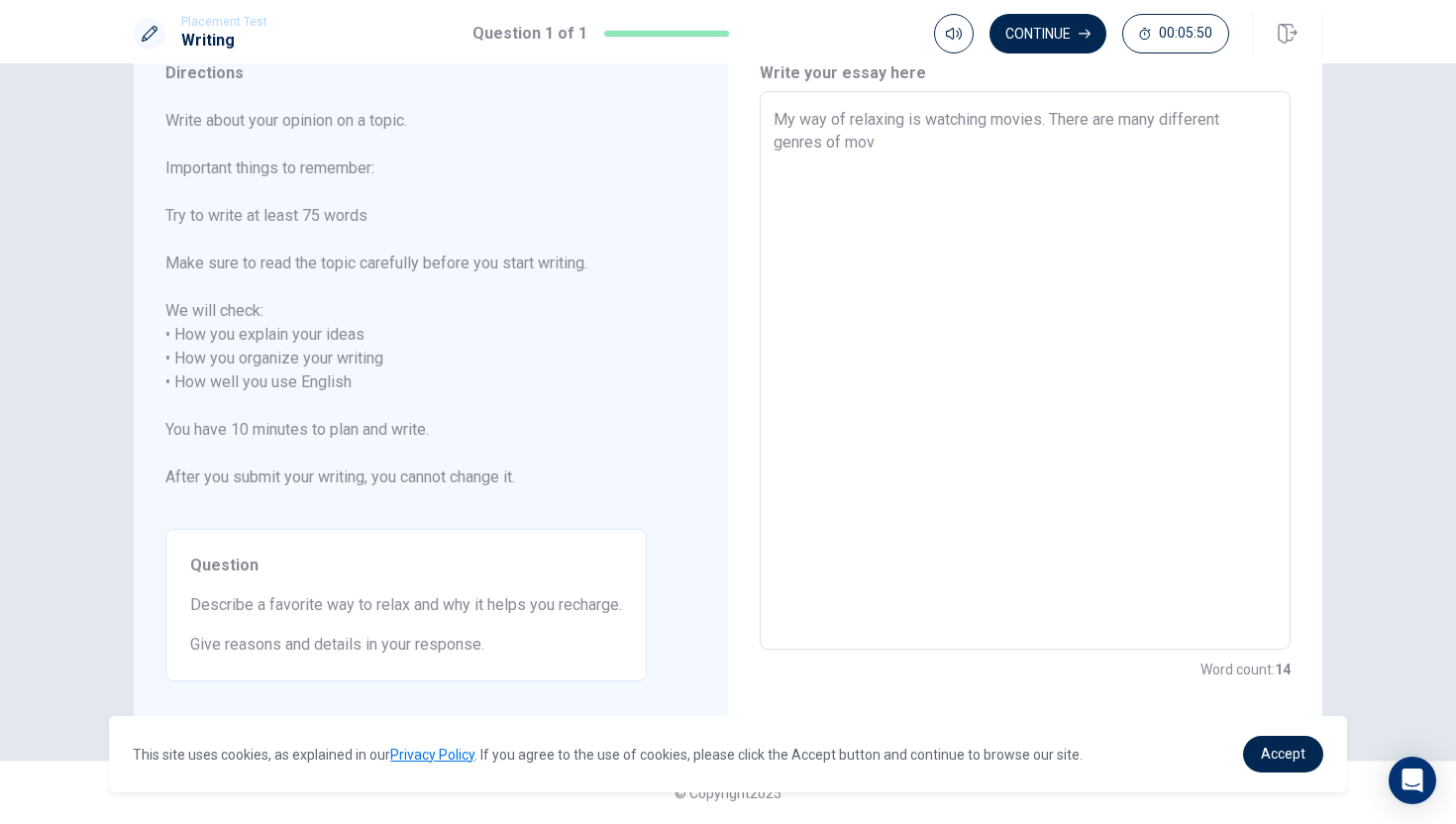 type on "My way of relaxing is watching movies. There are many different genres of movu" 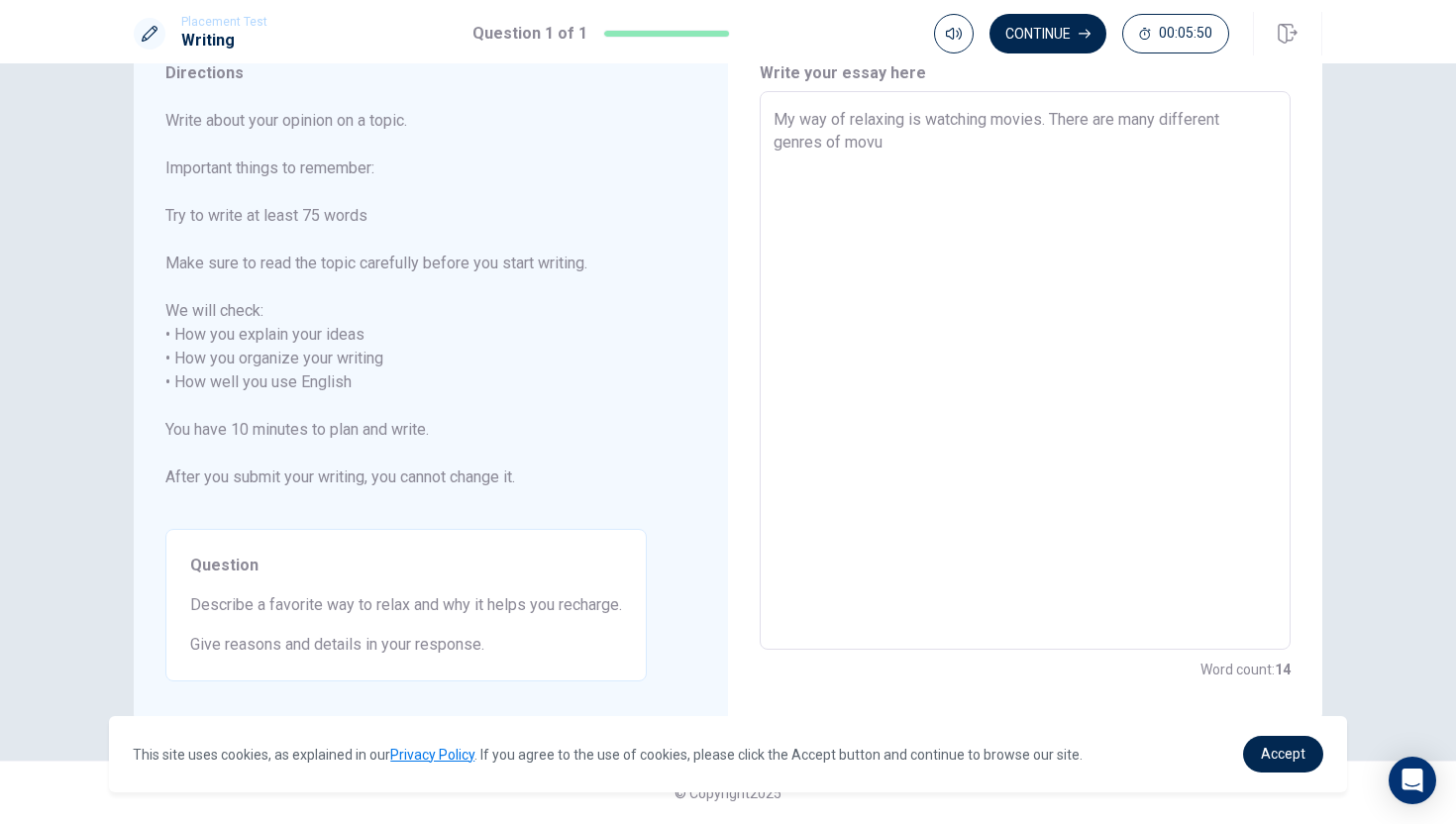 type on "x" 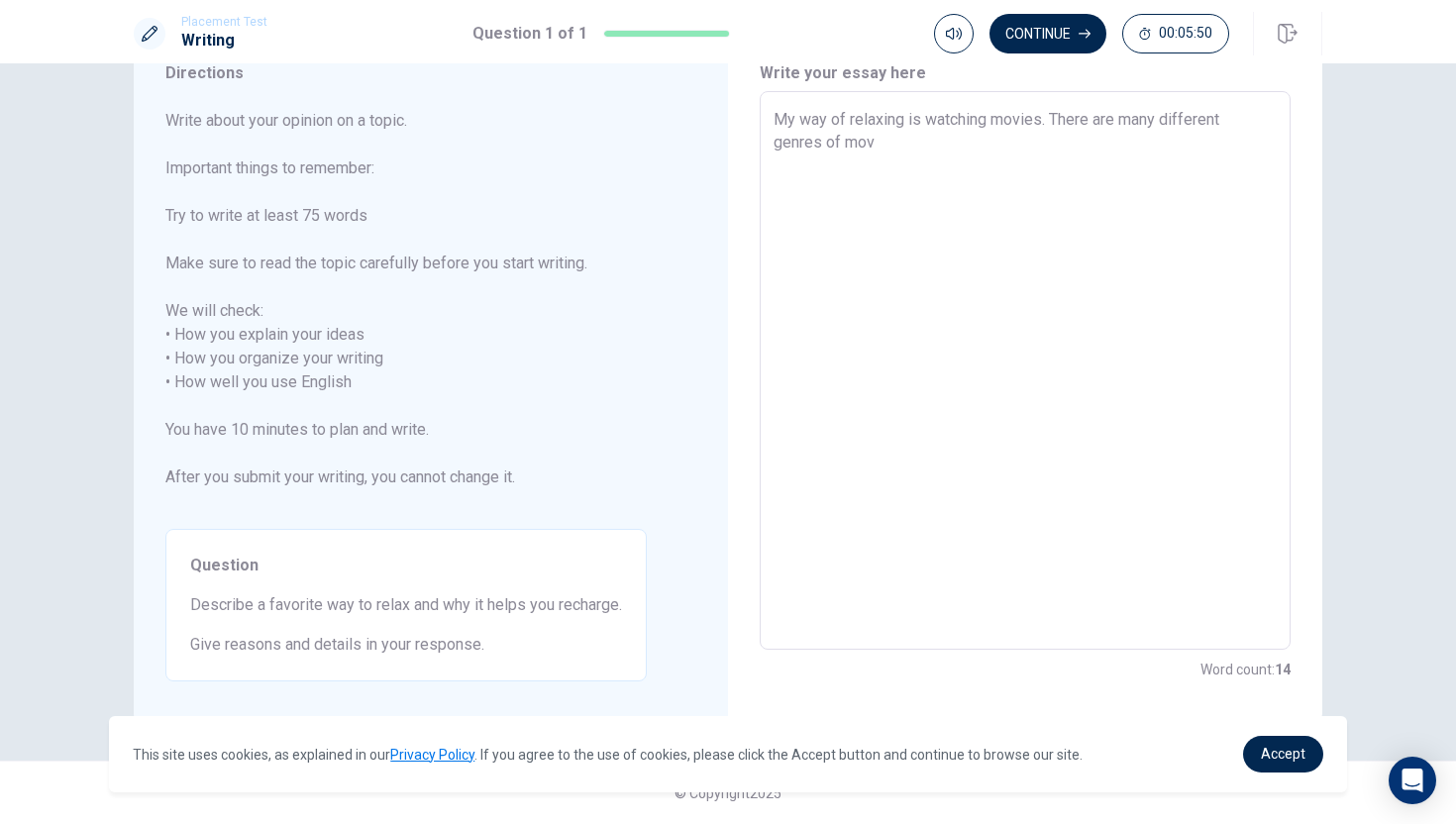 type on "x" 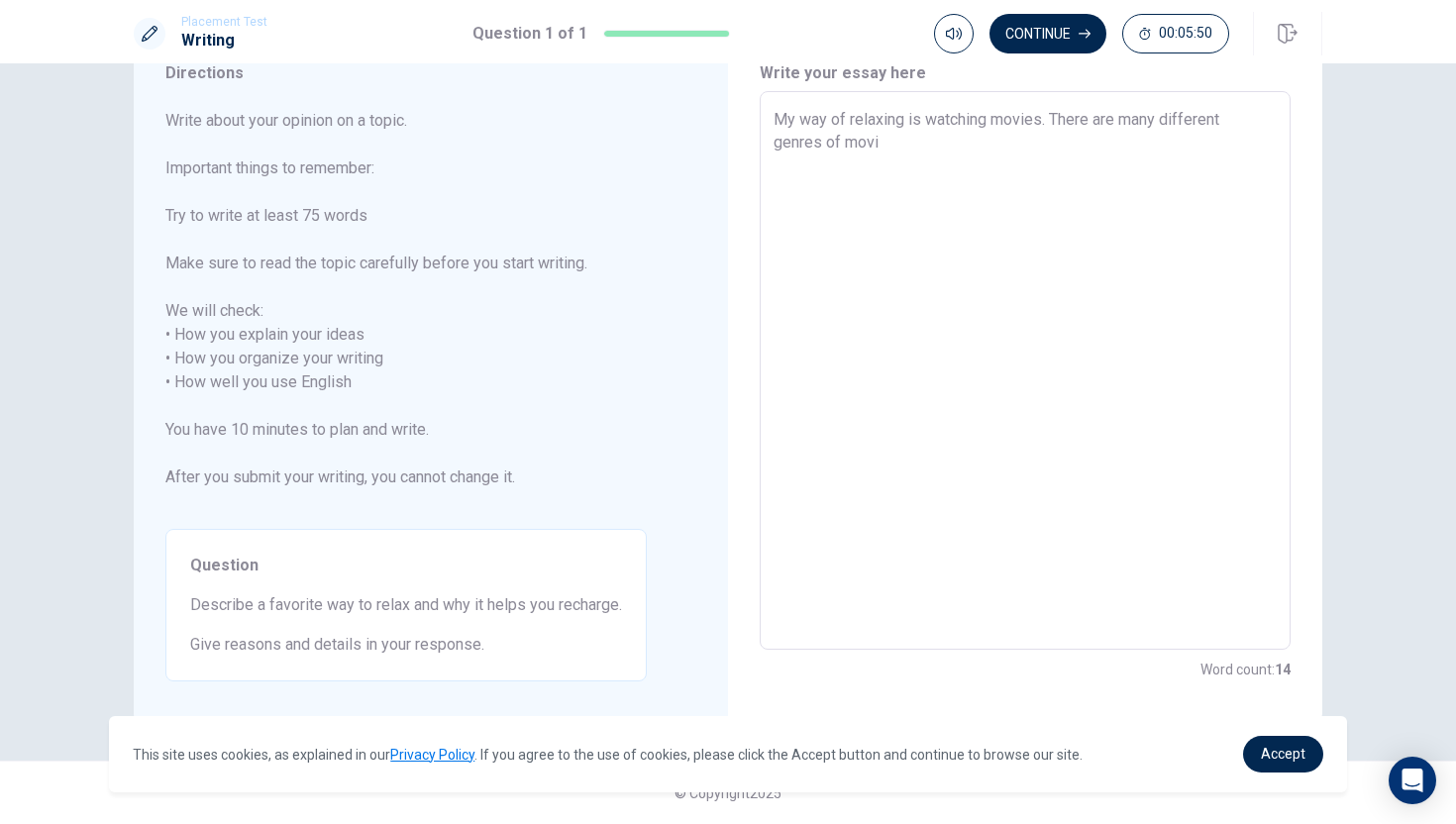 type on "x" 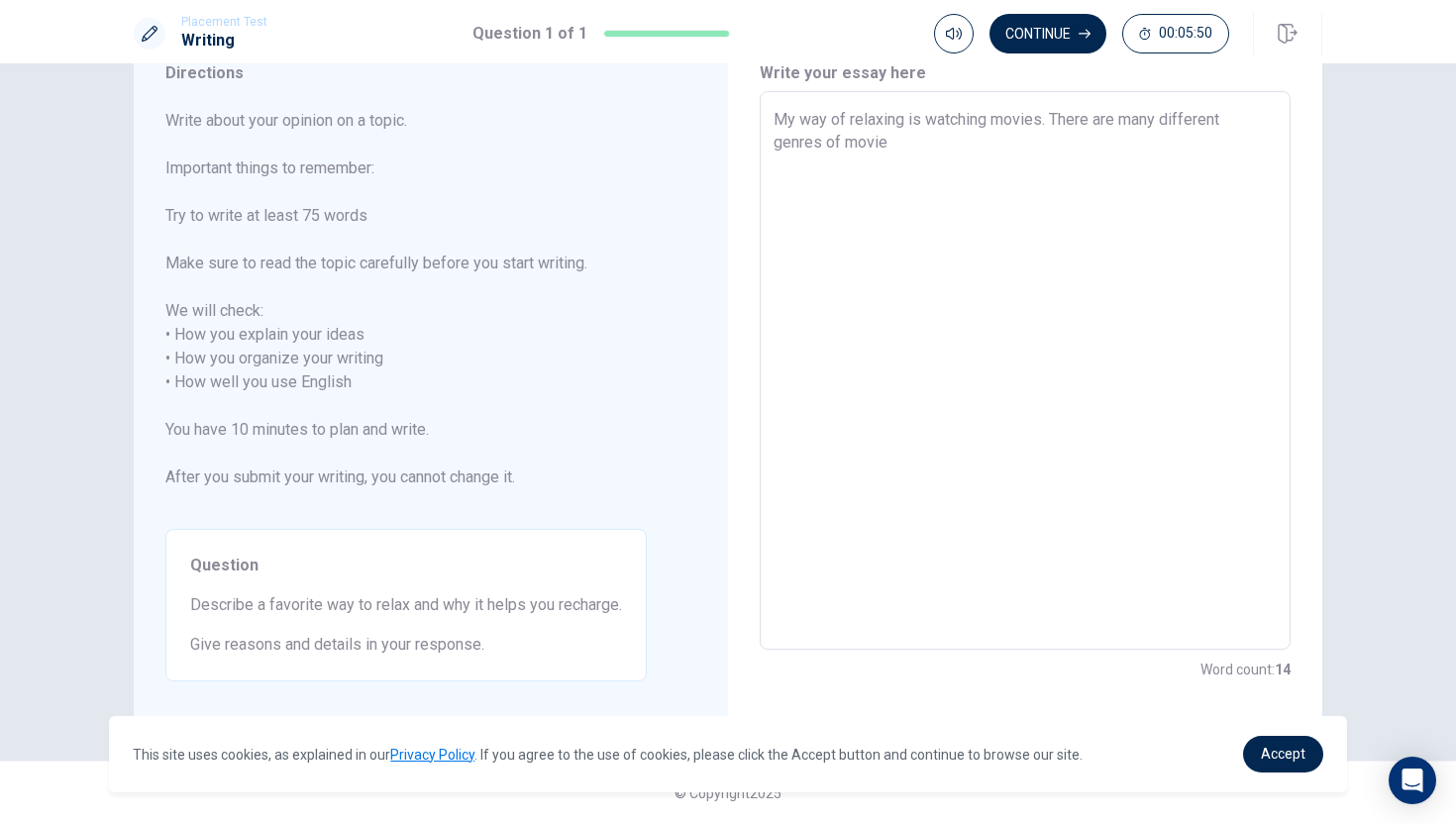 type on "x" 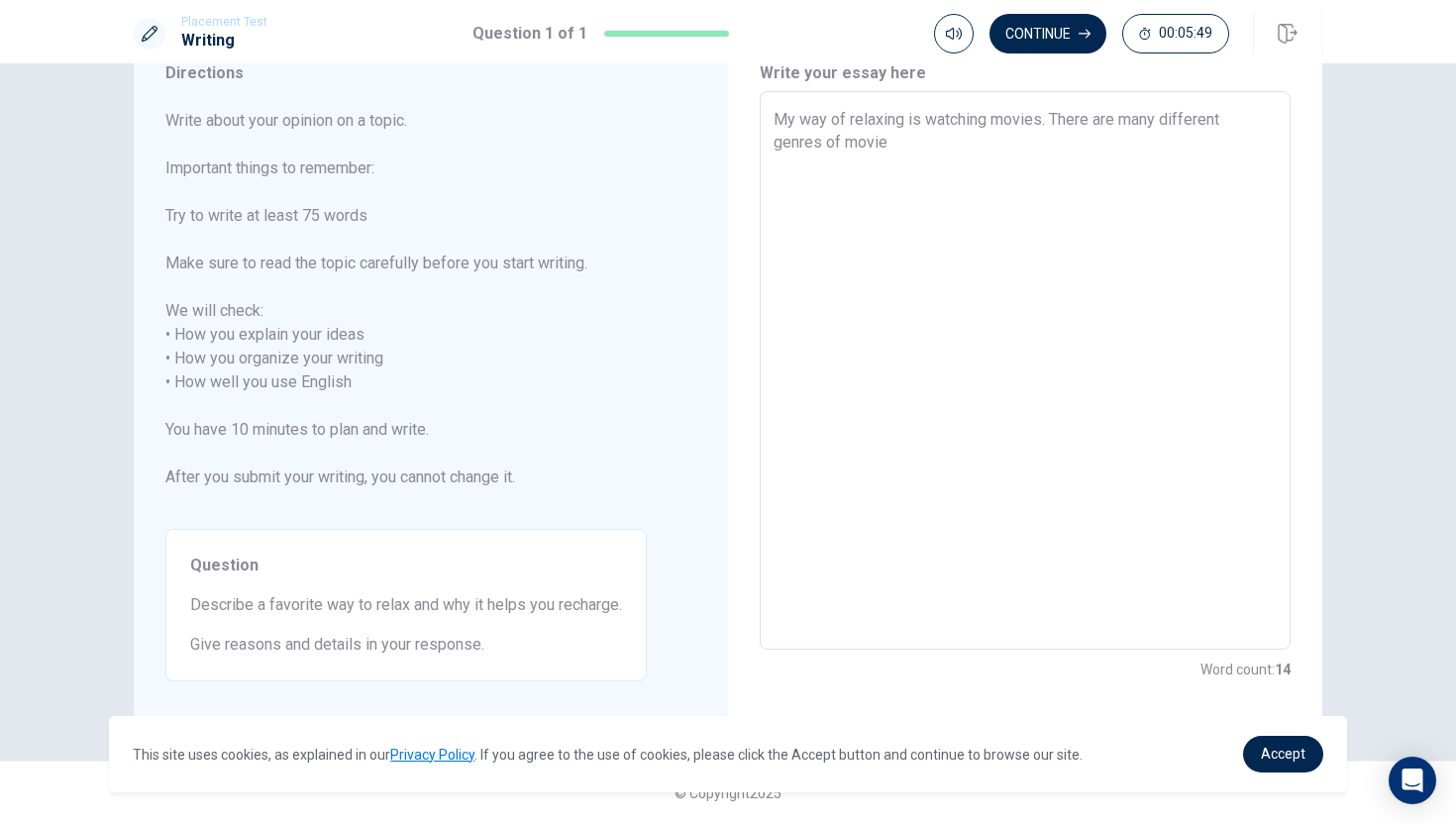 type on "My way of relaxing is watching movies. There are many different genres of movies" 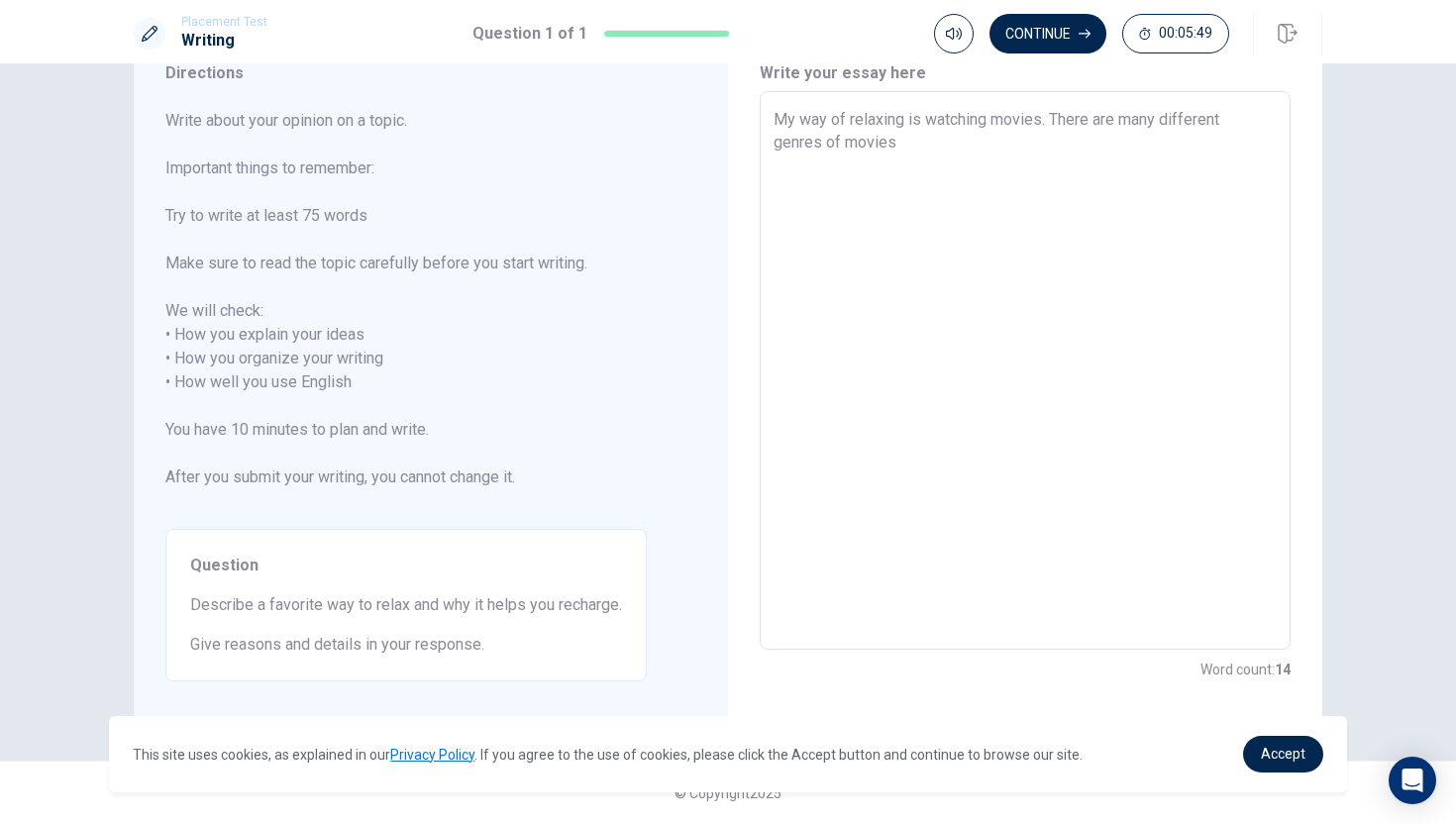 type on "x" 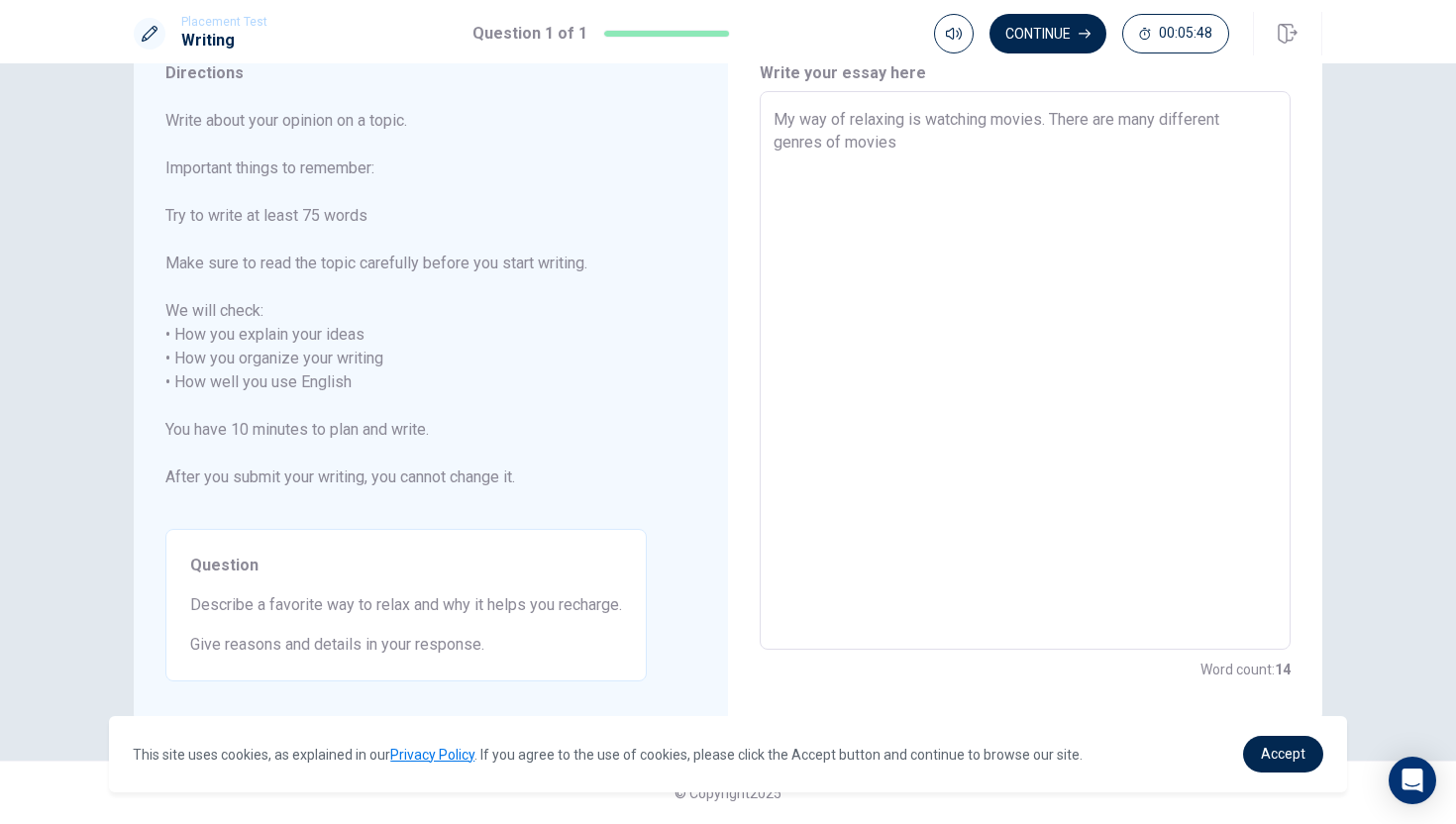 type on "My way of relaxing is watching movies. There are many different genres of movies." 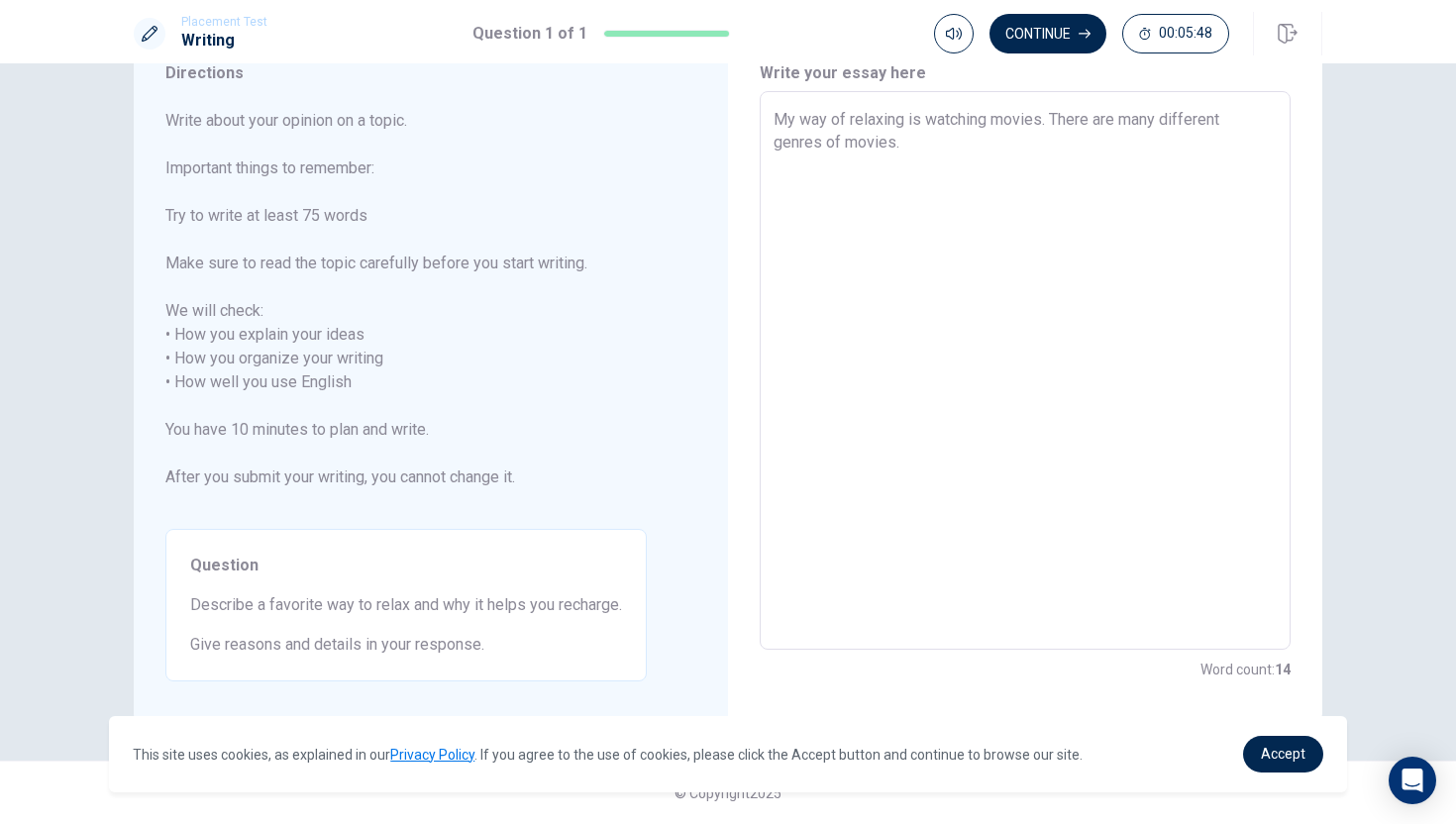type on "x" 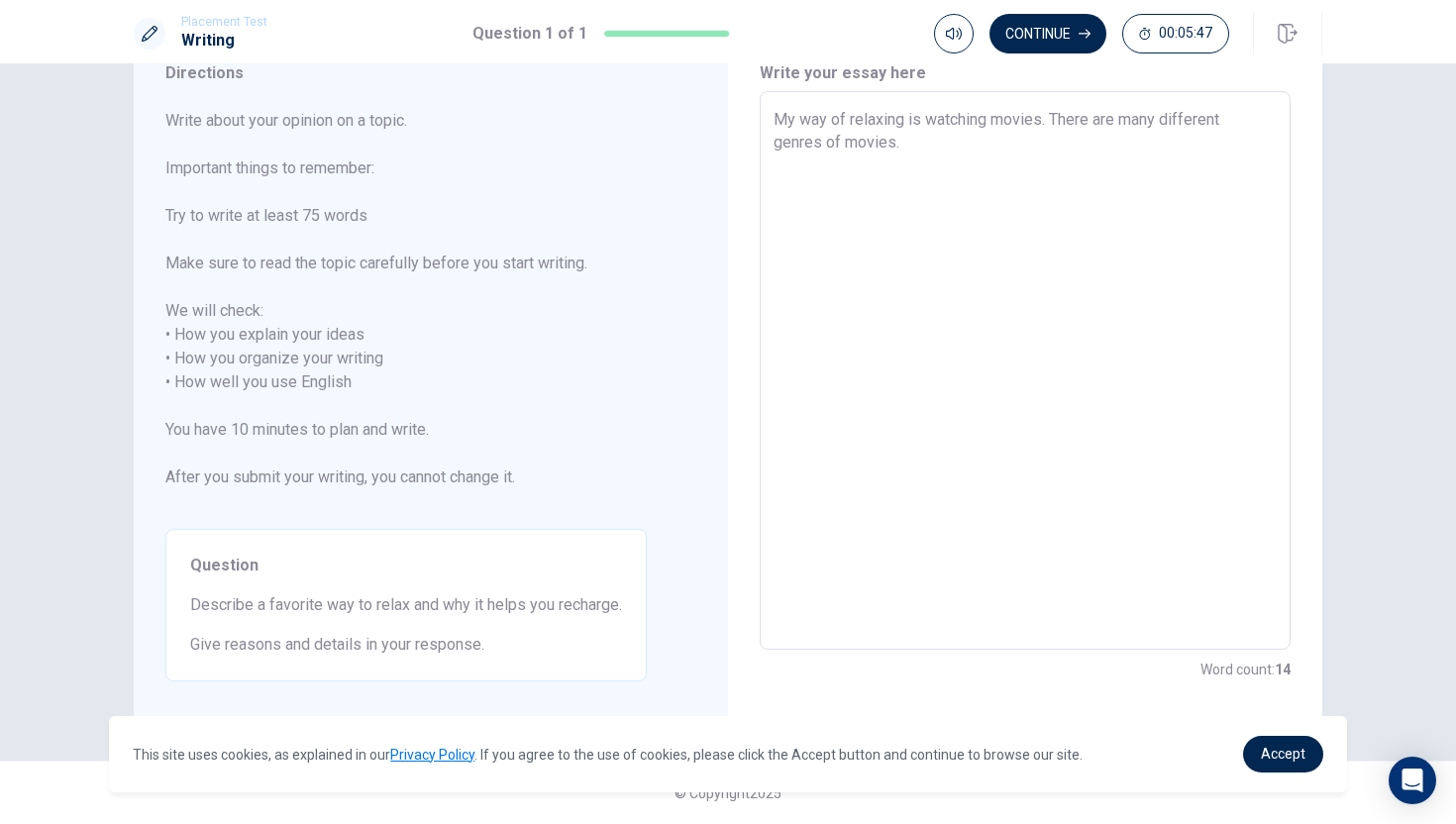 type on "x" 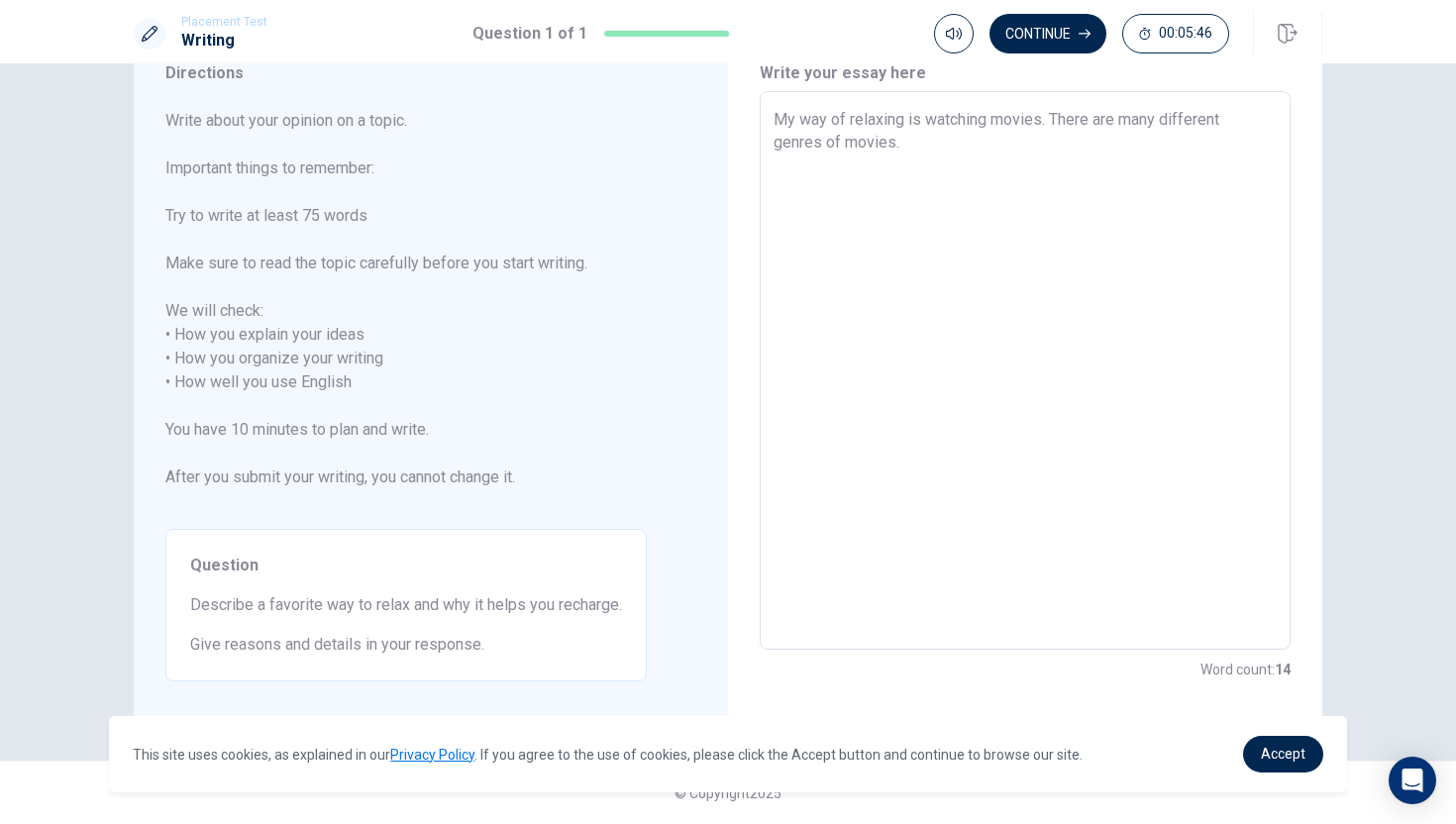 type on "My way of relaxing is watching movies. There are many different genres of movies.," 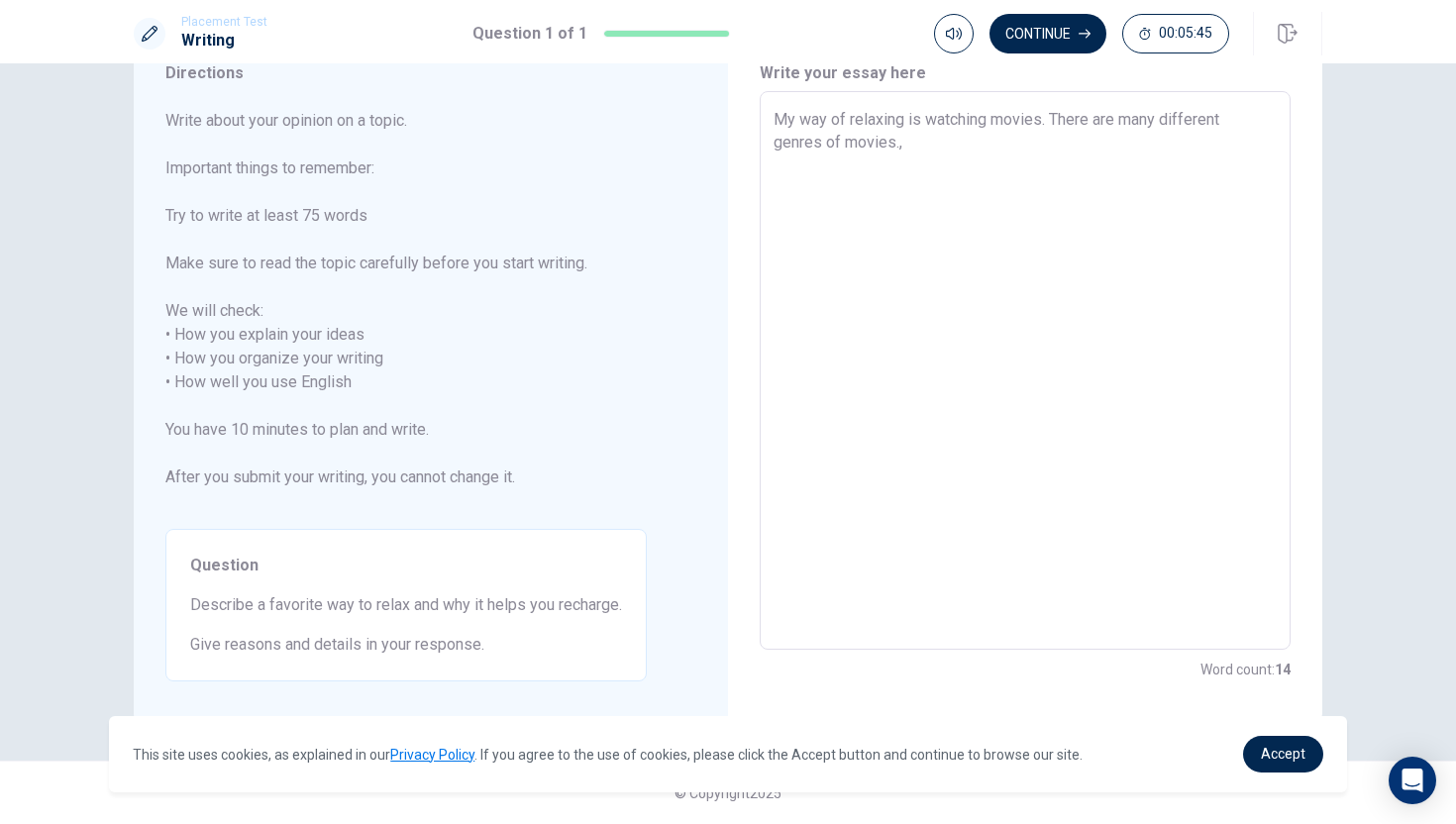 type on "My way of relaxing is watching movies. There are many different genres of movies." 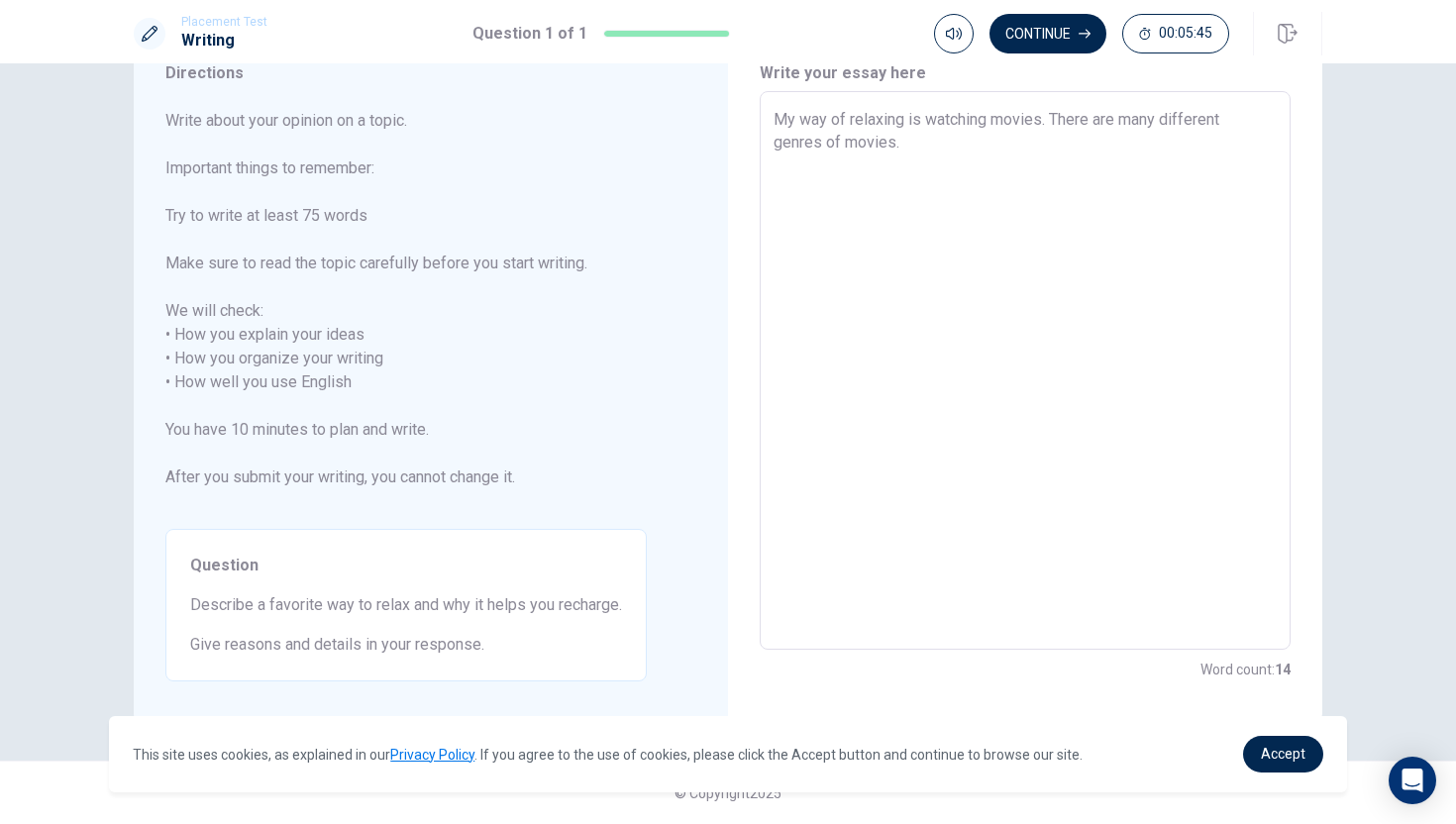 type on "x" 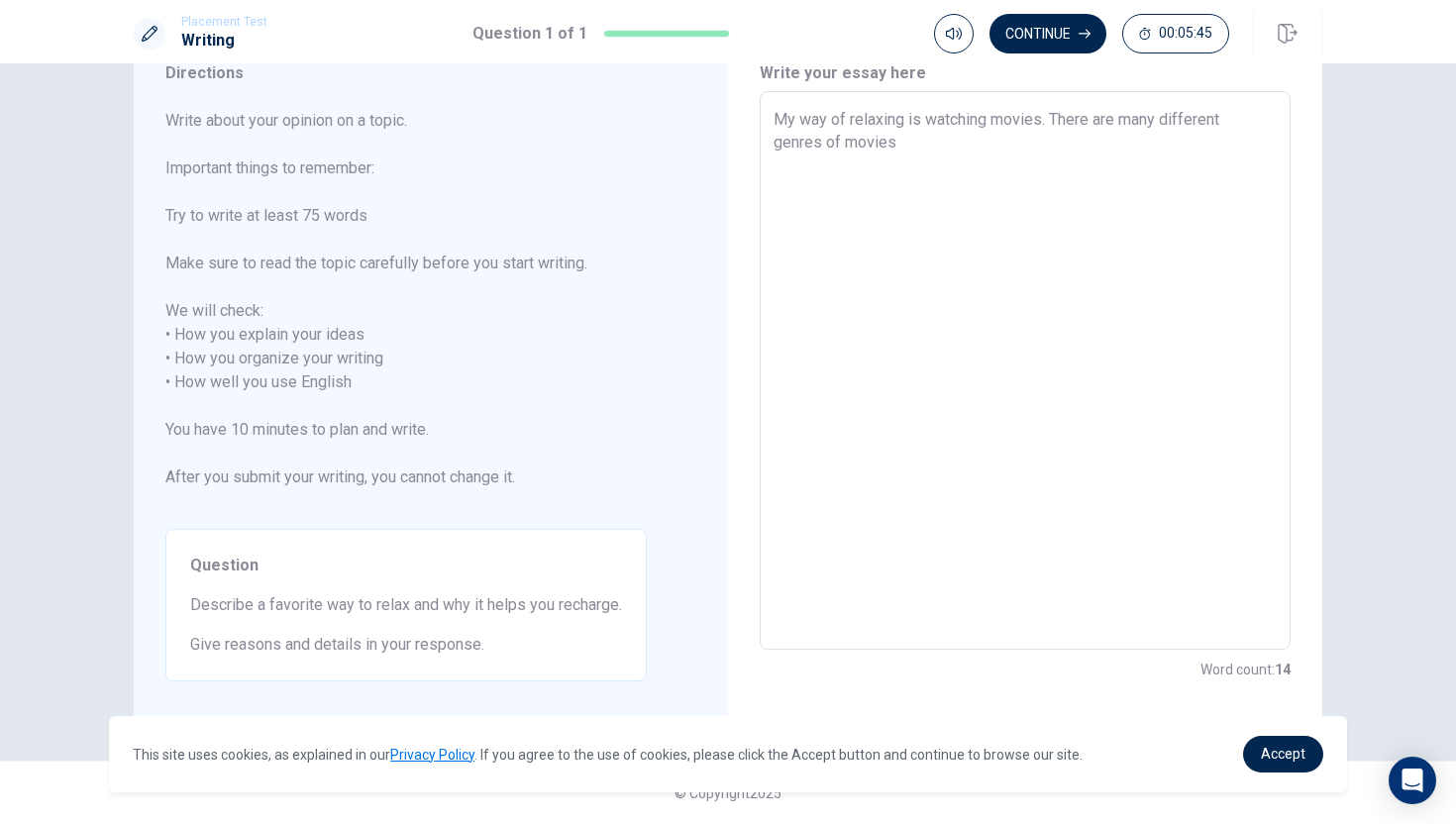 type on "x" 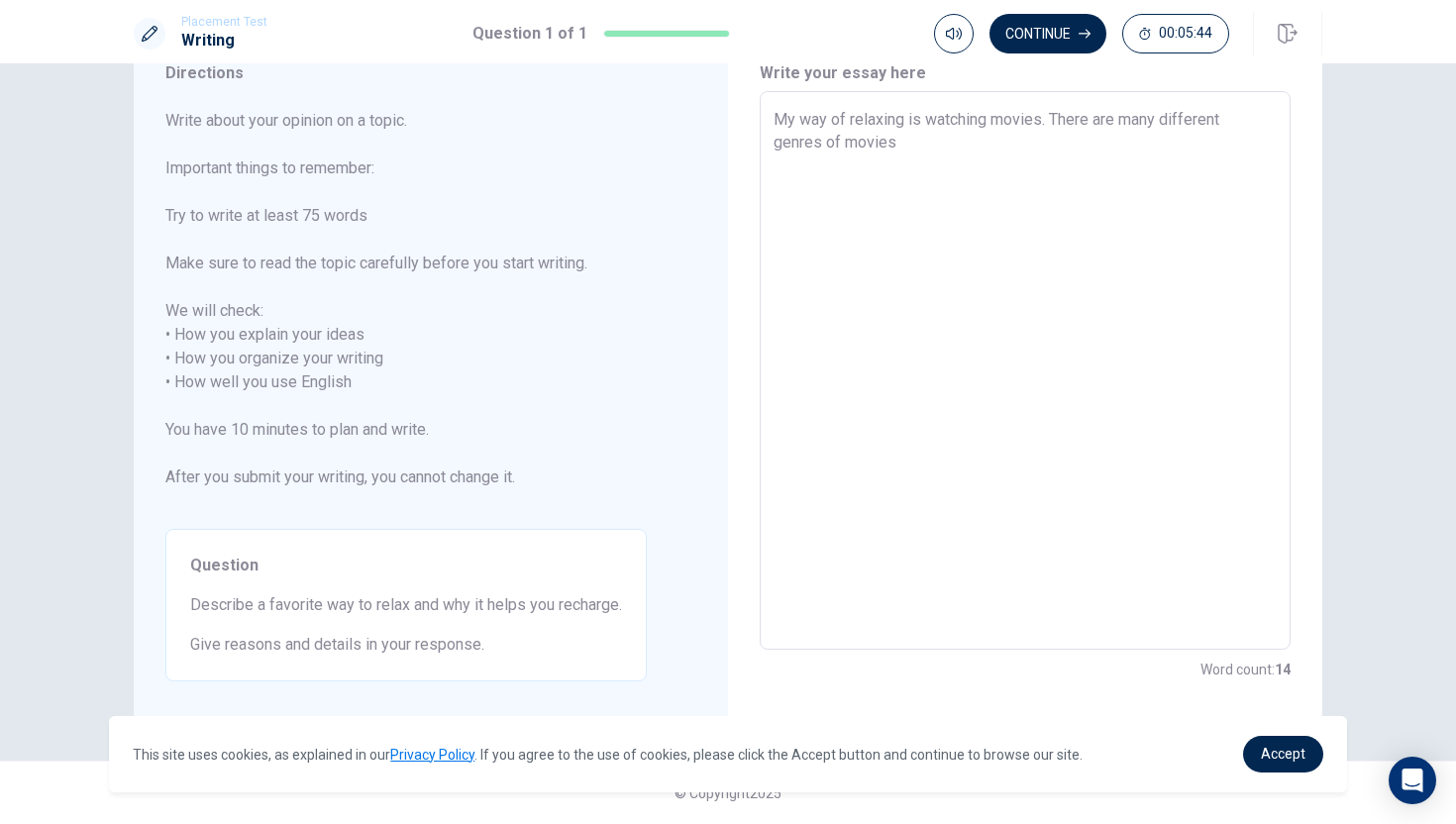 type on "My way of relaxing is watching movies. There are many different genres of movies," 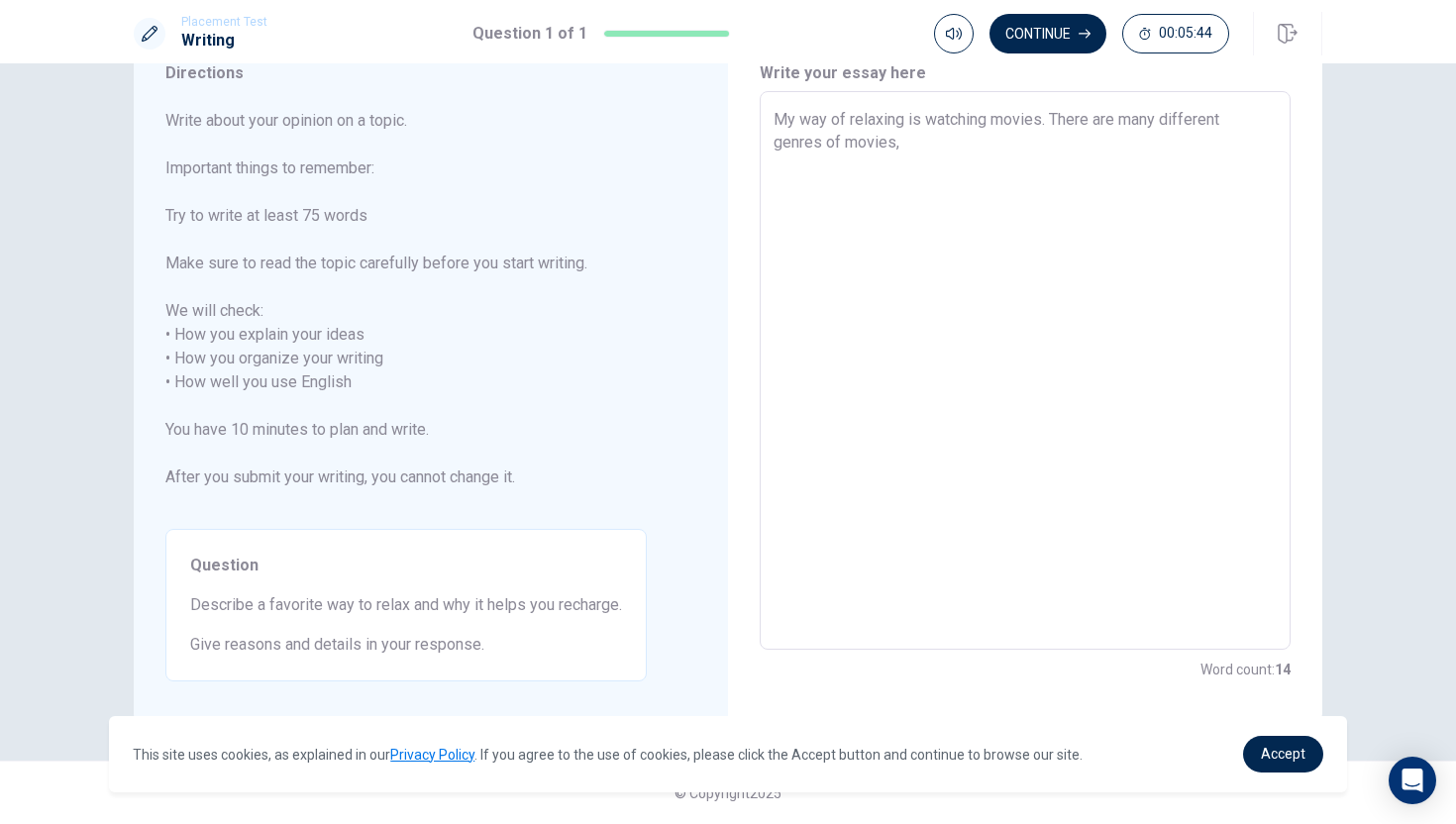 type on "x" 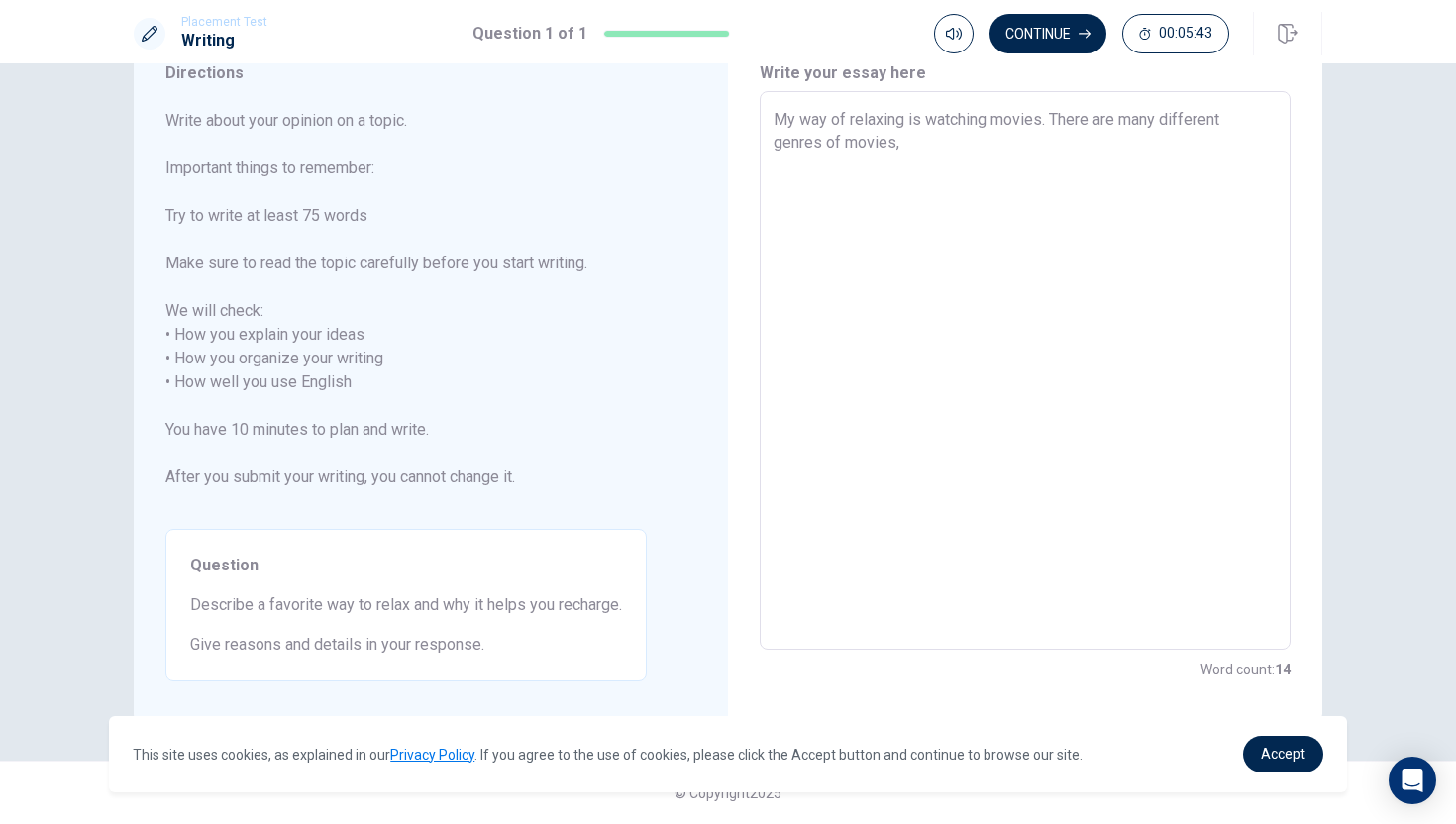 type on "My way of relaxing is watching movies. There are many different genres of movies, s" 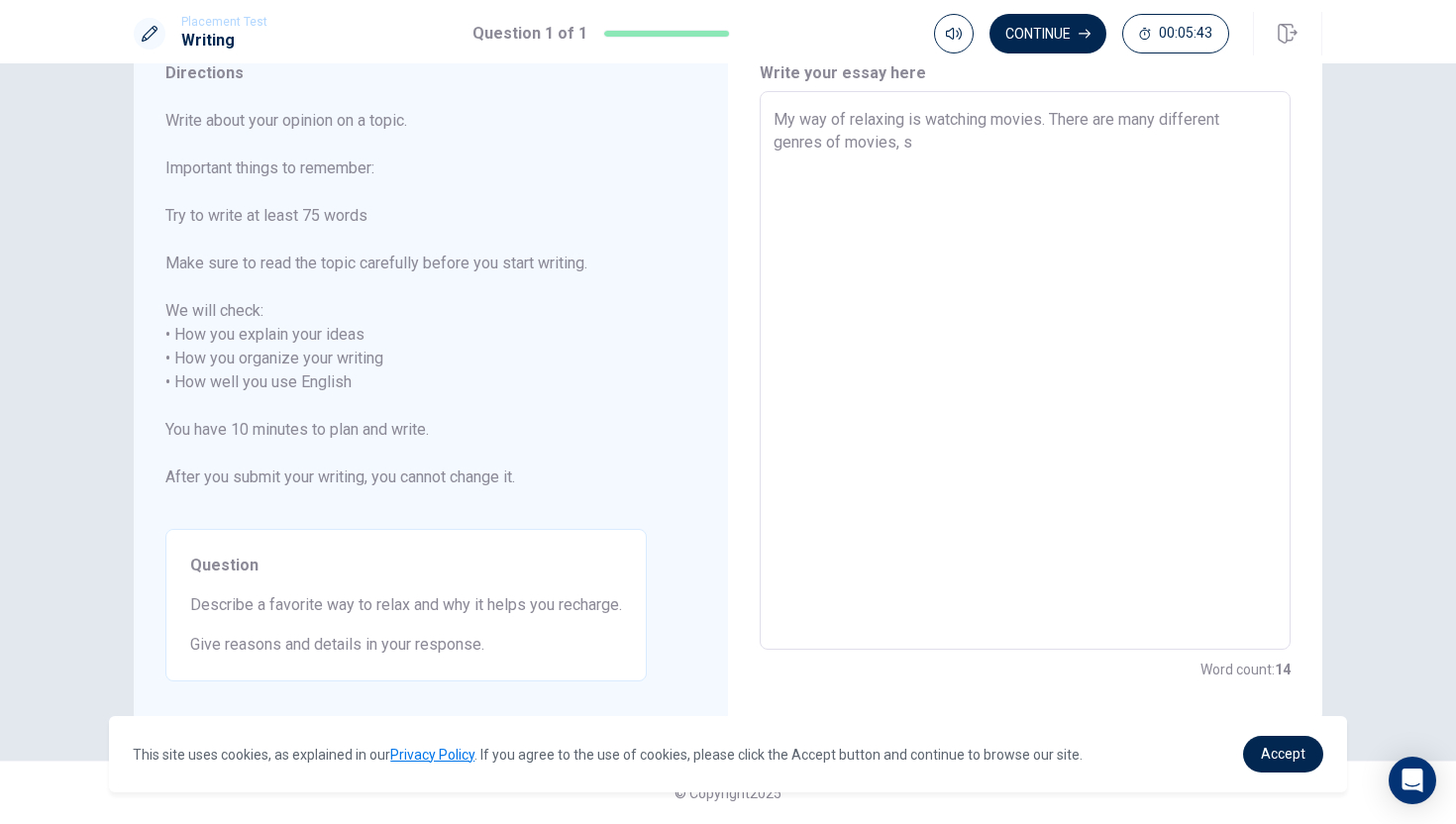 type on "x" 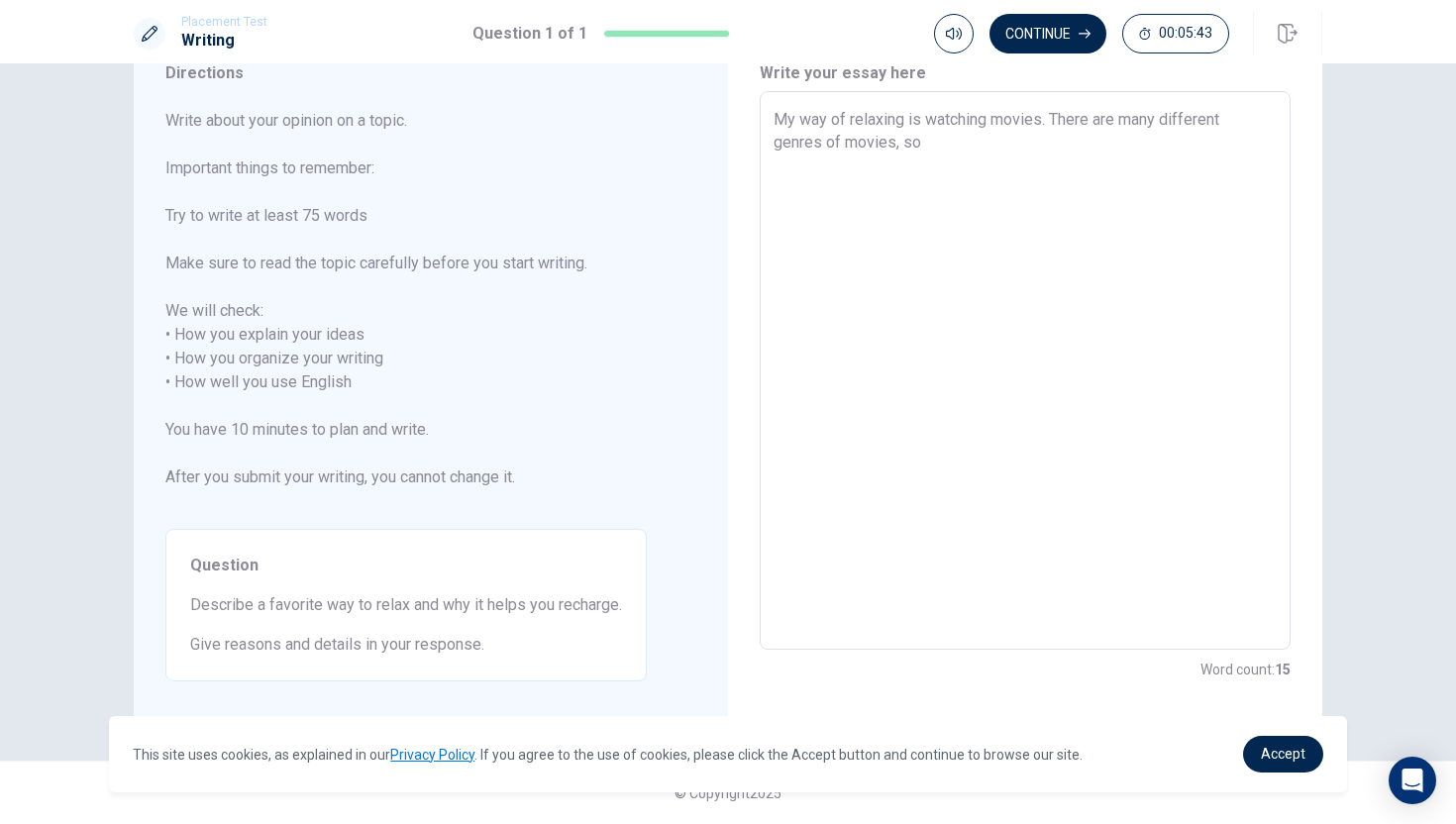 type on "x" 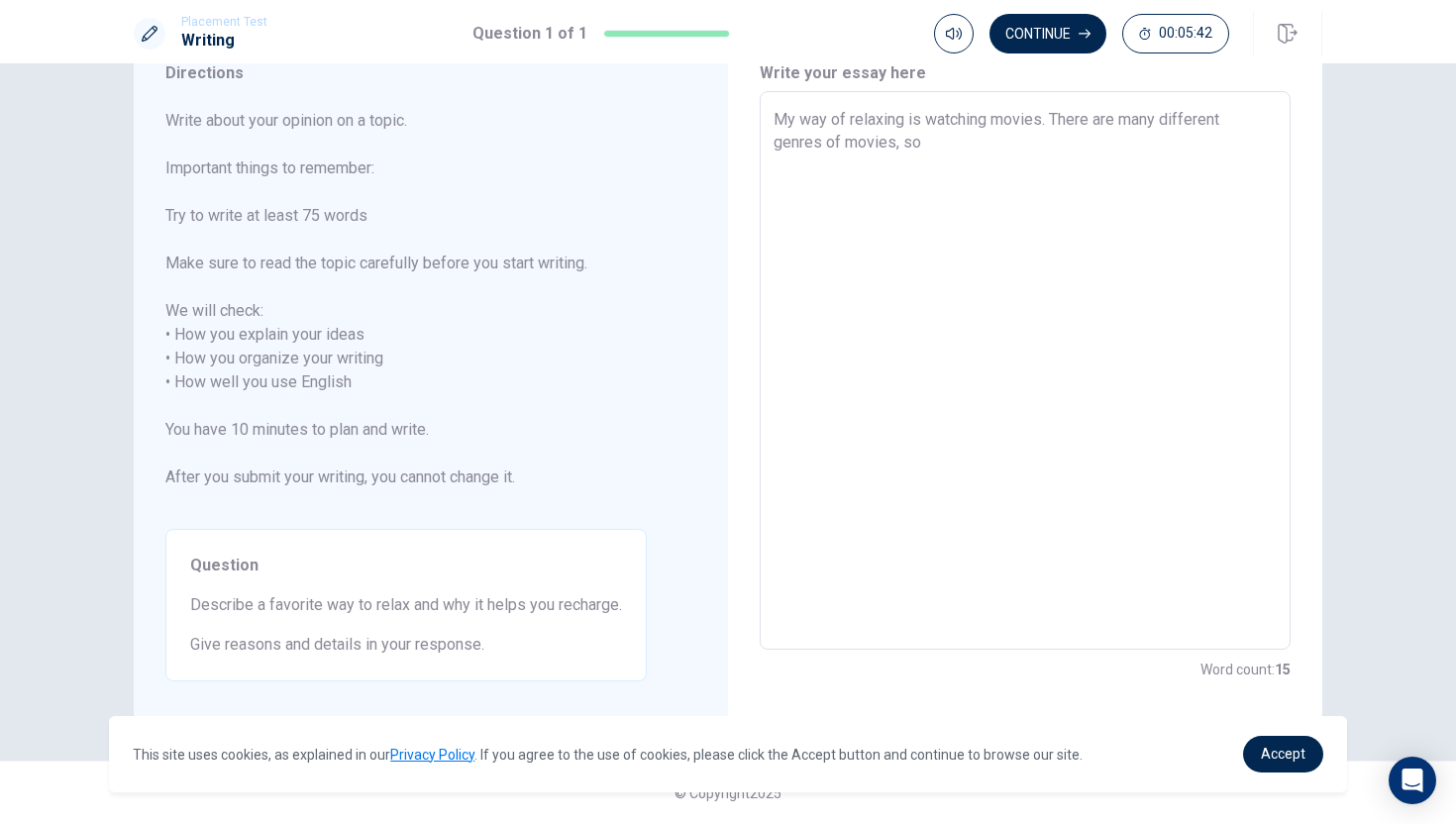 type on "My way of relaxing is watching movies. There are many different genres of movies, so" 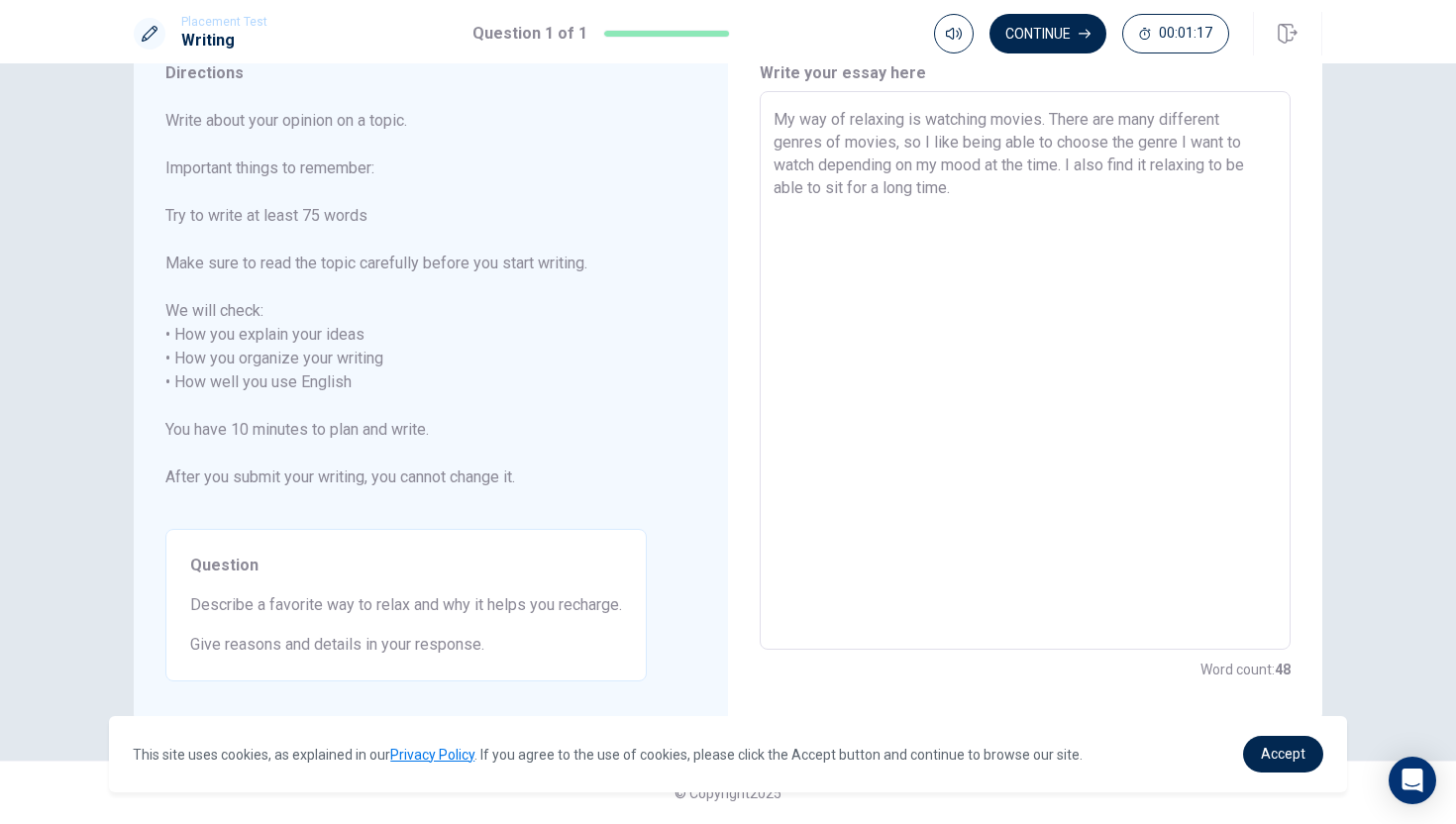 click on "My way of relaxing is watching movies. There are many different genres of movies, so I like being able to choose the genre I want to watch depending on my mood at the time. I also find it relaxing to be able to sit for a long time." at bounding box center (1025, 370) 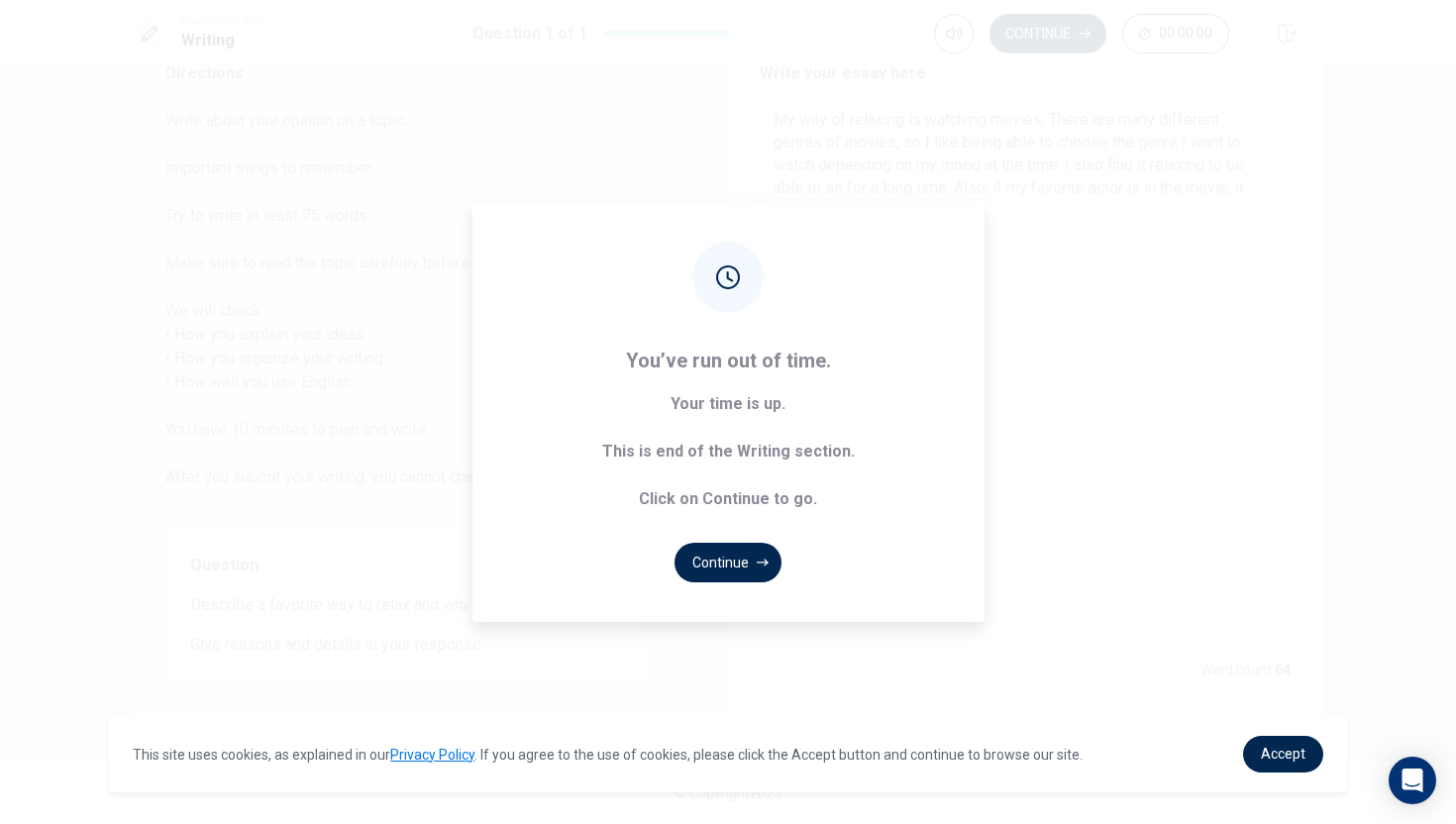 click on "You’ve run out of time. Your time is up. This is end of the Writing section. Click on Continue to go. Continue" at bounding box center [728, 412] 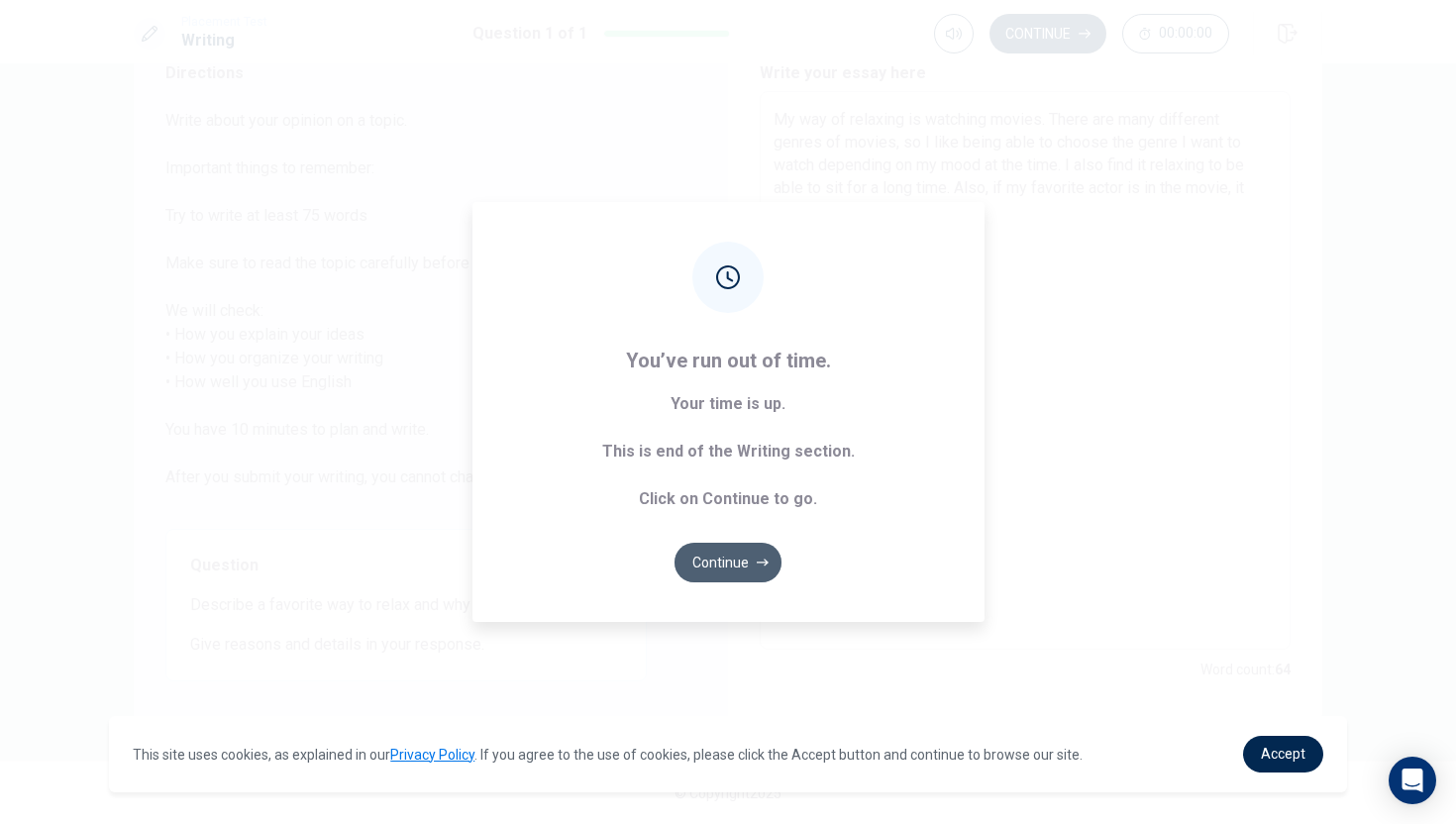 click on "Continue" at bounding box center (728, 563) 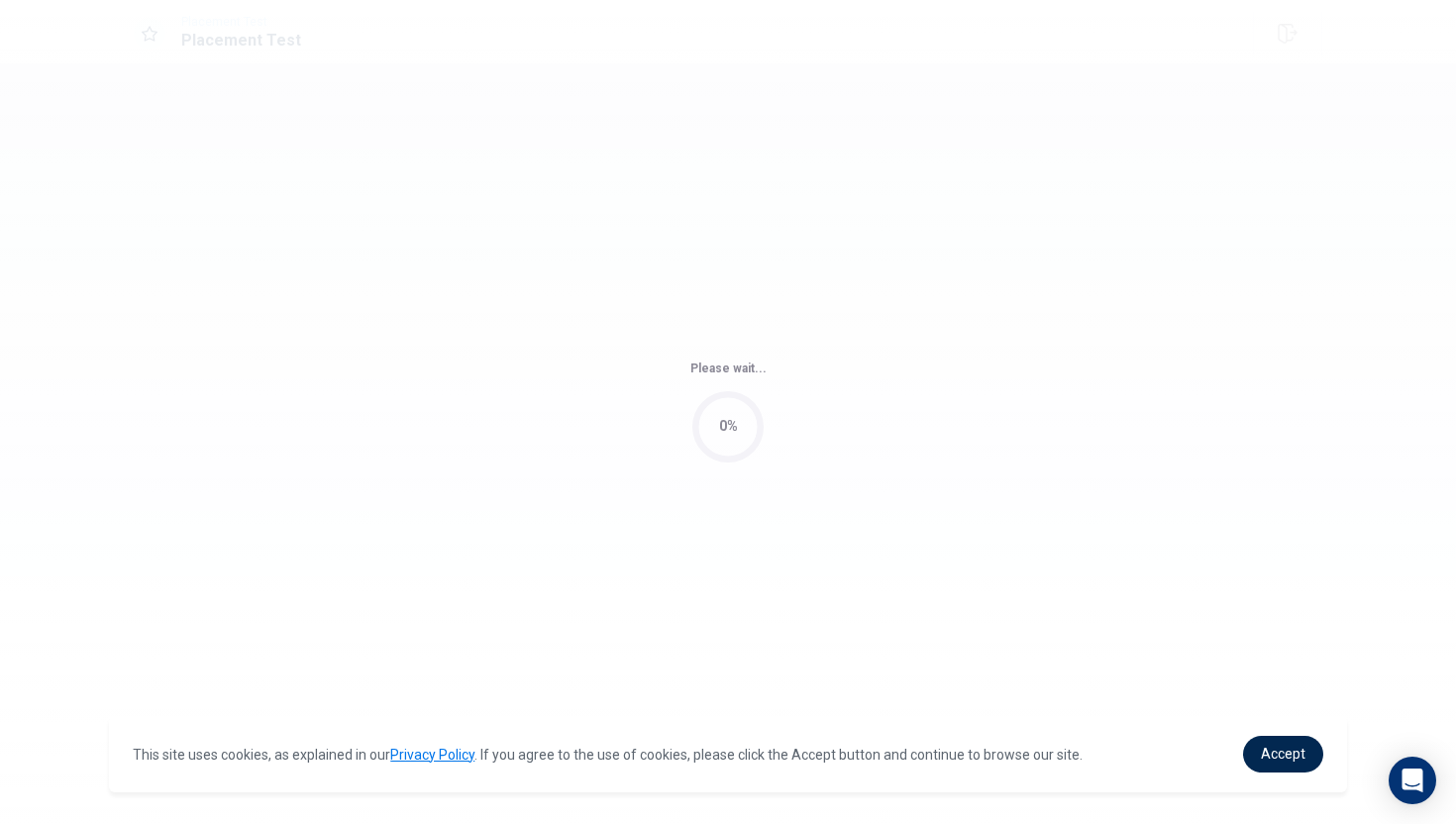 scroll, scrollTop: 0, scrollLeft: 0, axis: both 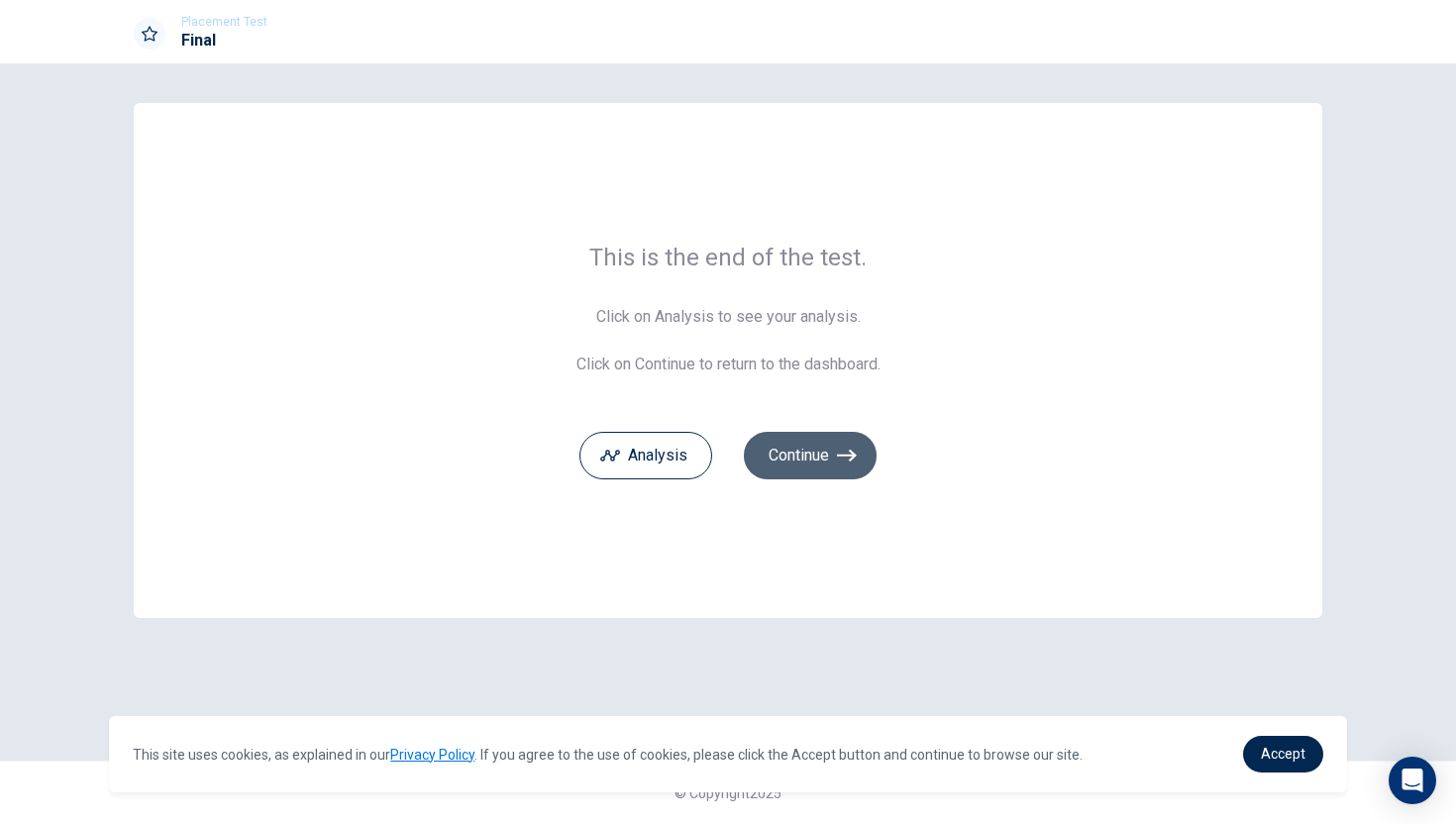 click 